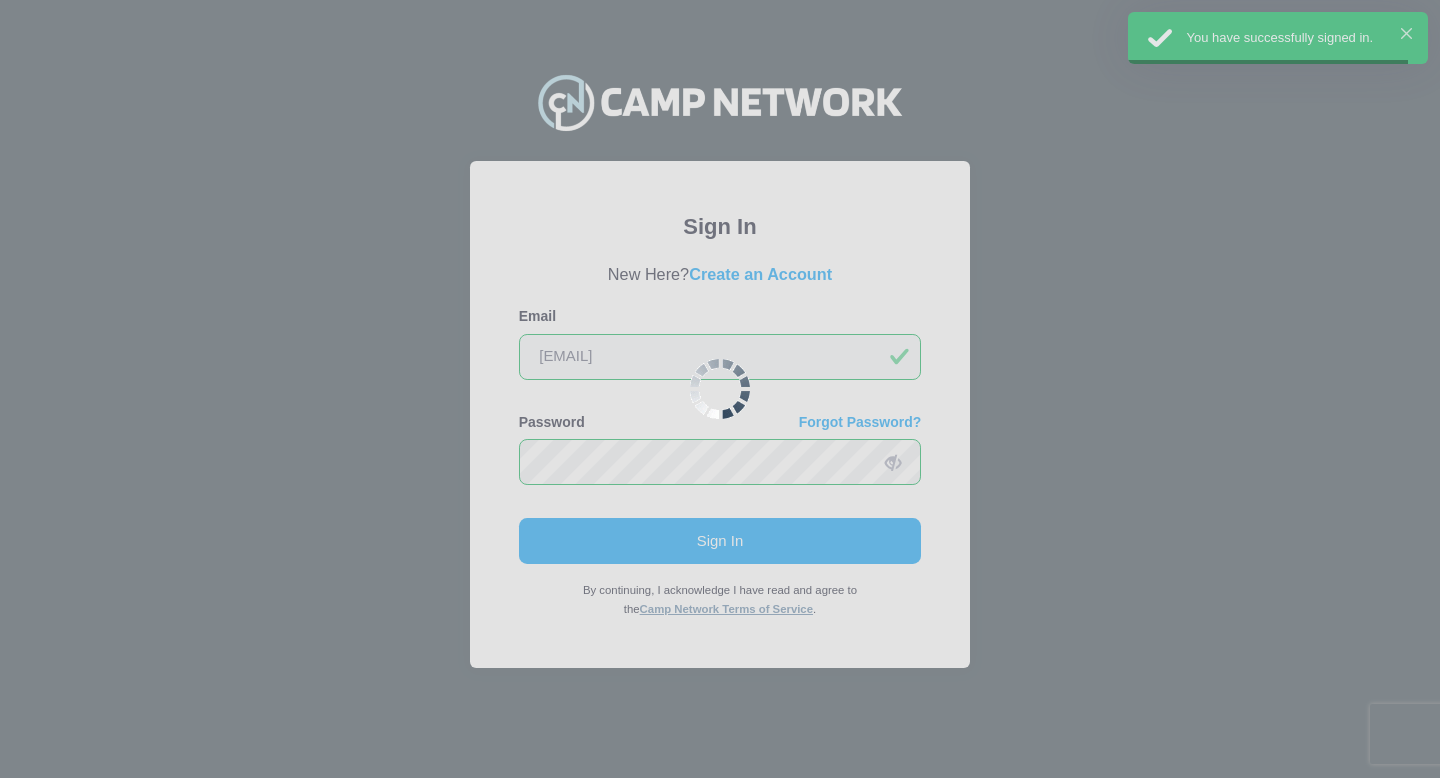 scroll, scrollTop: 0, scrollLeft: 0, axis: both 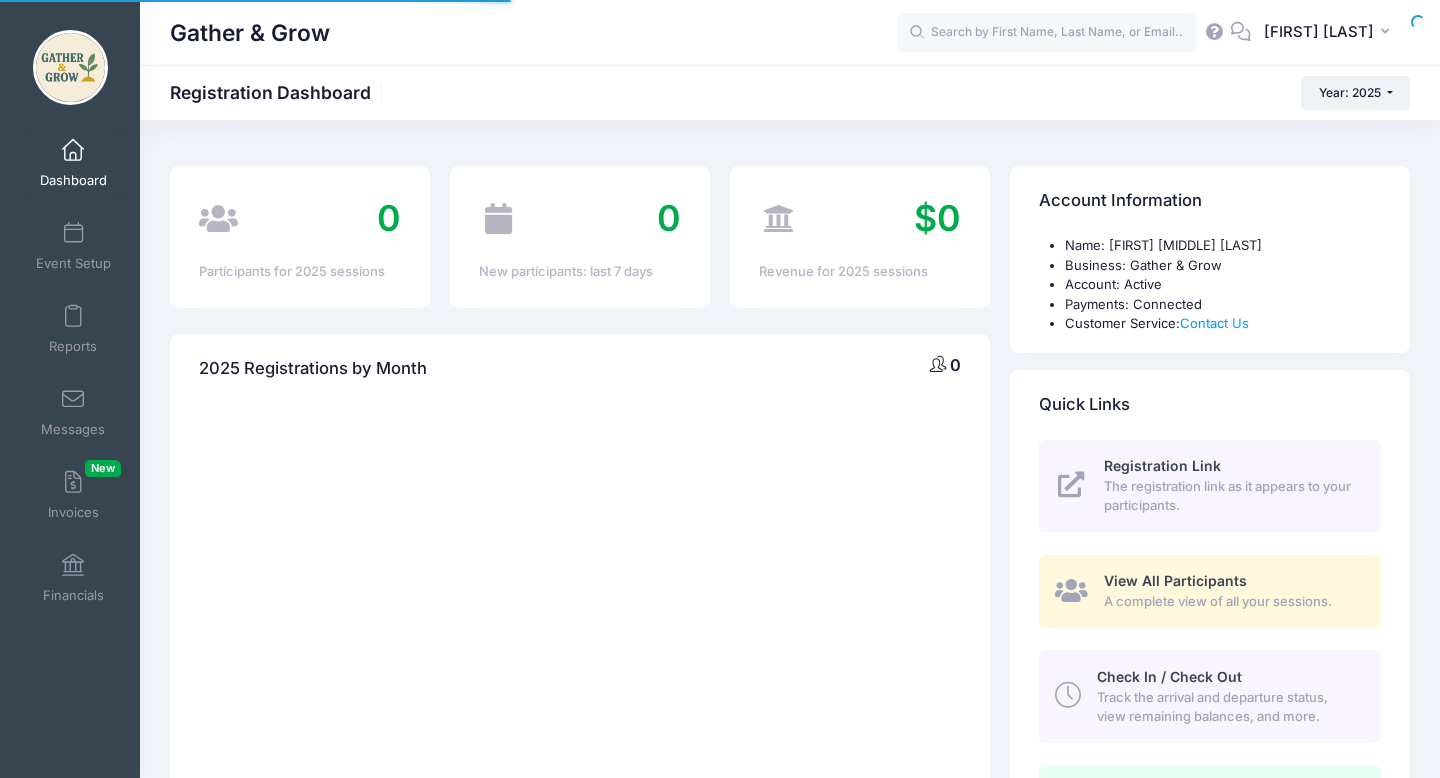 select 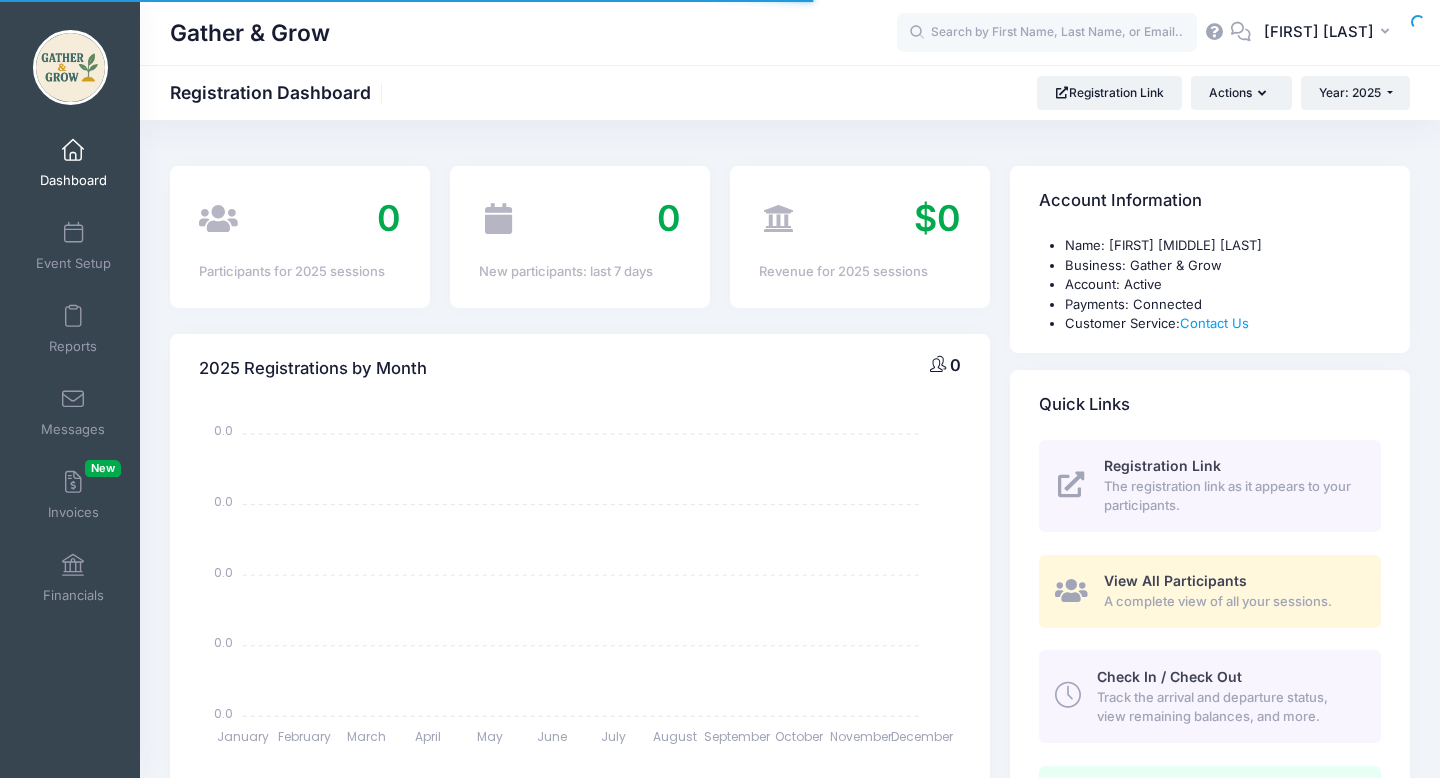 scroll, scrollTop: 0, scrollLeft: 0, axis: both 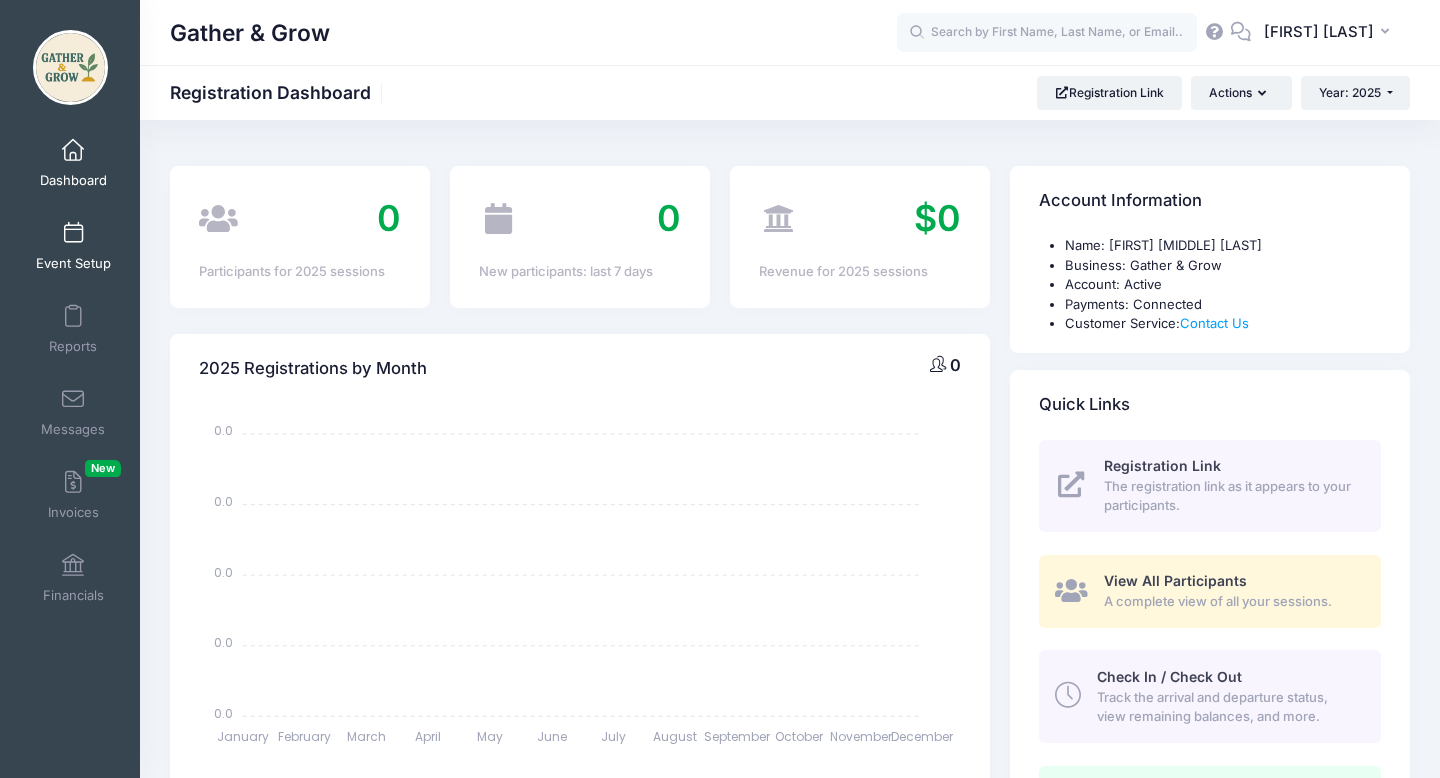 click on "Event Setup" at bounding box center [73, 263] 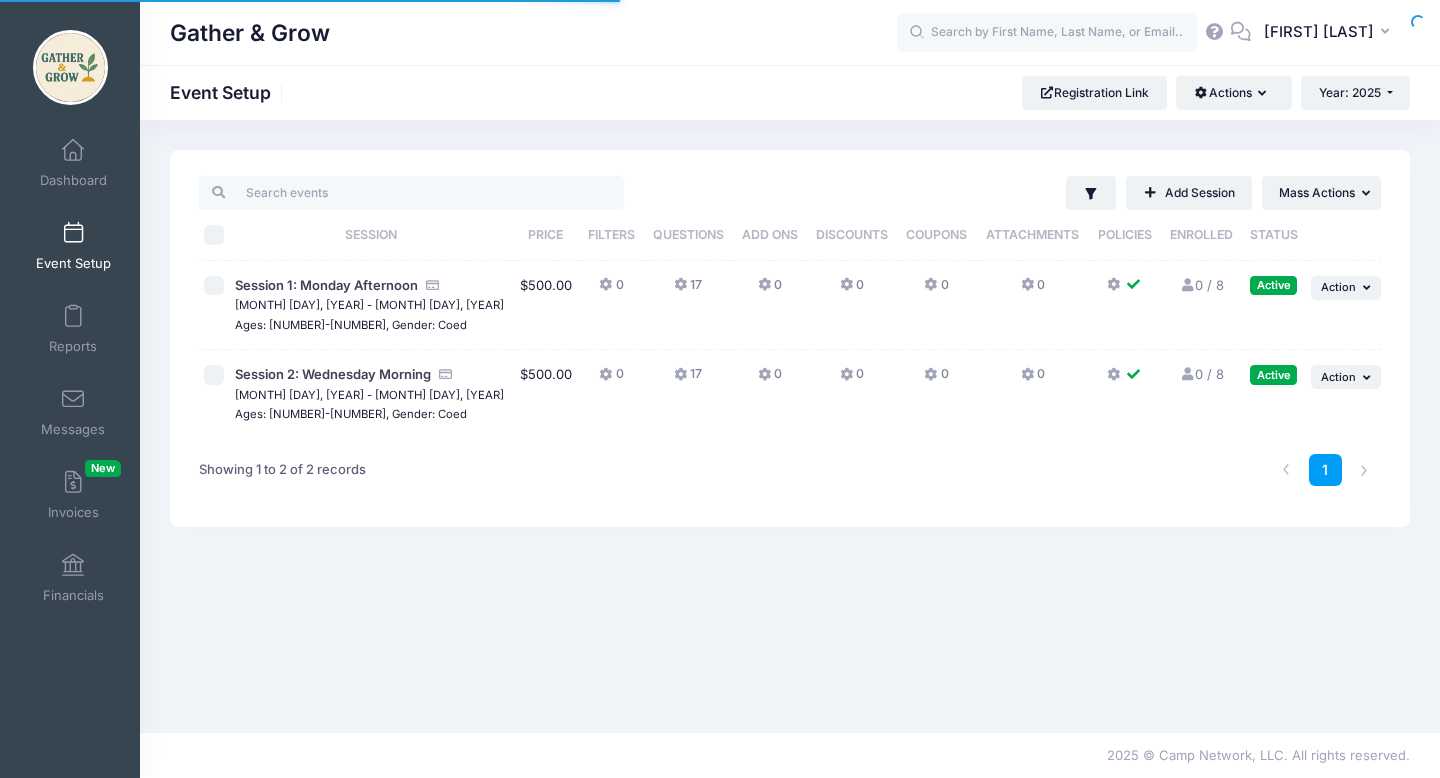scroll, scrollTop: 0, scrollLeft: 0, axis: both 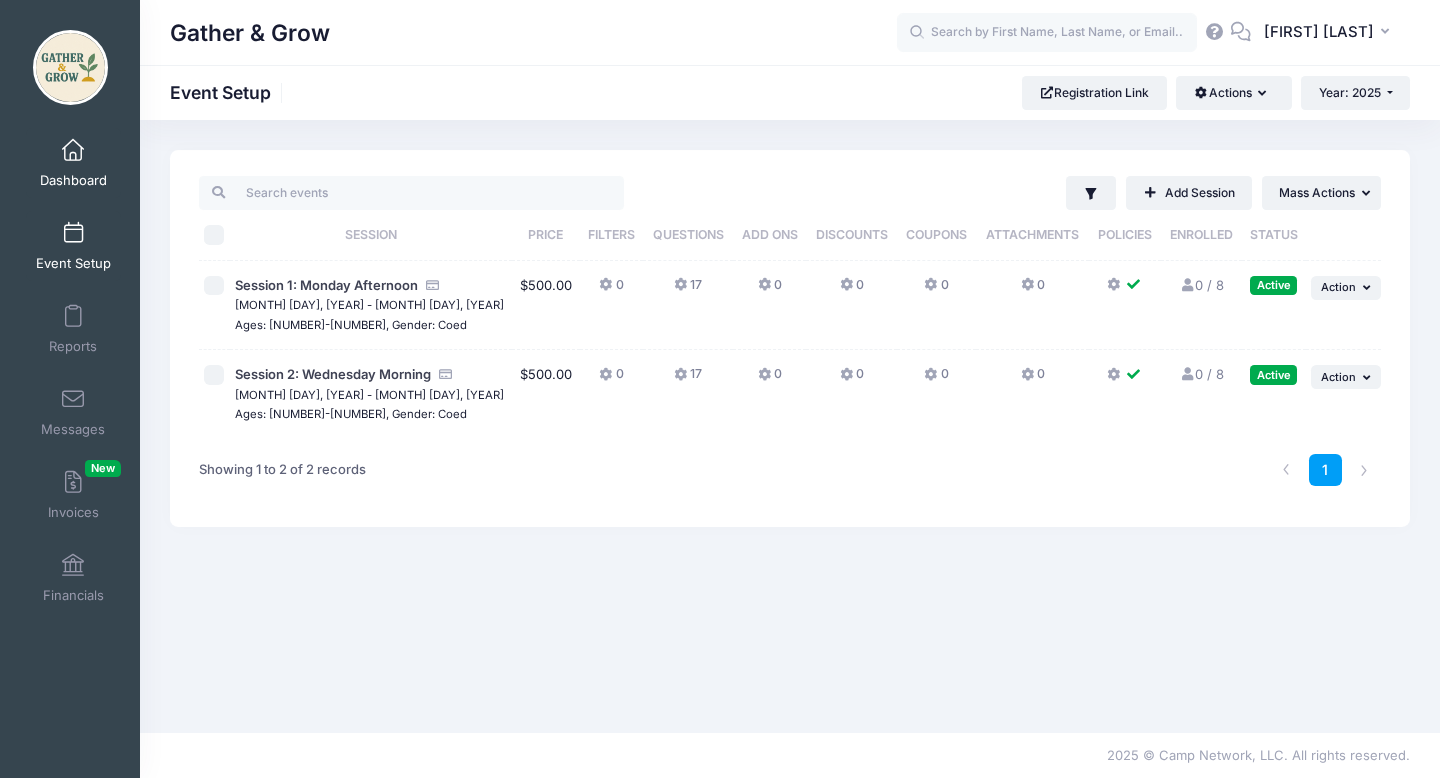 click on "Dashboard" at bounding box center (73, 180) 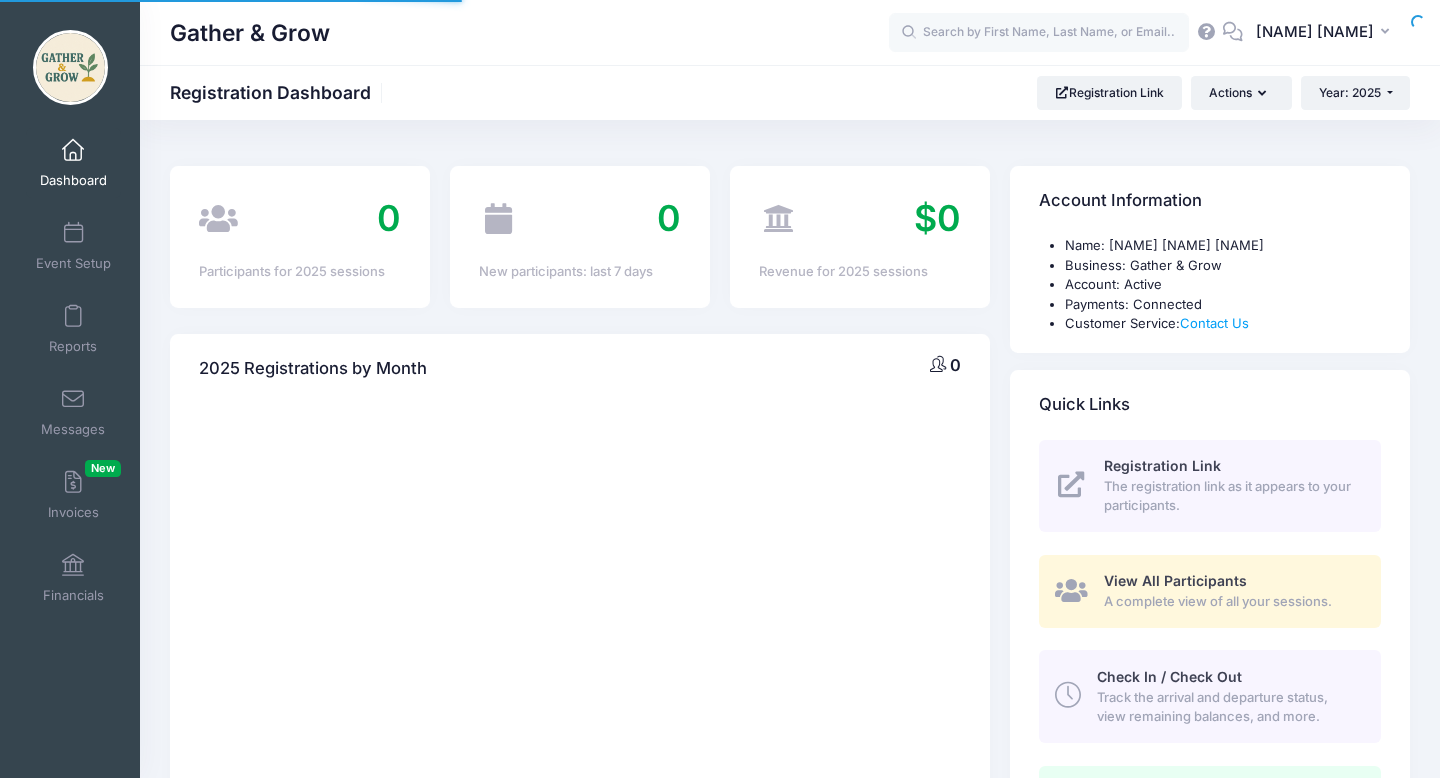 scroll, scrollTop: 0, scrollLeft: 0, axis: both 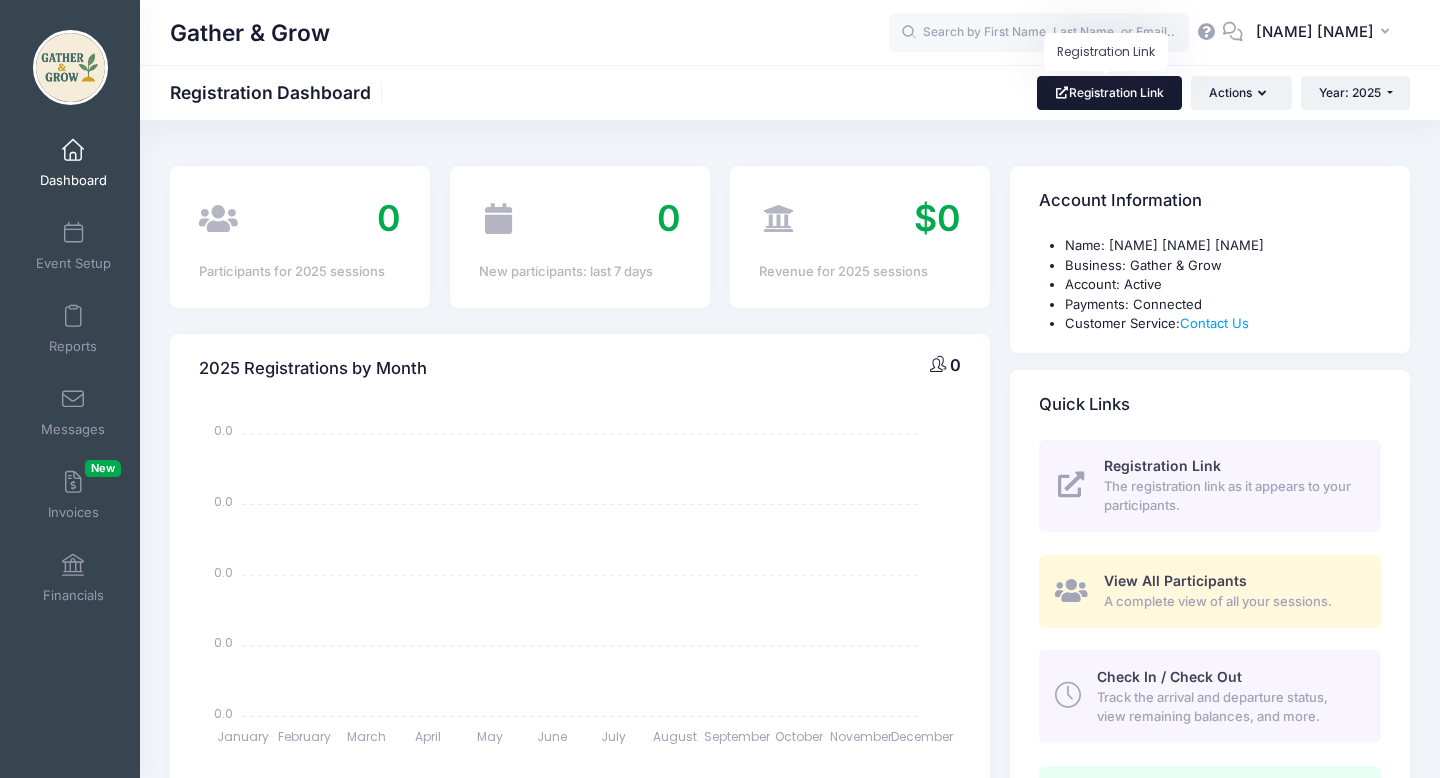click on "Registration Link" at bounding box center (1109, 93) 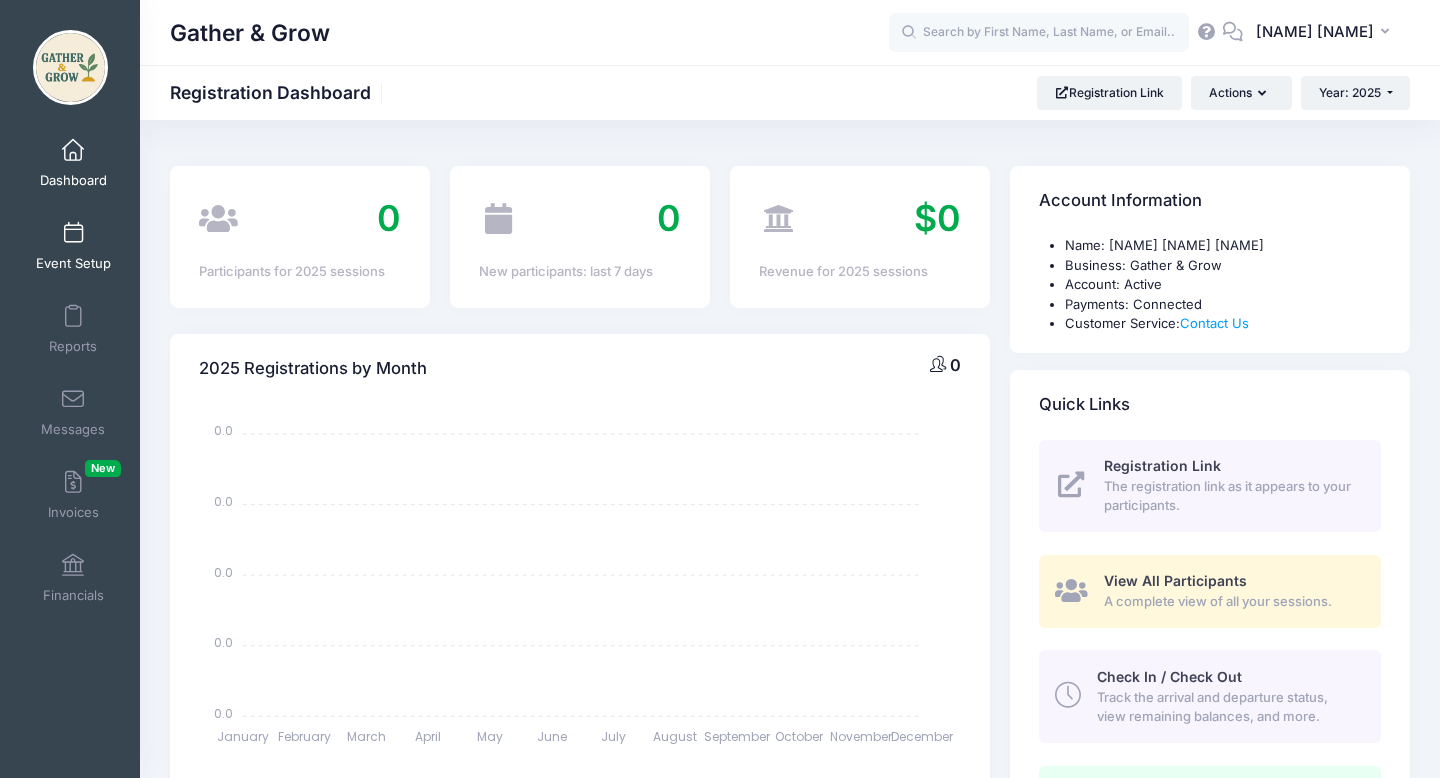click on "Event Setup" at bounding box center [73, 246] 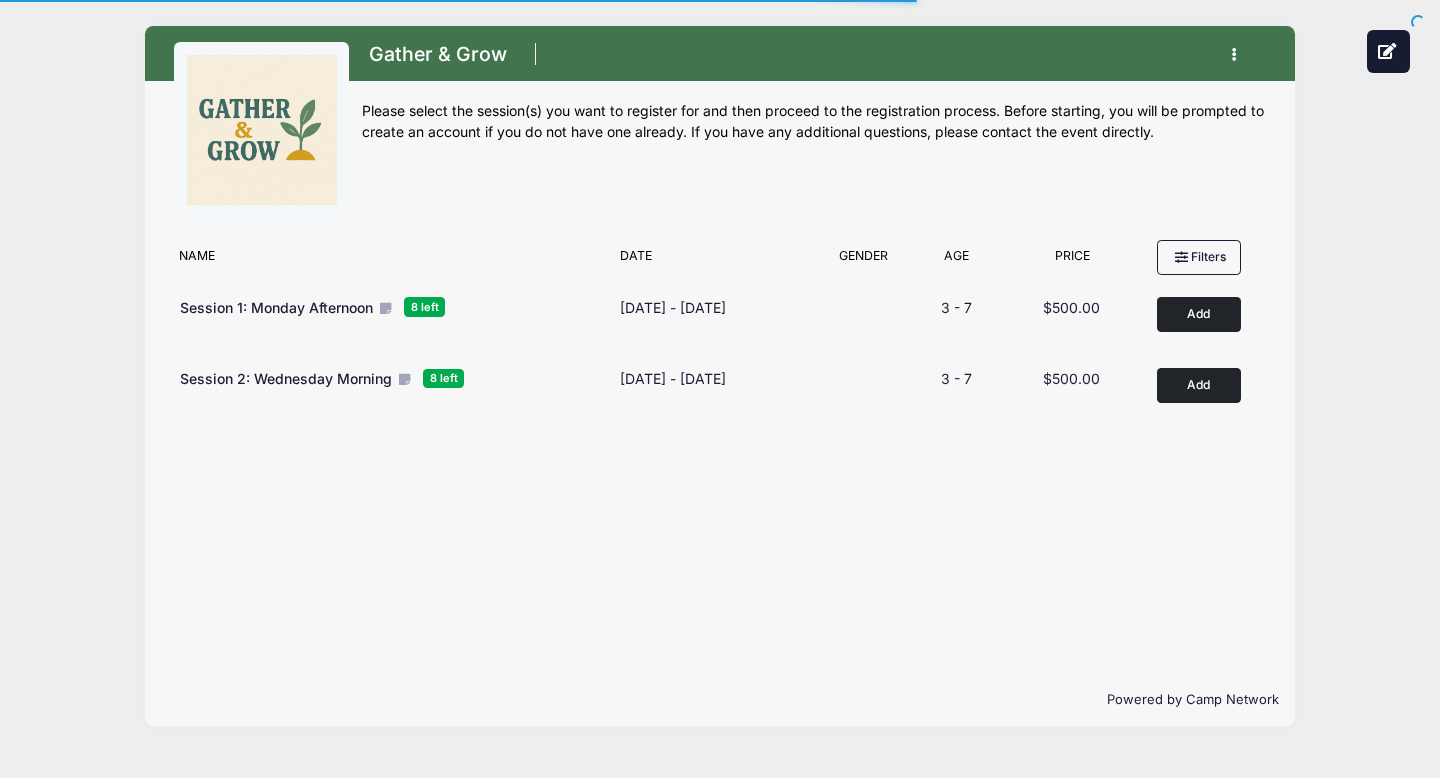 scroll, scrollTop: 0, scrollLeft: 0, axis: both 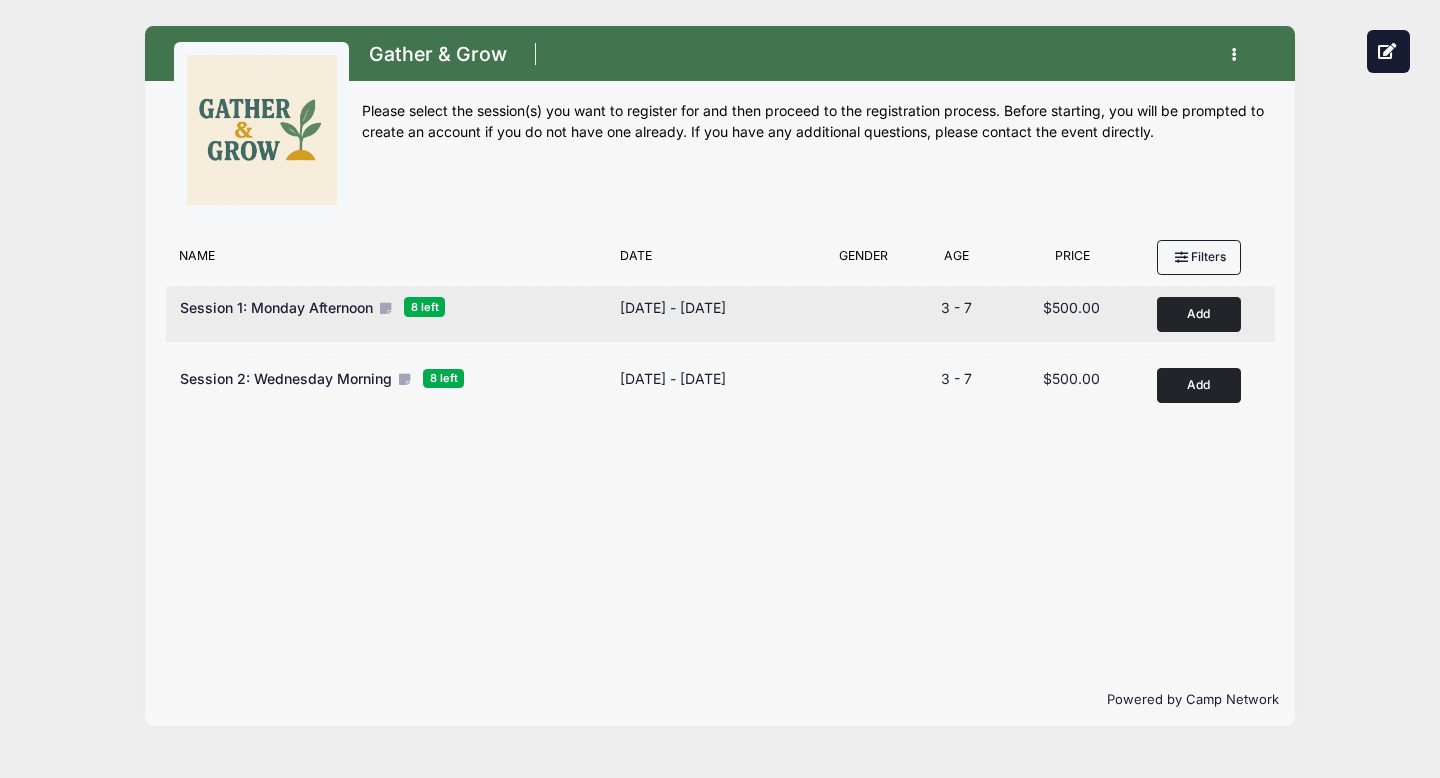 click at bounding box center [385, 308] 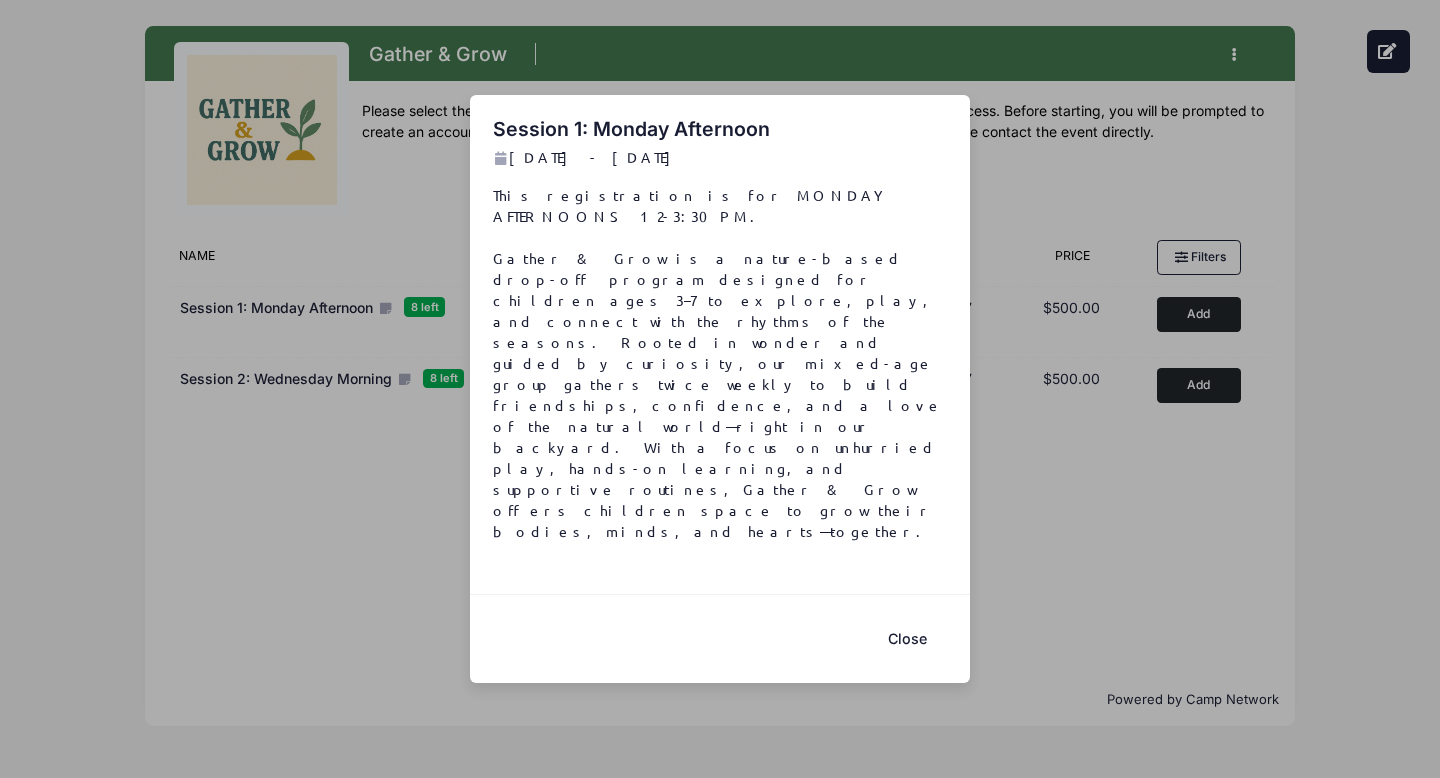 click on "Close" at bounding box center (907, 638) 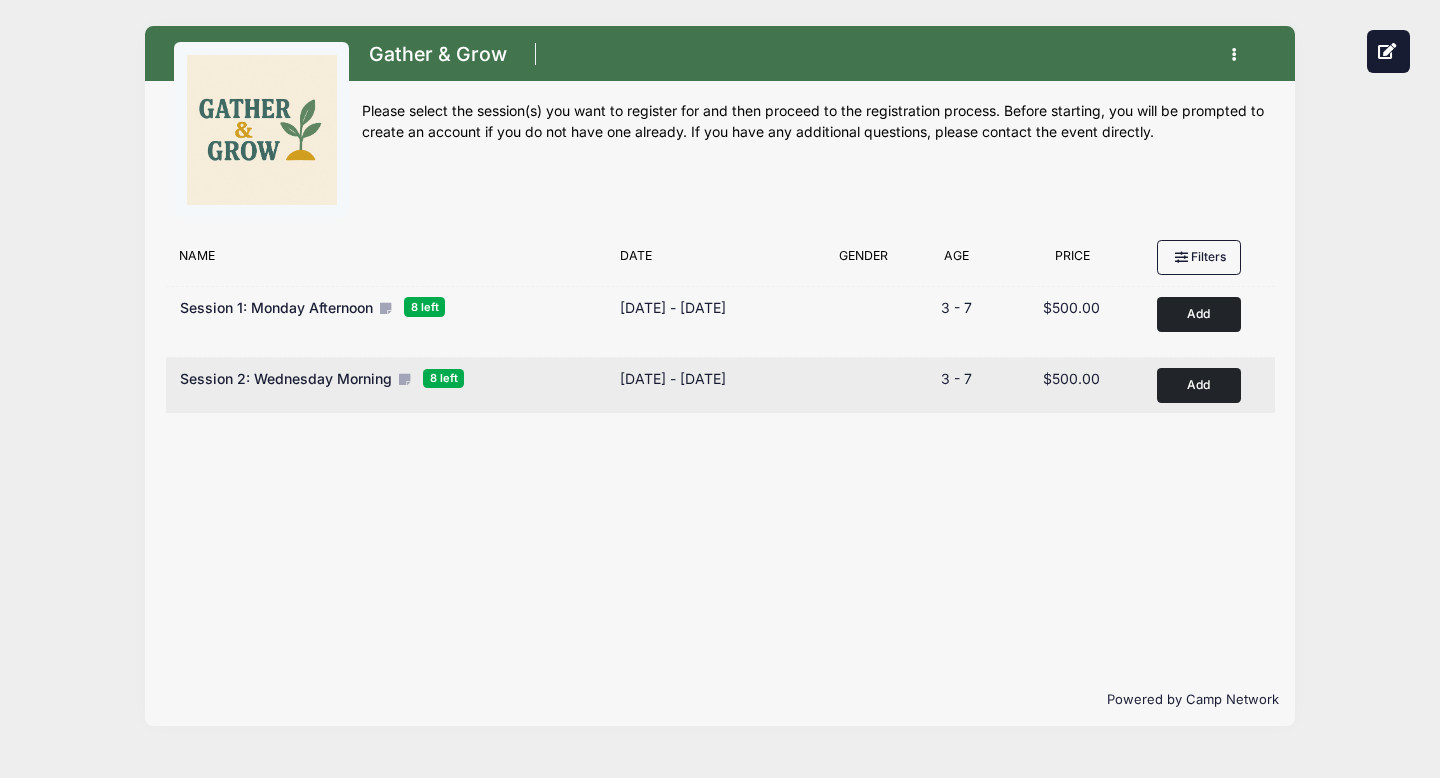 click at bounding box center [404, 379] 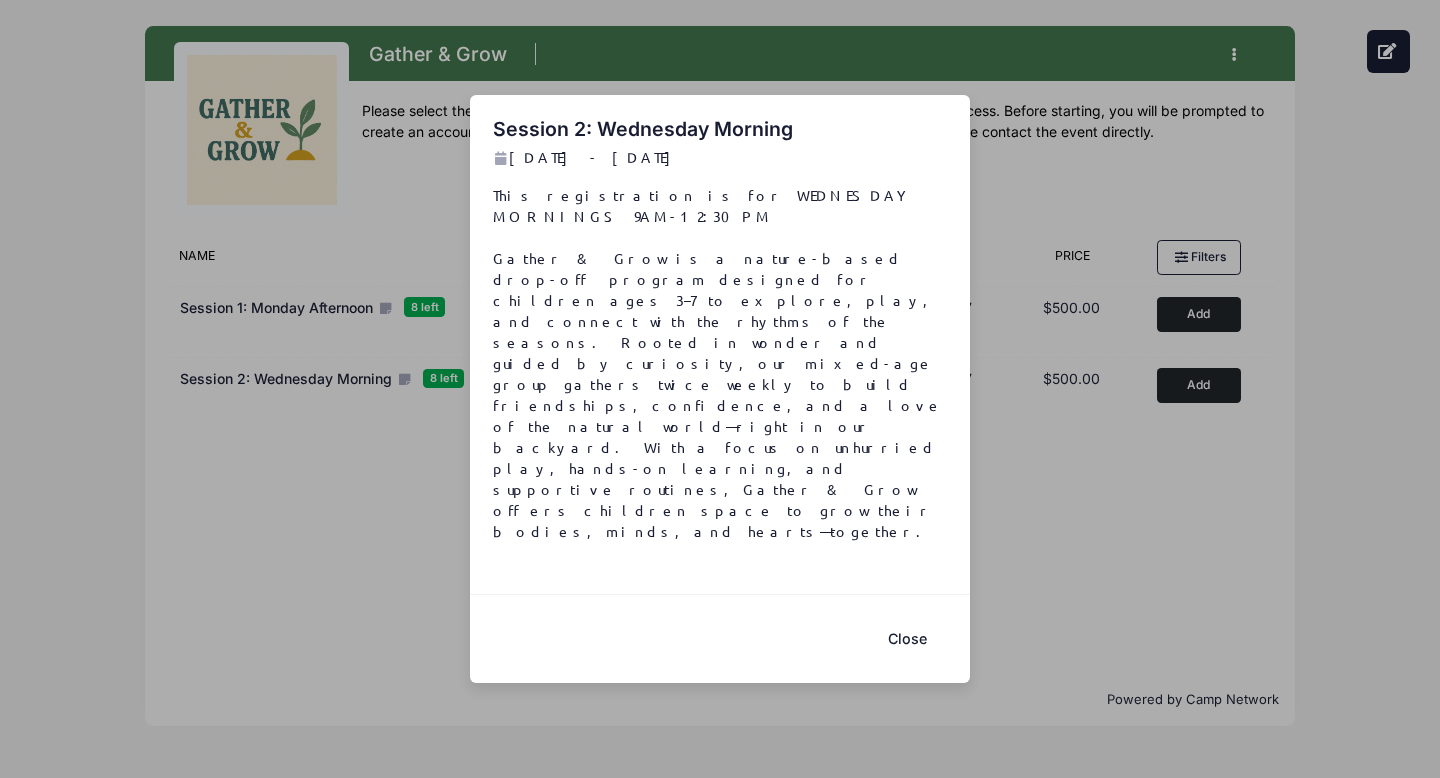 click on "Close" at bounding box center [907, 638] 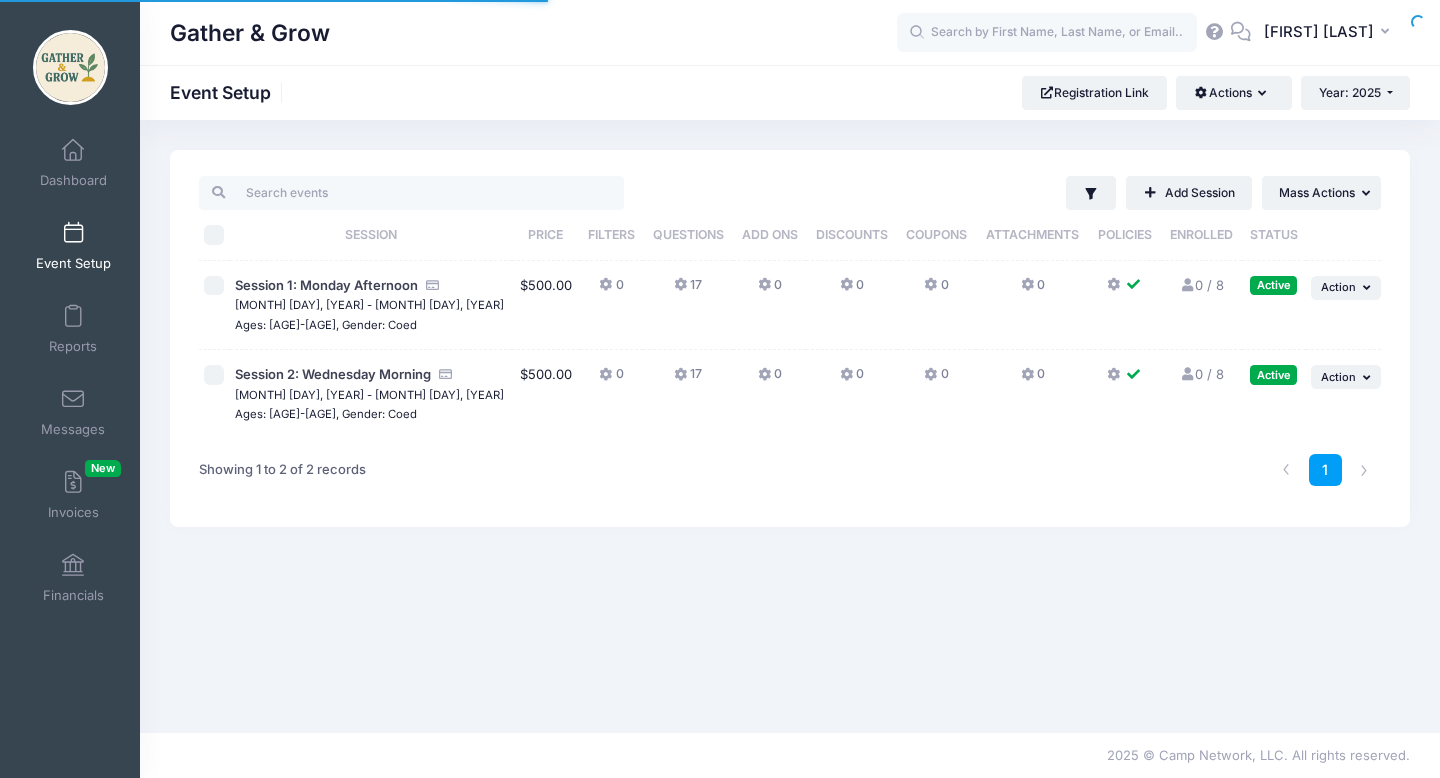 scroll, scrollTop: 0, scrollLeft: 0, axis: both 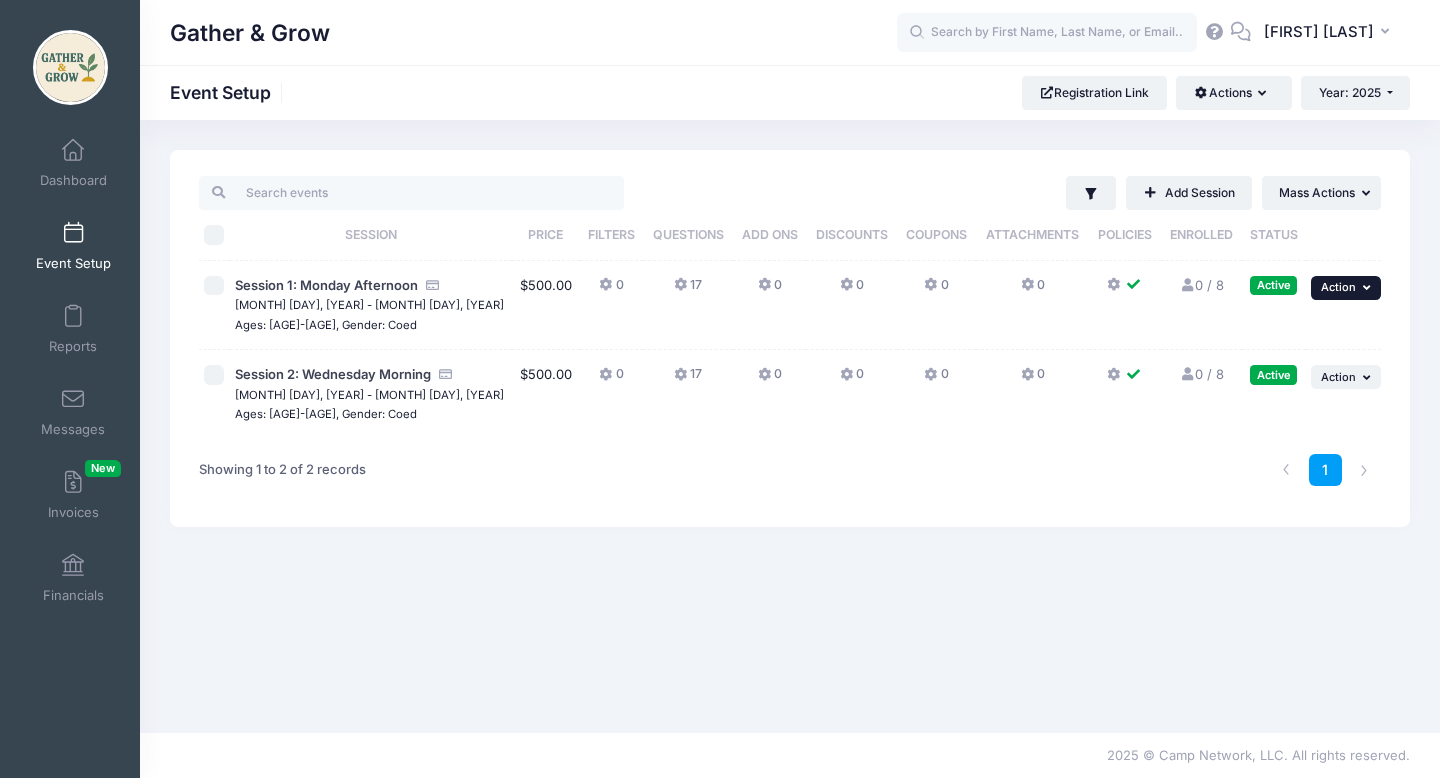 click on "Action" at bounding box center (1338, 287) 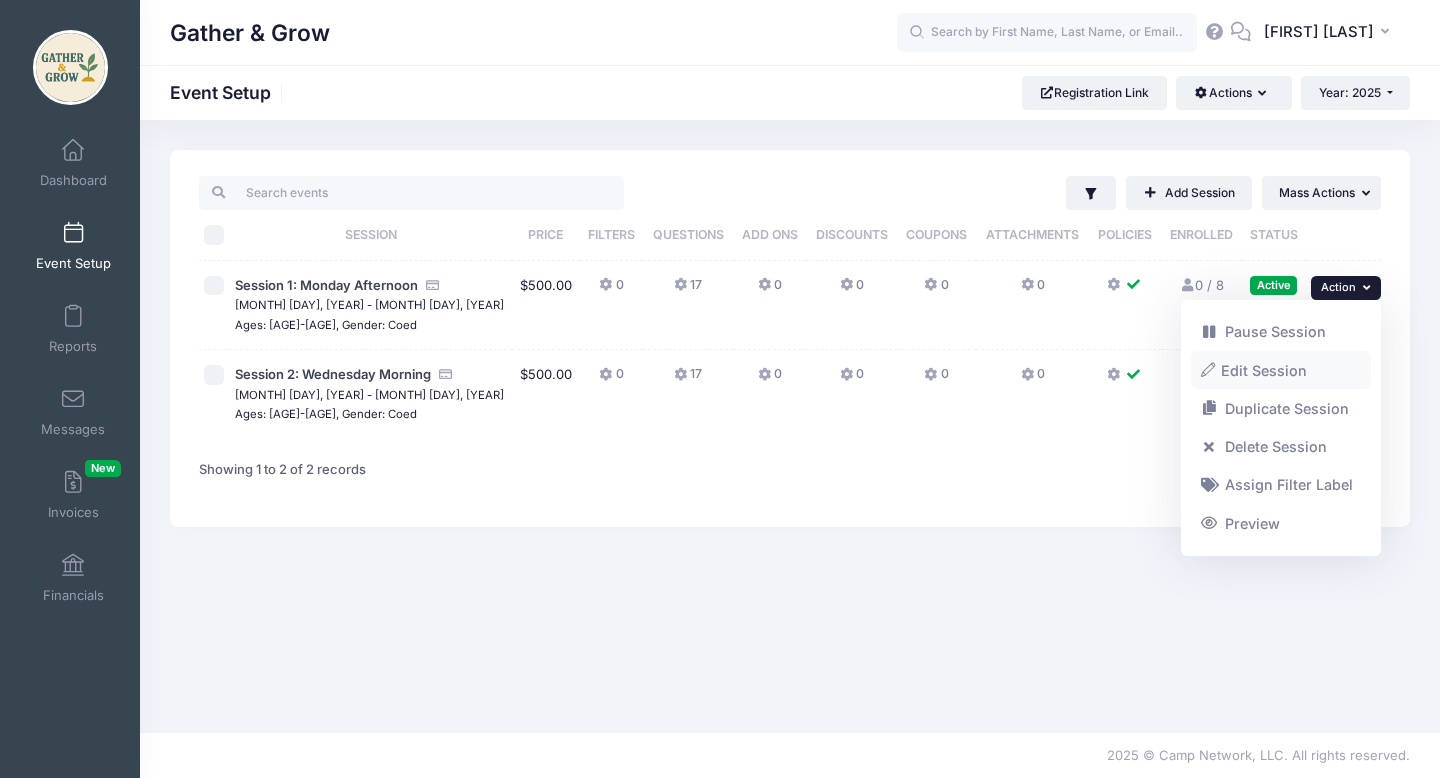 click on "Edit Session" at bounding box center (1281, 370) 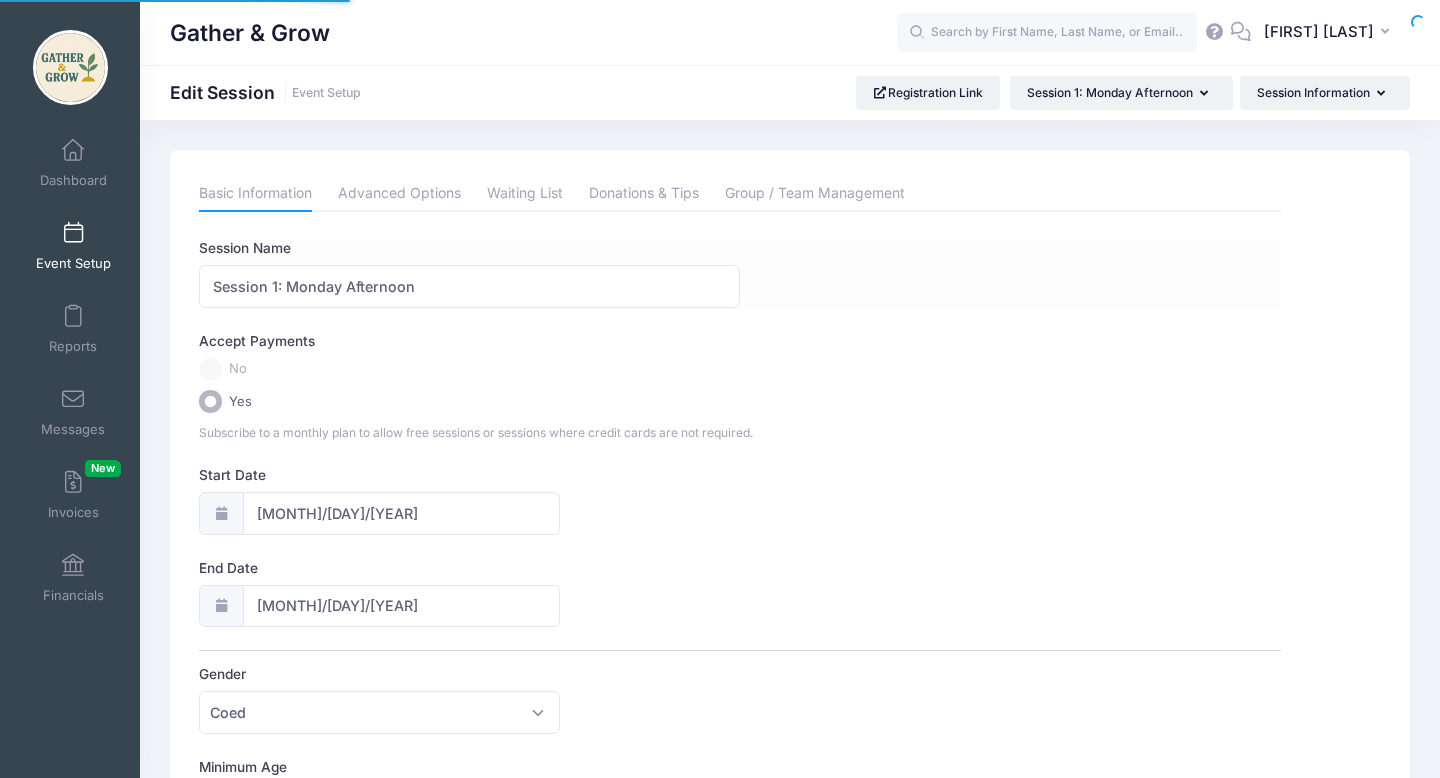 scroll, scrollTop: 0, scrollLeft: 0, axis: both 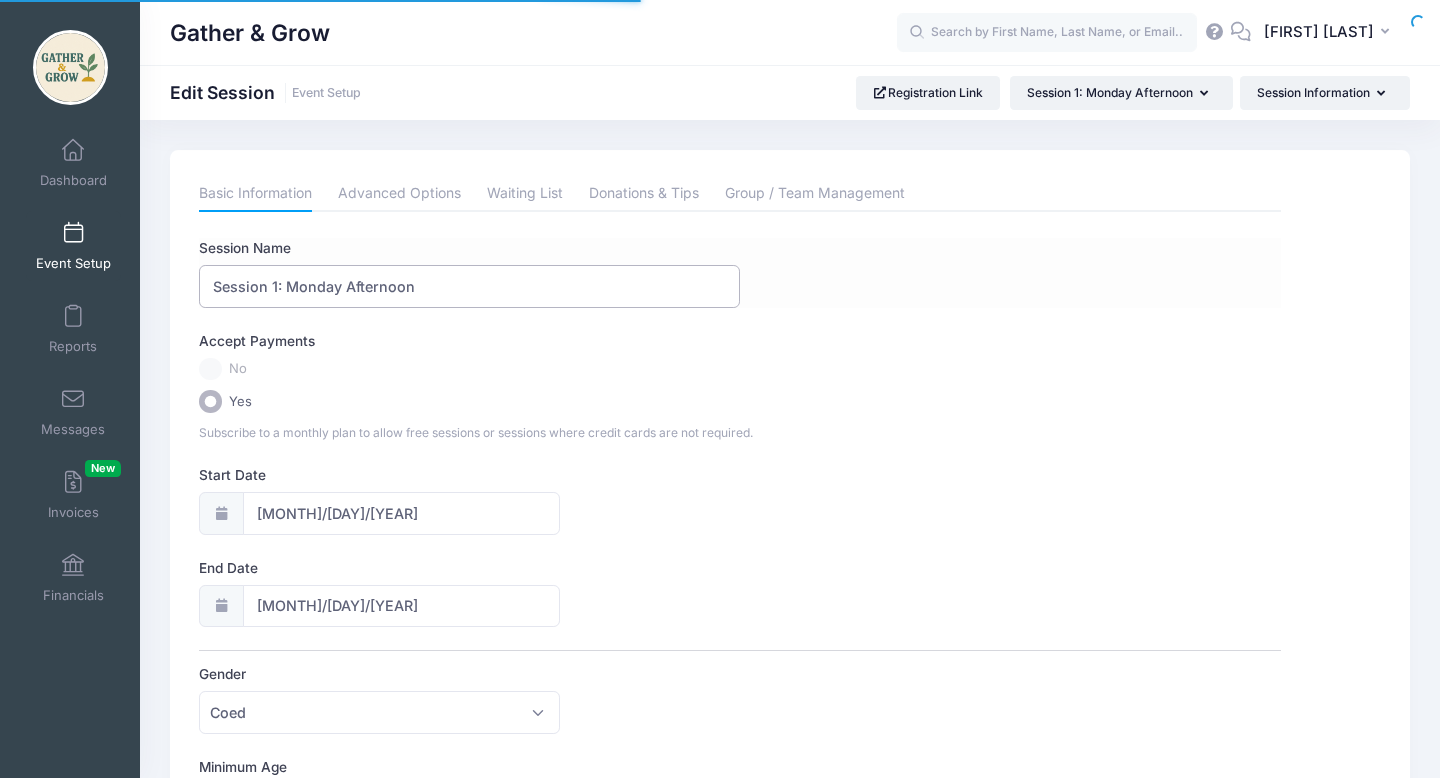 click on "Session 1: Monday Afternoon" at bounding box center [469, 286] 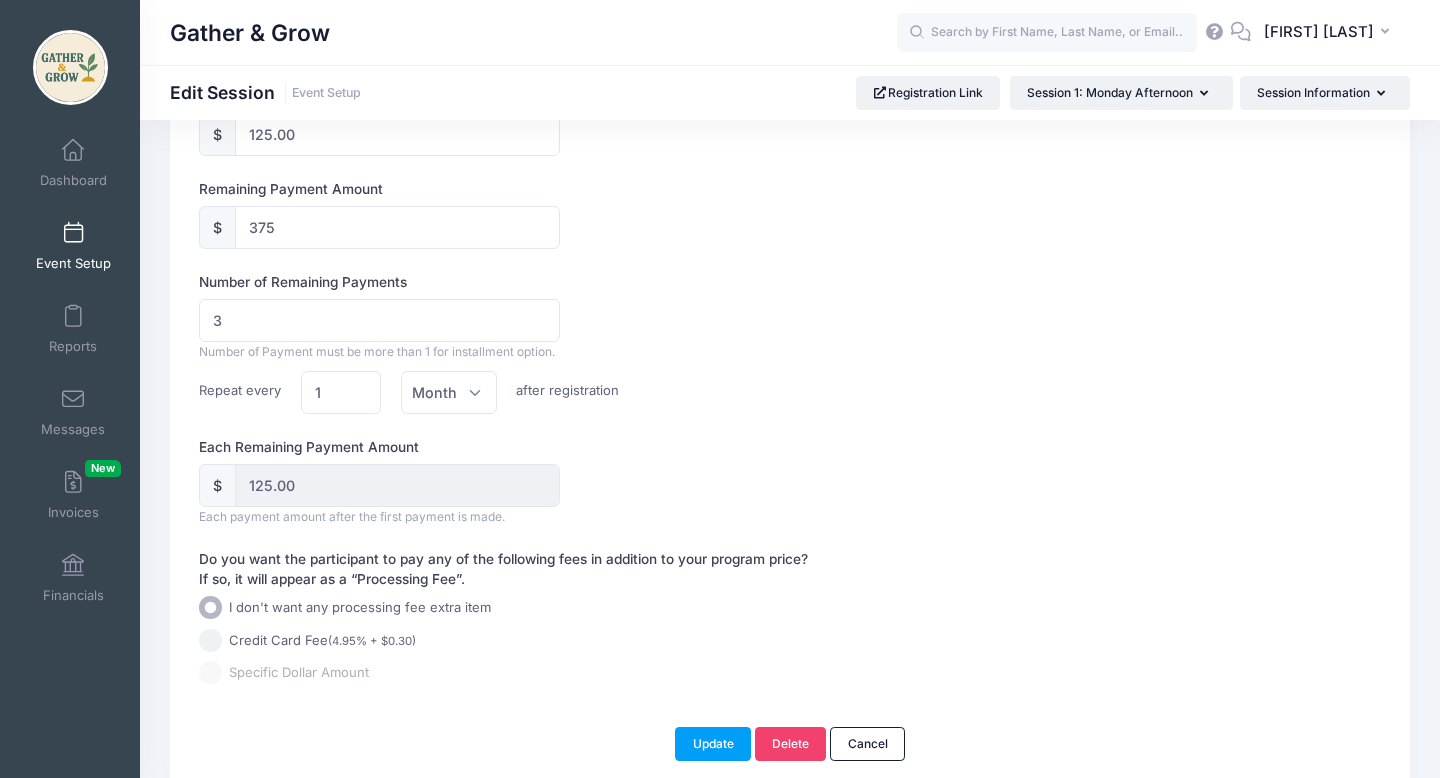 scroll, scrollTop: 1343, scrollLeft: 0, axis: vertical 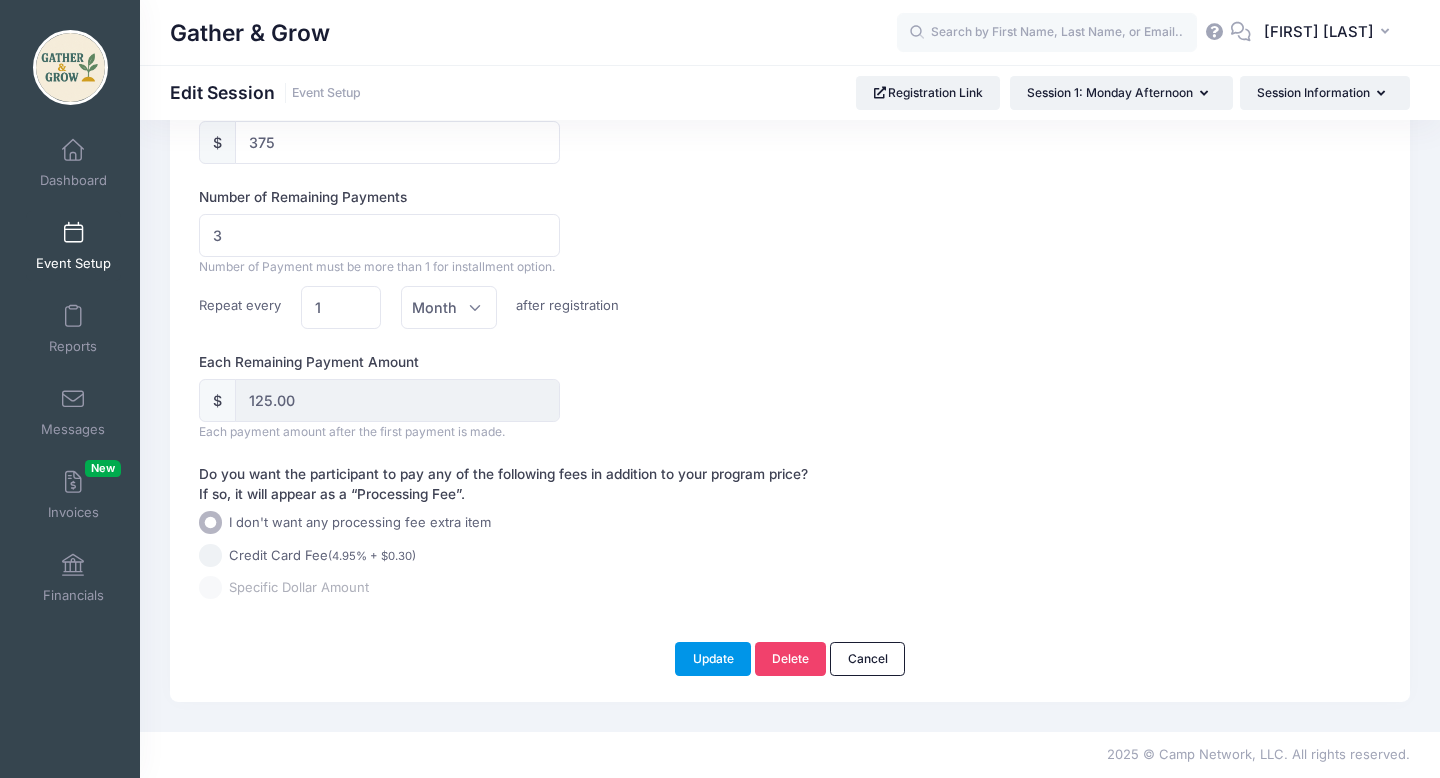type on "Session 1: [DAY] Afternoon; 12-3:30PM" 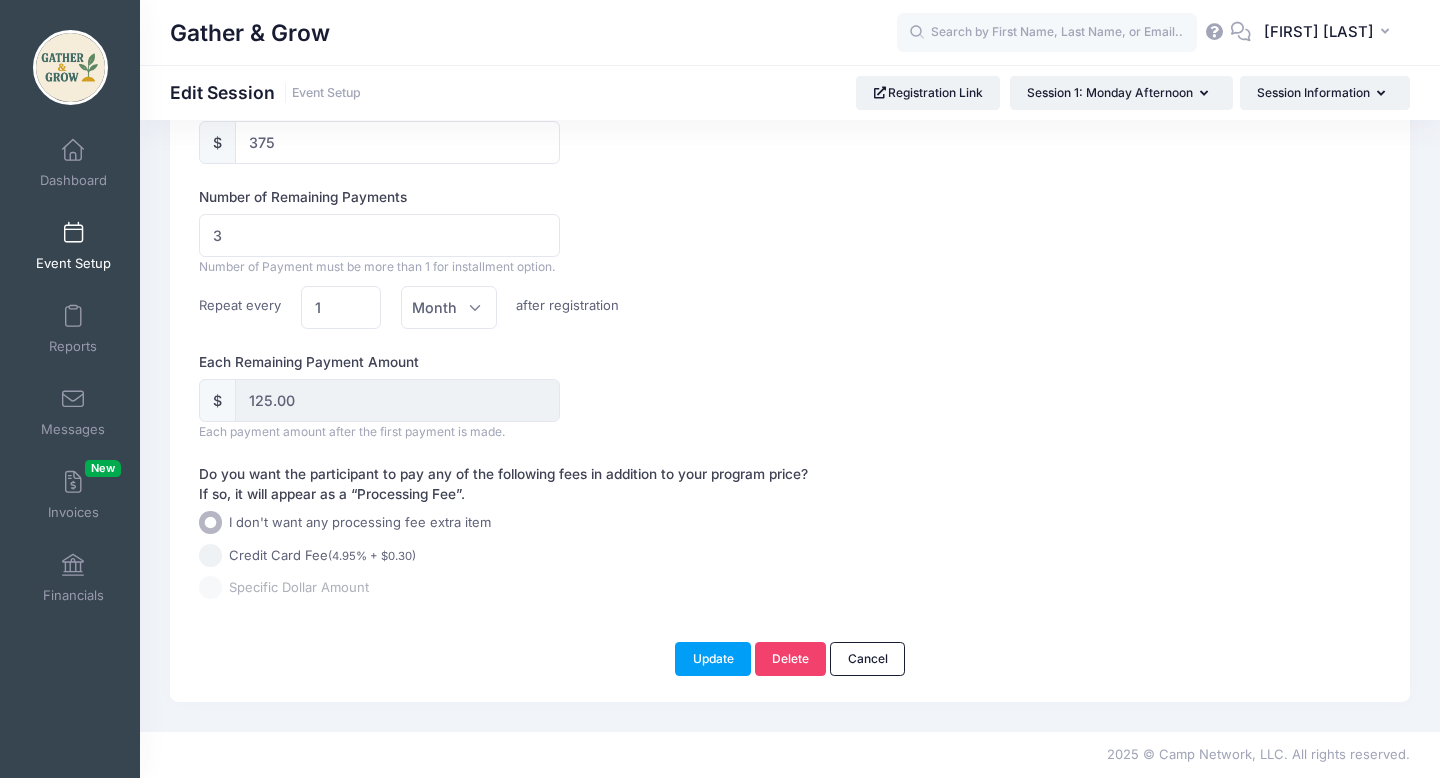 scroll, scrollTop: 1343, scrollLeft: 0, axis: vertical 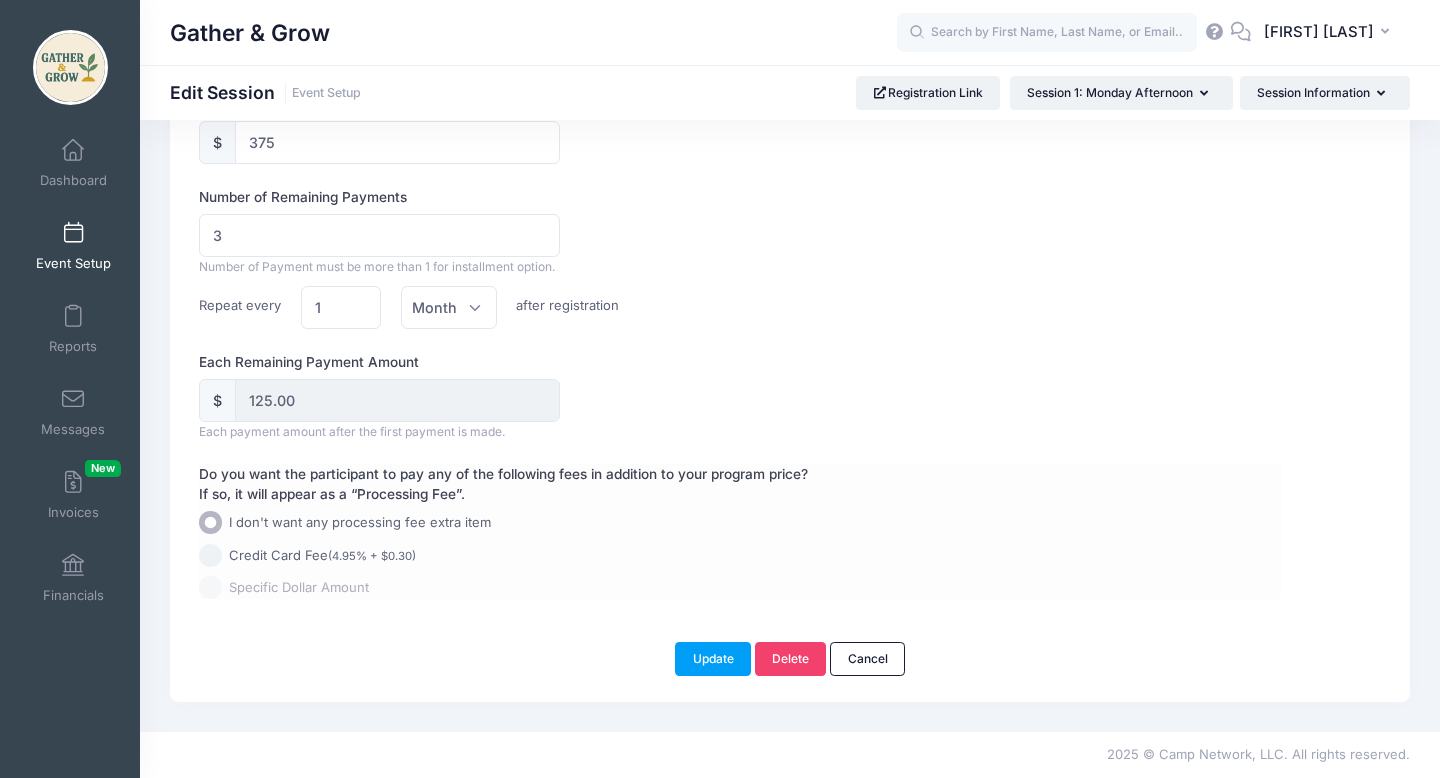 click on "Credit Card Fee  (4.95%  + $0.30)" at bounding box center [210, 555] 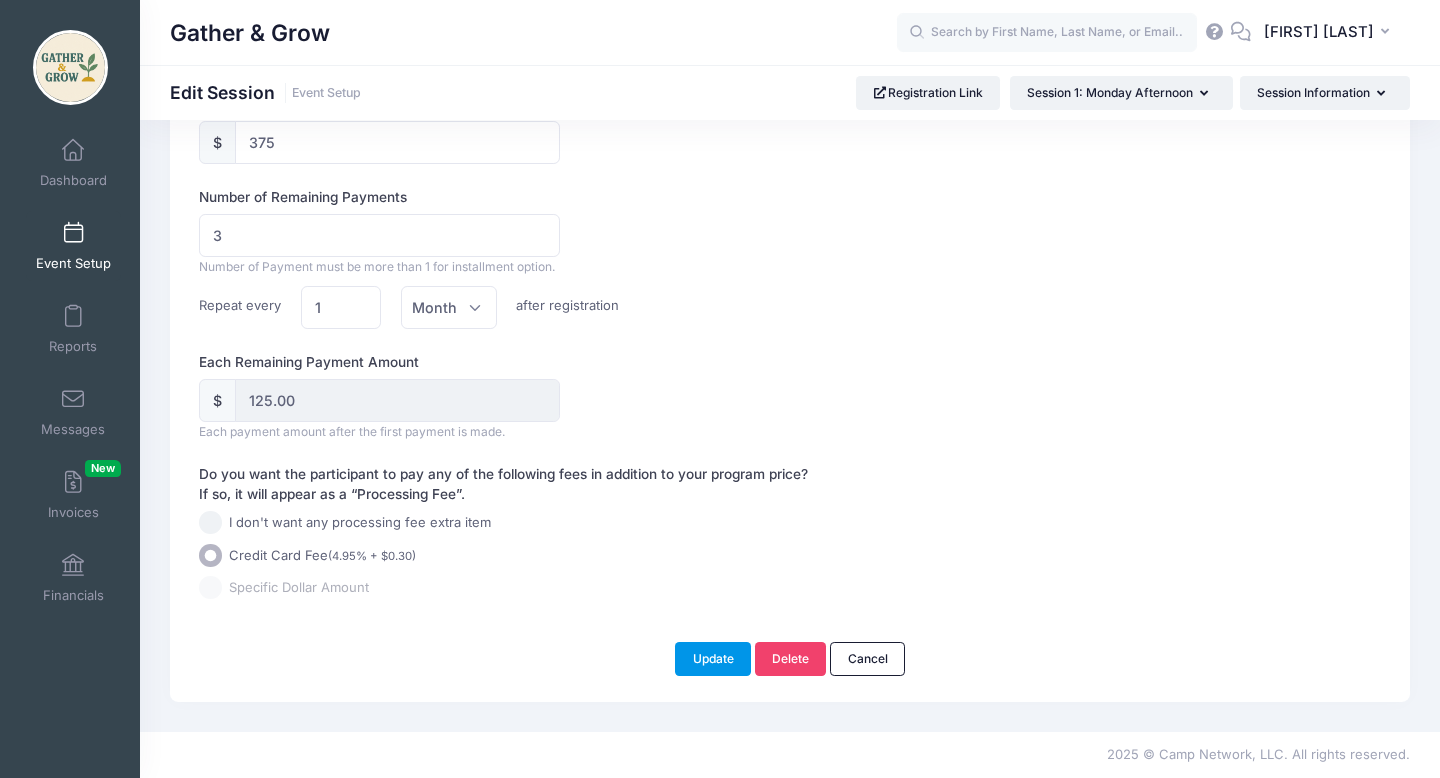 click on "Update" at bounding box center [713, 659] 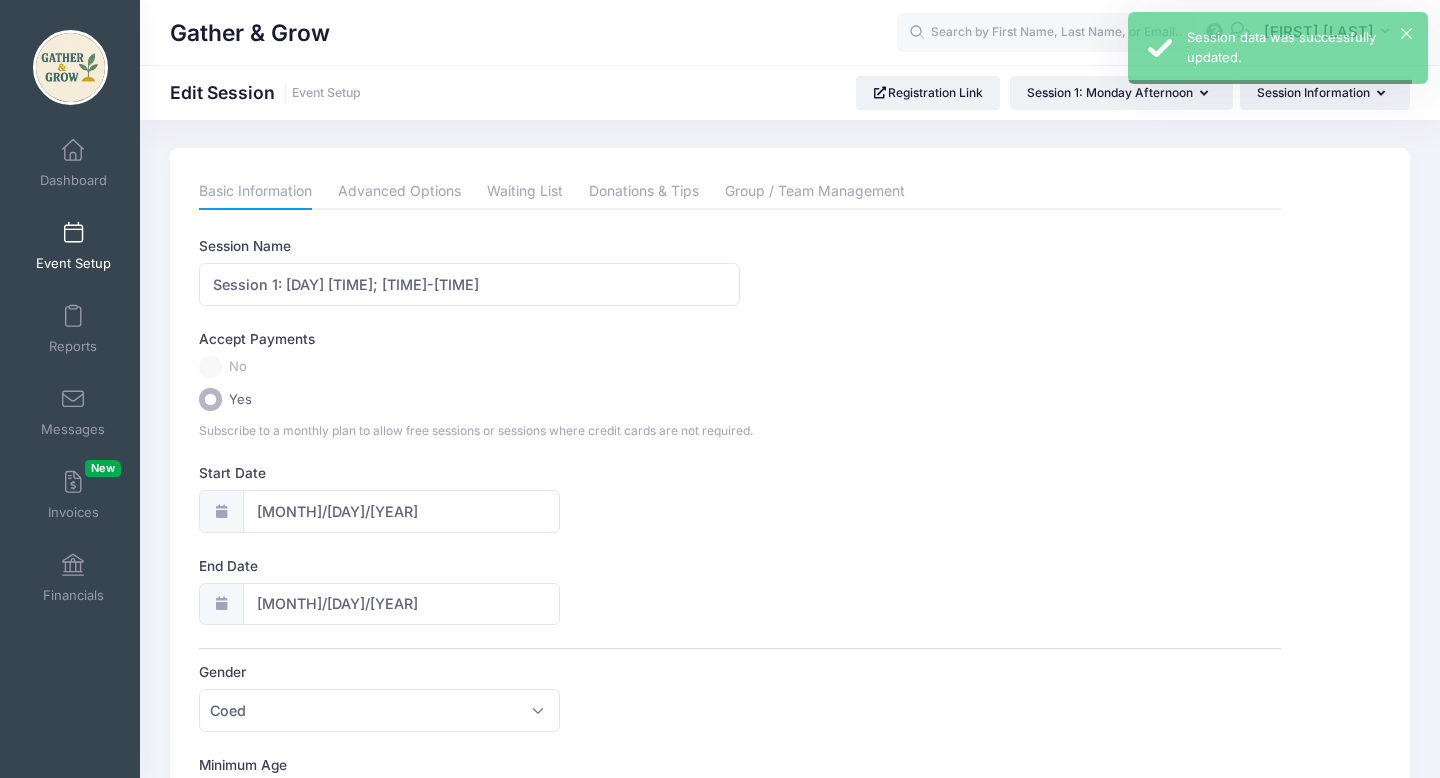 scroll, scrollTop: 0, scrollLeft: 0, axis: both 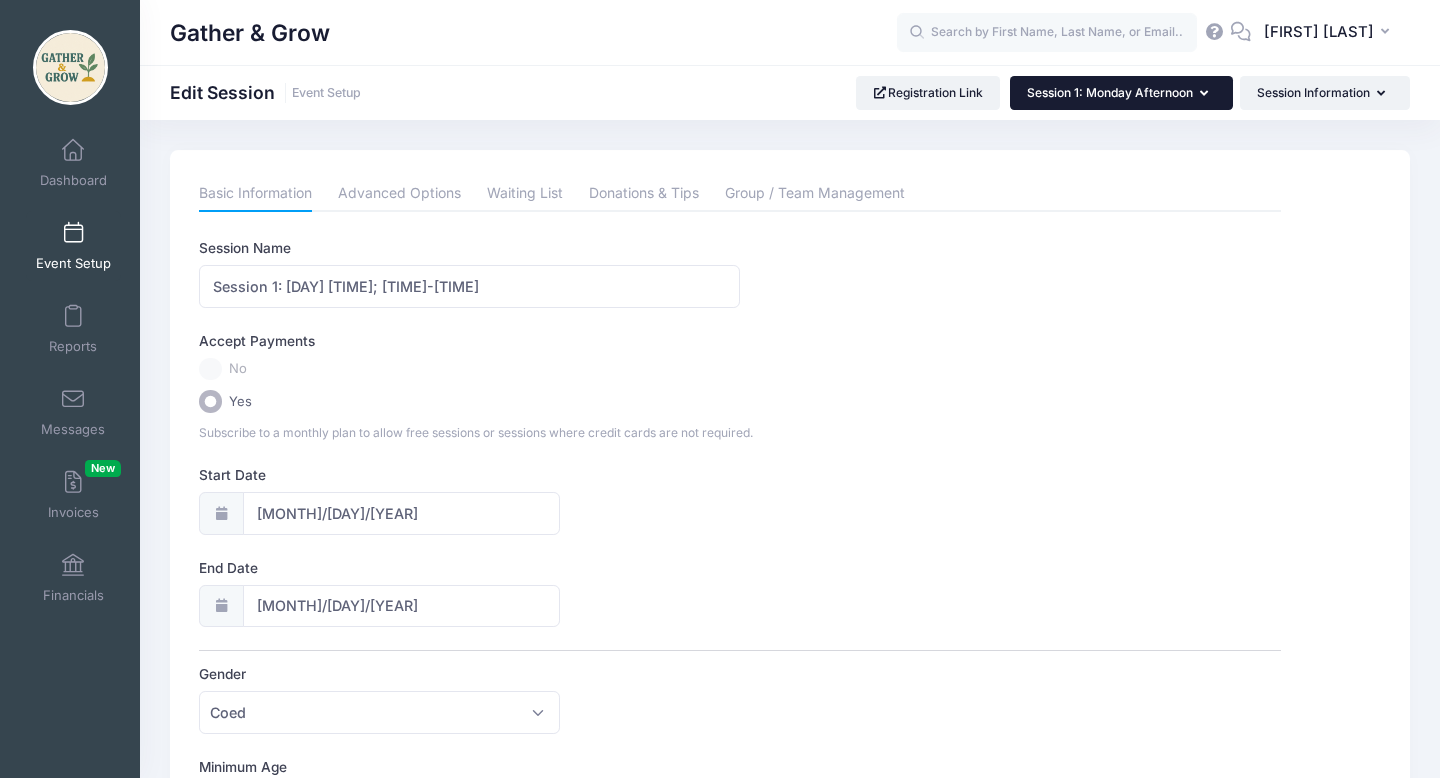 click at bounding box center (1208, 94) 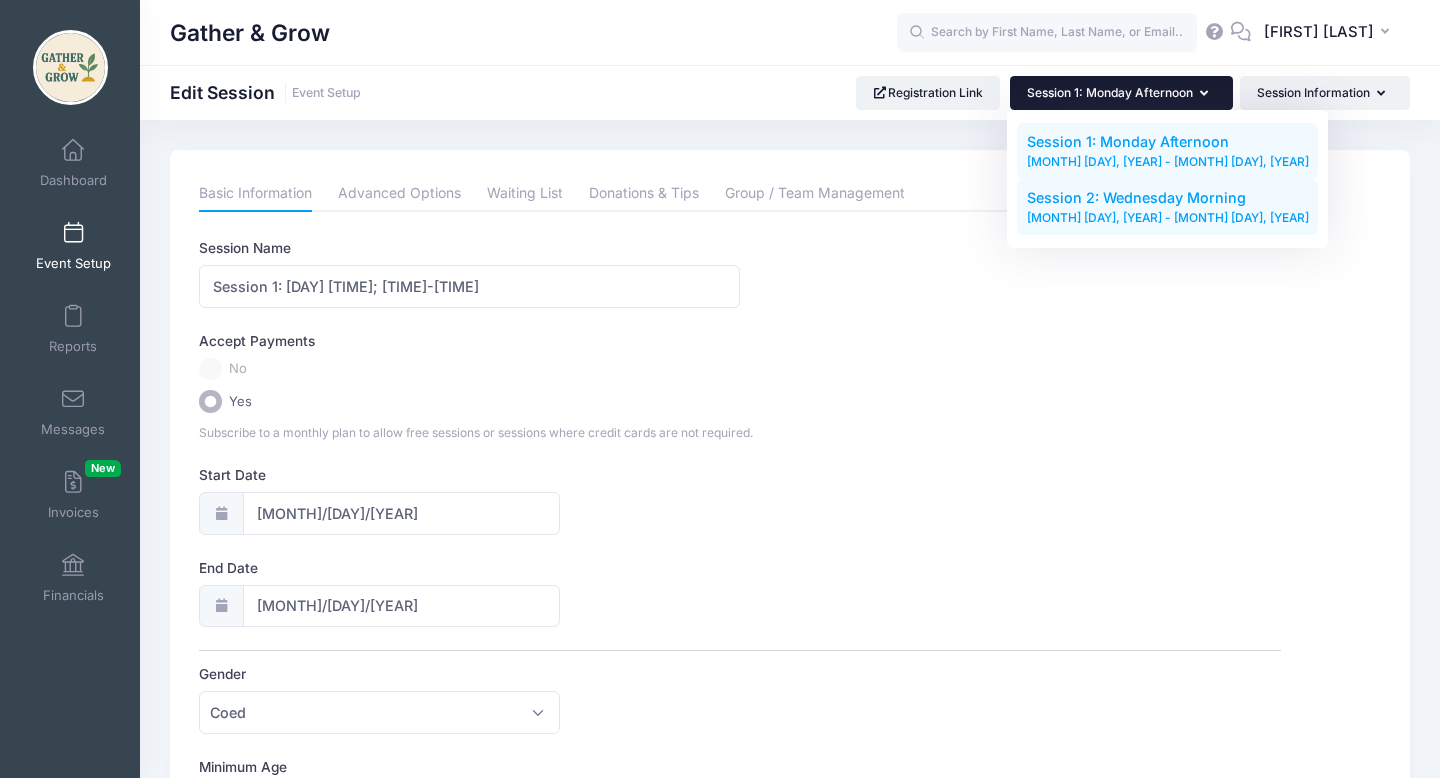 click on "[DATE] - [DATE]" at bounding box center (1168, 218) 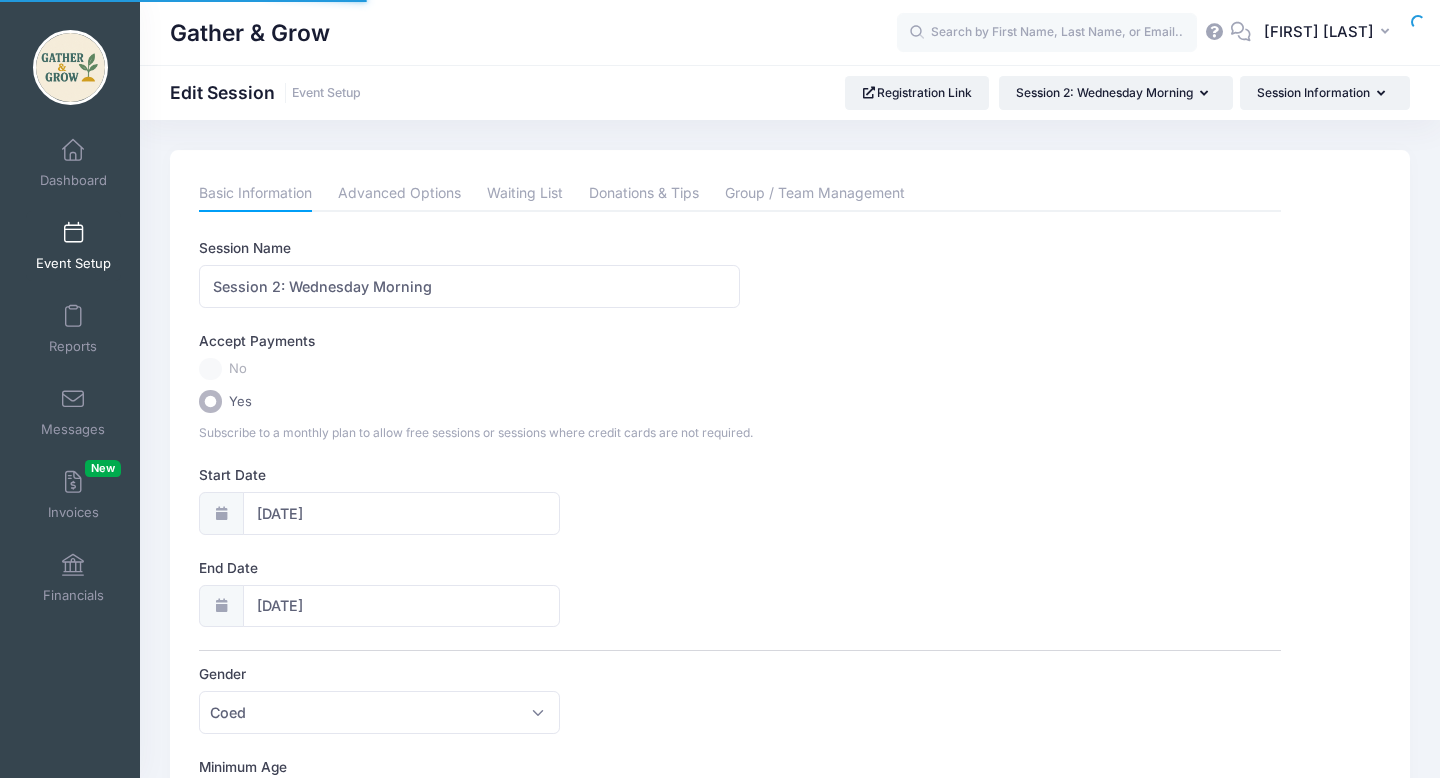 scroll, scrollTop: 0, scrollLeft: 0, axis: both 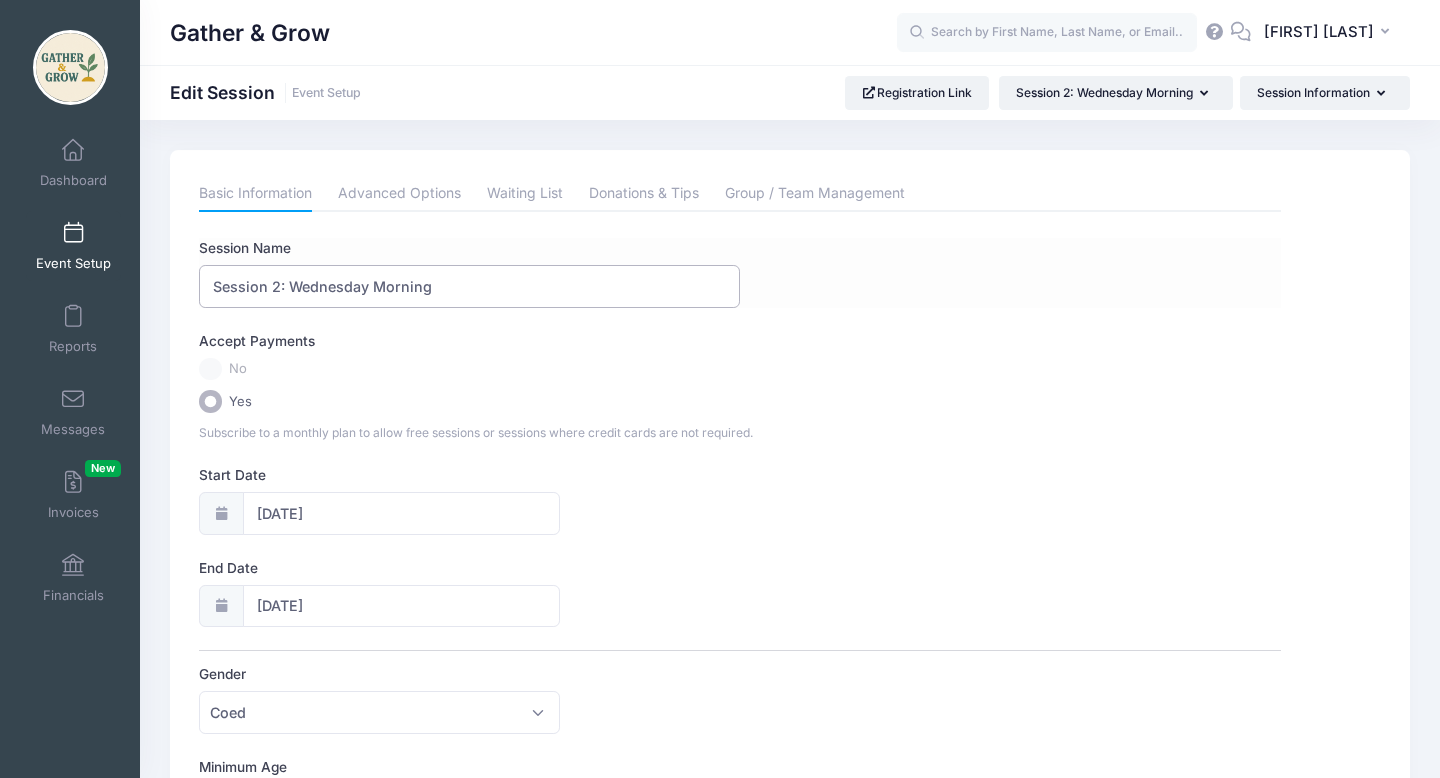 click on "Session 2: Wednesday Morning" at bounding box center (469, 286) 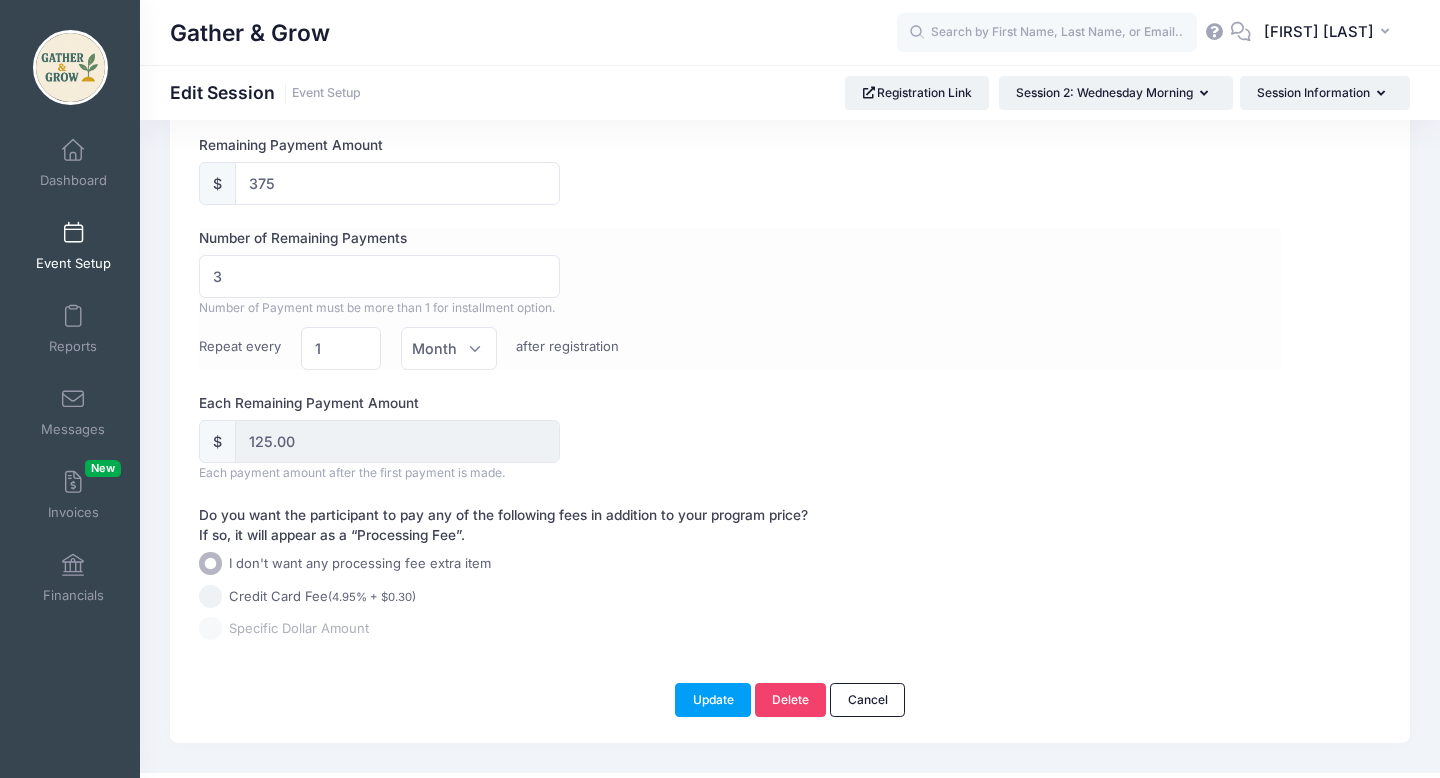 scroll, scrollTop: 1291, scrollLeft: 0, axis: vertical 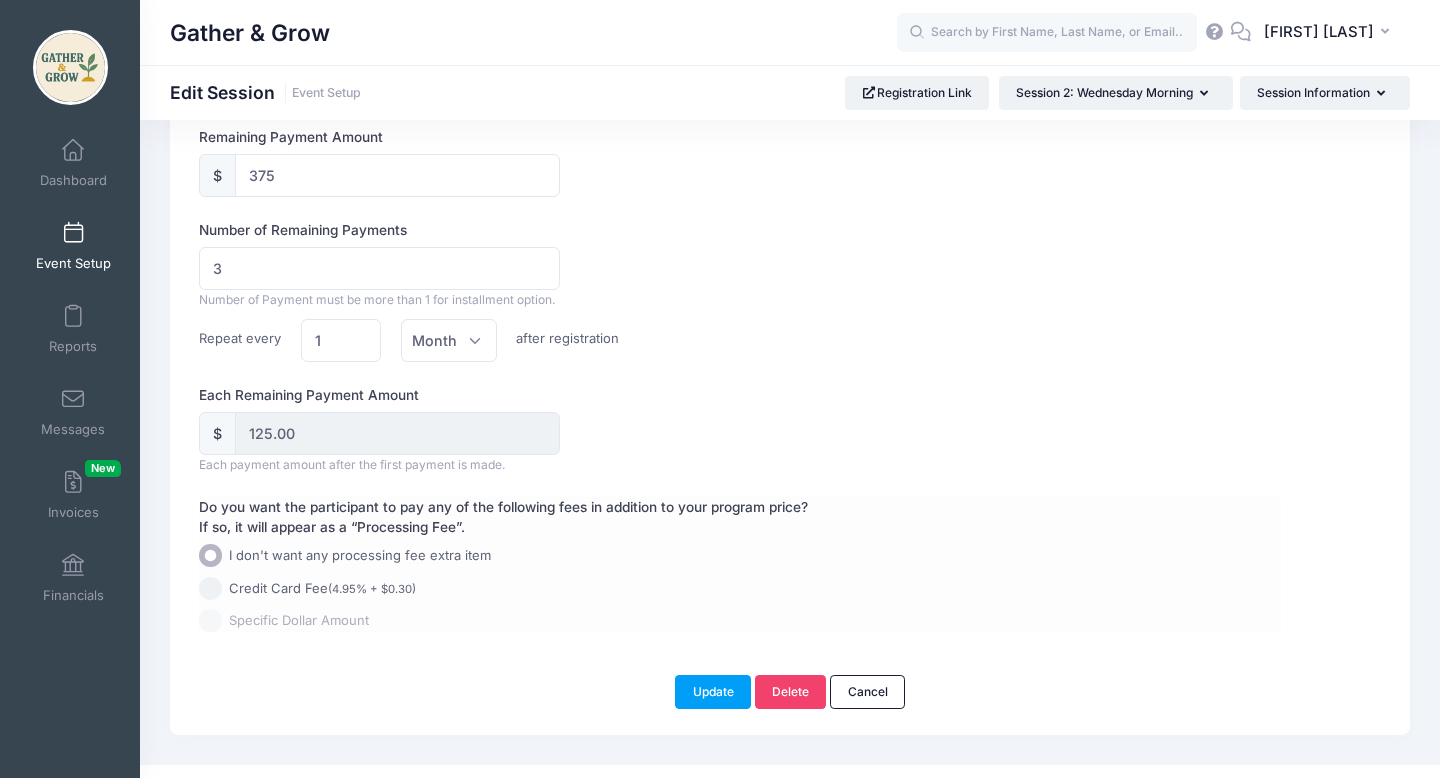 type on "Session 2: [DAY] Morning; 9AM-12:30PM" 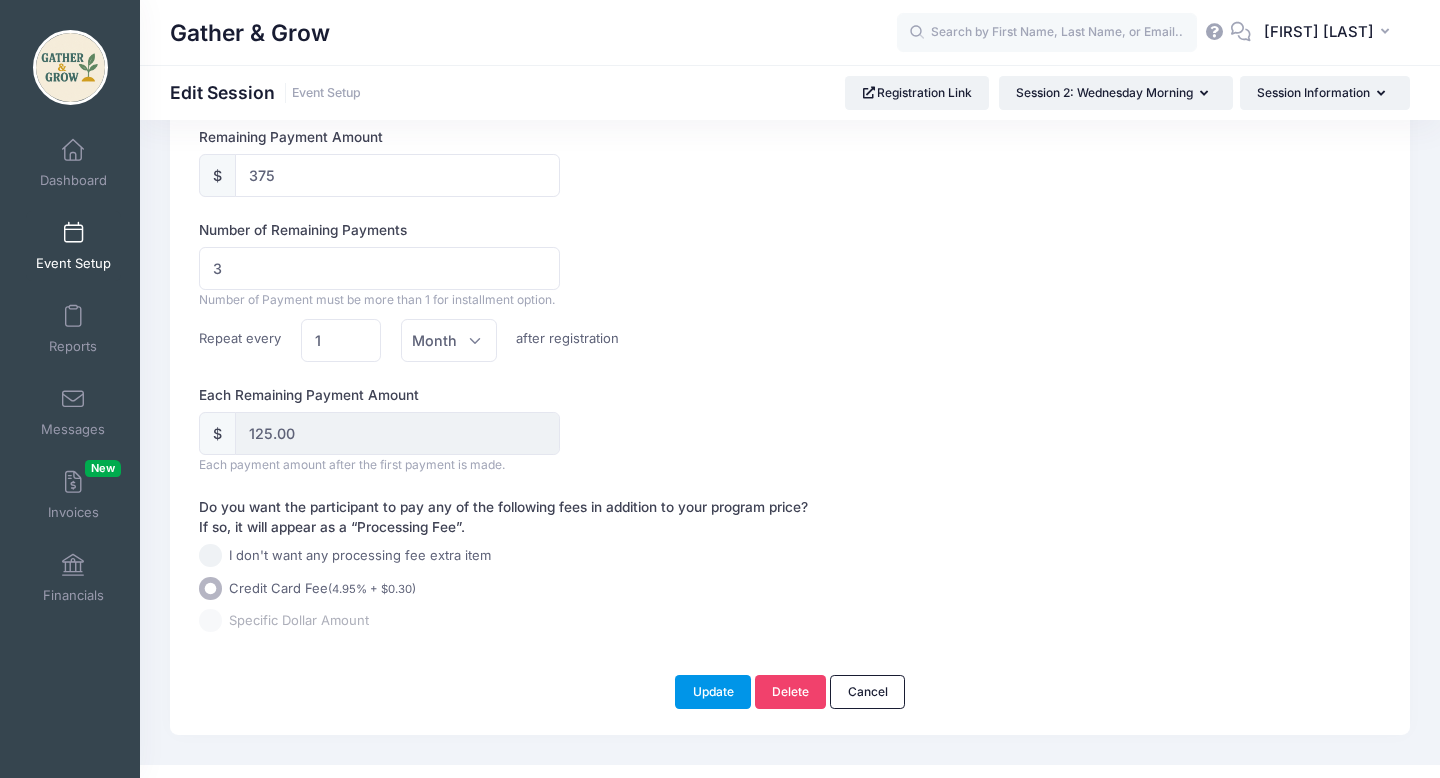 click on "Update" at bounding box center (713, 692) 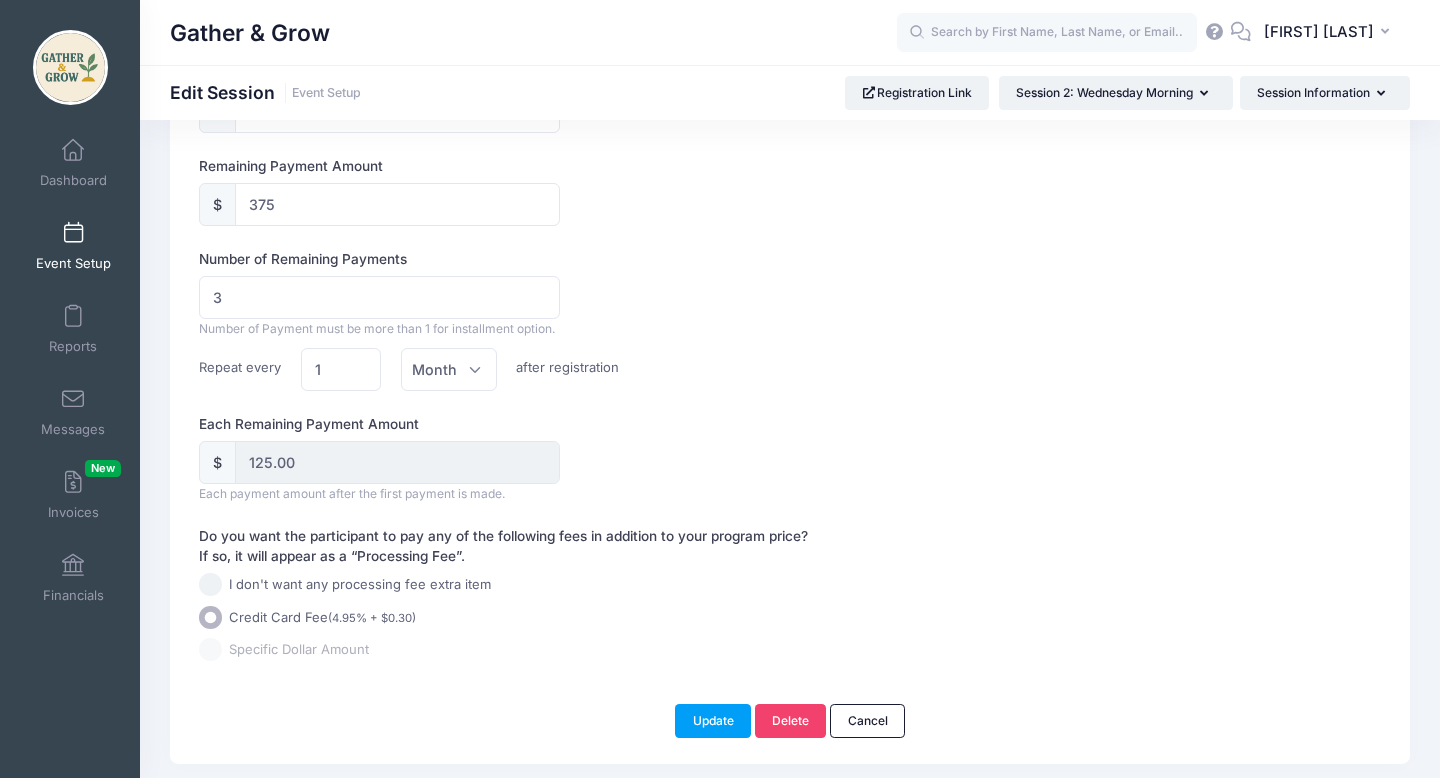 scroll, scrollTop: 1264, scrollLeft: 0, axis: vertical 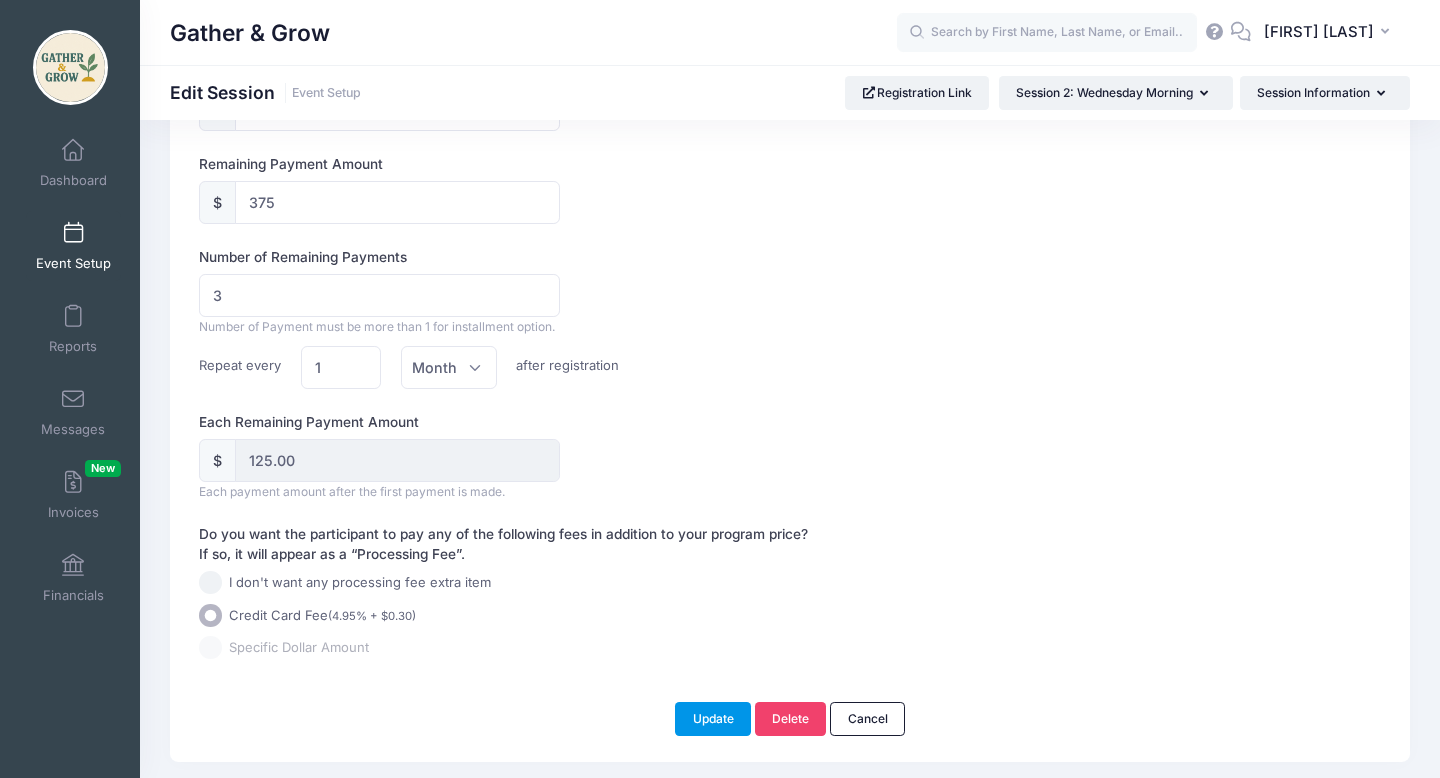 click on "Update" at bounding box center [713, 719] 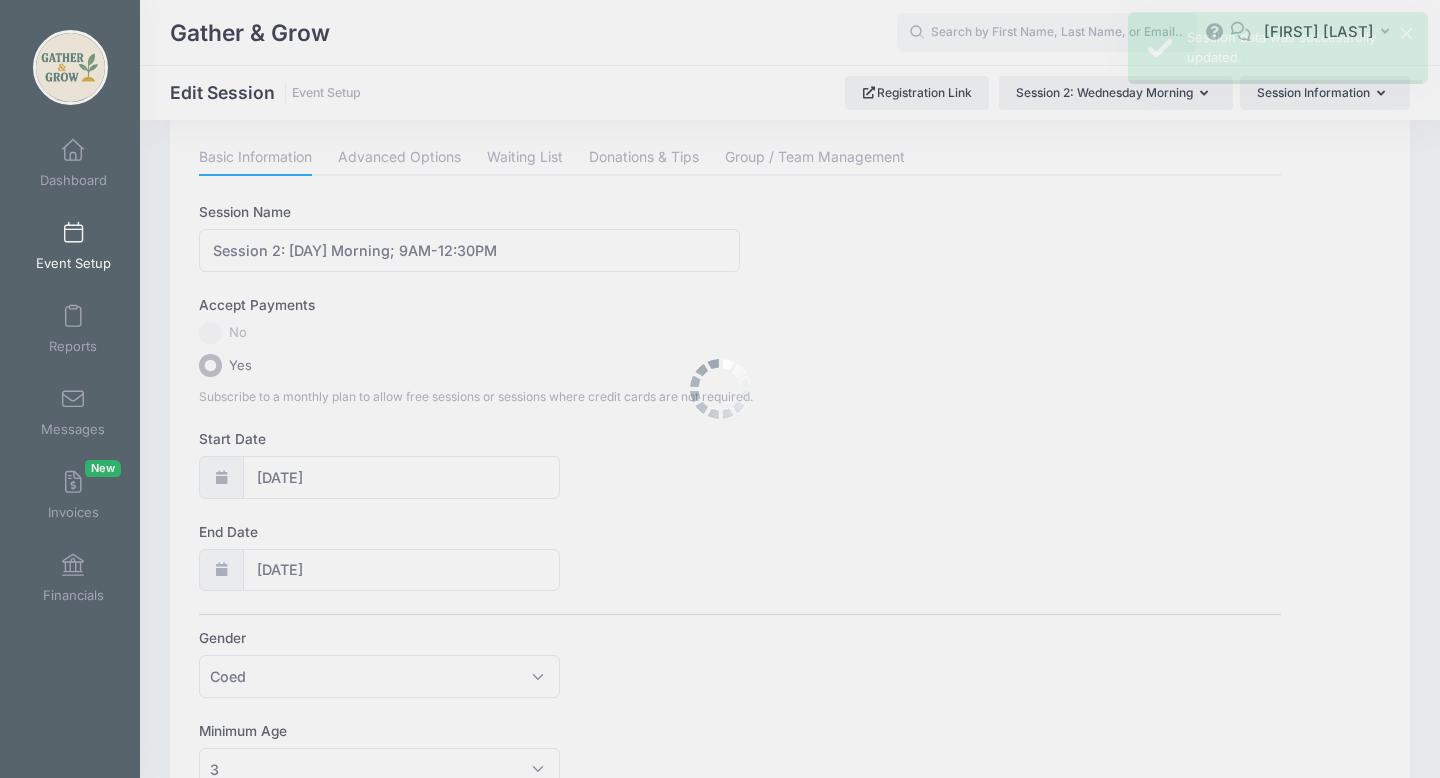scroll, scrollTop: 0, scrollLeft: 0, axis: both 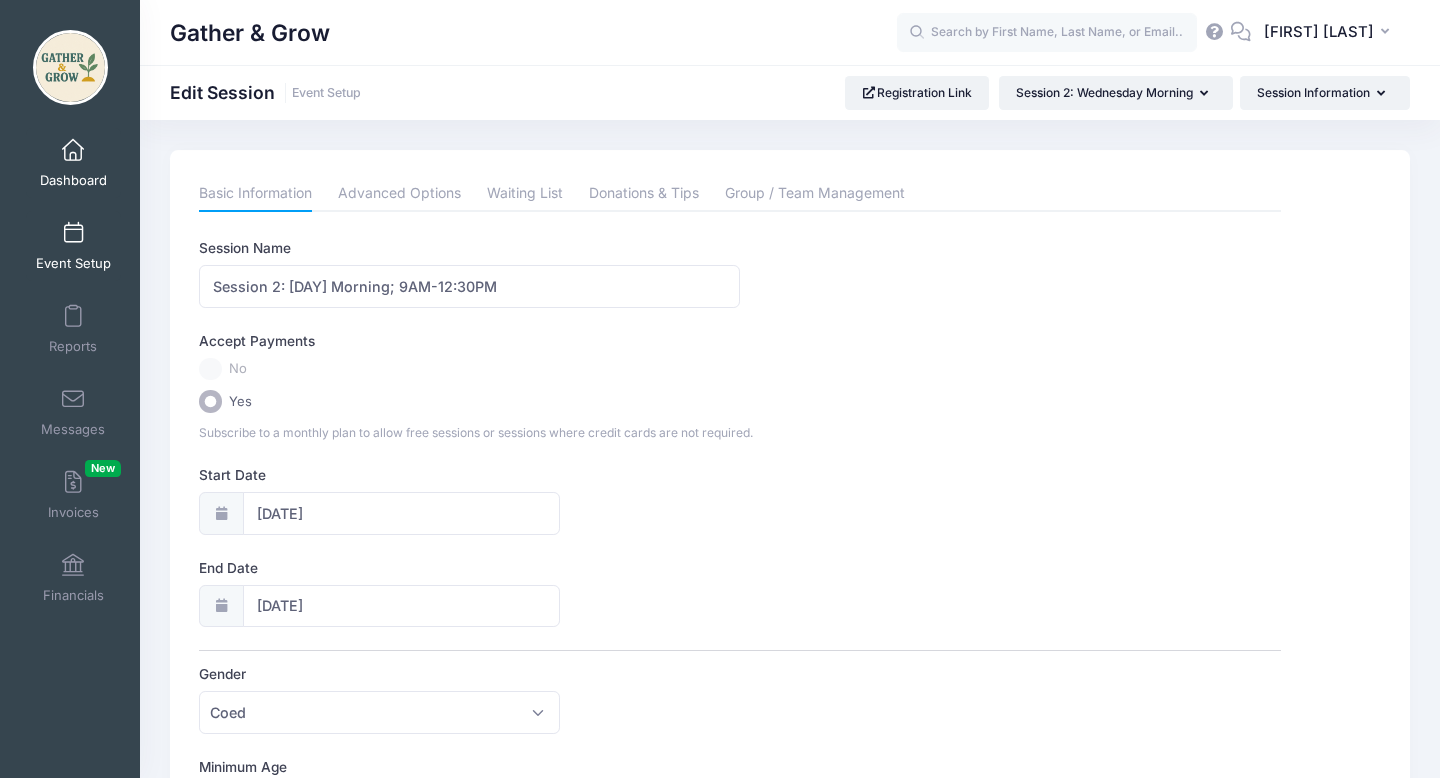 click on "Dashboard" at bounding box center [73, 163] 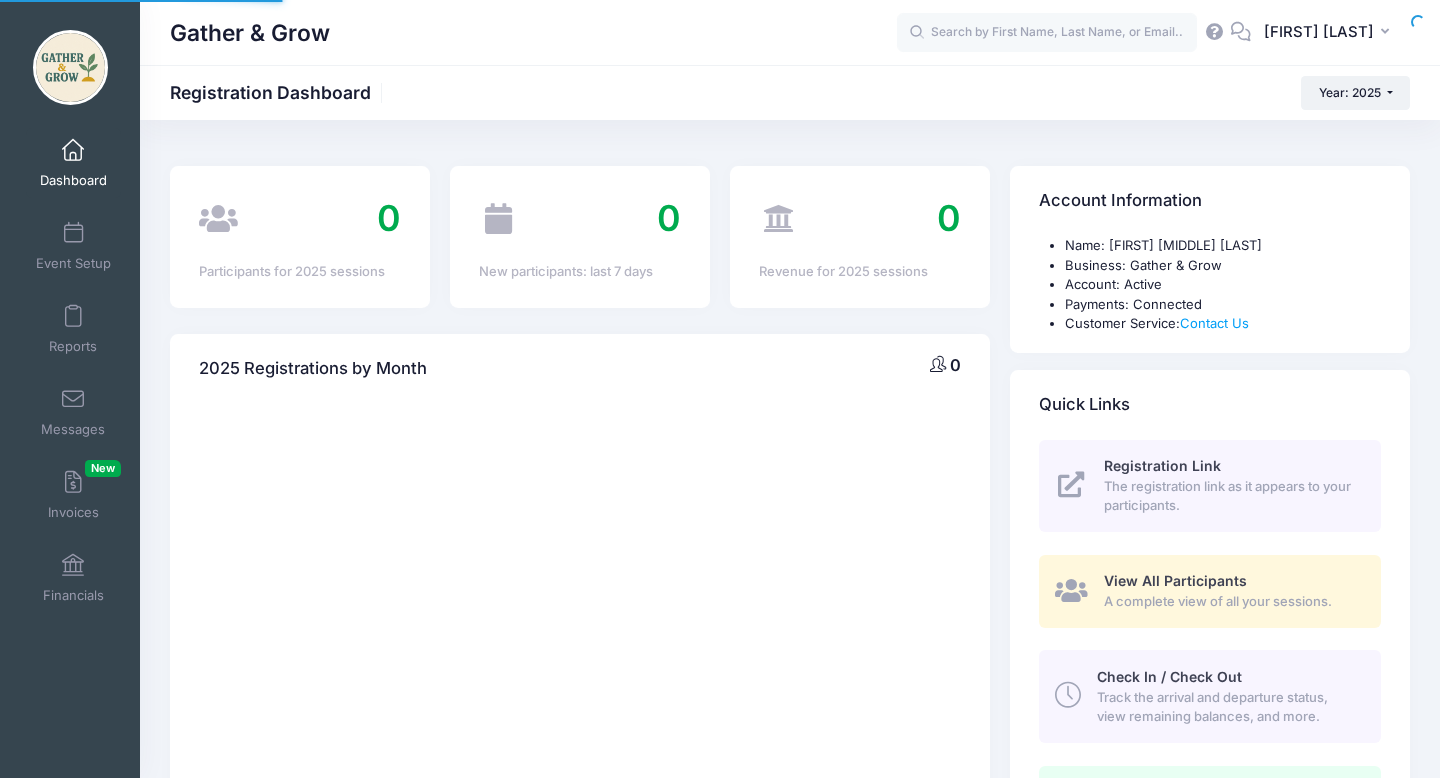 scroll, scrollTop: 0, scrollLeft: 0, axis: both 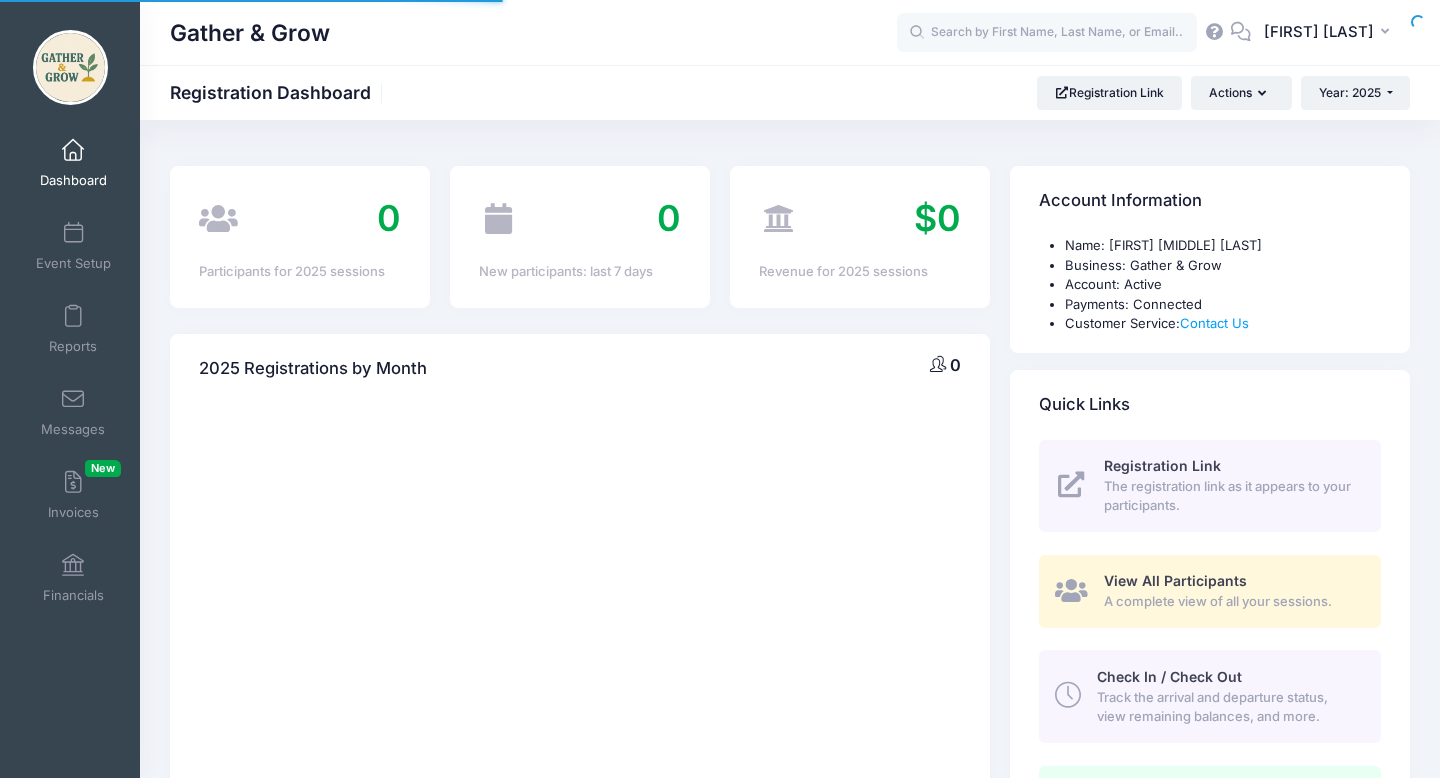 select 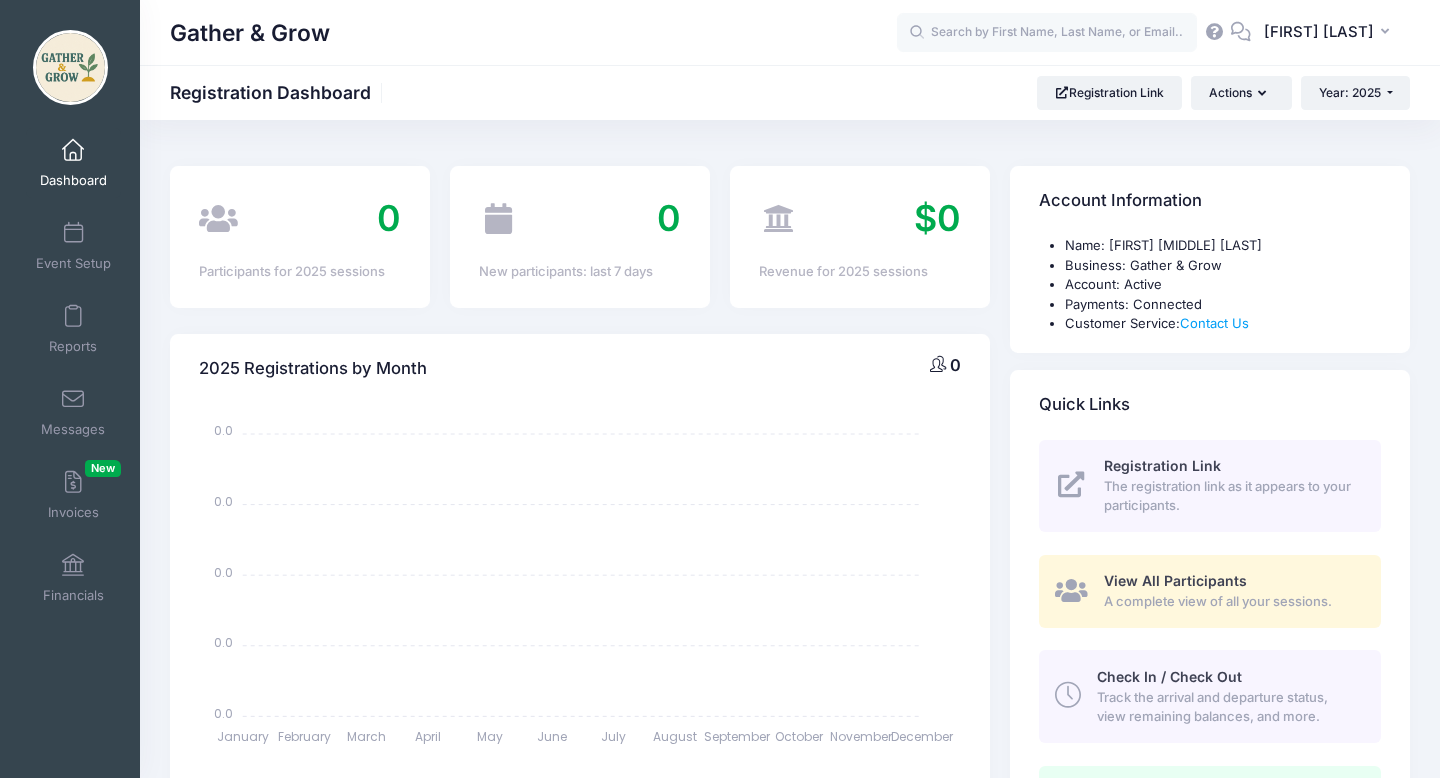 click on "A complete view of all your sessions." at bounding box center (1231, 602) 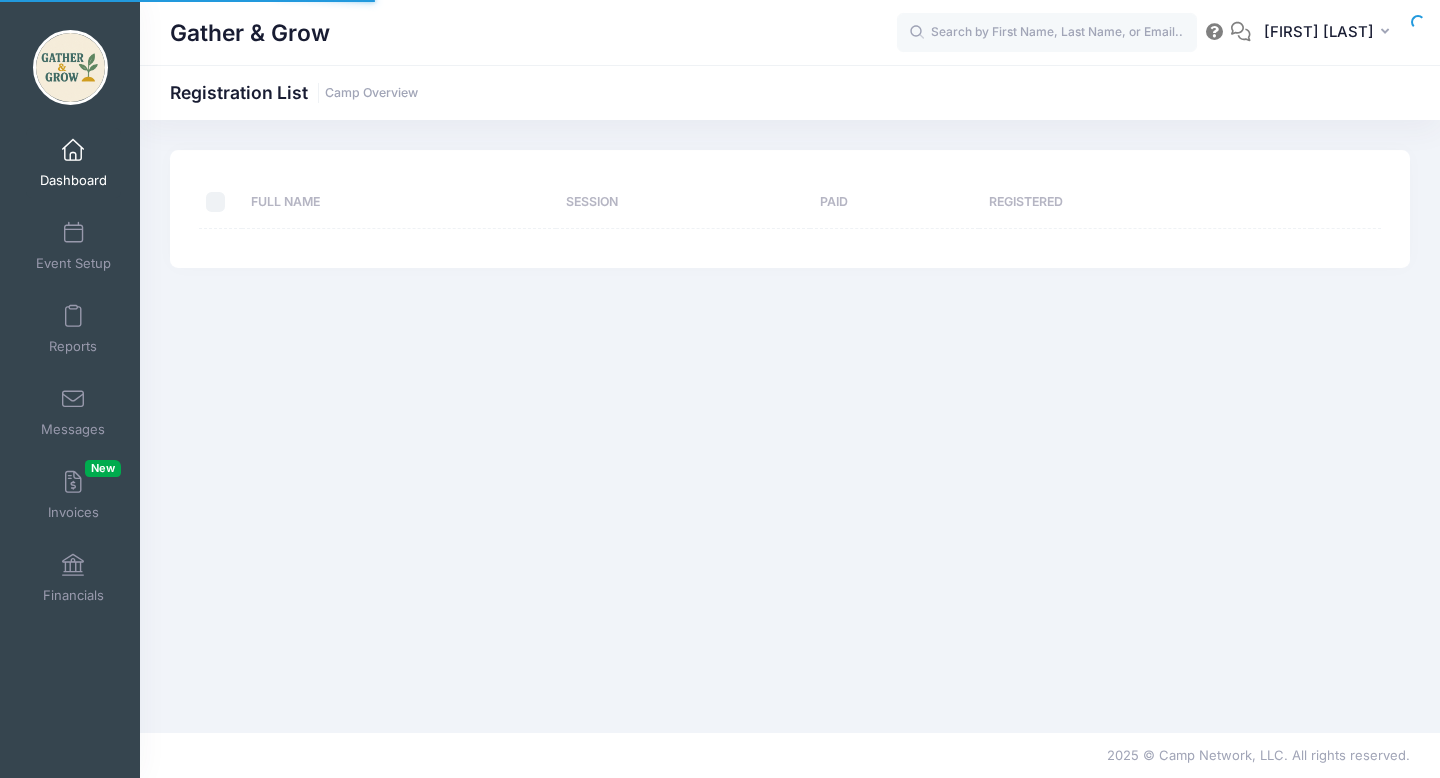 scroll, scrollTop: 0, scrollLeft: 0, axis: both 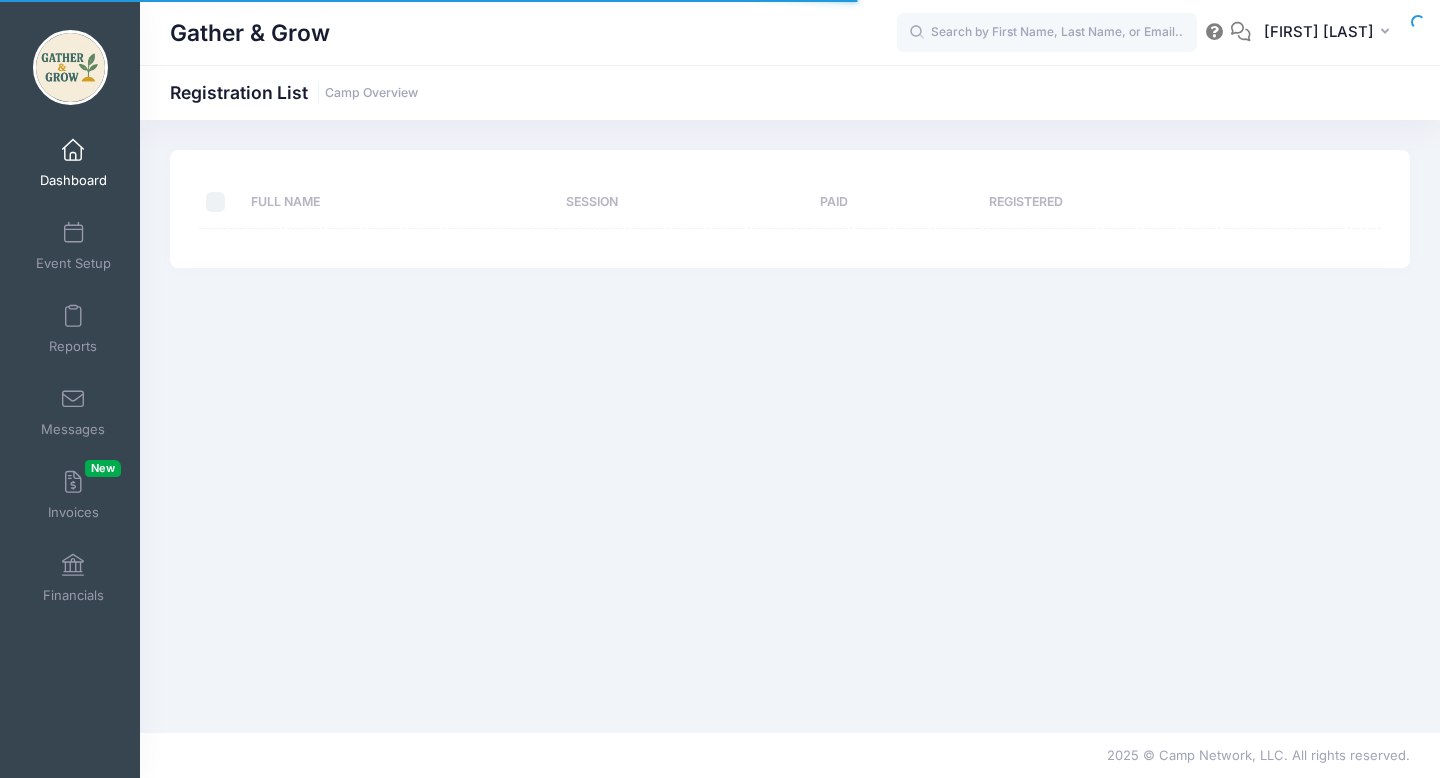 select on "10" 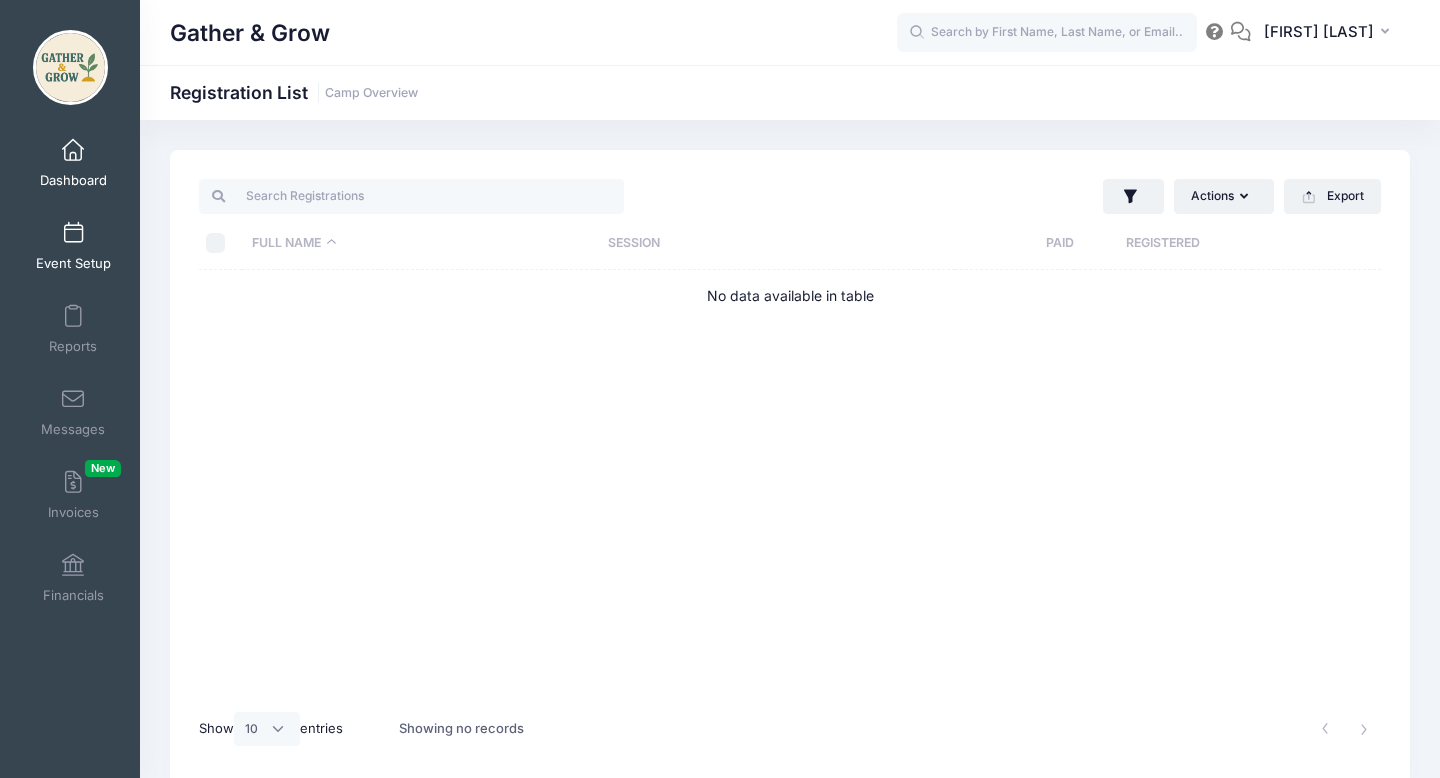 click on "Event Setup" at bounding box center (73, 246) 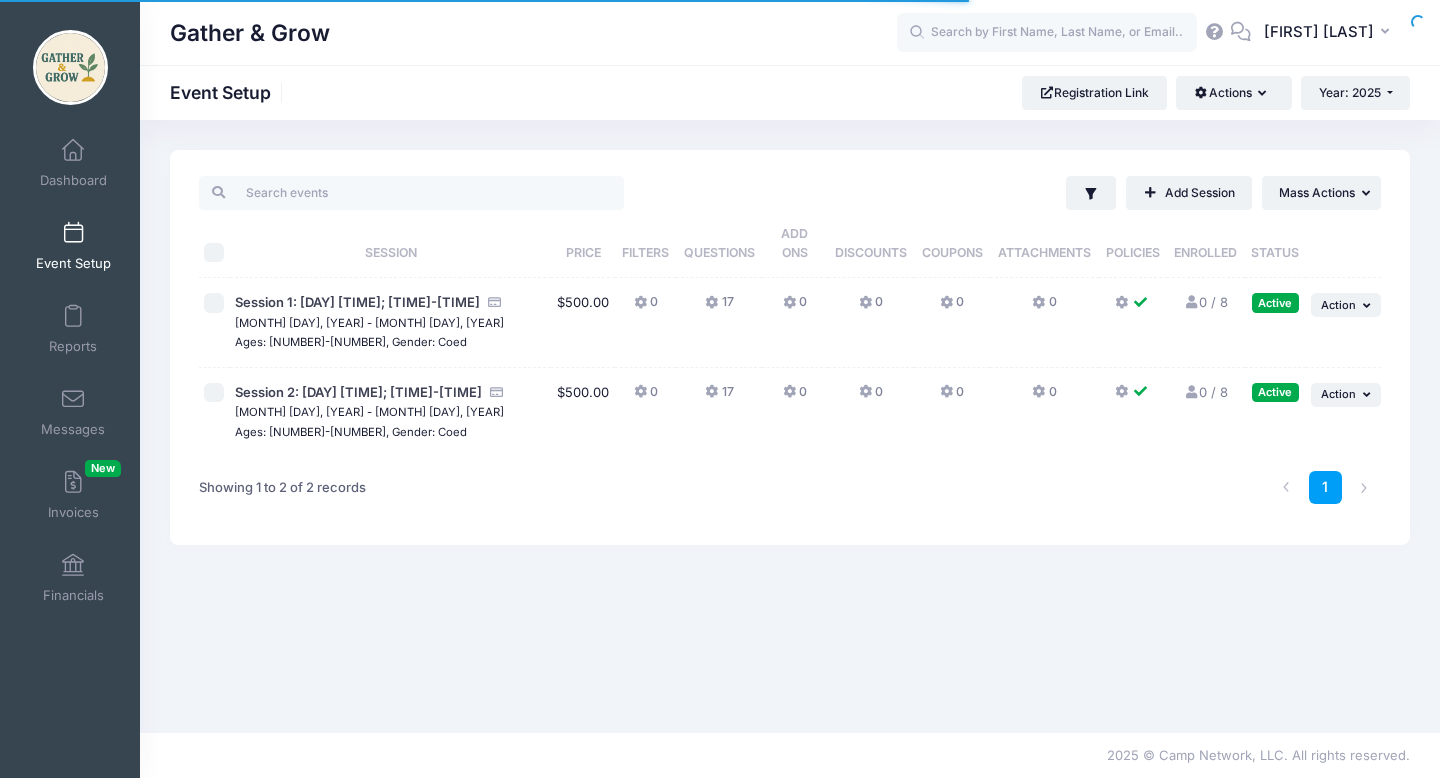scroll, scrollTop: 0, scrollLeft: 0, axis: both 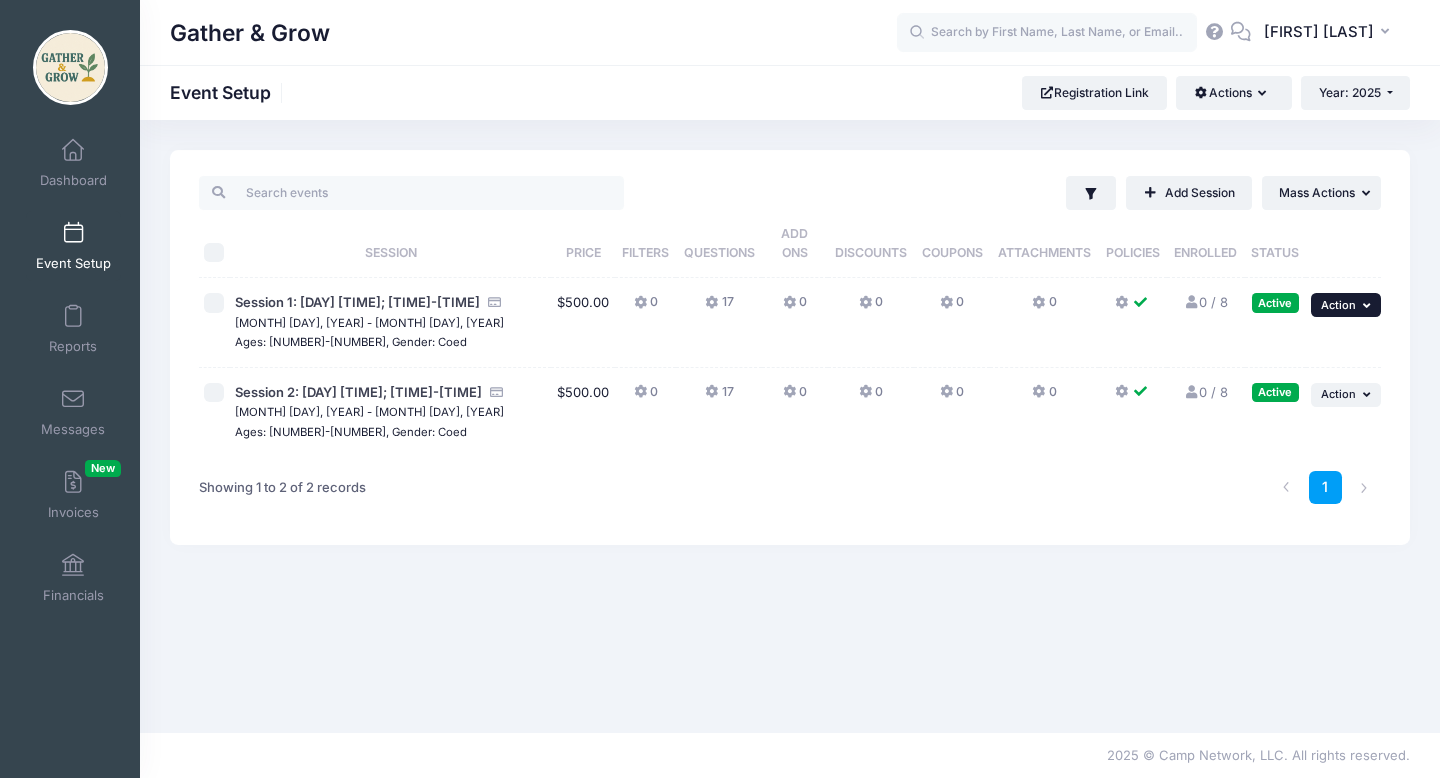 click on "... Action" at bounding box center [1346, 305] 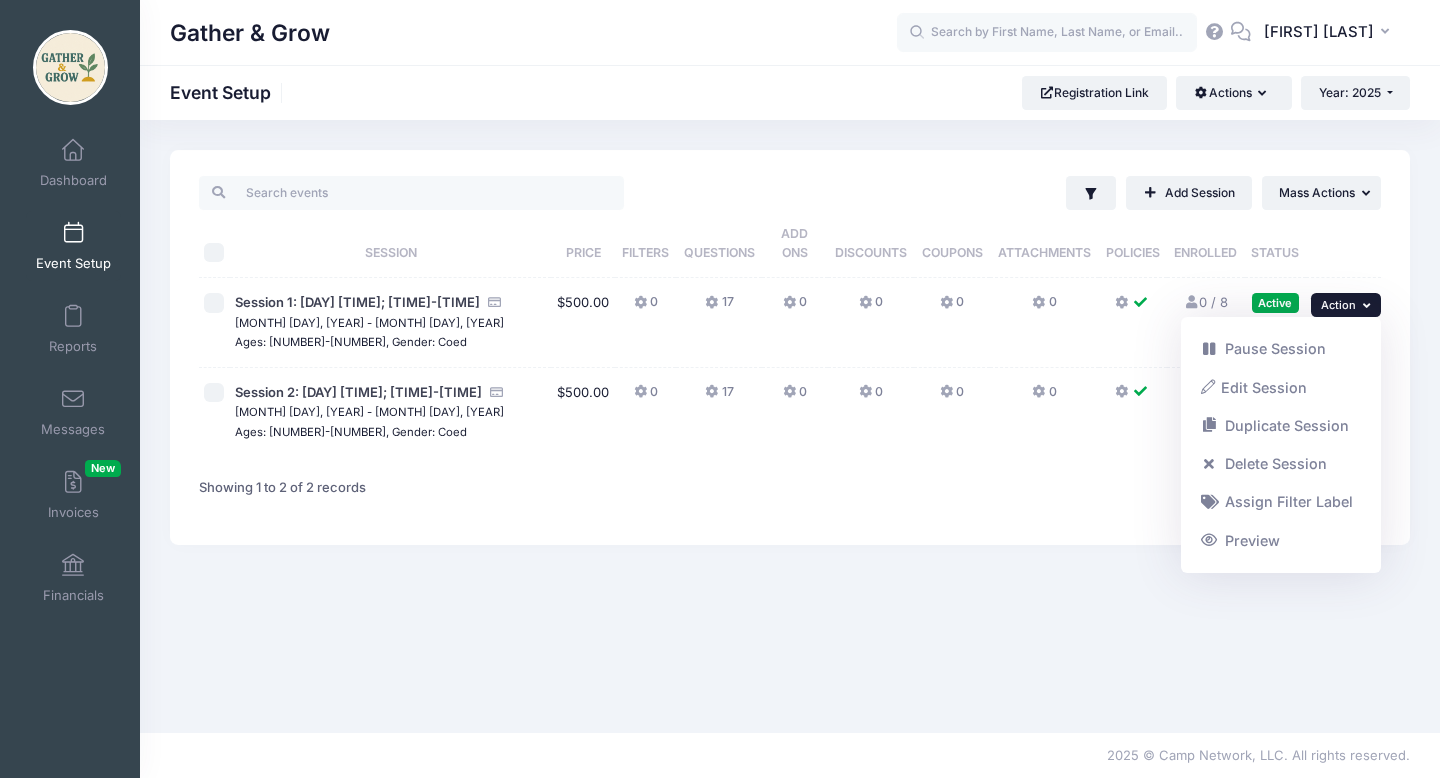 click on "Filter
Filter Options
Show:
Active
Live
Completed
..." at bounding box center [790, 426] 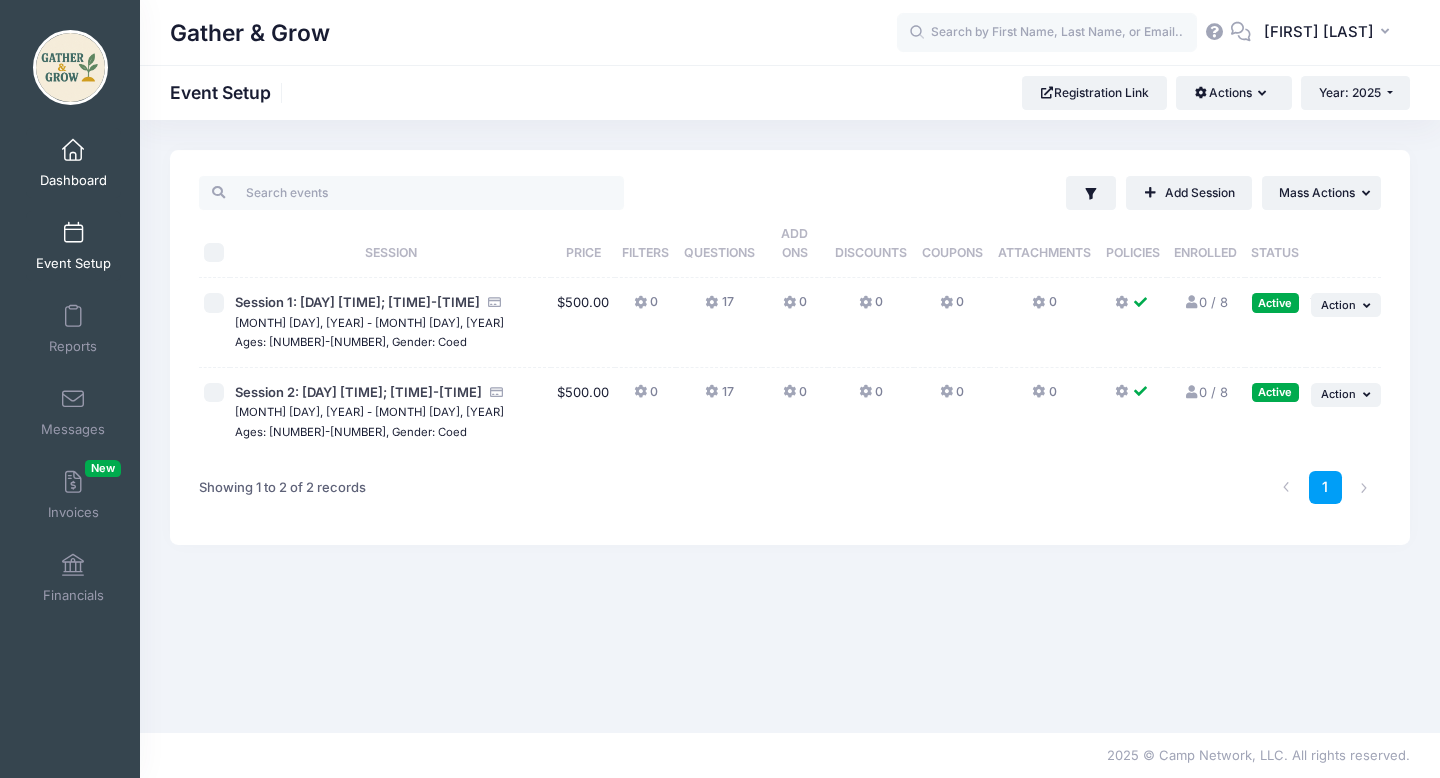 click at bounding box center (73, 151) 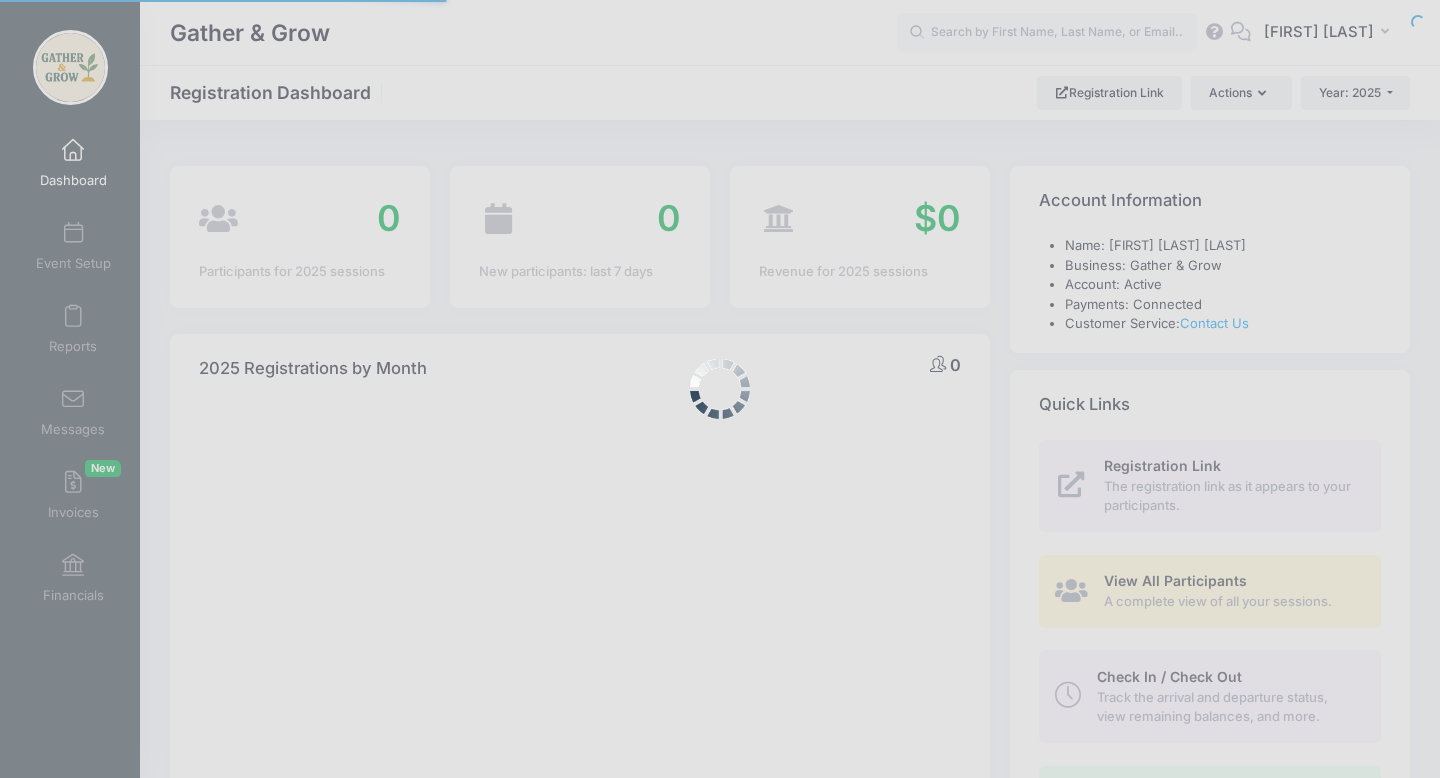 select 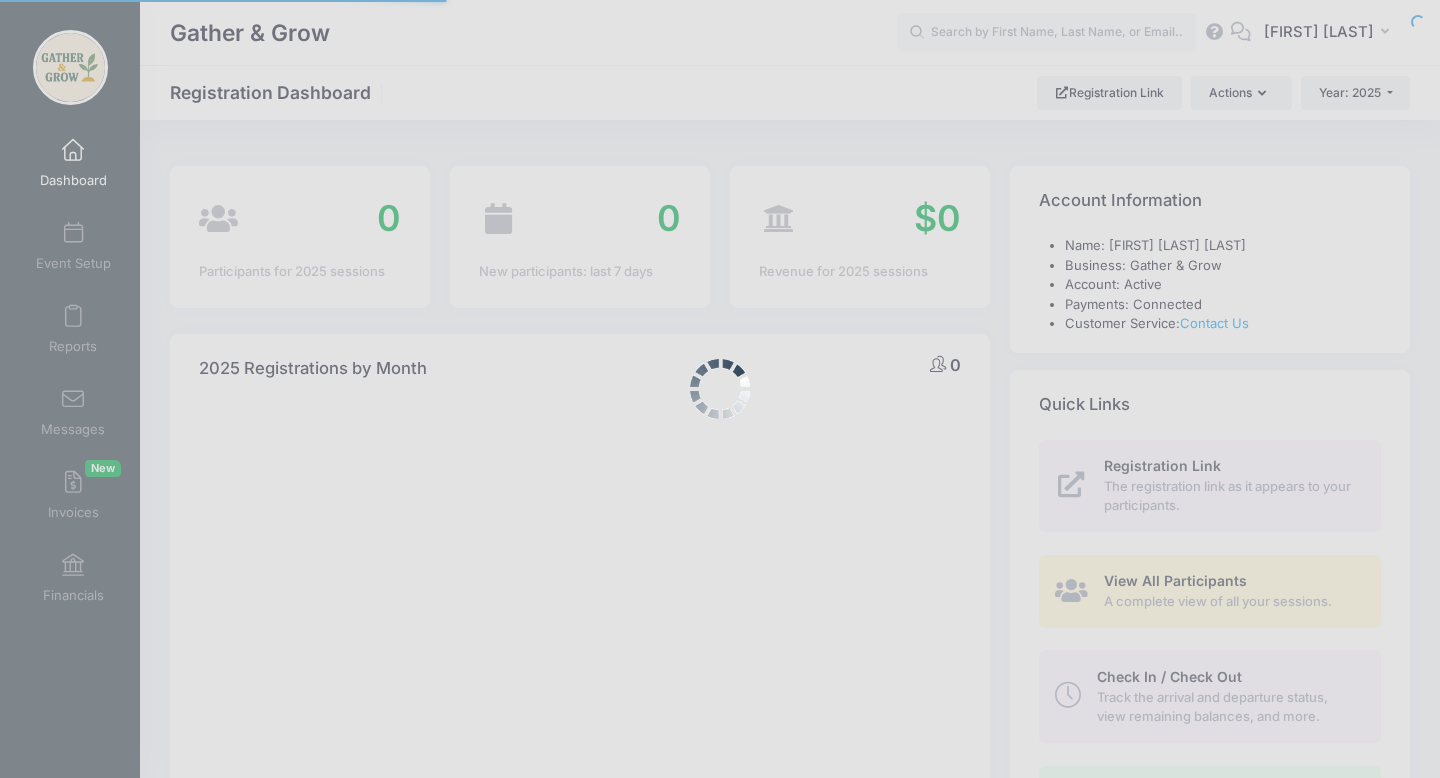 scroll, scrollTop: 0, scrollLeft: 0, axis: both 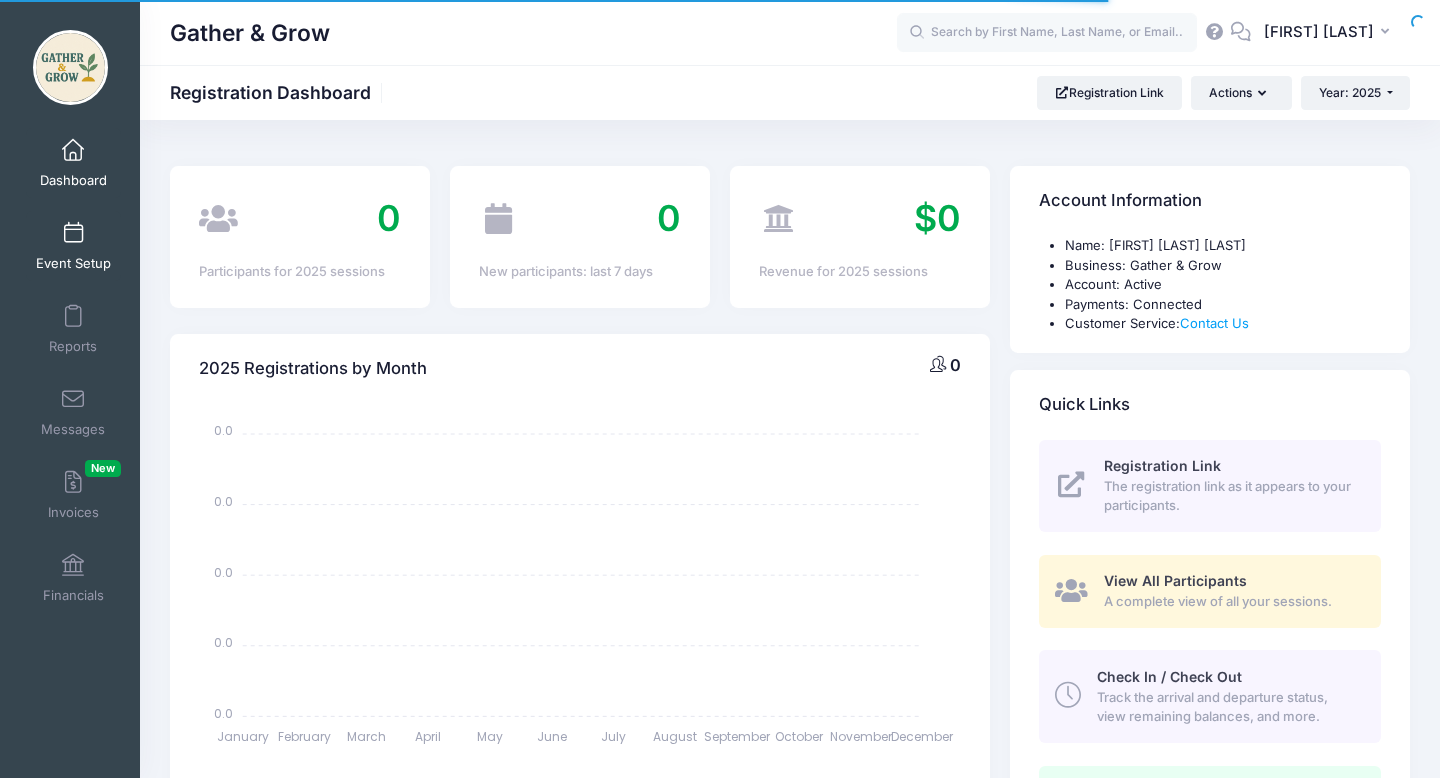 click on "Event Setup" at bounding box center (73, 246) 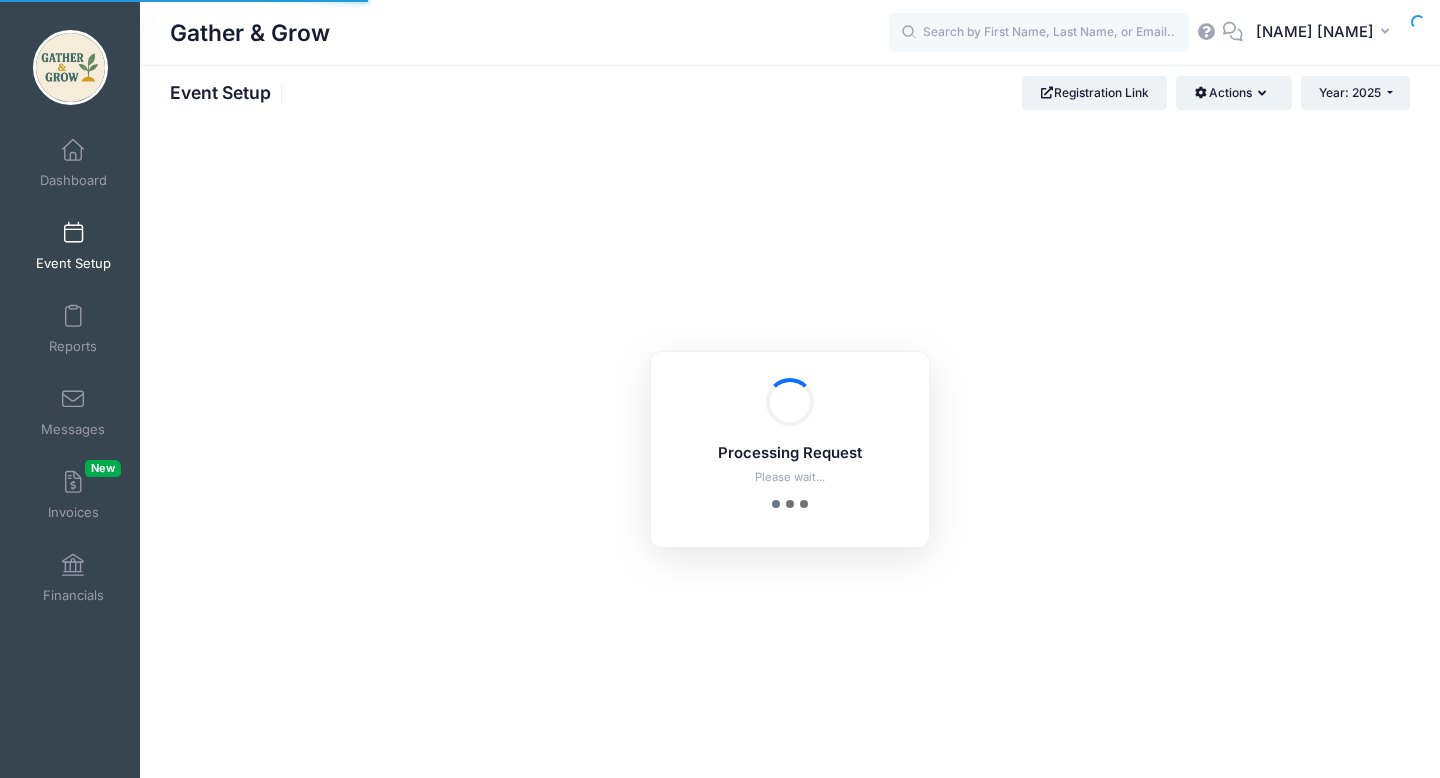 scroll, scrollTop: 0, scrollLeft: 0, axis: both 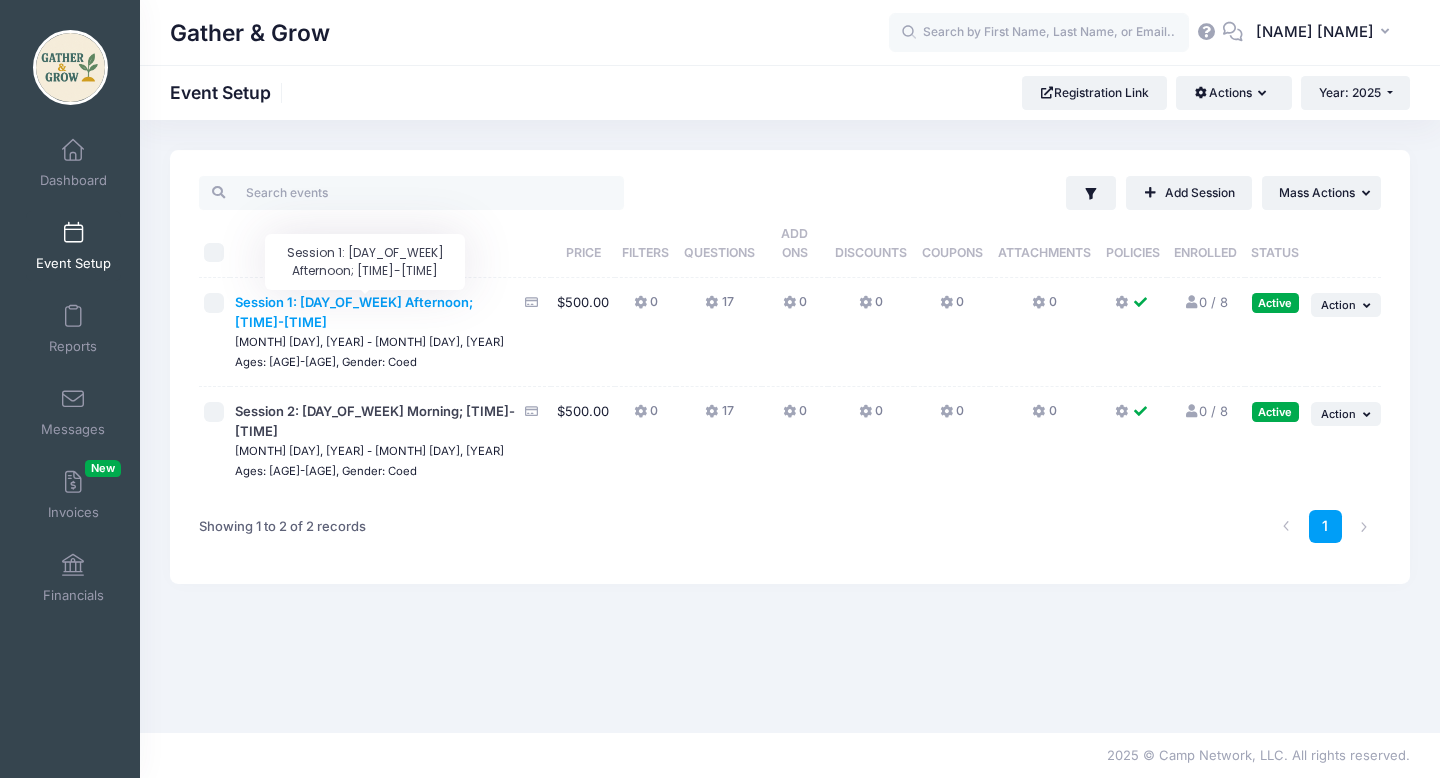 click on "Session 1: Monday Afternoon; [TIME]-[TIME]PM" at bounding box center (354, 312) 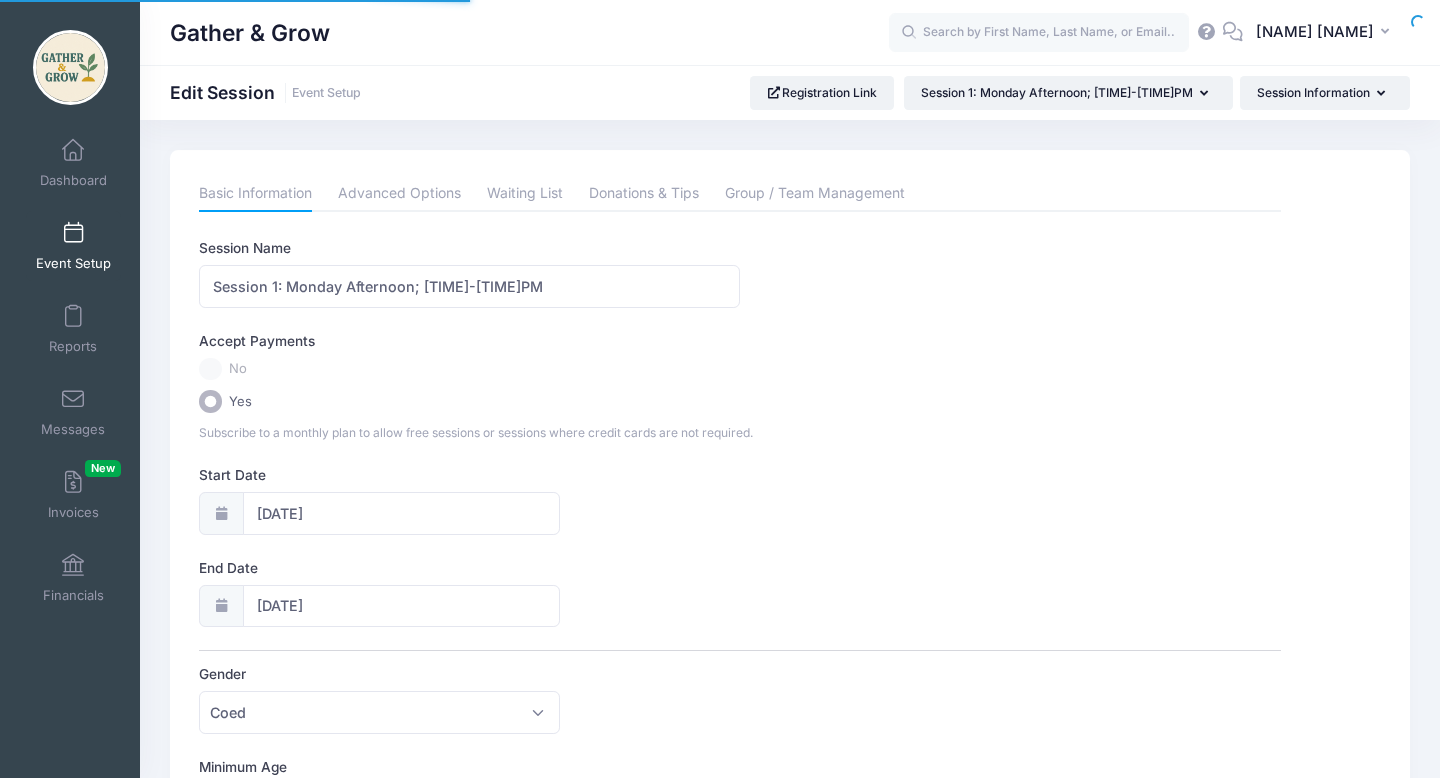 scroll, scrollTop: 0, scrollLeft: 0, axis: both 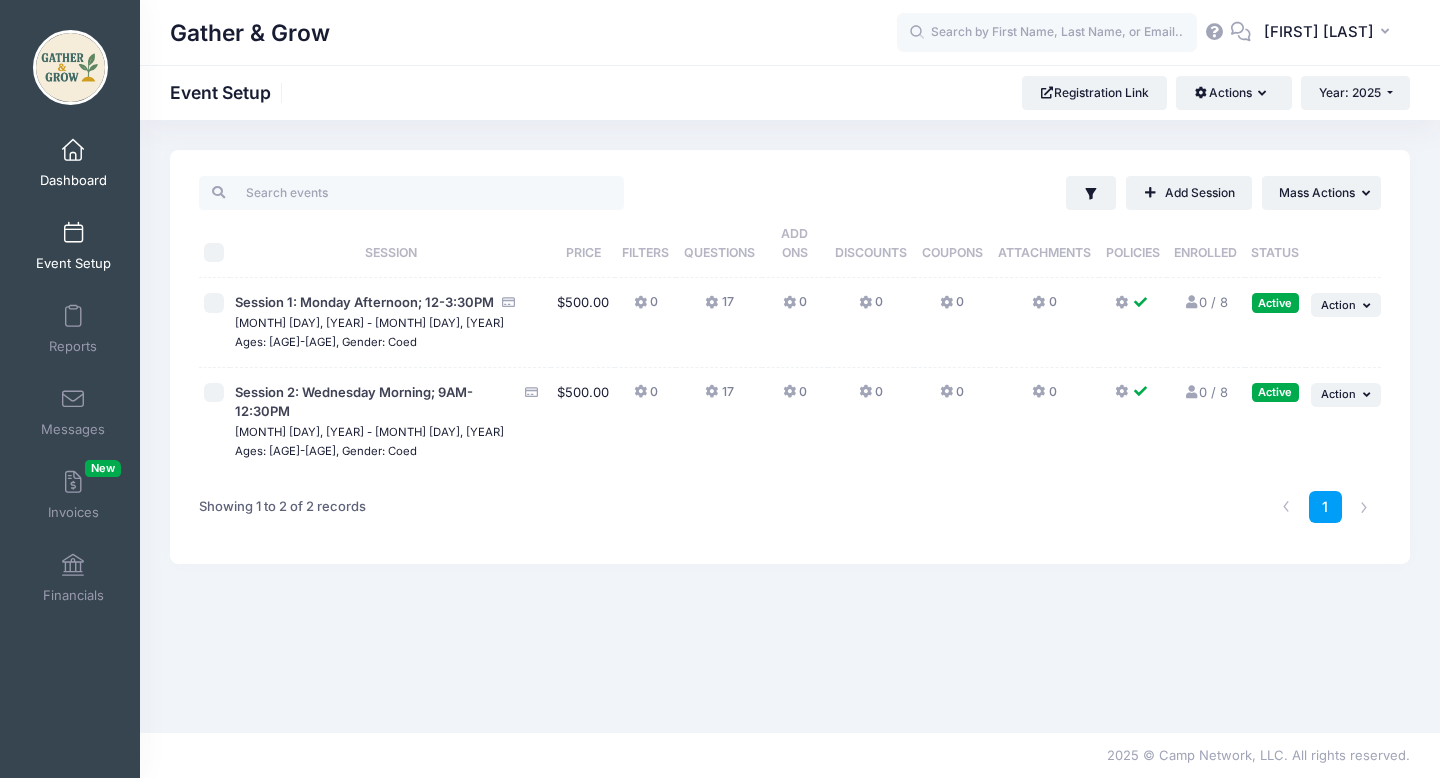 click on "Dashboard" at bounding box center (73, 180) 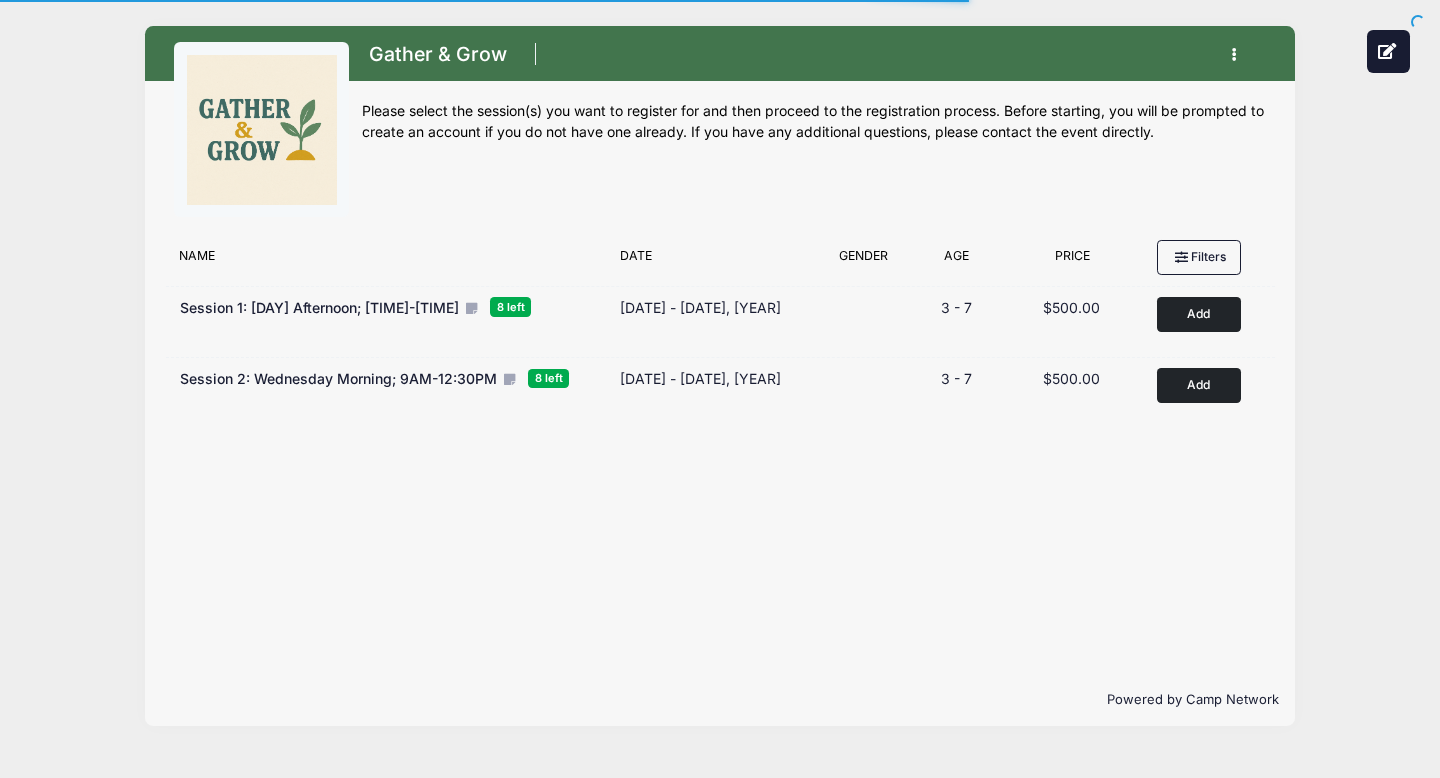 scroll, scrollTop: 0, scrollLeft: 0, axis: both 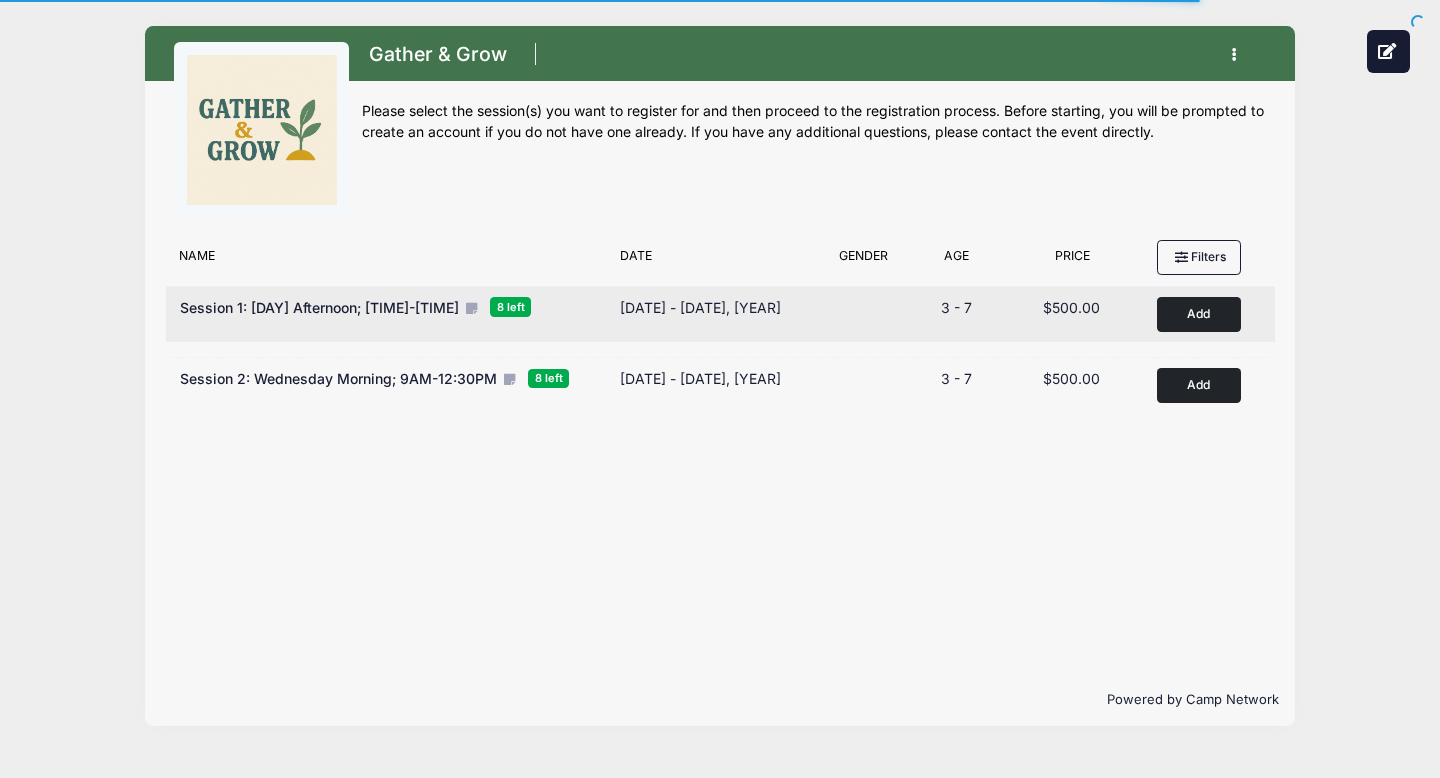click on "Add  to Cart" at bounding box center [1199, 314] 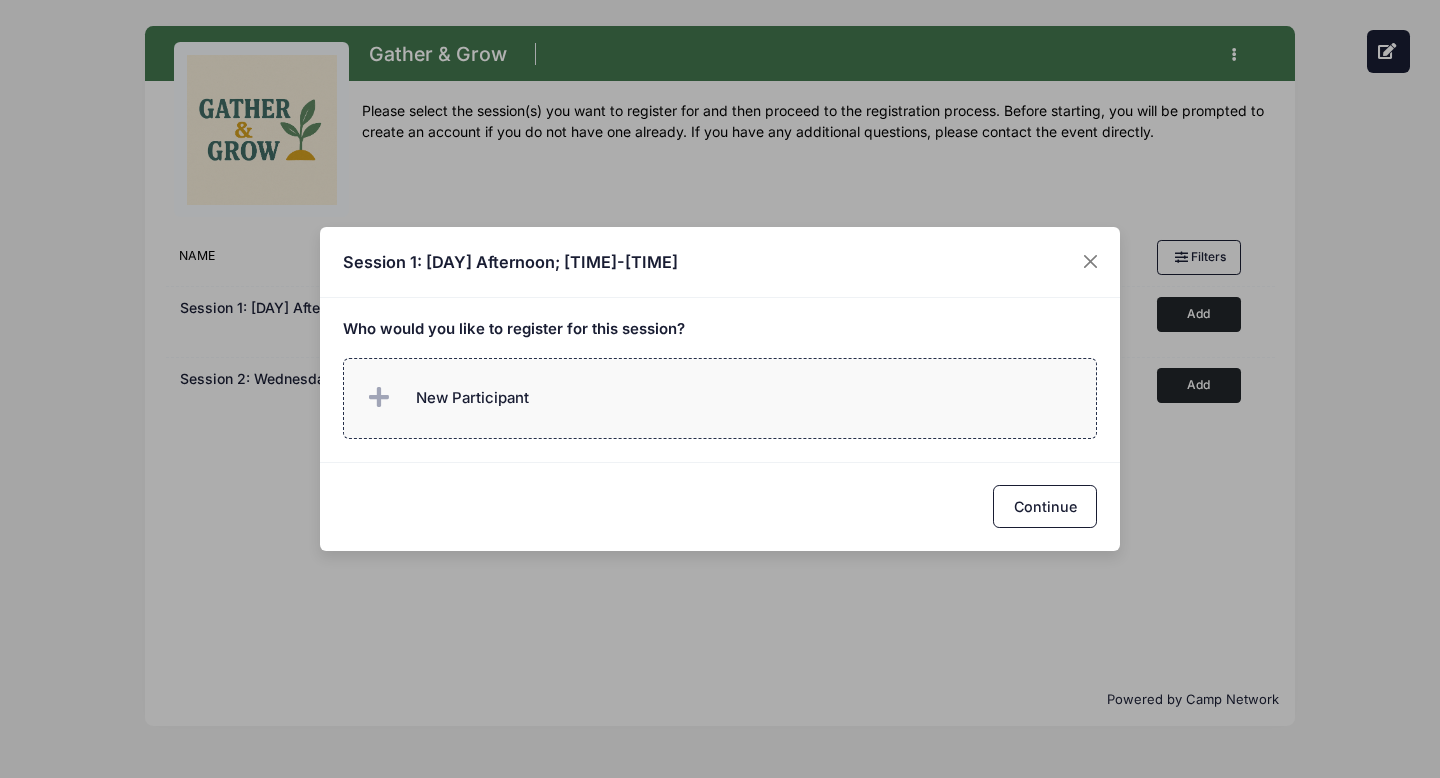 click on "New Participant" at bounding box center [472, 398] 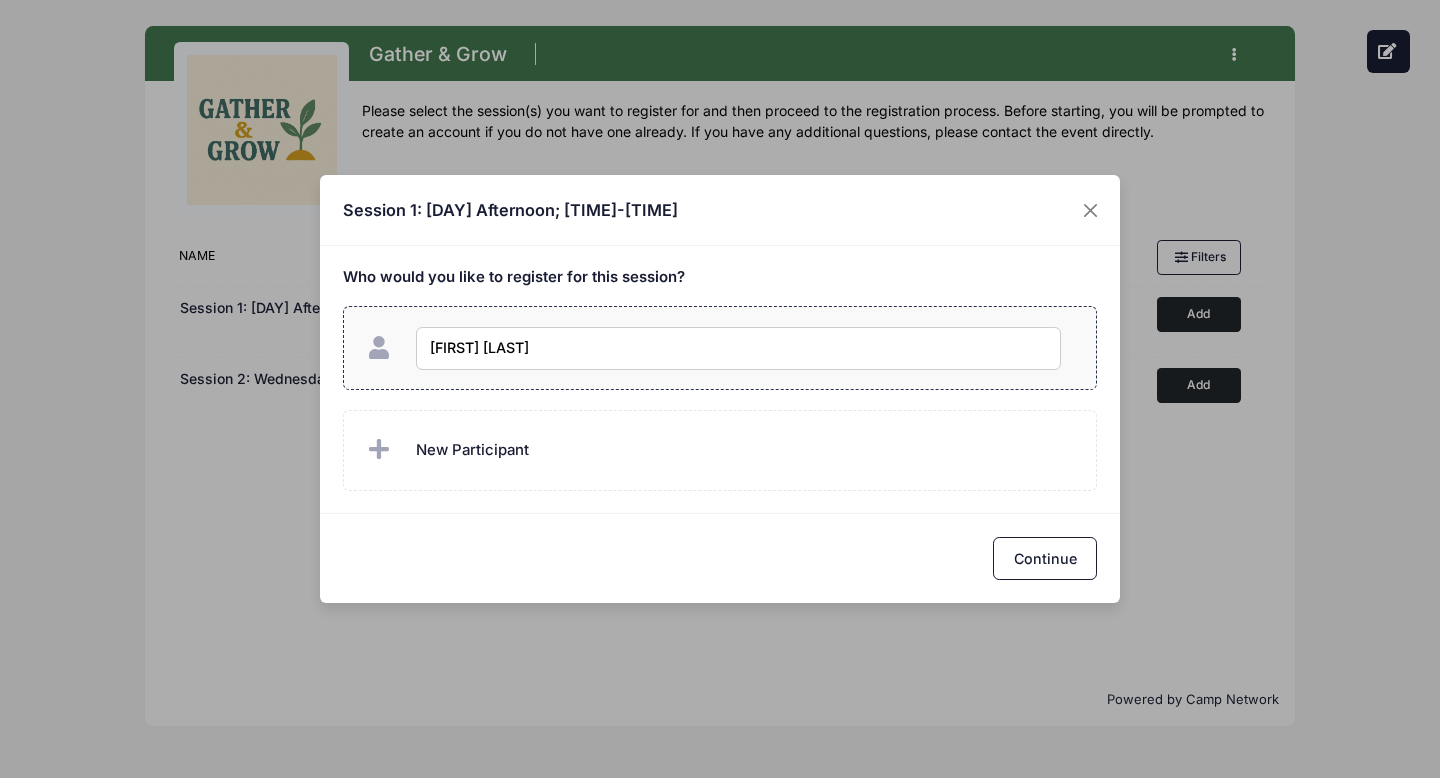 type on "[FIRST] [LAST]" 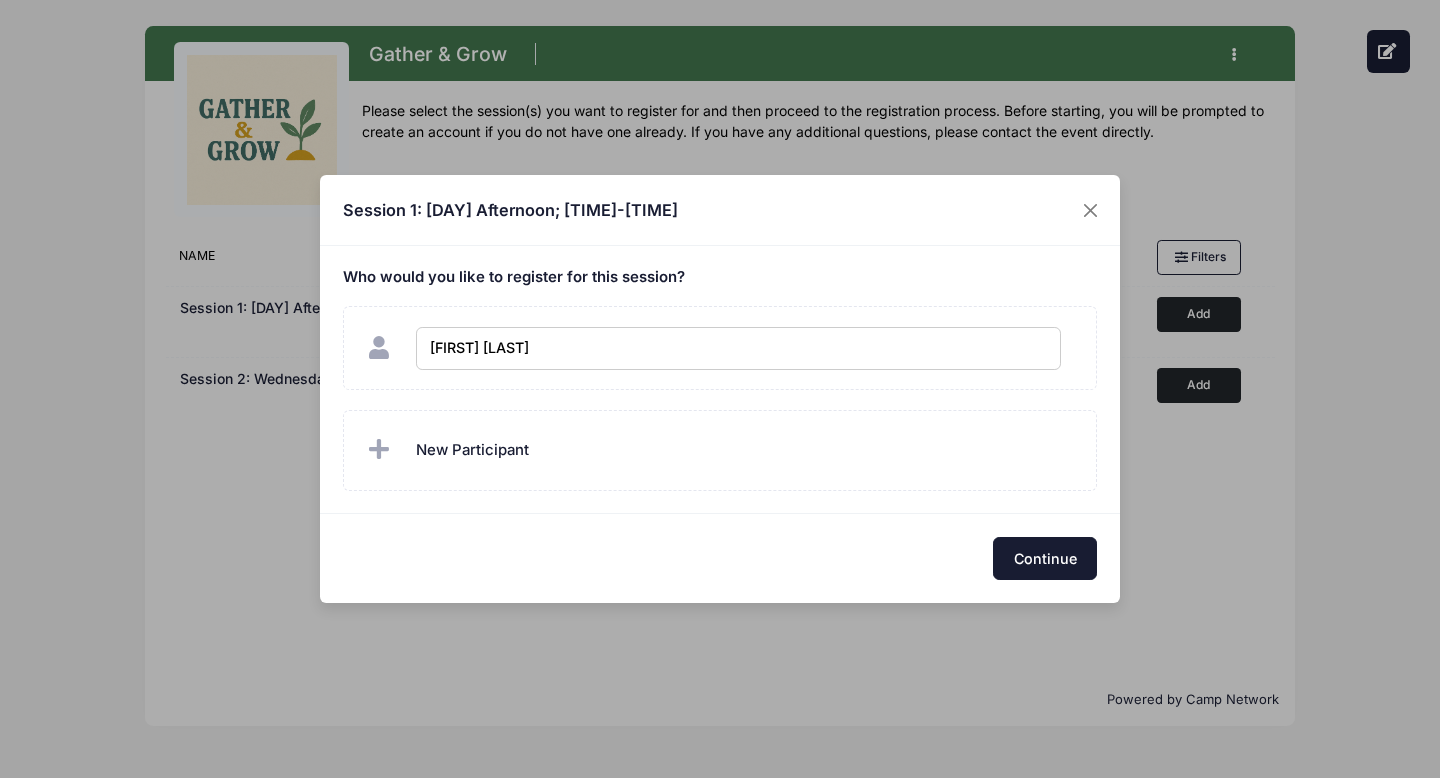 checkbox on "true" 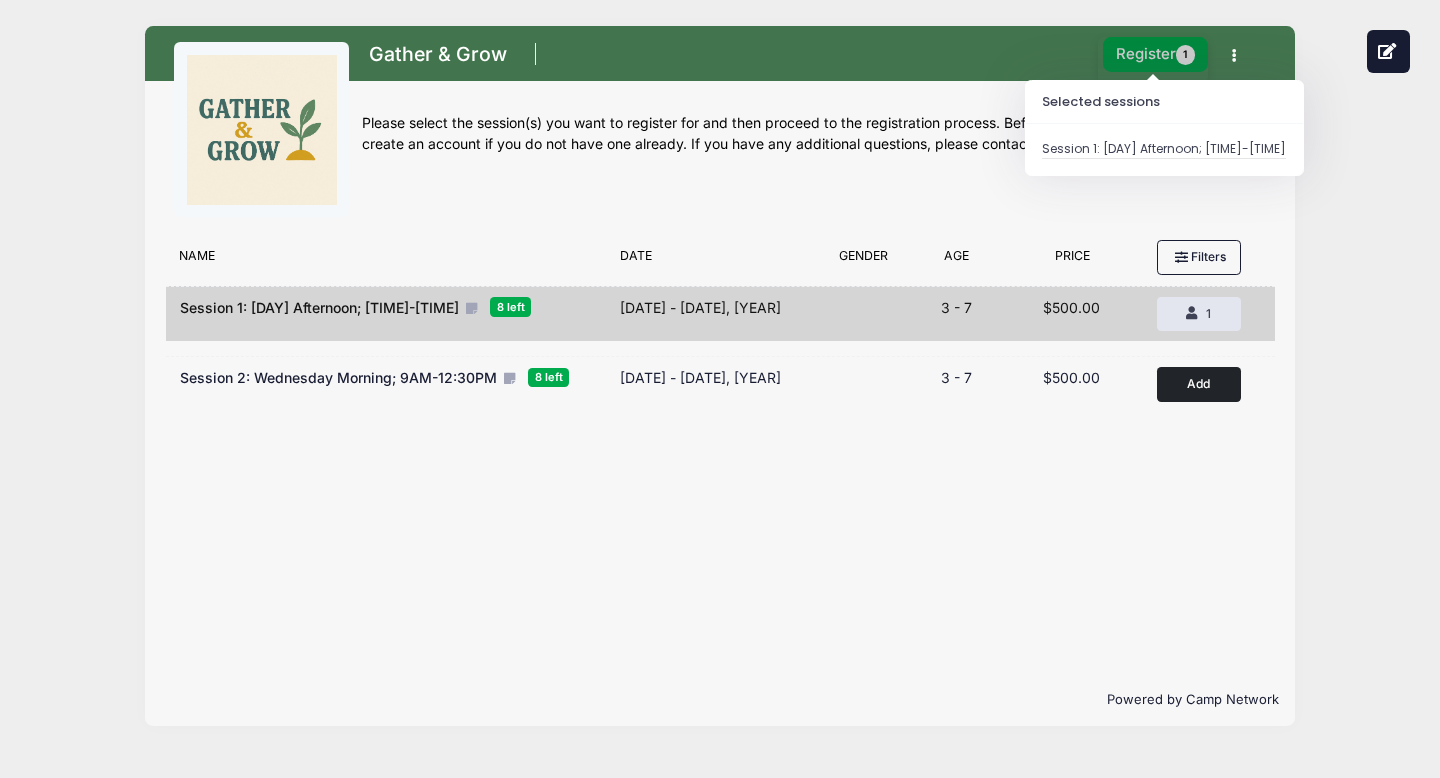 click on "Register  1" at bounding box center [1156, 54] 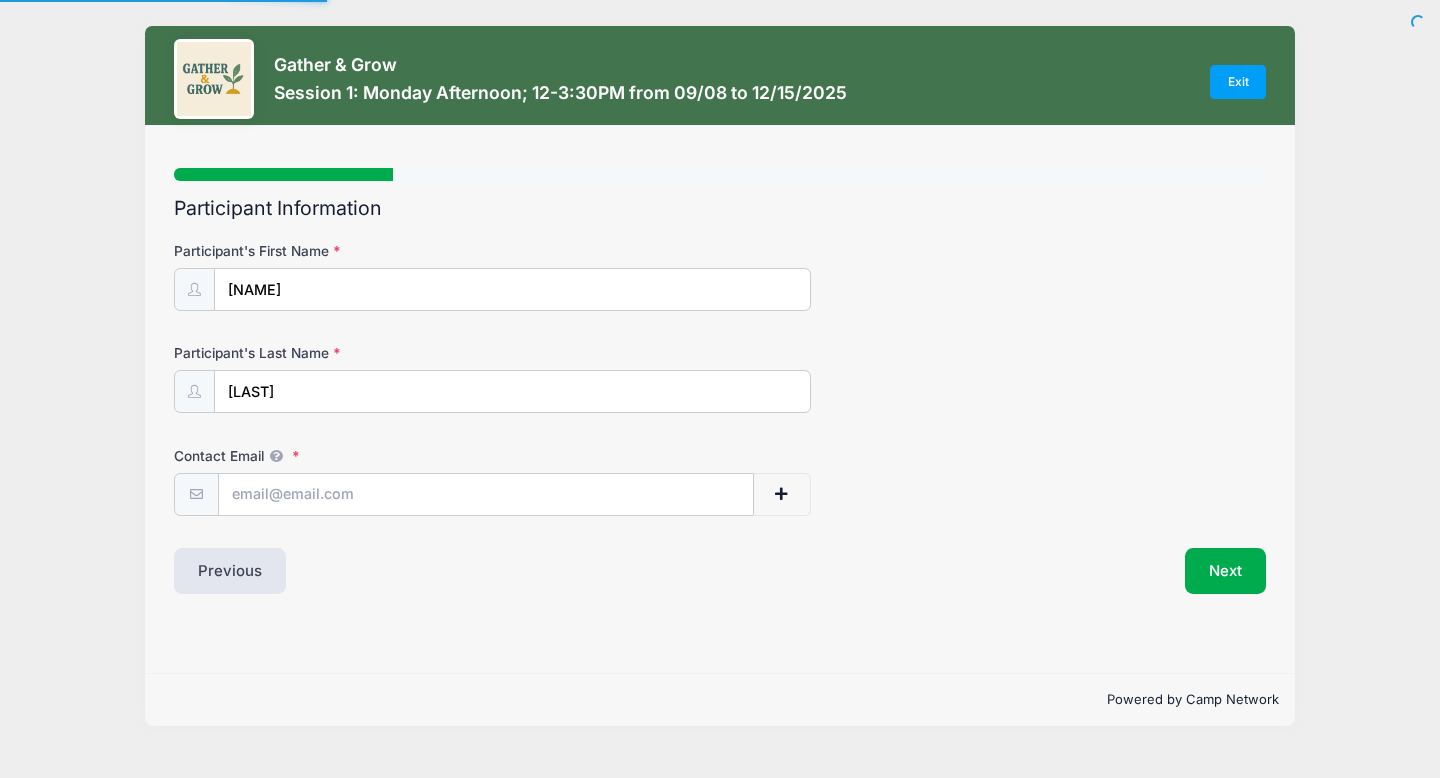 scroll, scrollTop: 0, scrollLeft: 0, axis: both 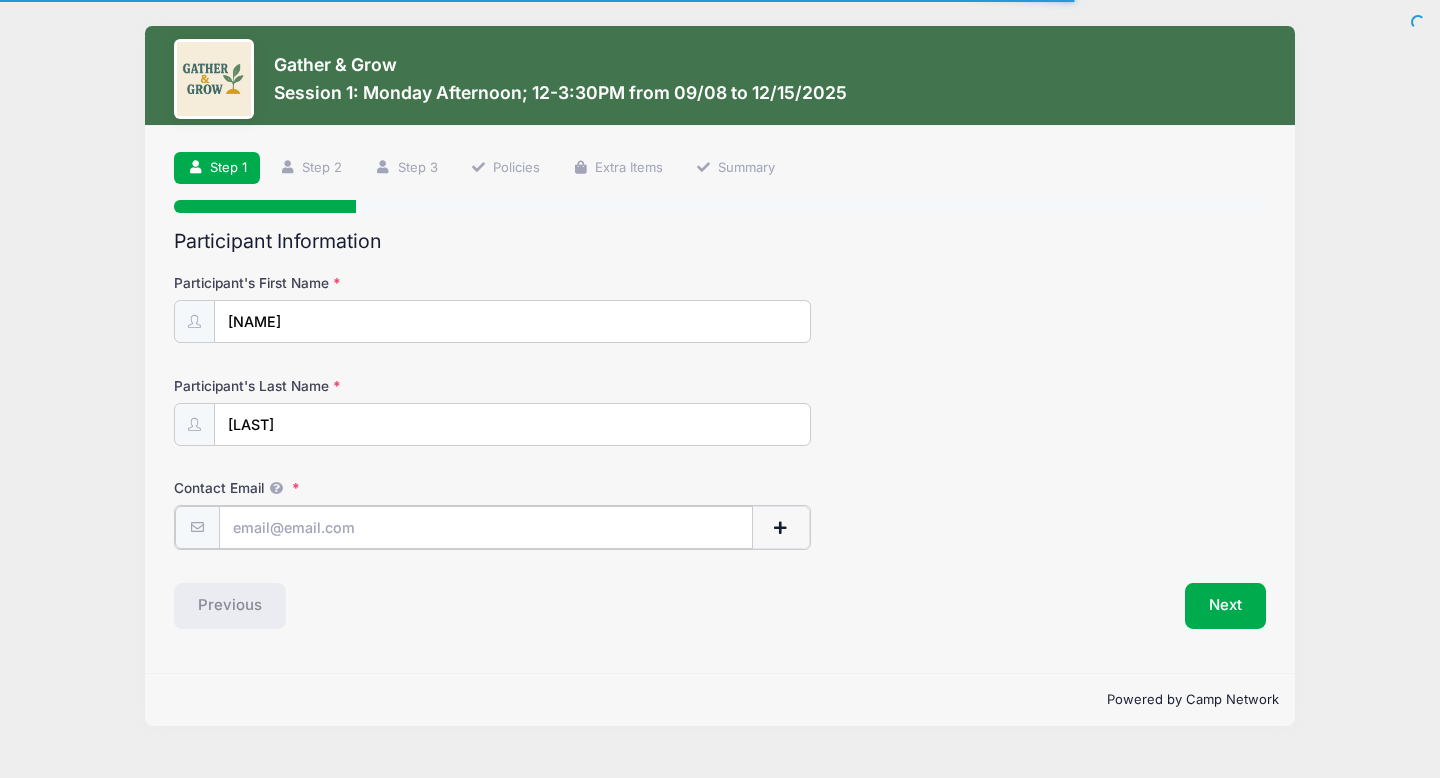 click on "Contact Email" at bounding box center (486, 527) 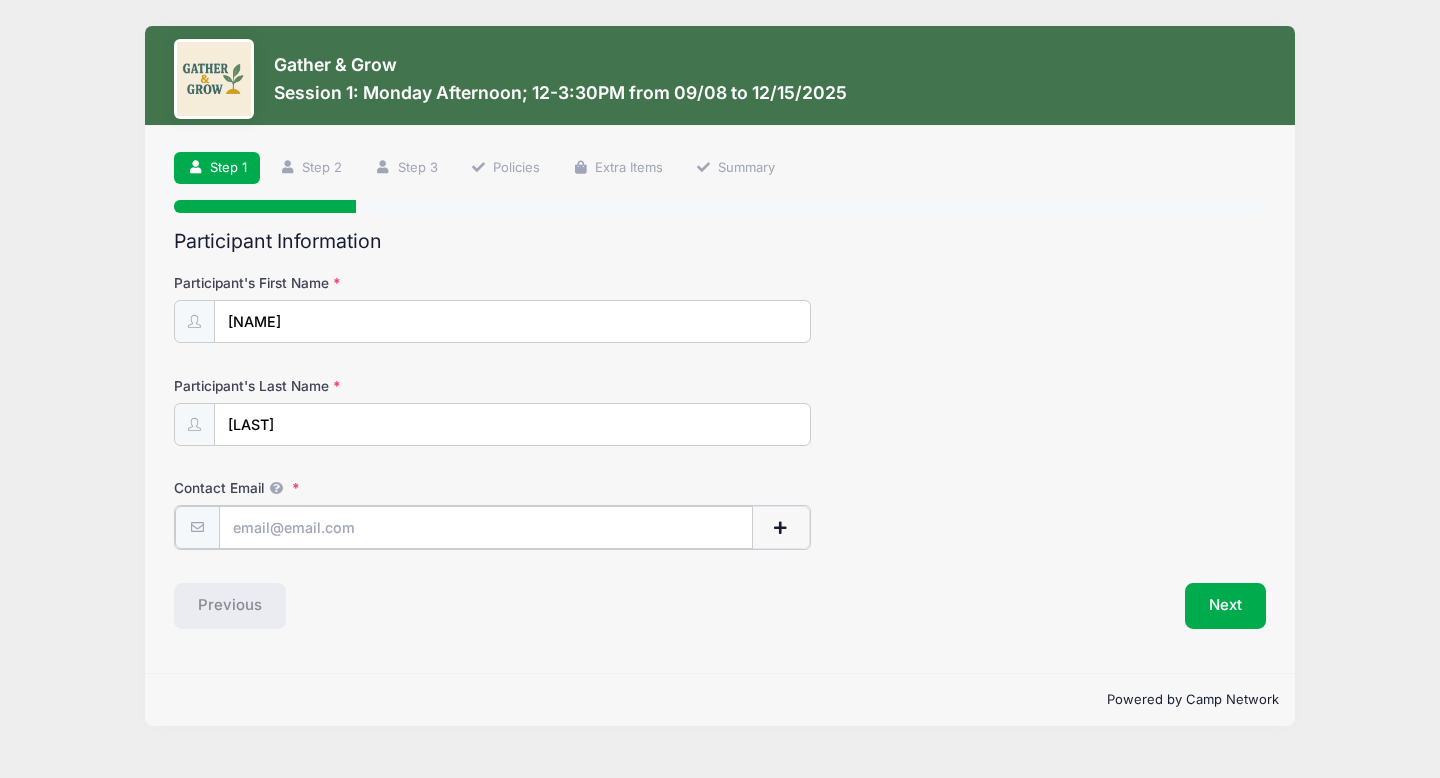 type on "[EMAIL]" 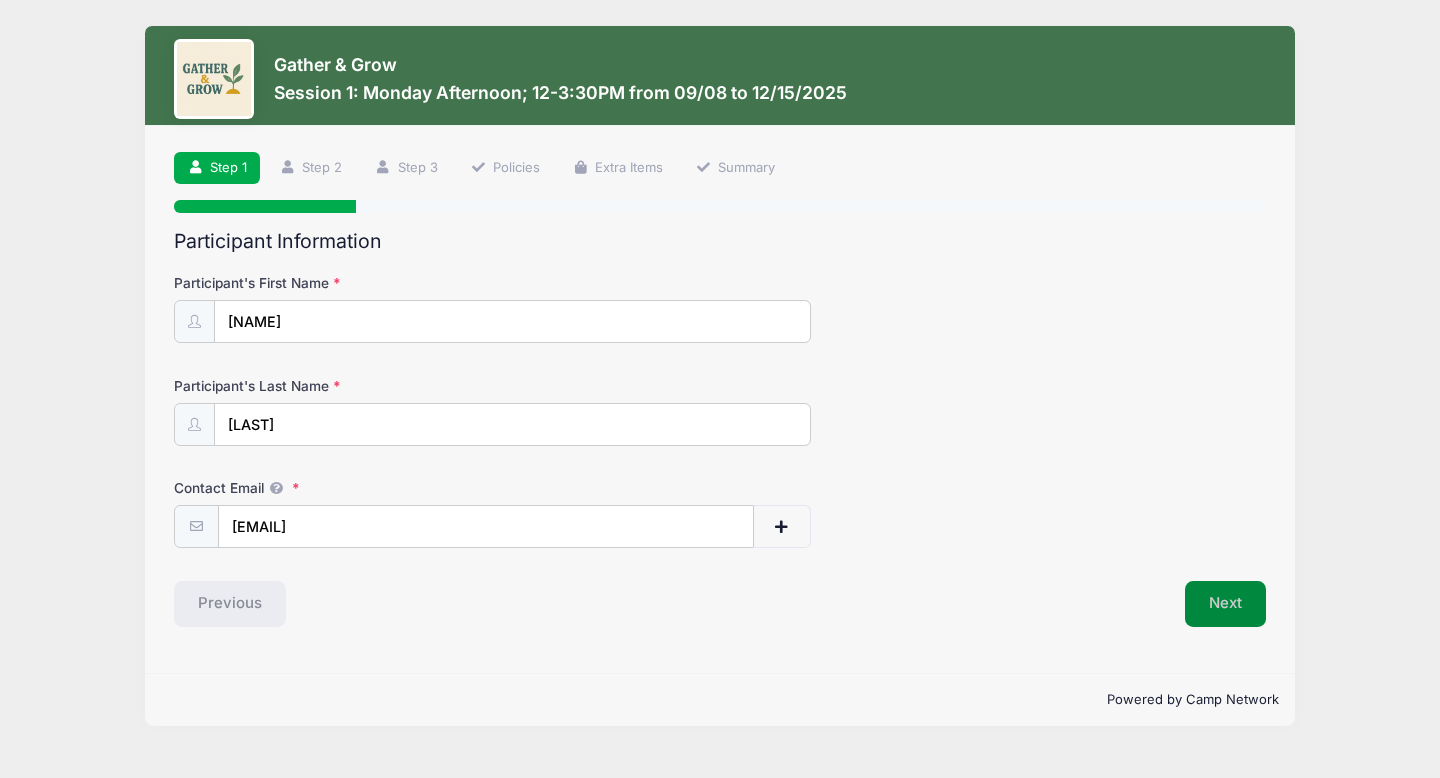 click on "Next" at bounding box center [1225, 604] 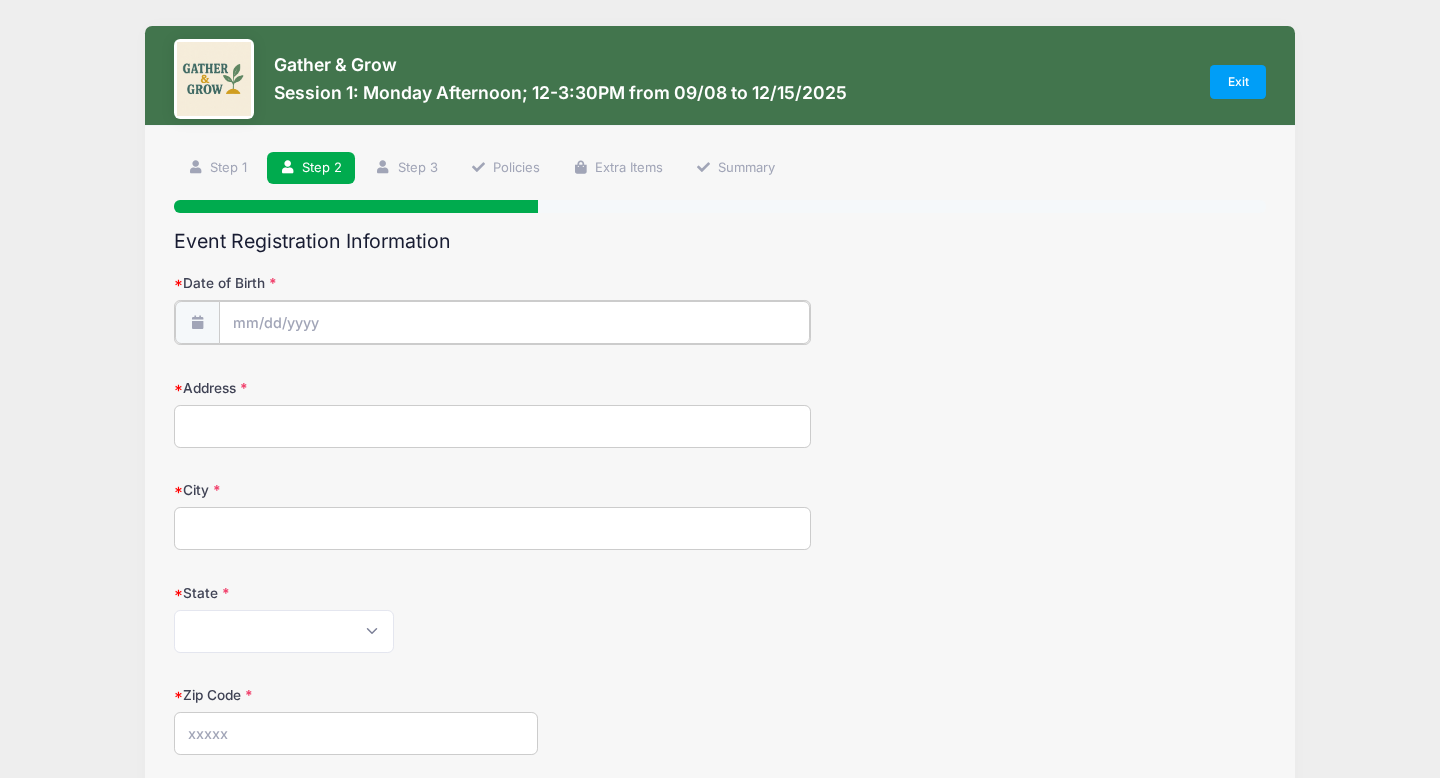 click on "Date of Birth" at bounding box center [514, 322] 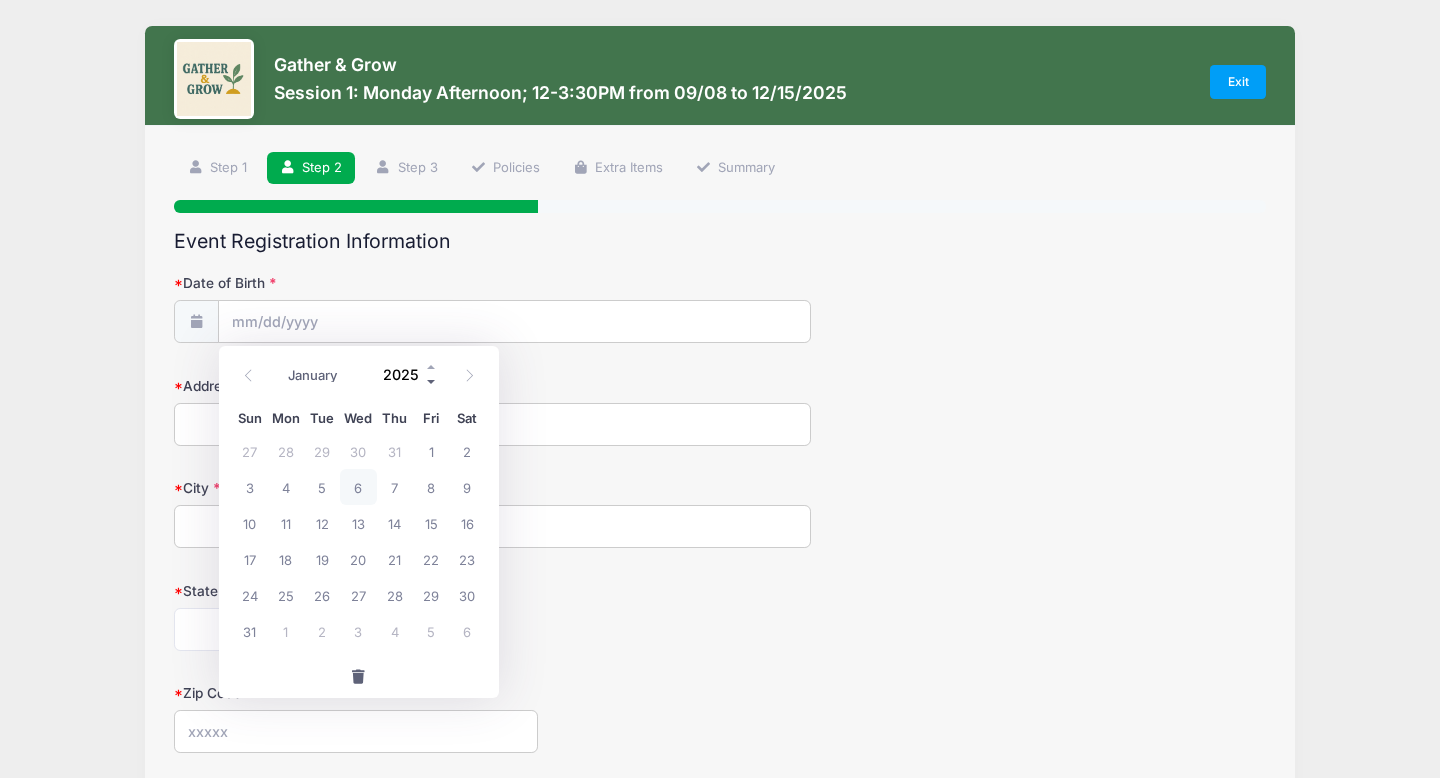 click at bounding box center (432, 382) 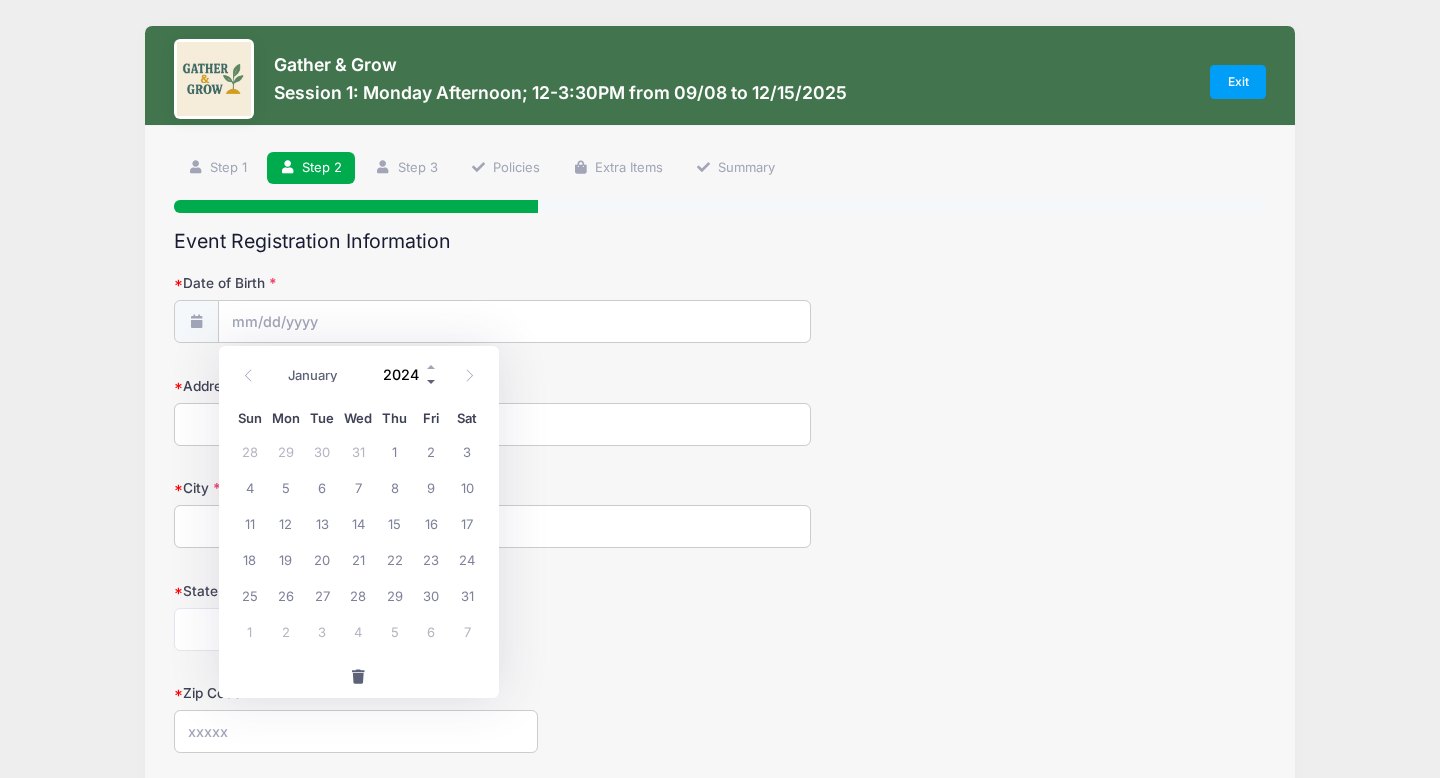 click at bounding box center (432, 382) 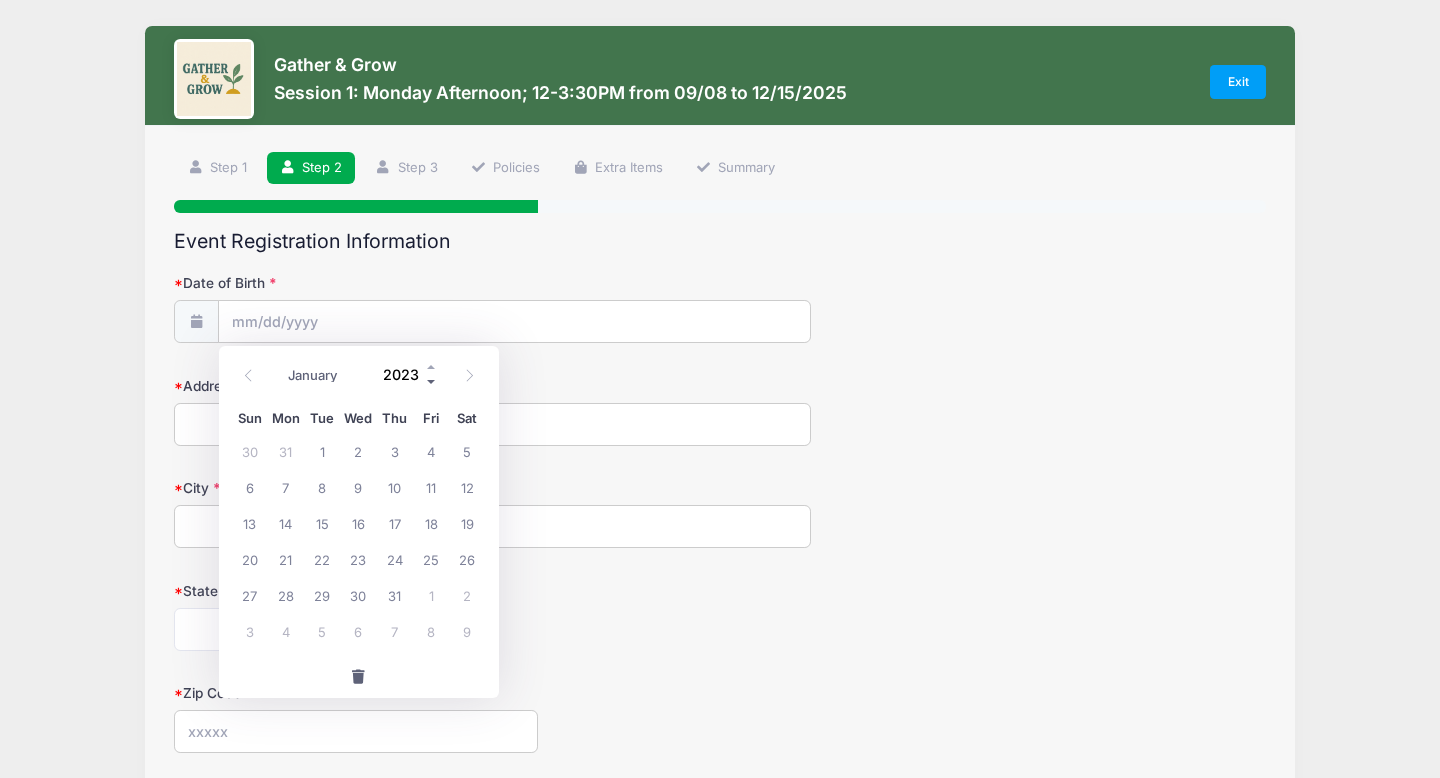 click at bounding box center (432, 382) 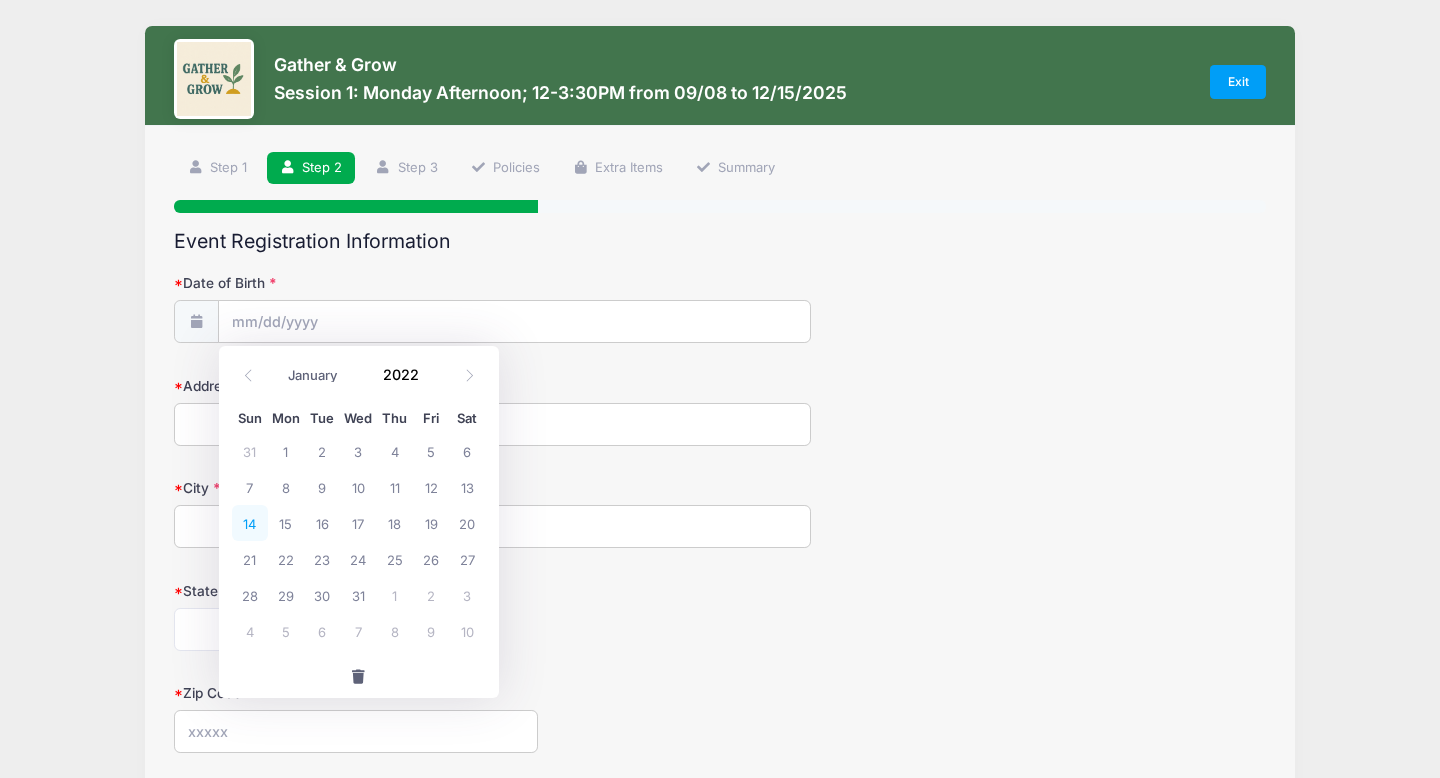 click on "14" at bounding box center [250, 523] 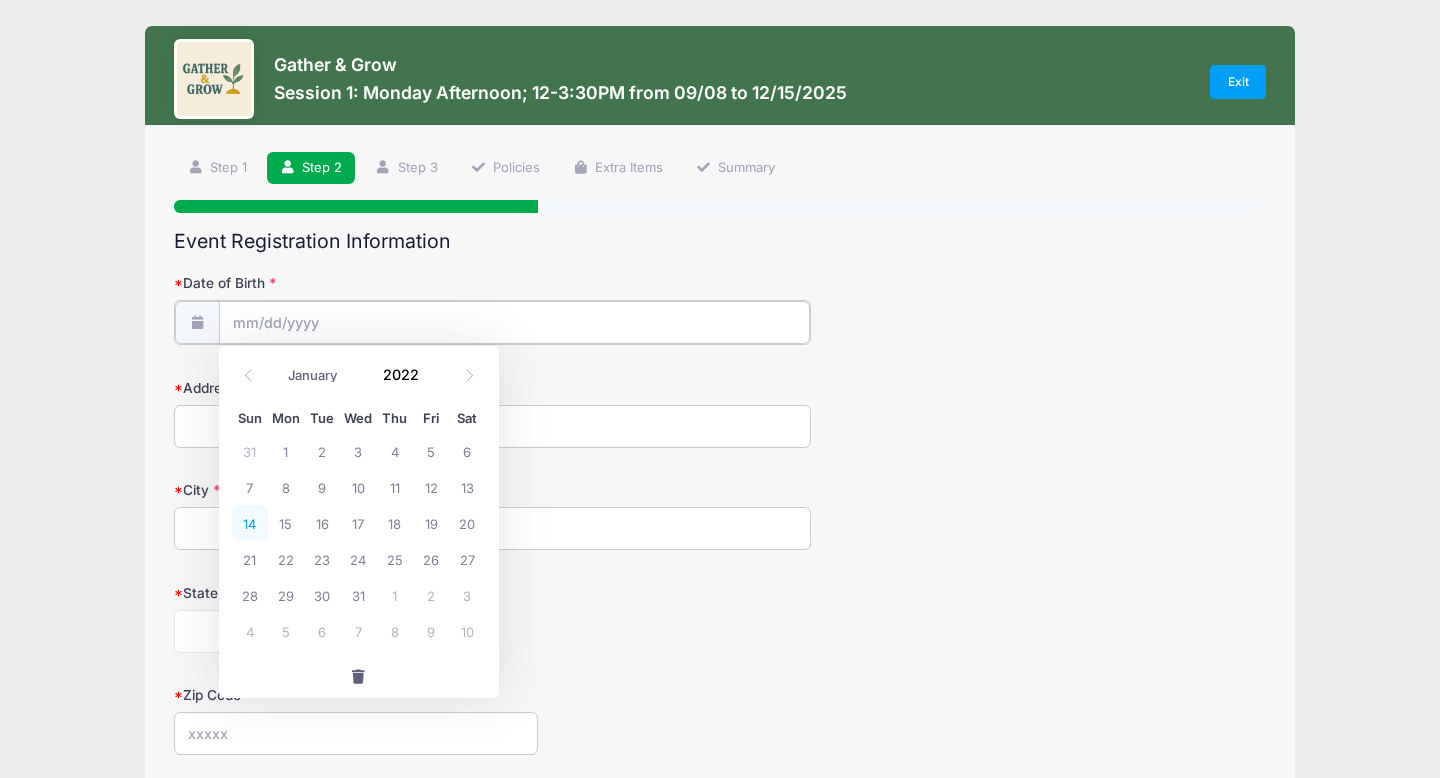 type on "08/14/2022" 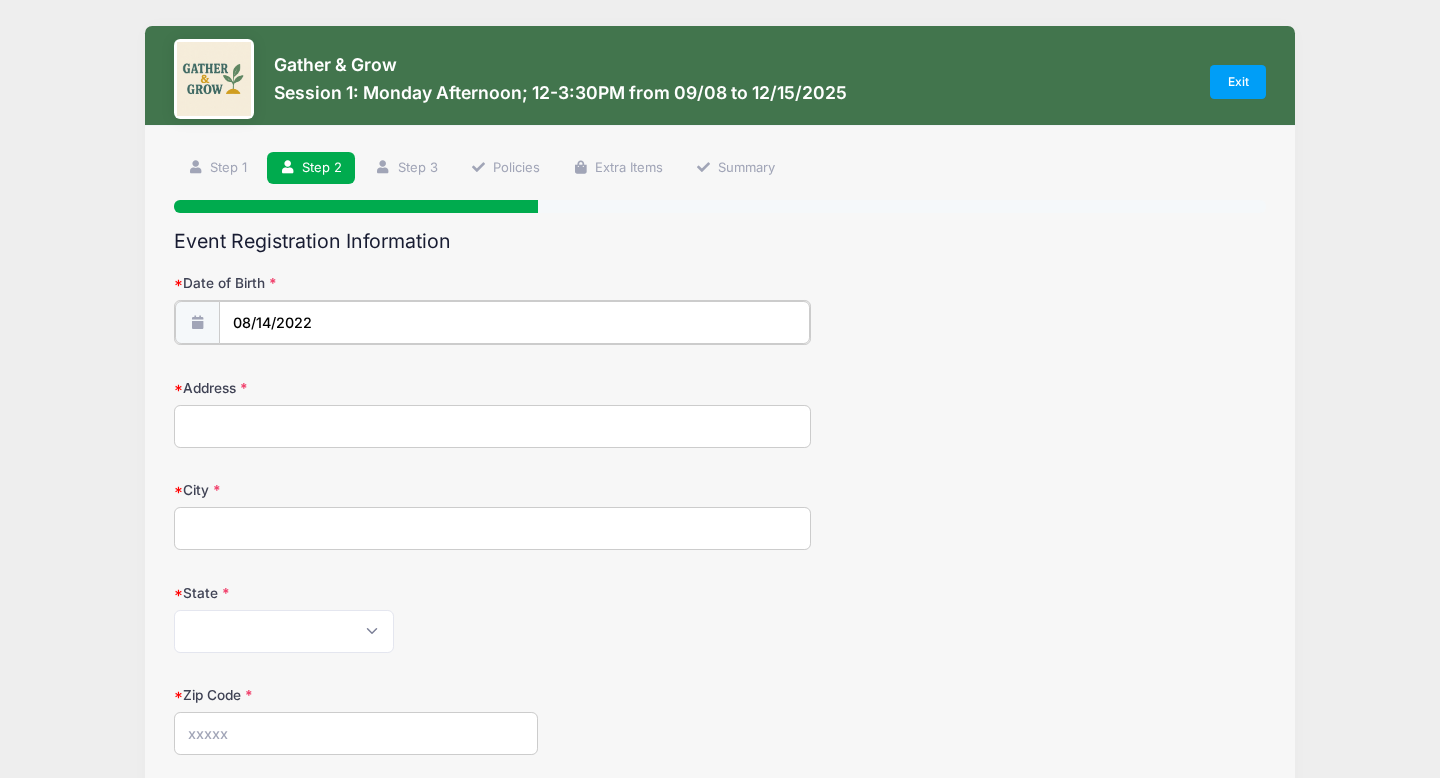 click on "08/14/2022" at bounding box center [514, 322] 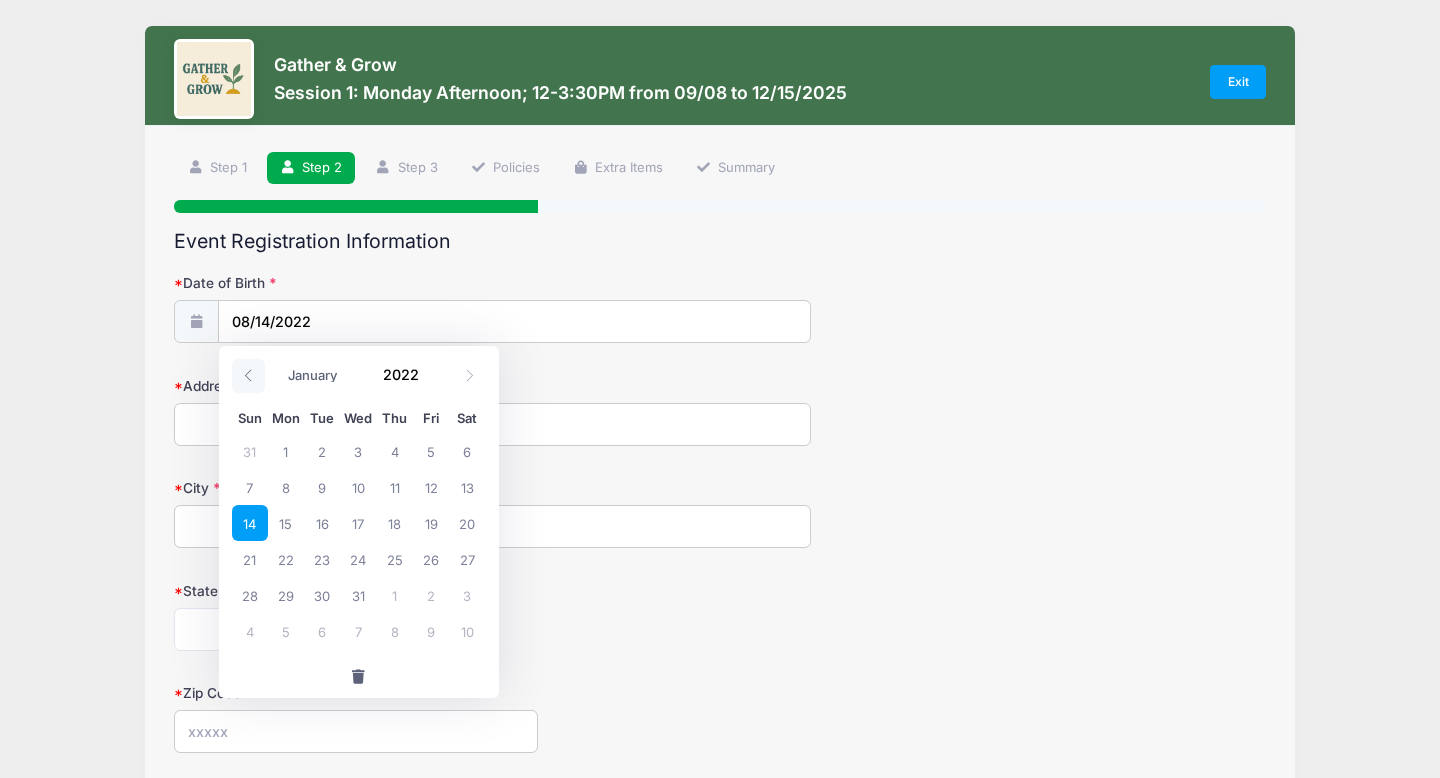 click 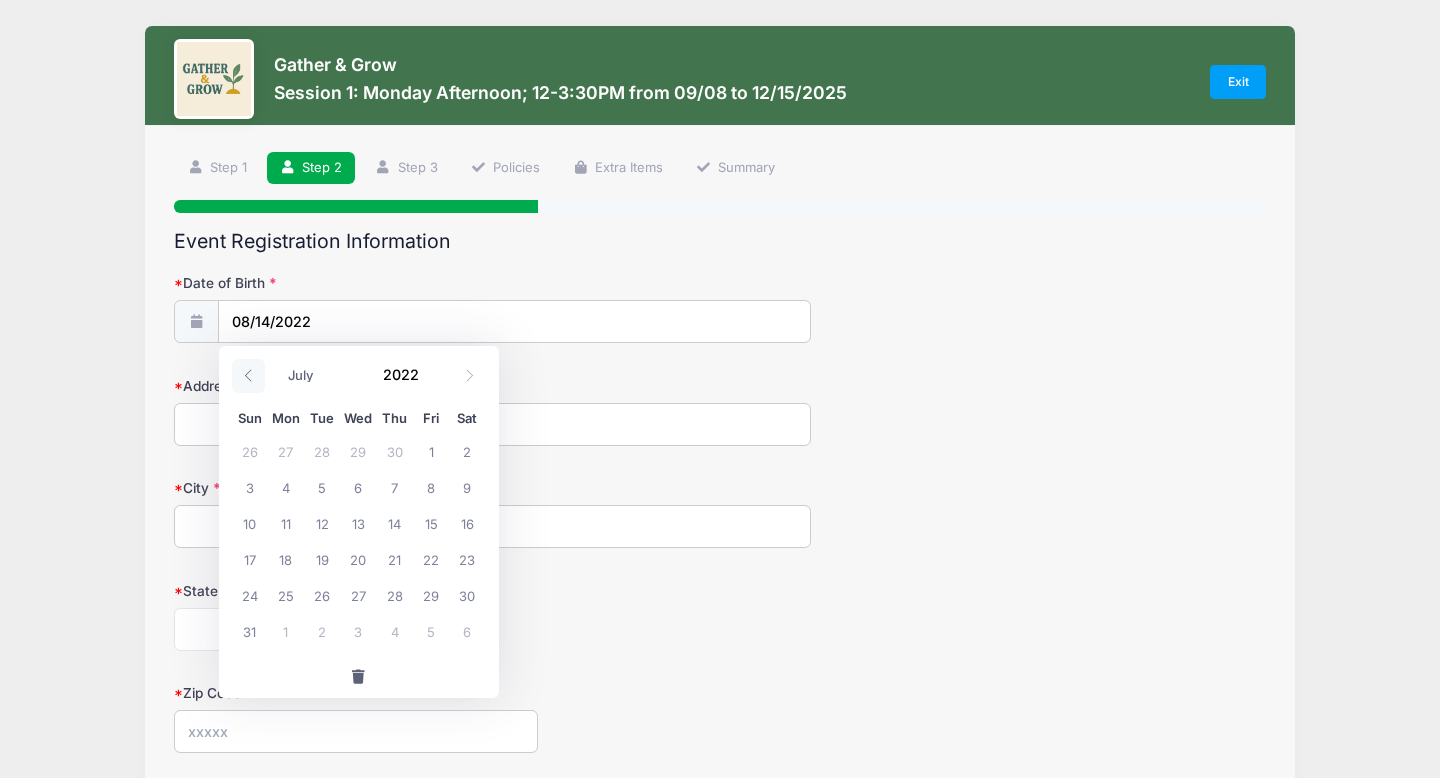click 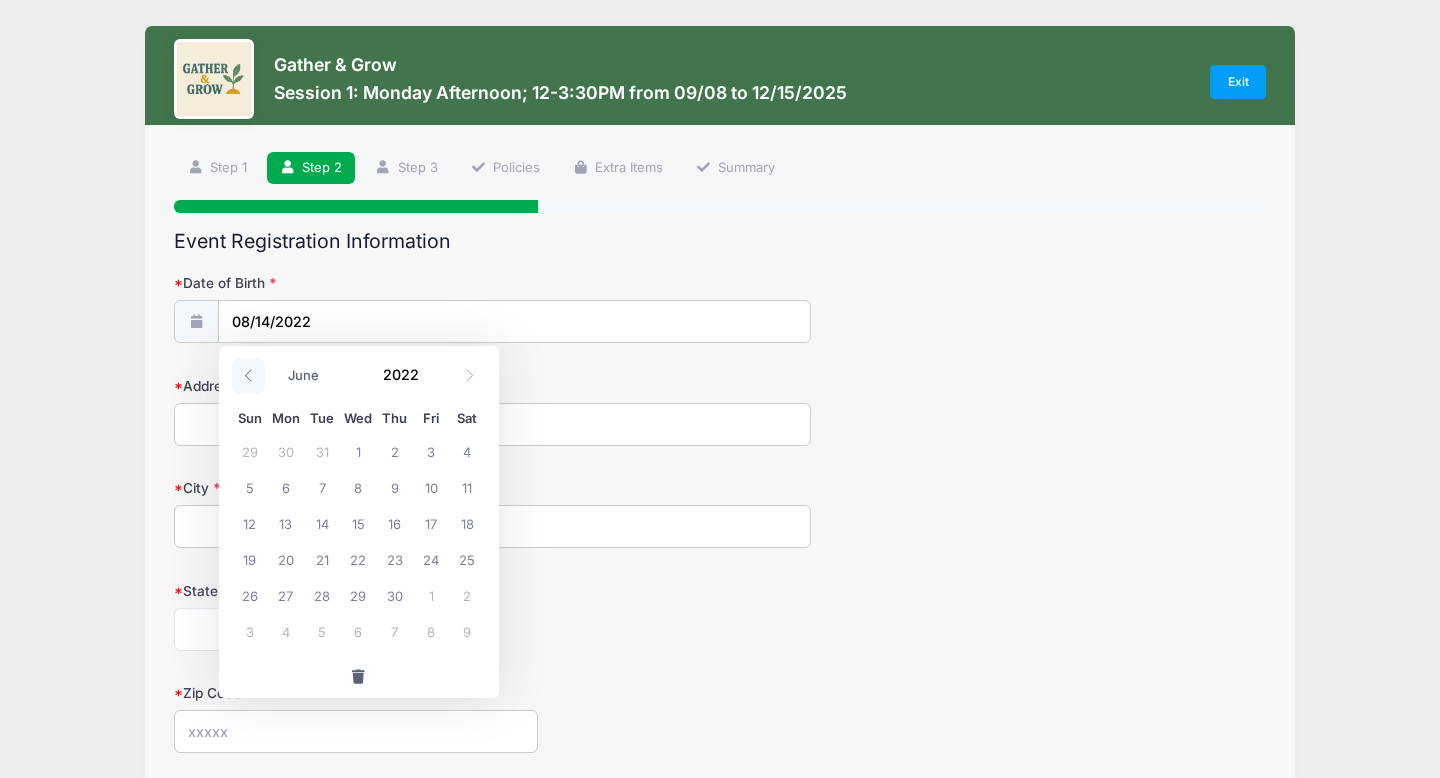 click 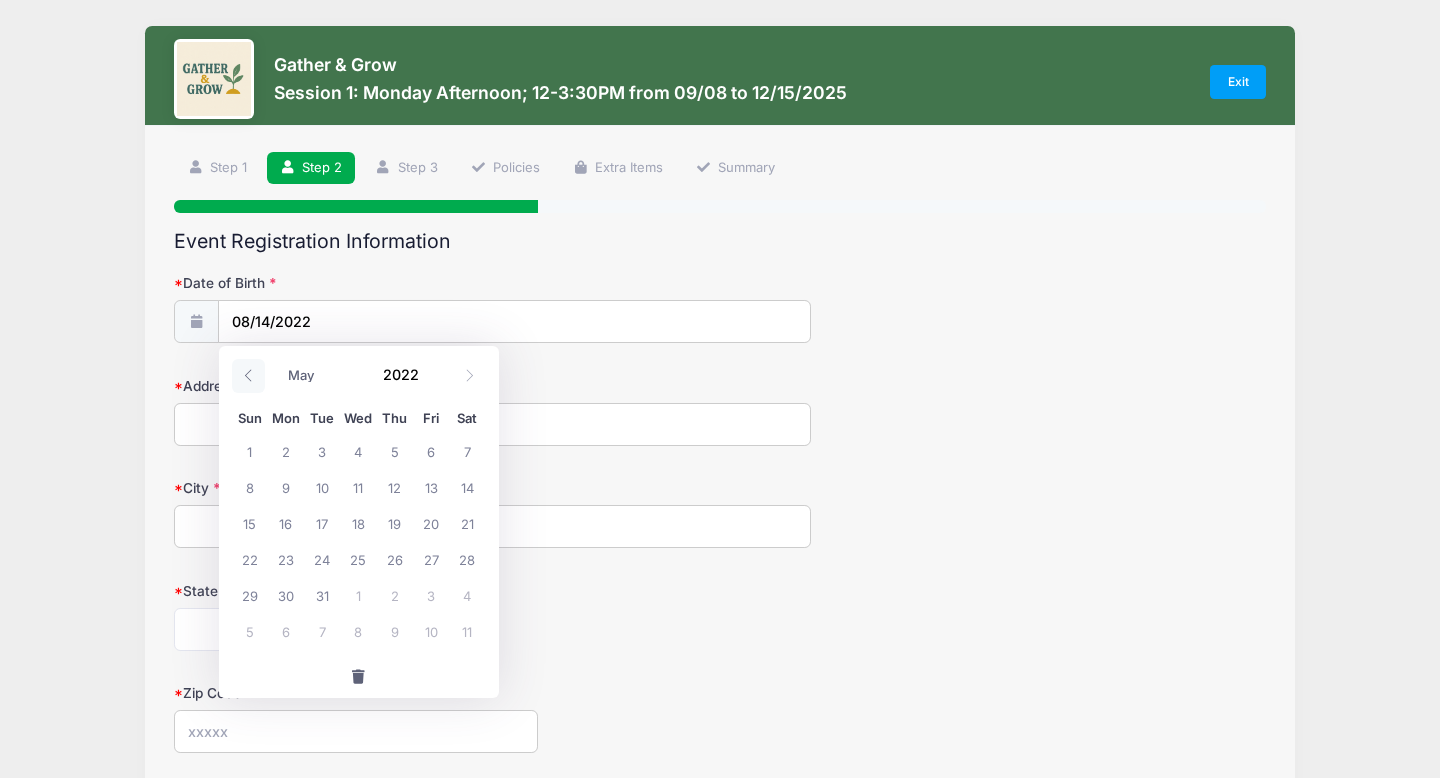 click 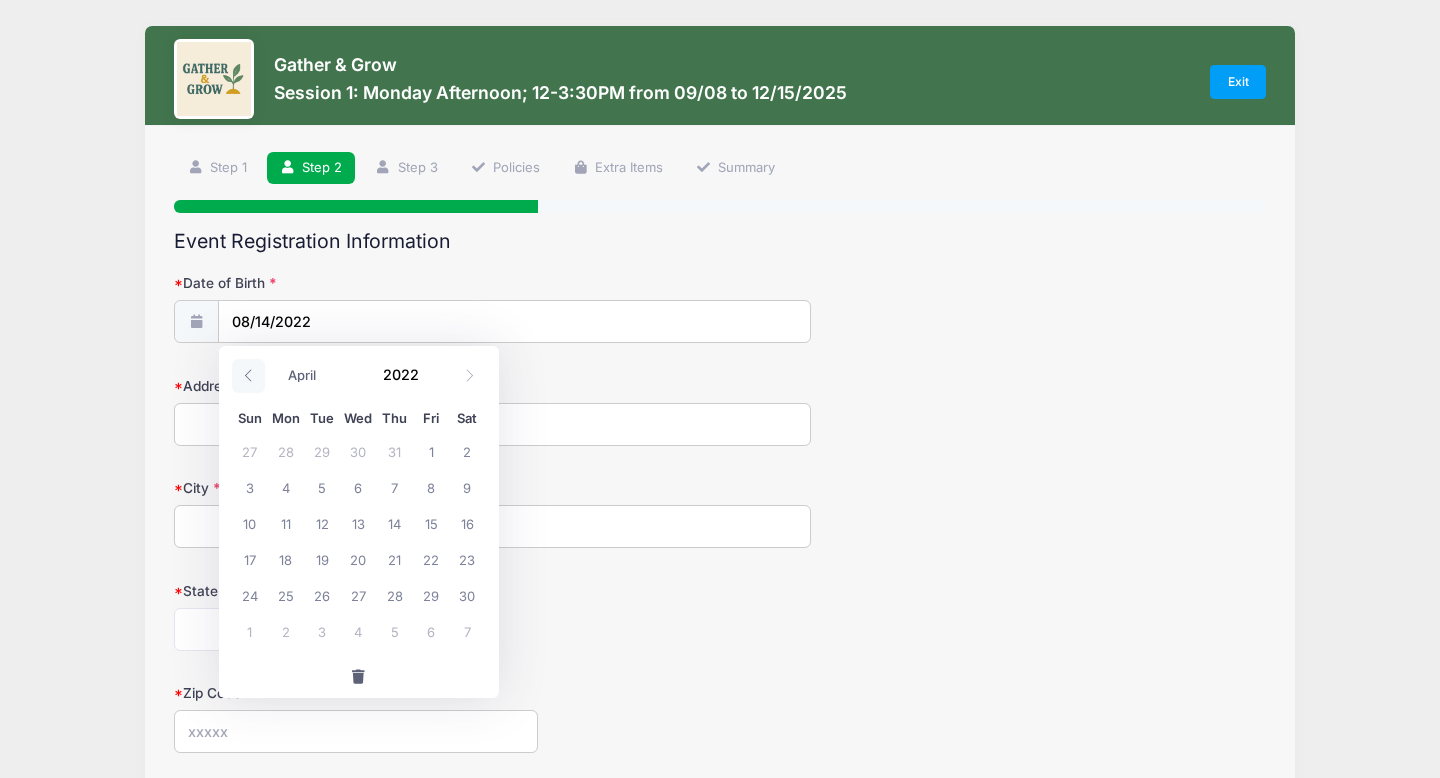click 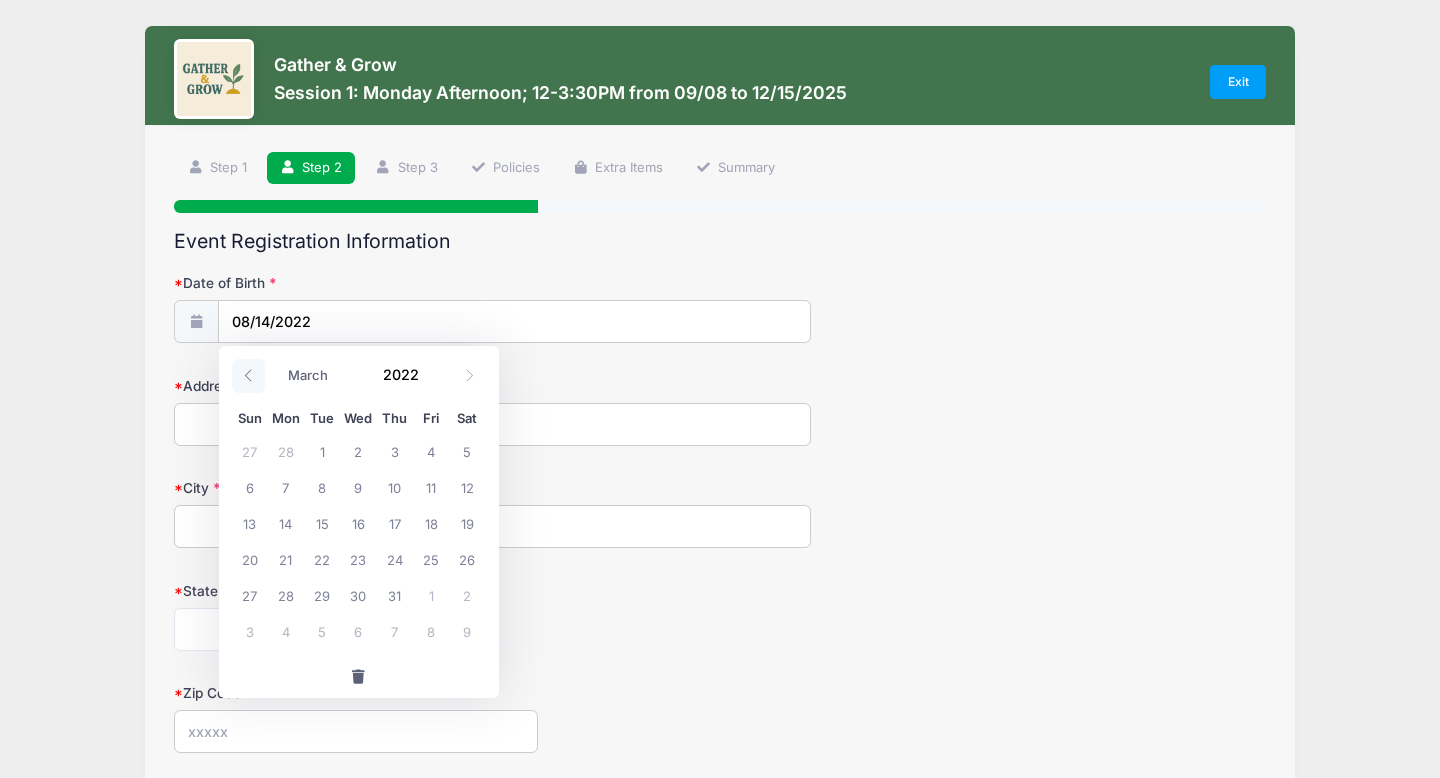 click 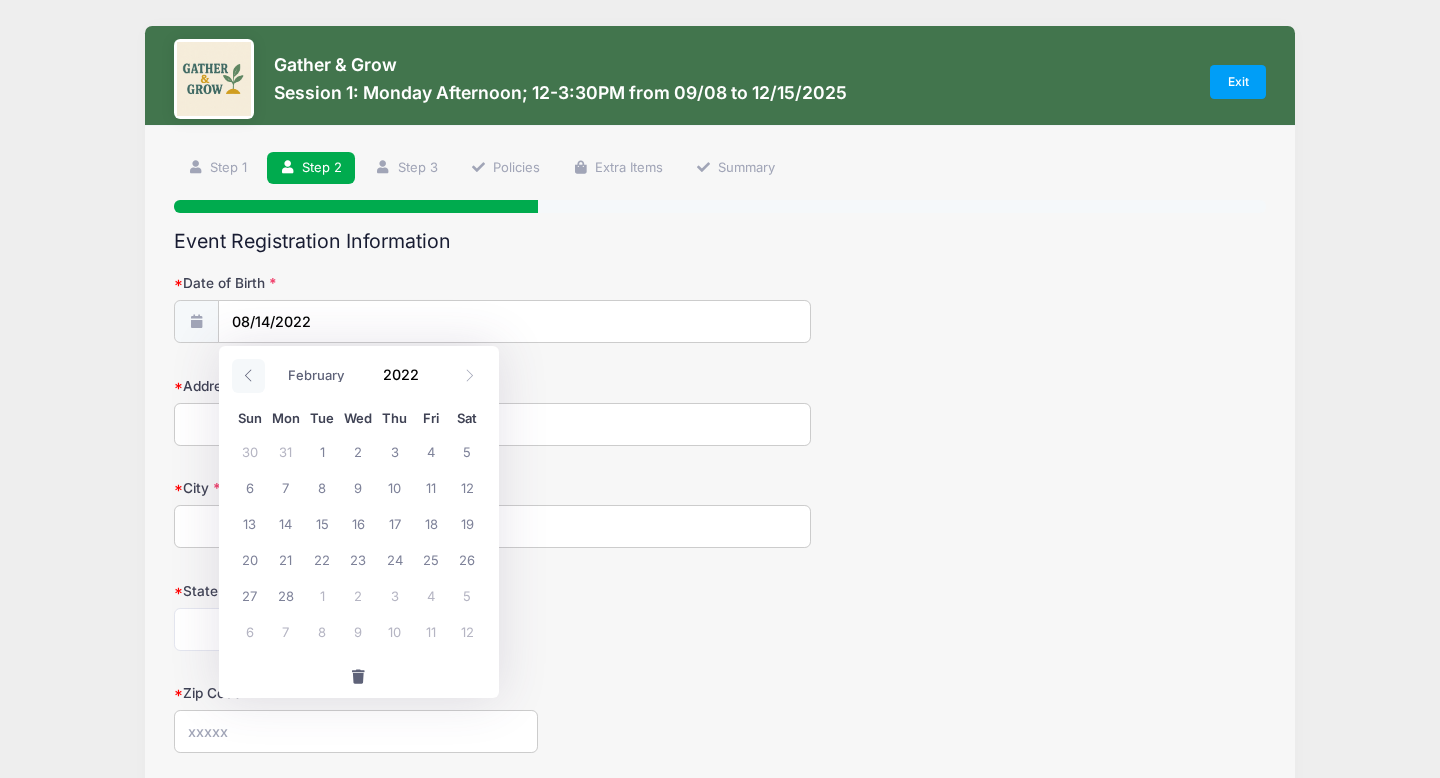 click 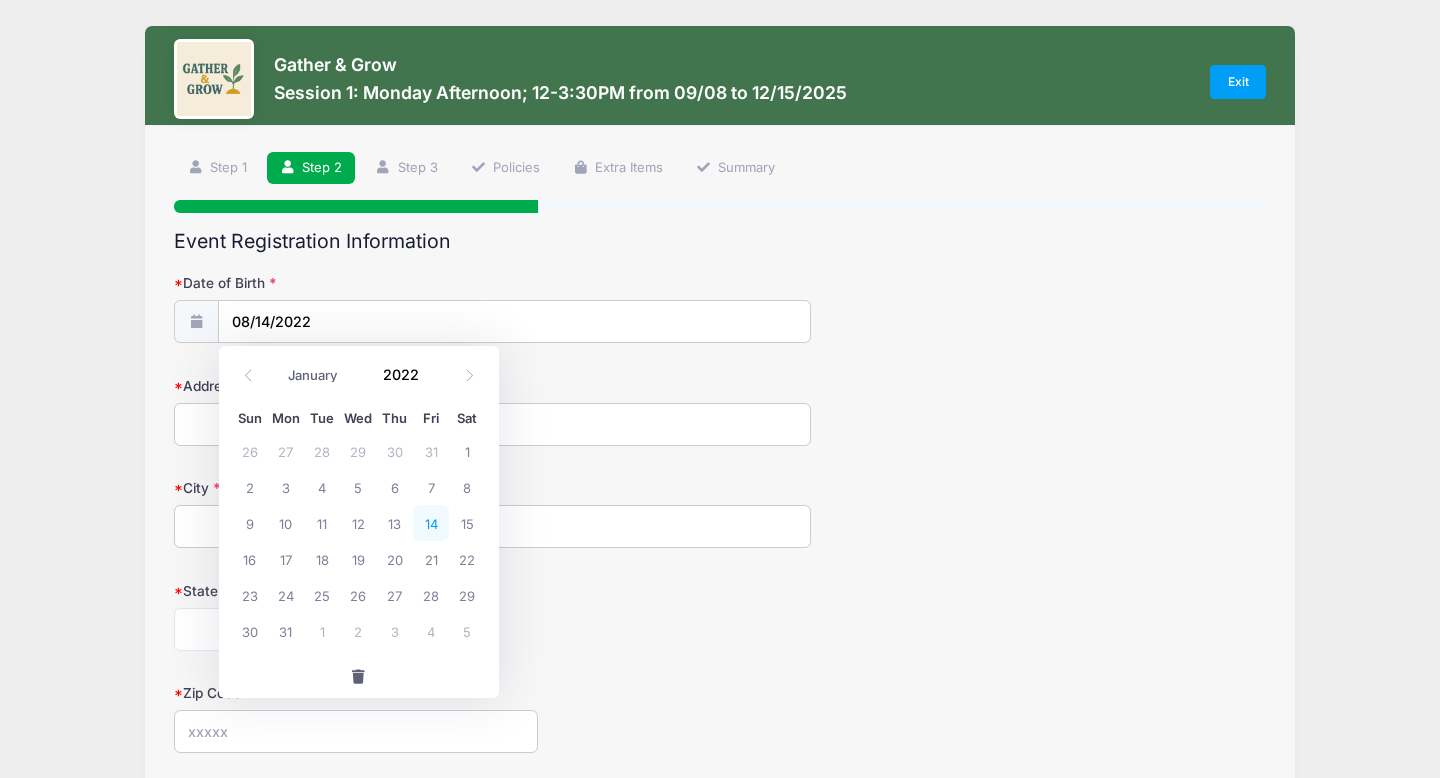 click on "14" at bounding box center (431, 523) 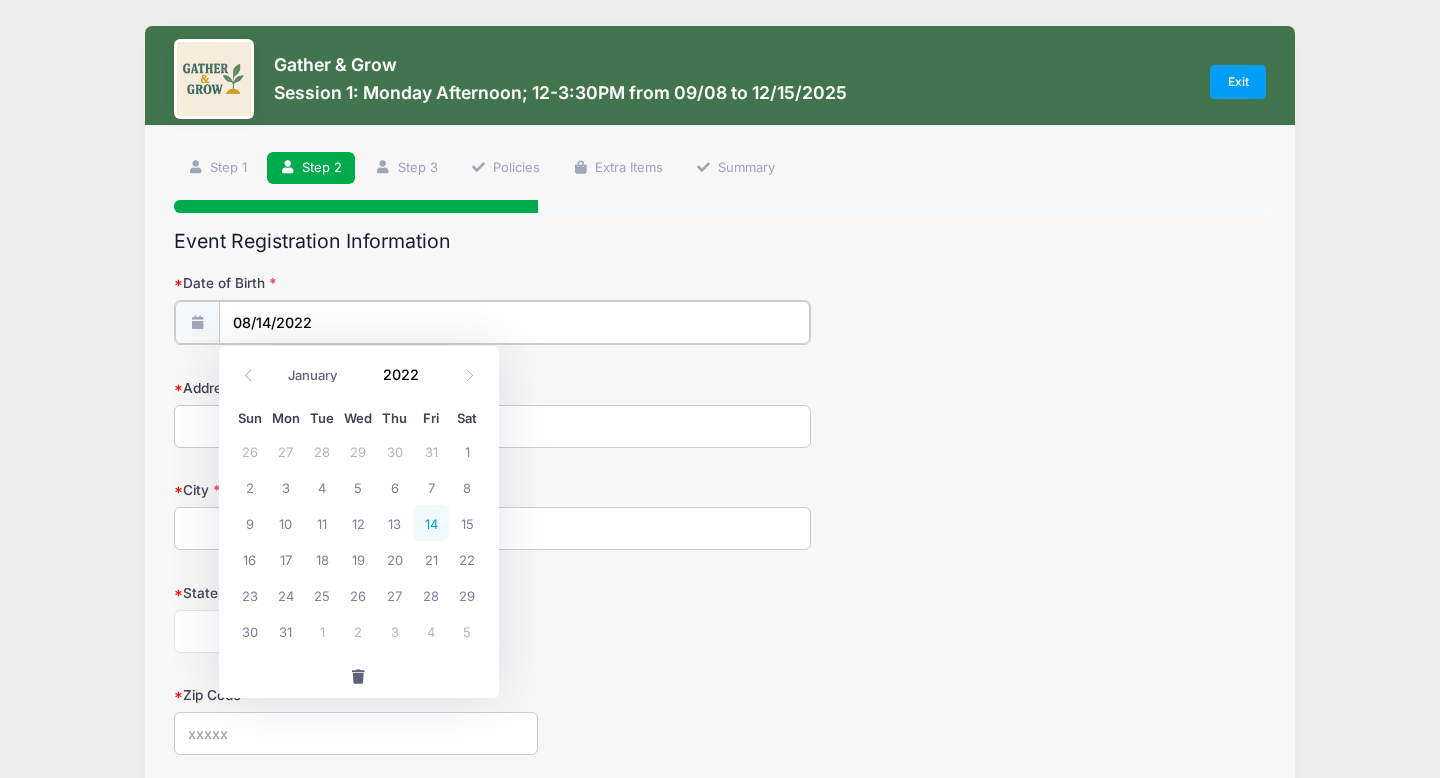 type on "01/14/2022" 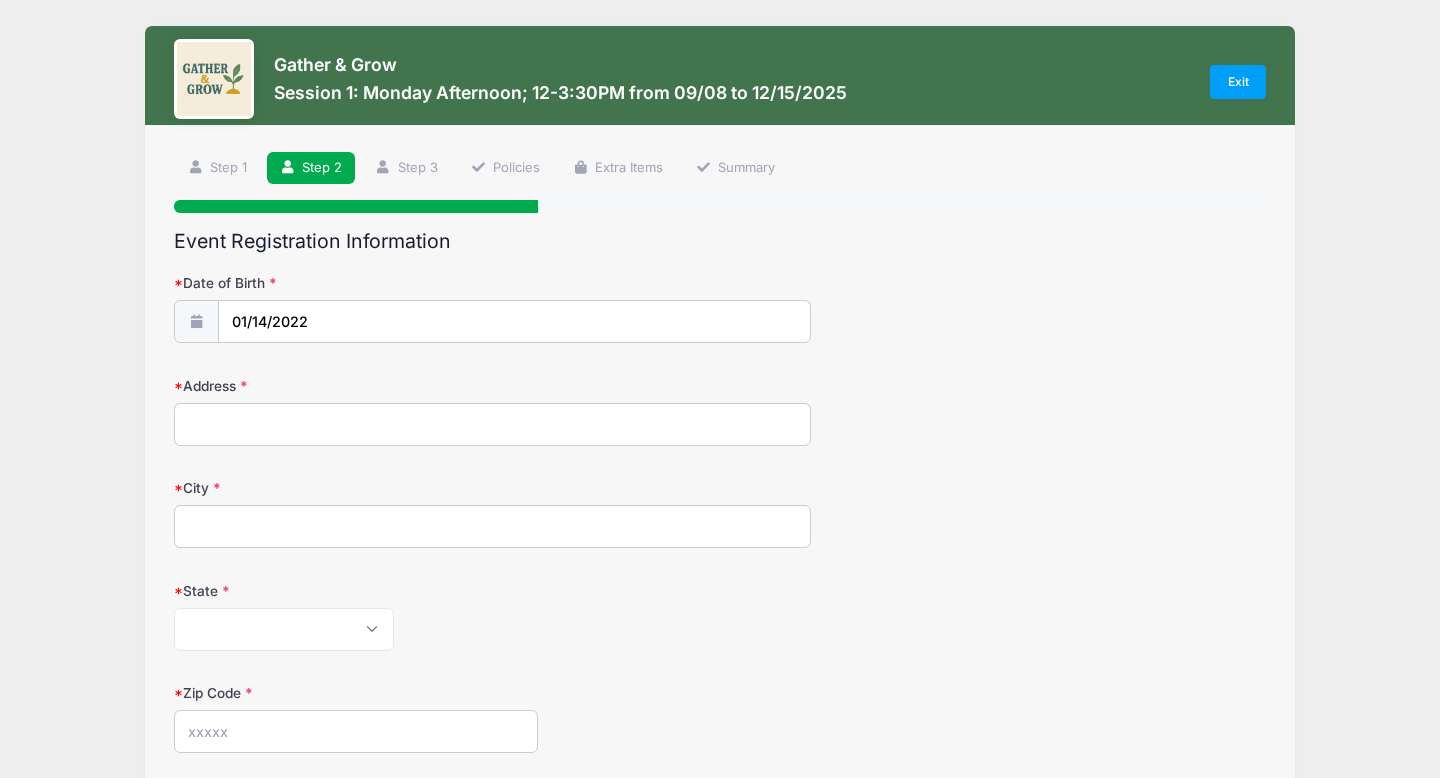 click on "Address" at bounding box center (492, 424) 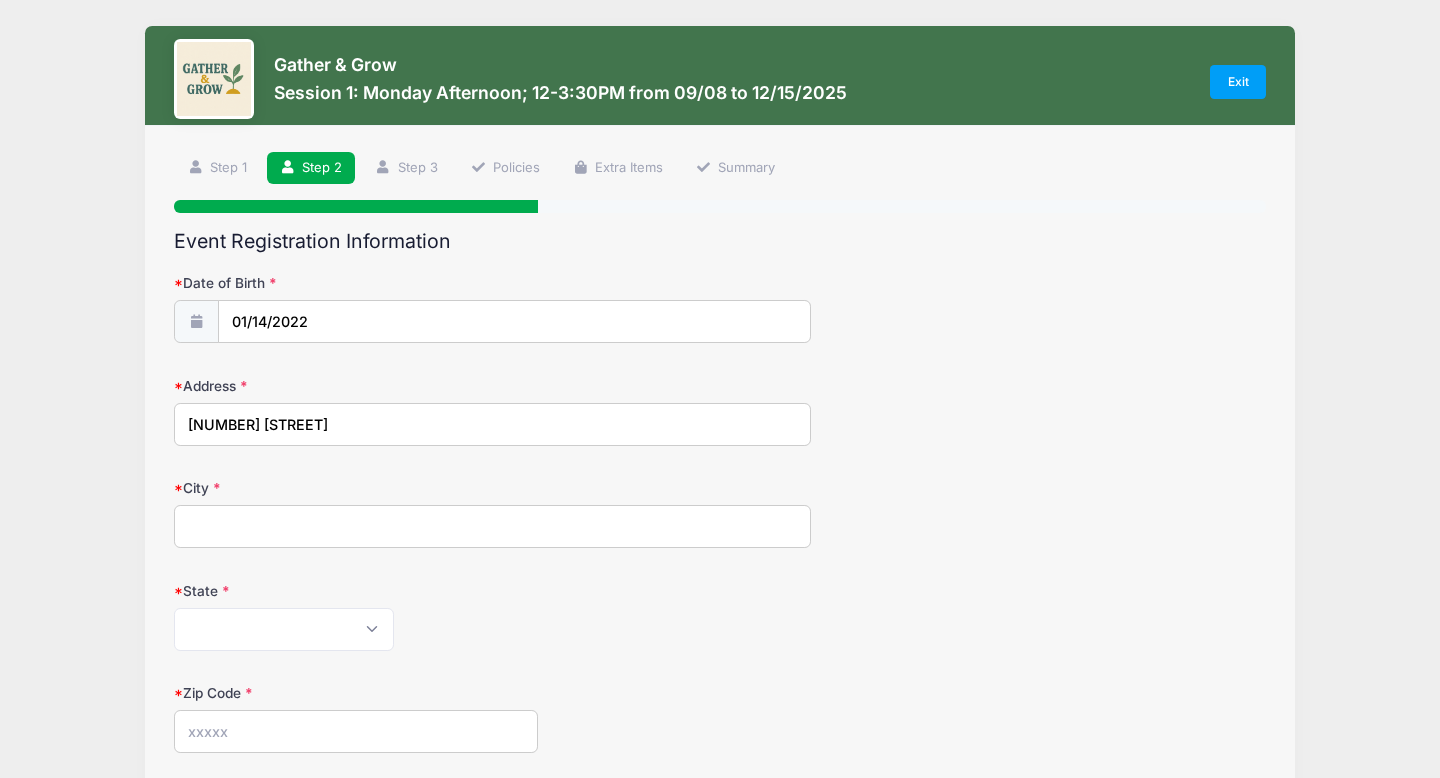 type on "Kannapolis" 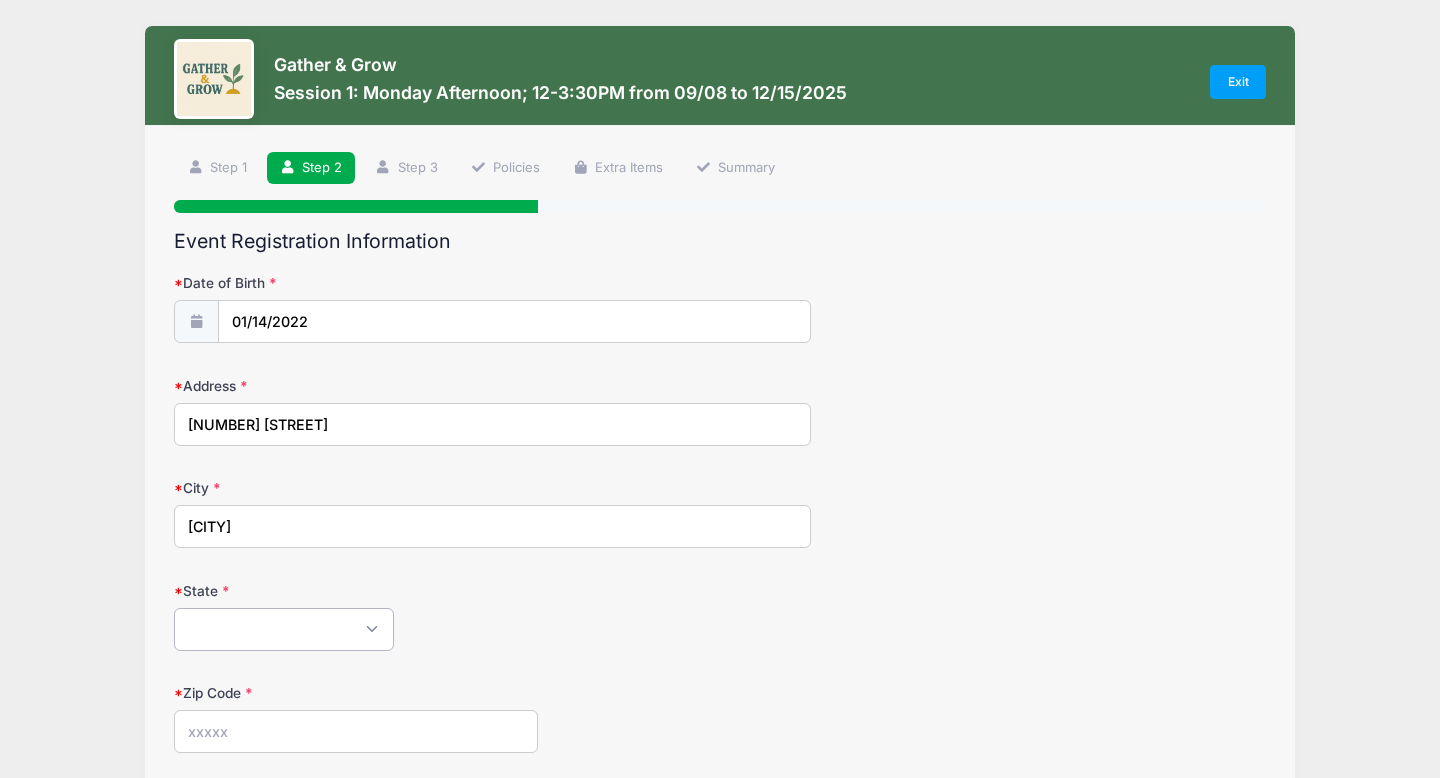 select on "NC" 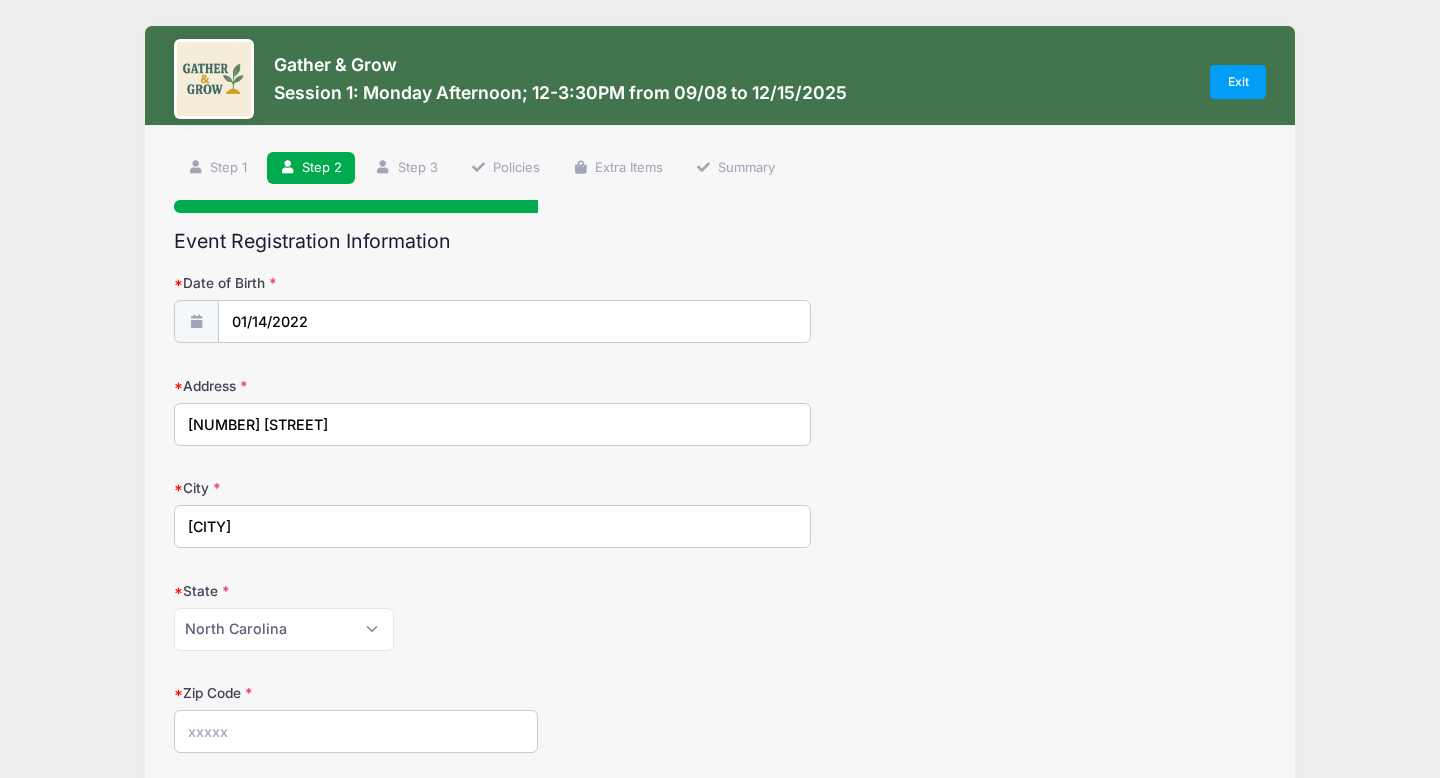 type on "28081" 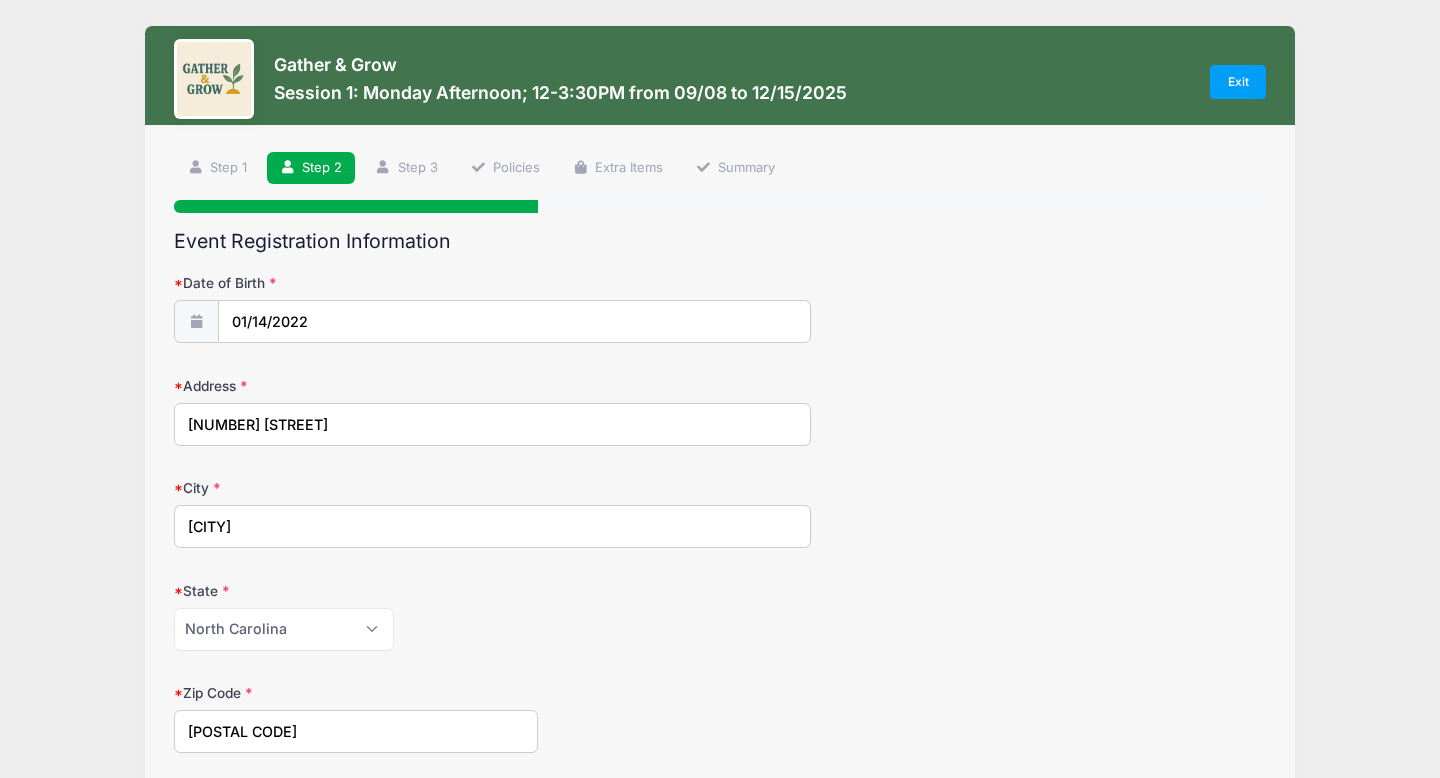 click on "Date of Birth
01/14/2022
Address
2301 McGill St
City
Kannapolis
State
Alabama Alaska American Samoa Arizona Arkansas Armed Forces Africa Armed Forces Americas Armed Forces Canada Armed Forces Europe Colorado" at bounding box center [720, 701] 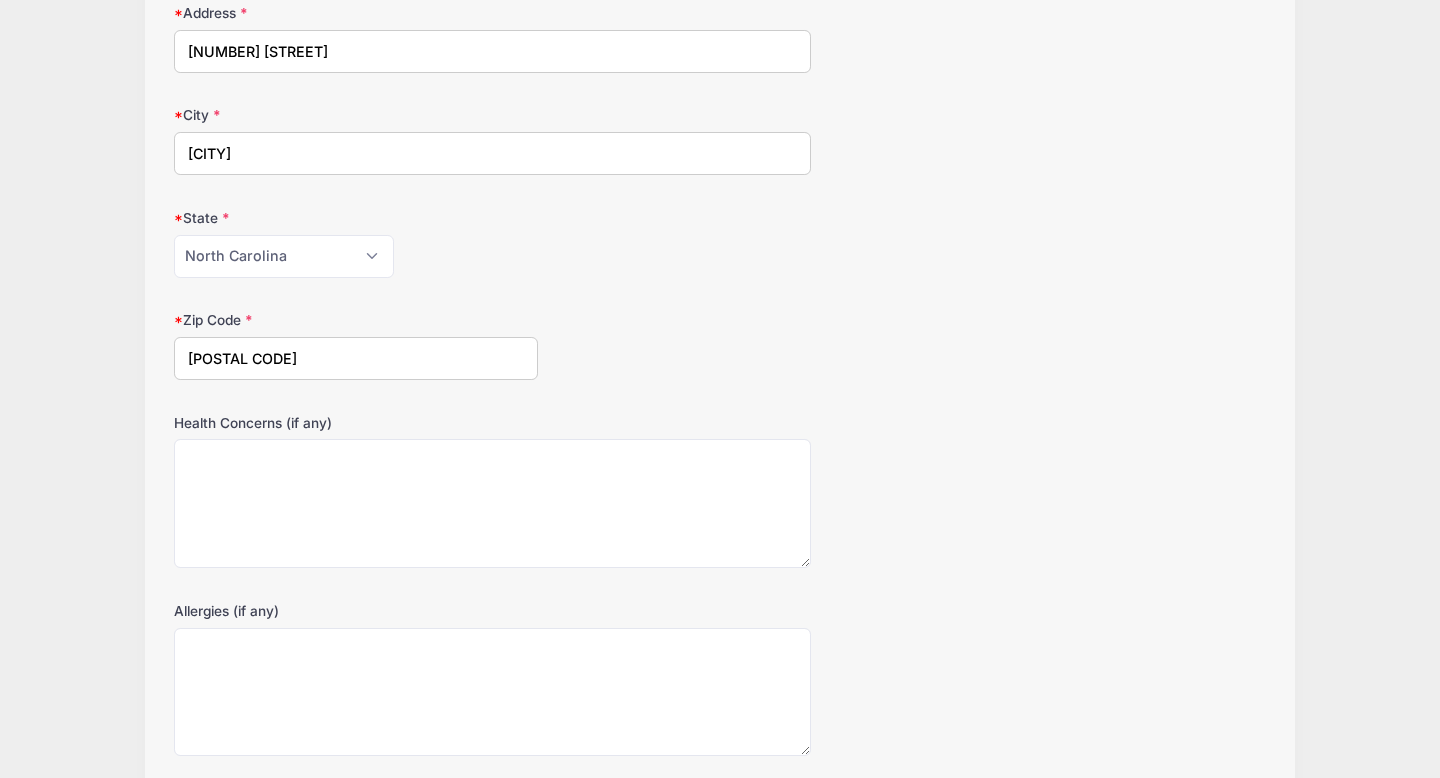 scroll, scrollTop: 534, scrollLeft: 0, axis: vertical 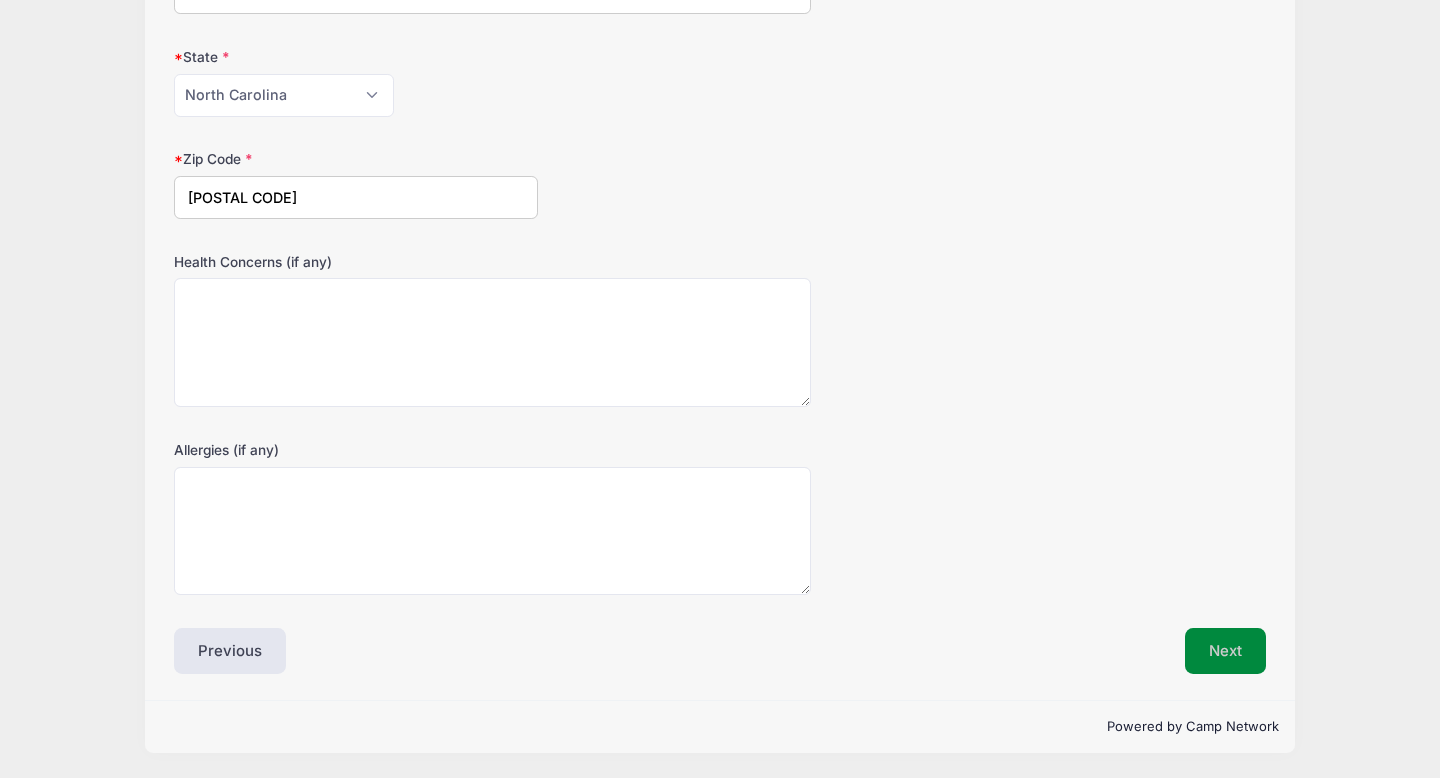 click on "Next" at bounding box center [1225, 651] 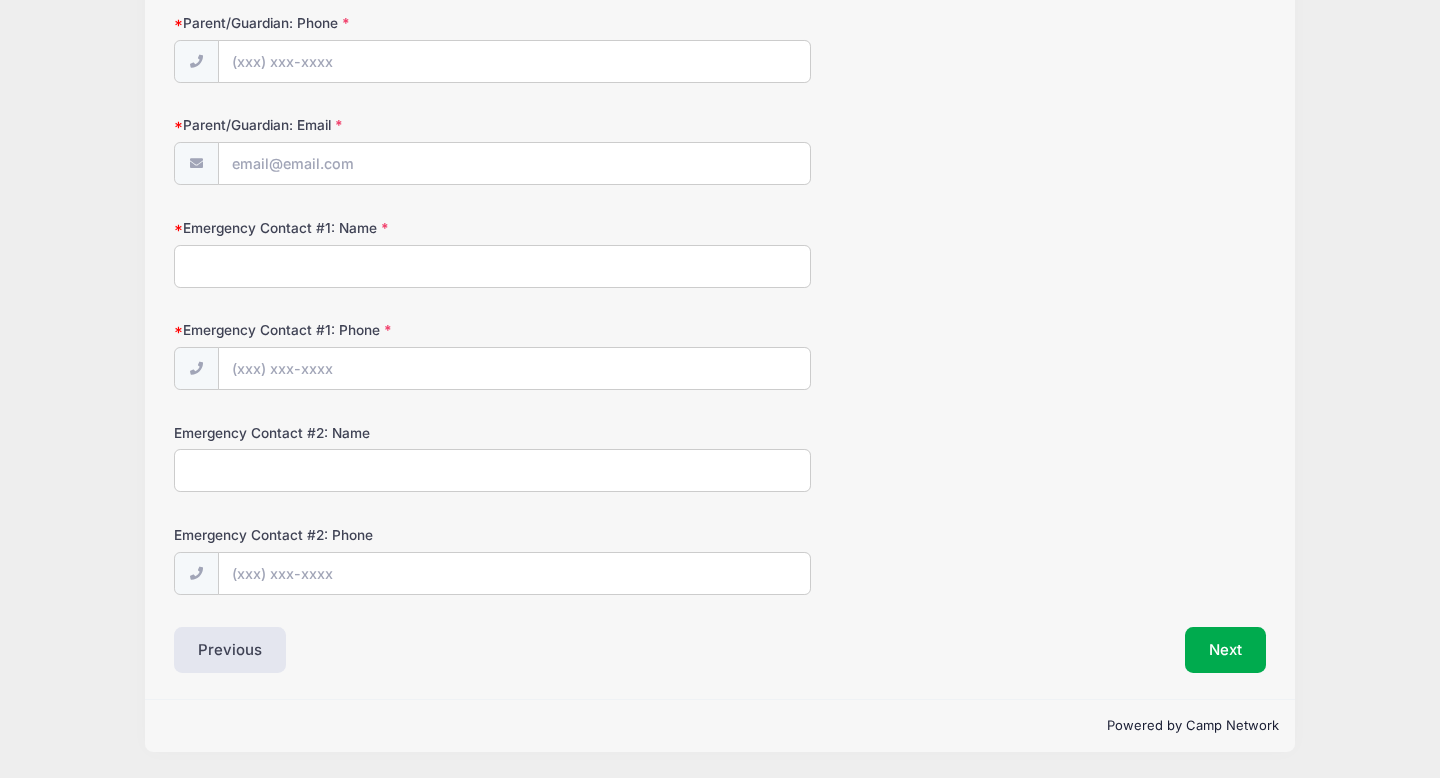 scroll, scrollTop: 224, scrollLeft: 0, axis: vertical 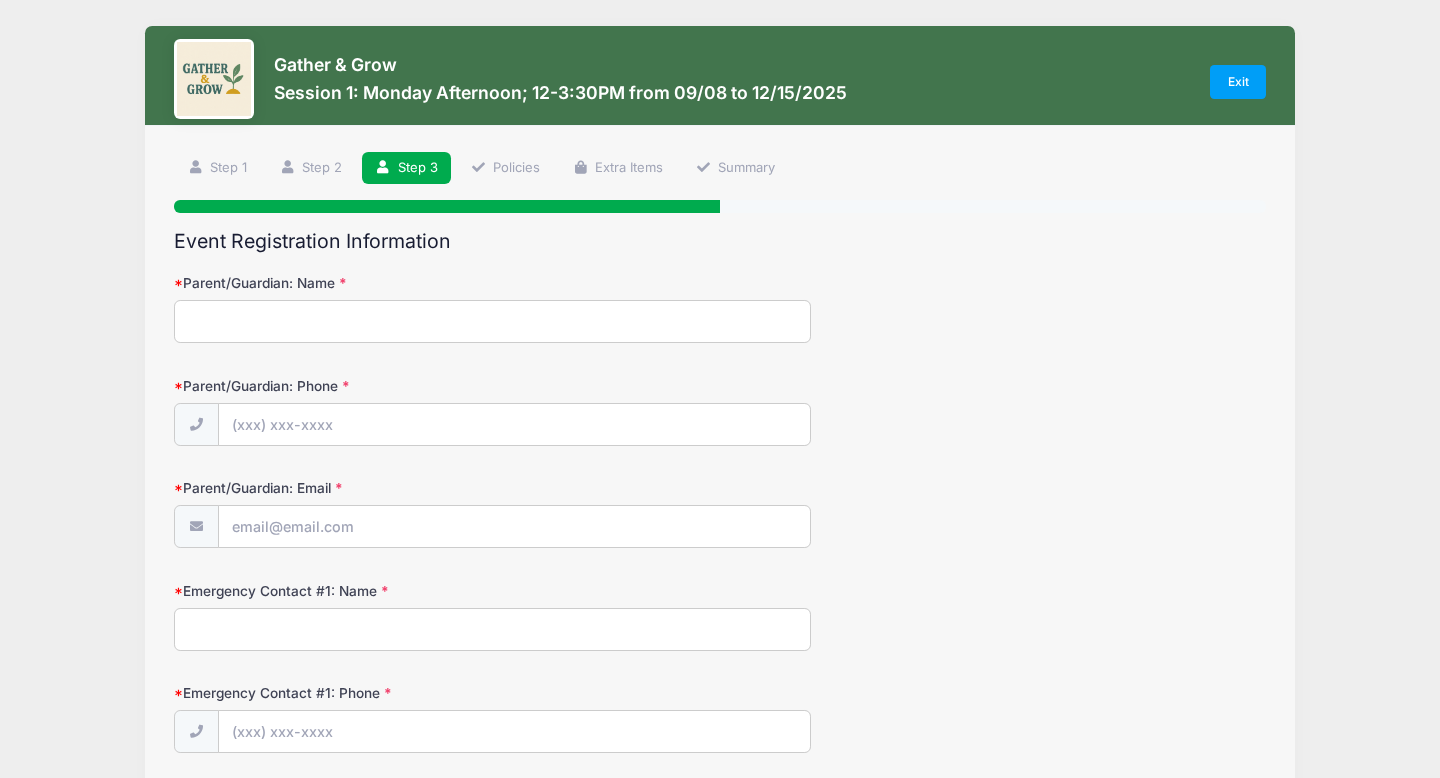 click on "Parent/Guardian: Name" at bounding box center (492, 321) 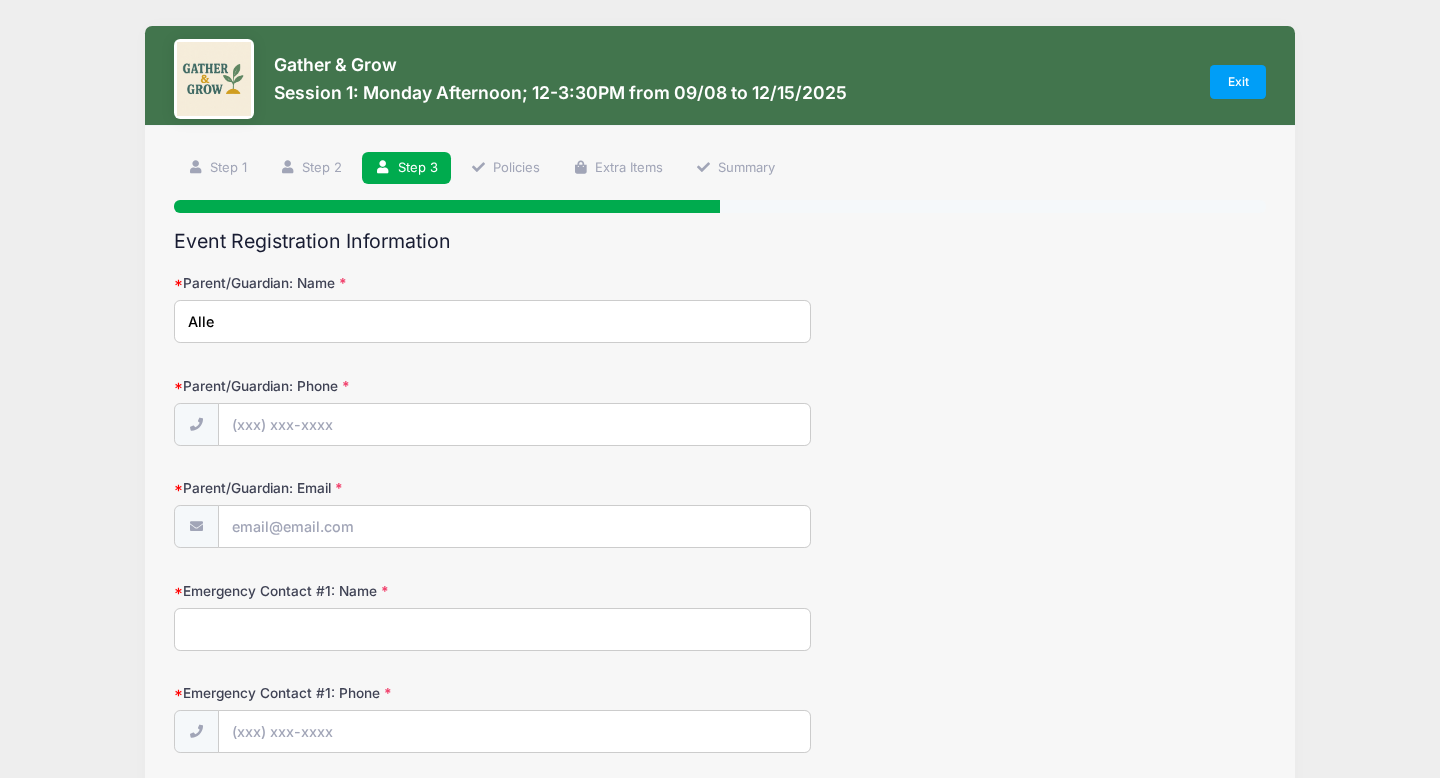 type on "Allen Shayler" 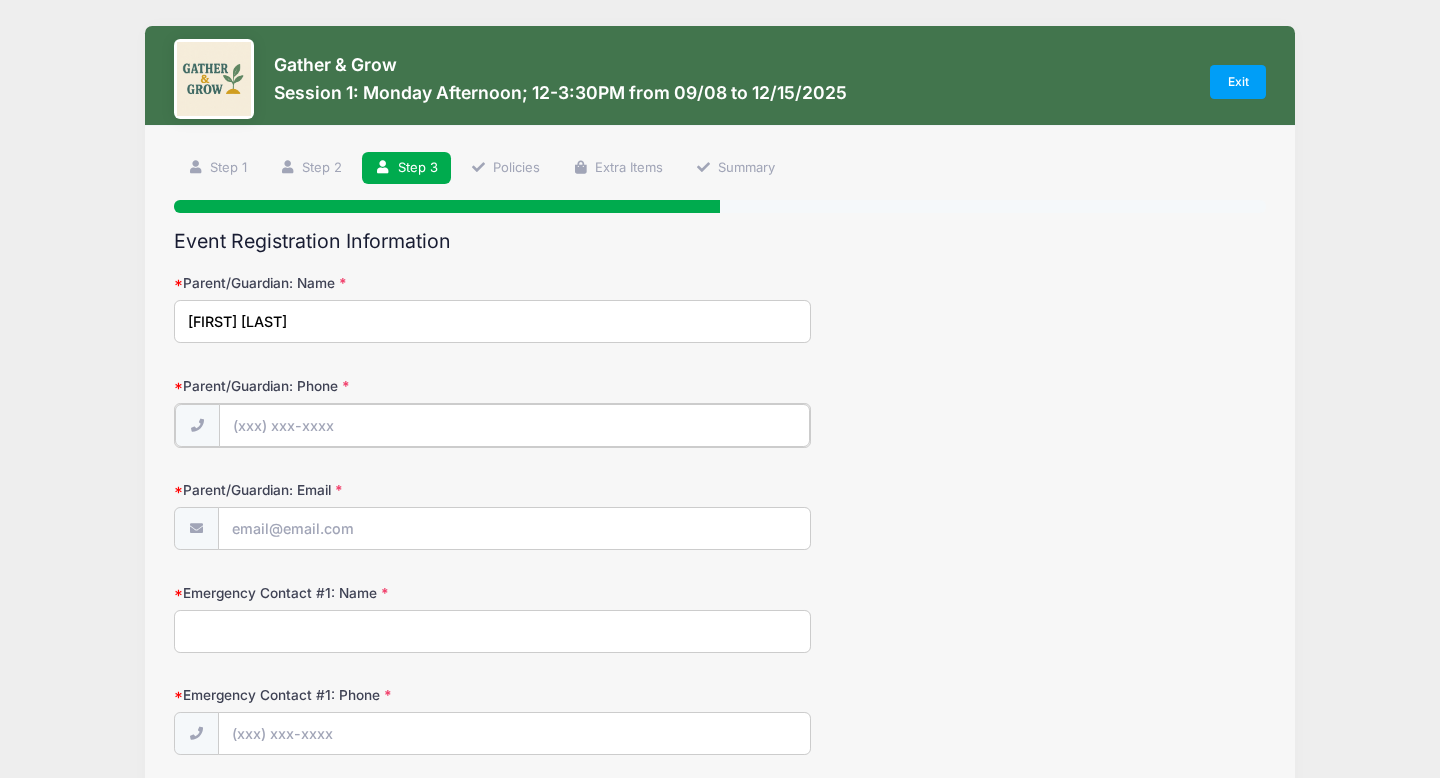 click on "Parent/Guardian: Phone" at bounding box center [514, 425] 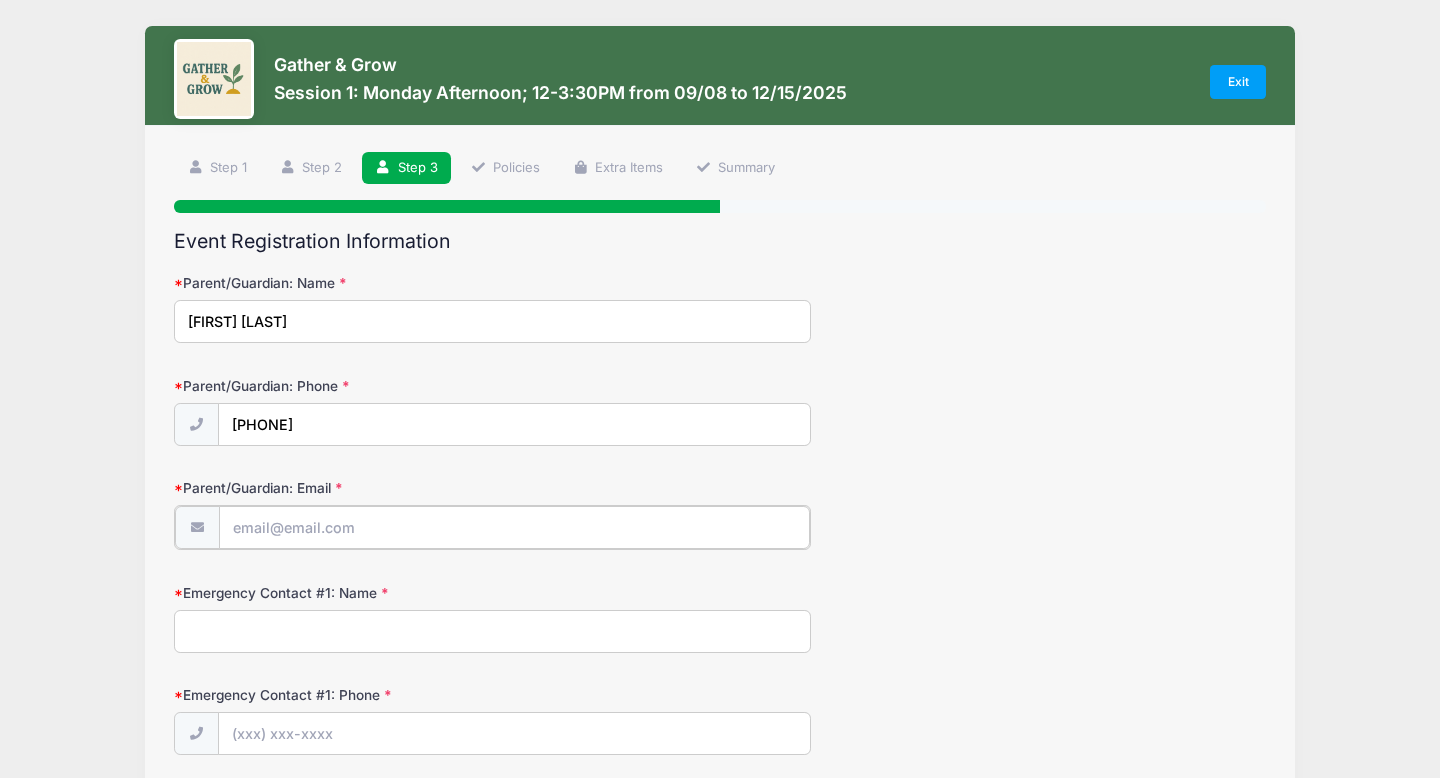 click on "Parent/Guardian: Email" at bounding box center (514, 527) 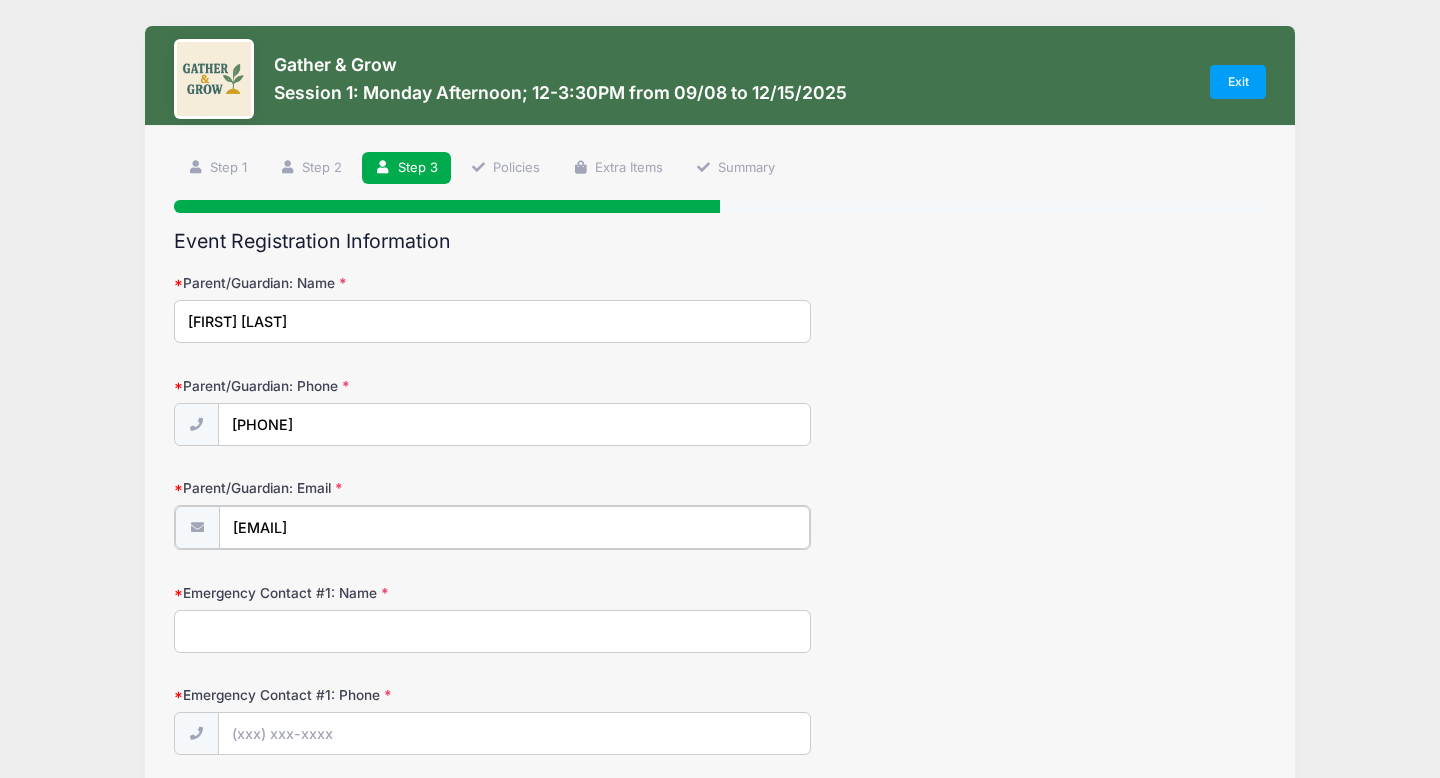 type on "shayler.elizabeth@gmail.com" 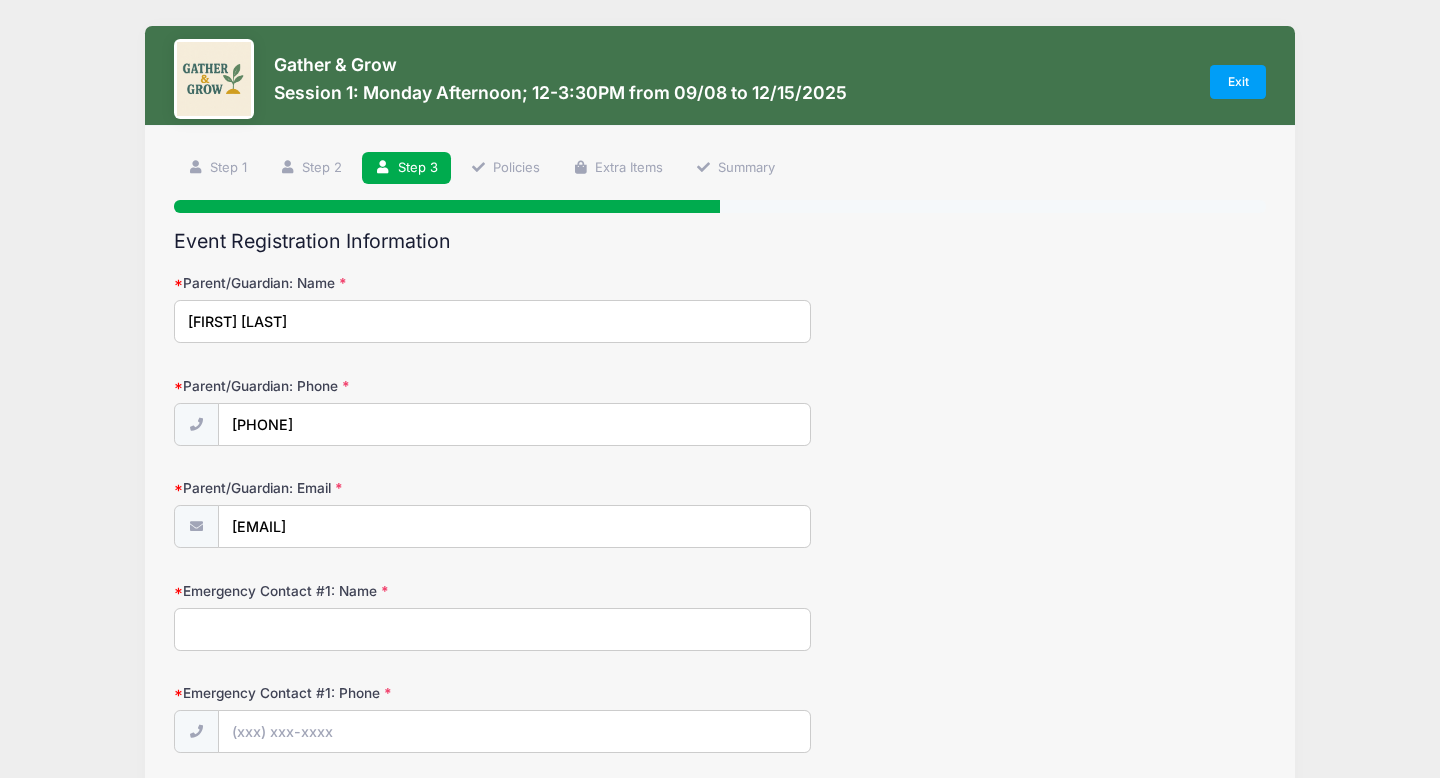 click on "Emergency Contact #1: Name" at bounding box center [492, 629] 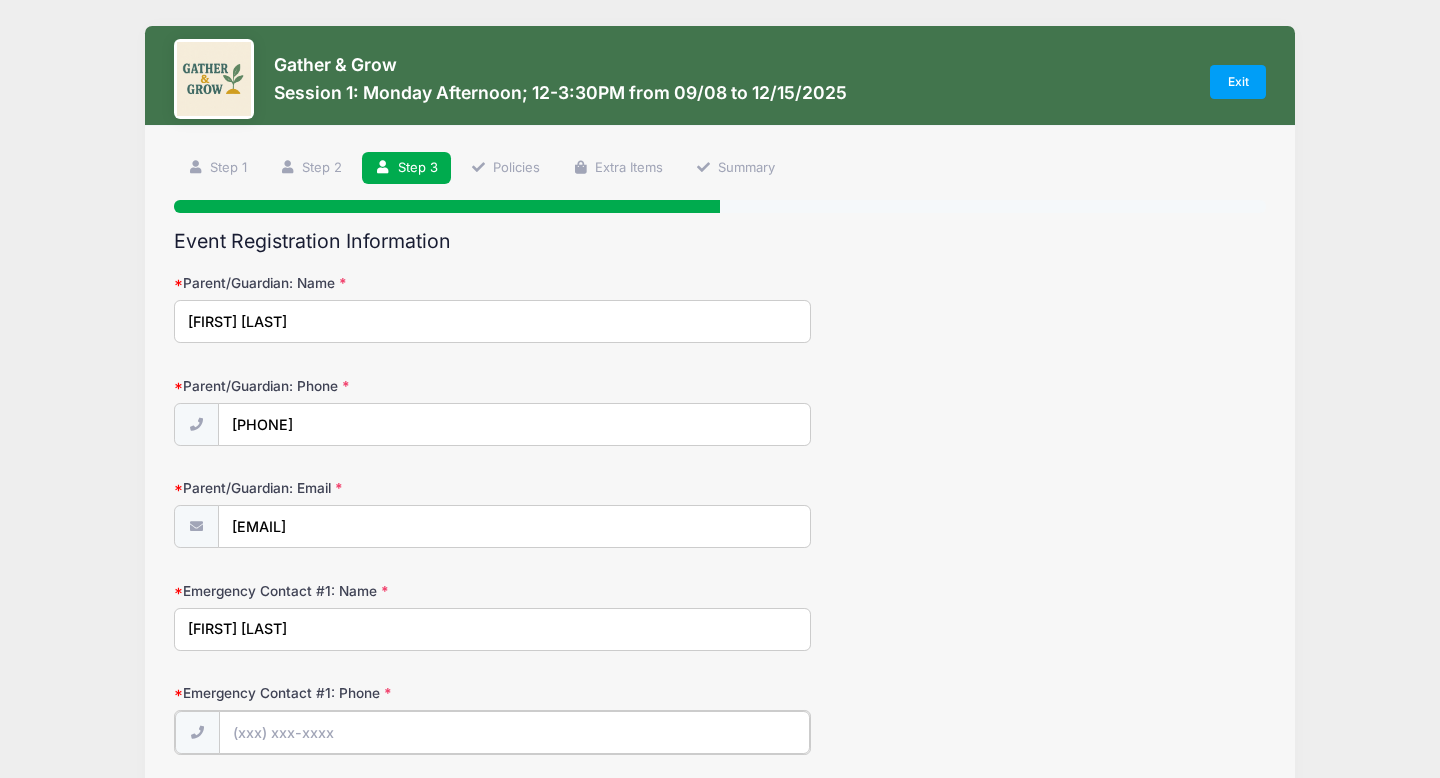 click on "Emergency Contact #1: Phone" at bounding box center (514, 732) 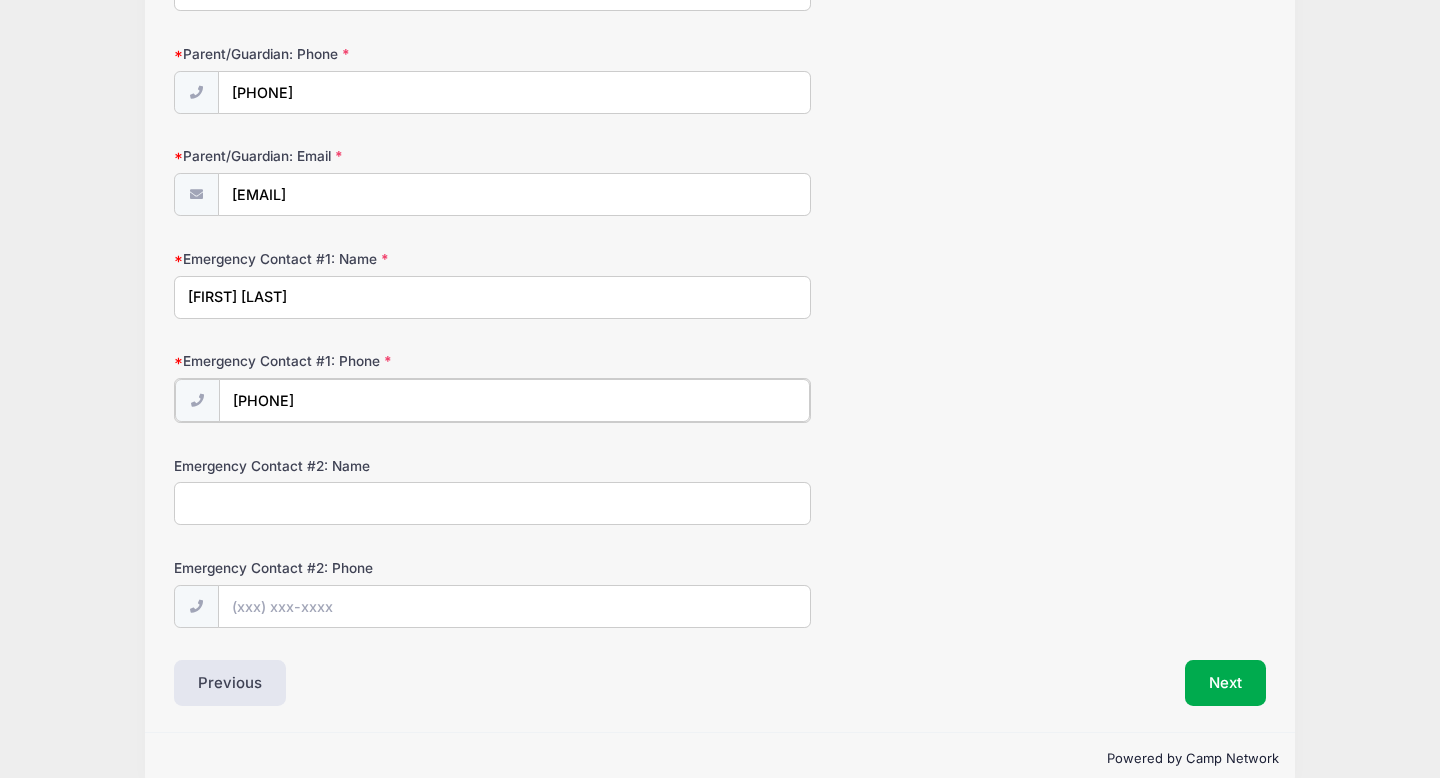 scroll, scrollTop: 364, scrollLeft: 0, axis: vertical 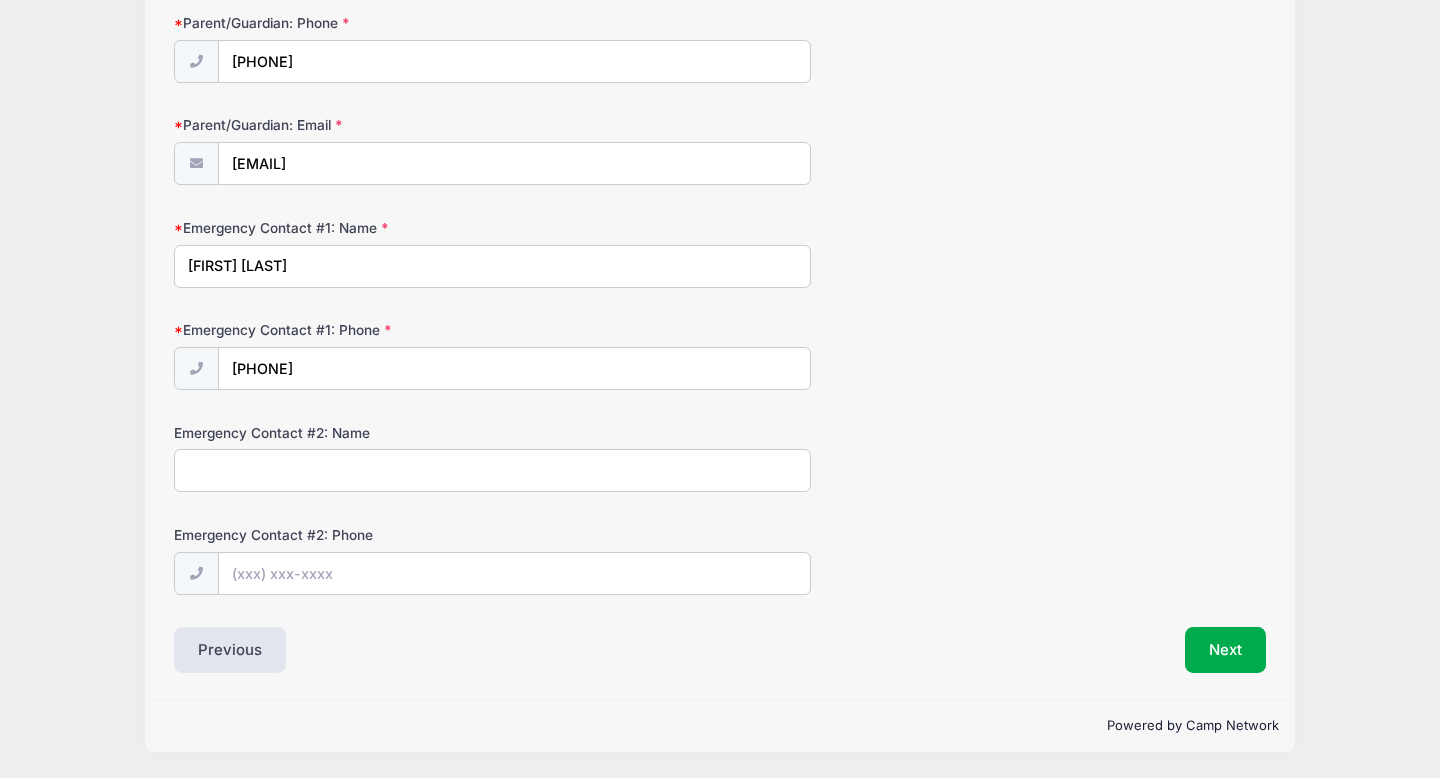 click on "Emergency Contact #2: Name" at bounding box center (492, 470) 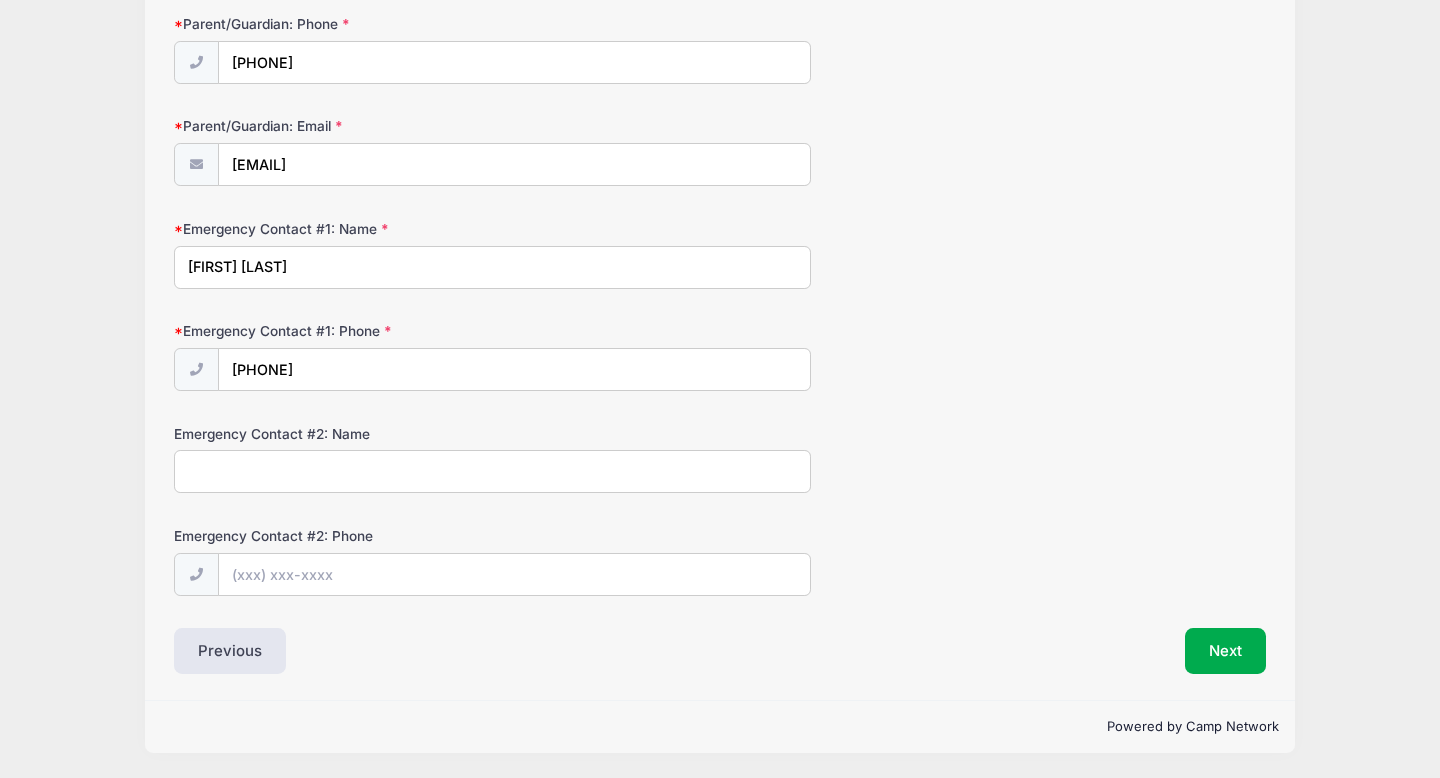 type on "Andrew Drumm" 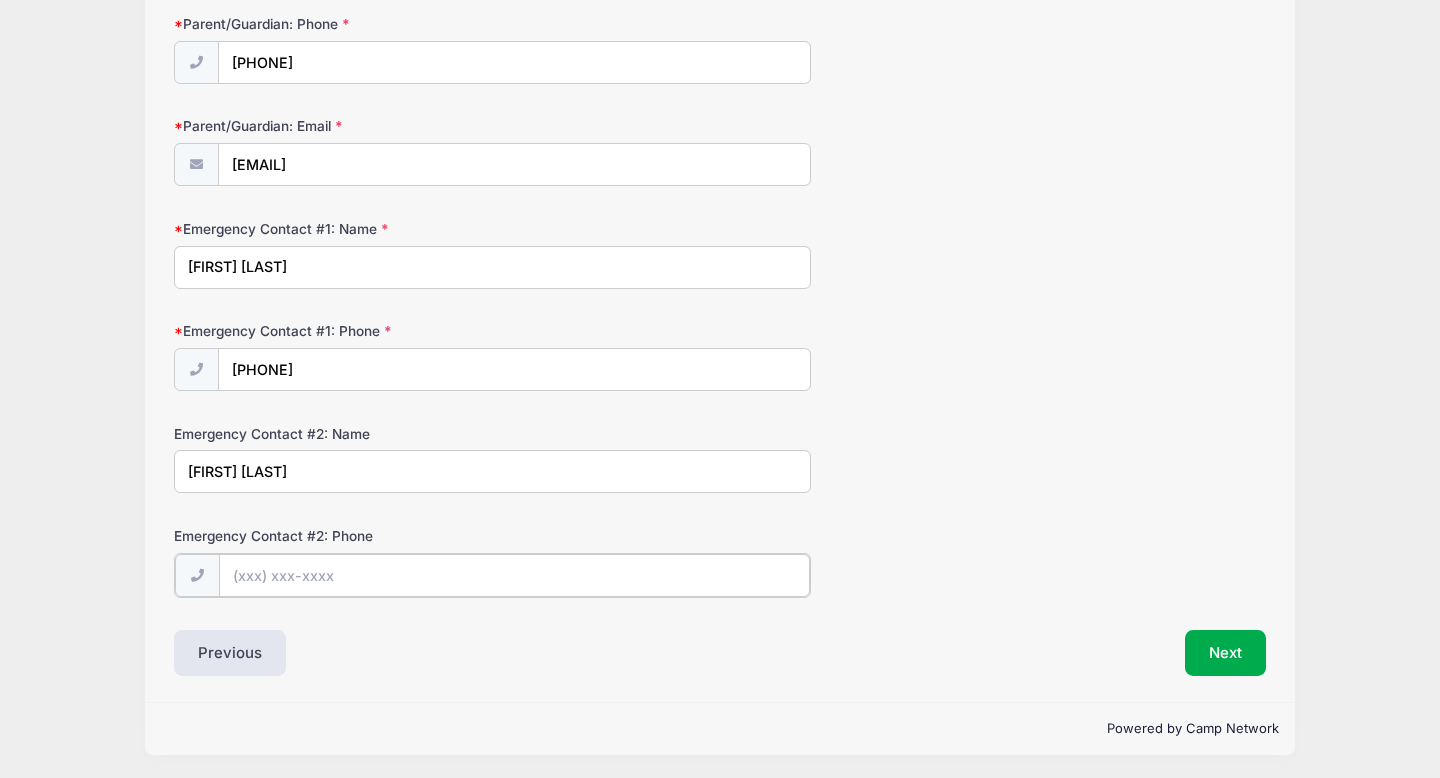 click on "Emergency Contact #2: Phone" at bounding box center [514, 575] 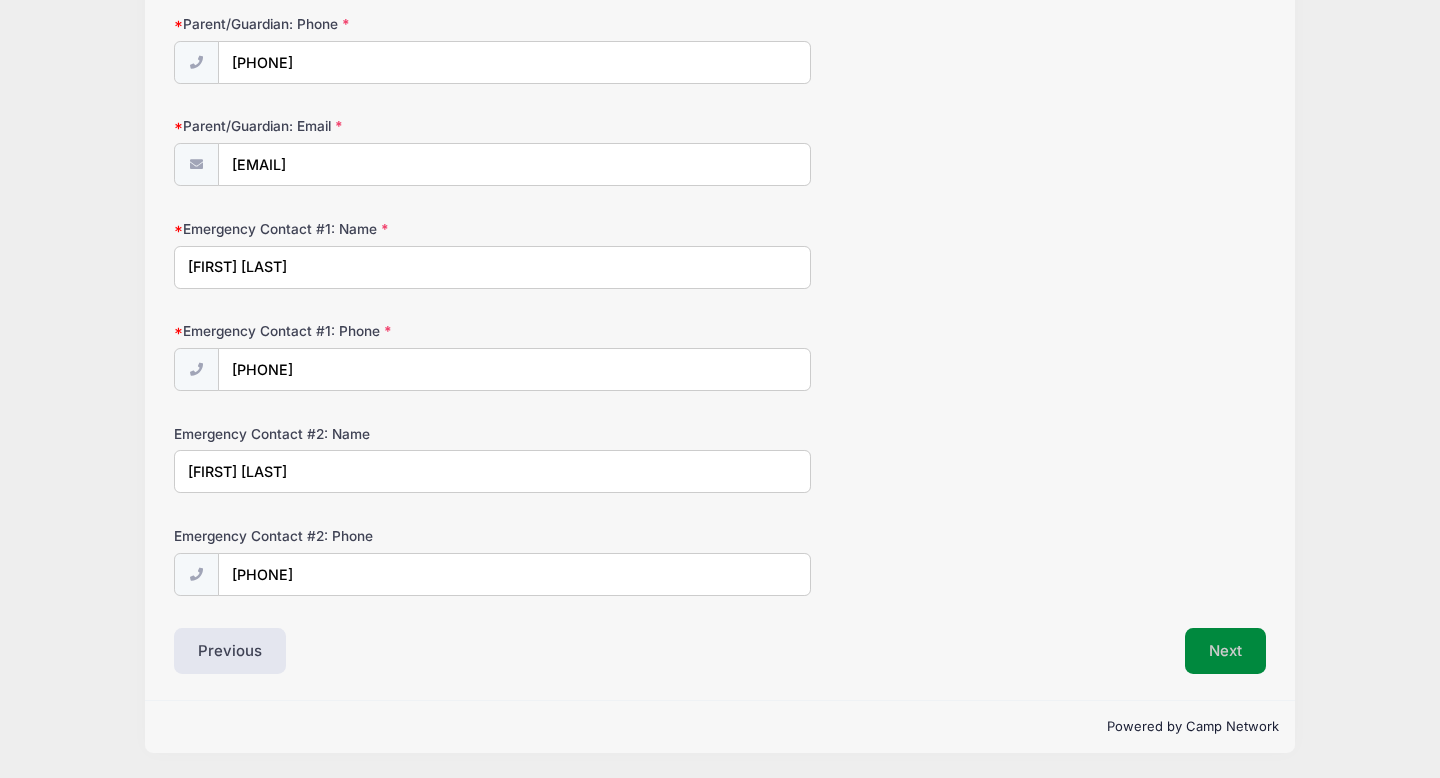 click on "Next" at bounding box center (1225, 651) 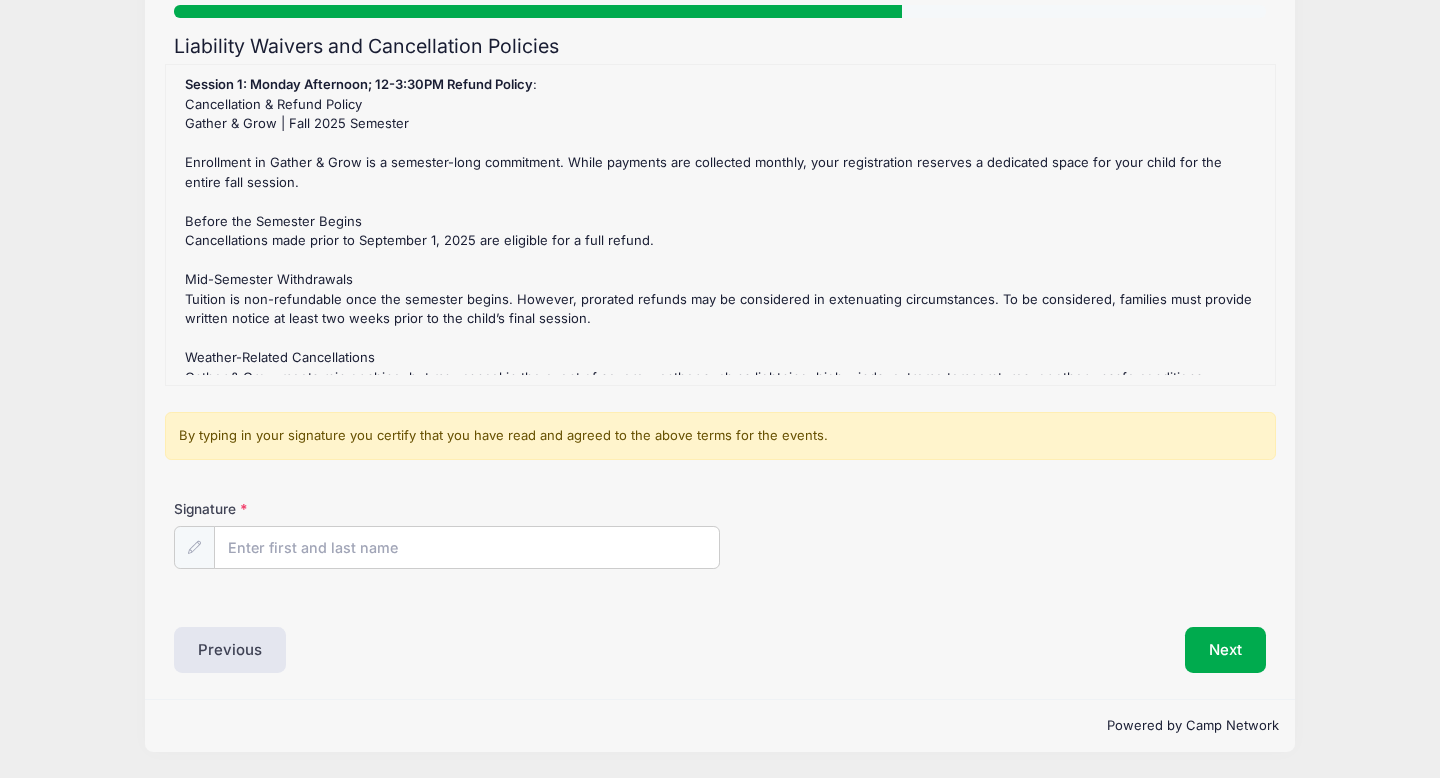 scroll, scrollTop: 61, scrollLeft: 0, axis: vertical 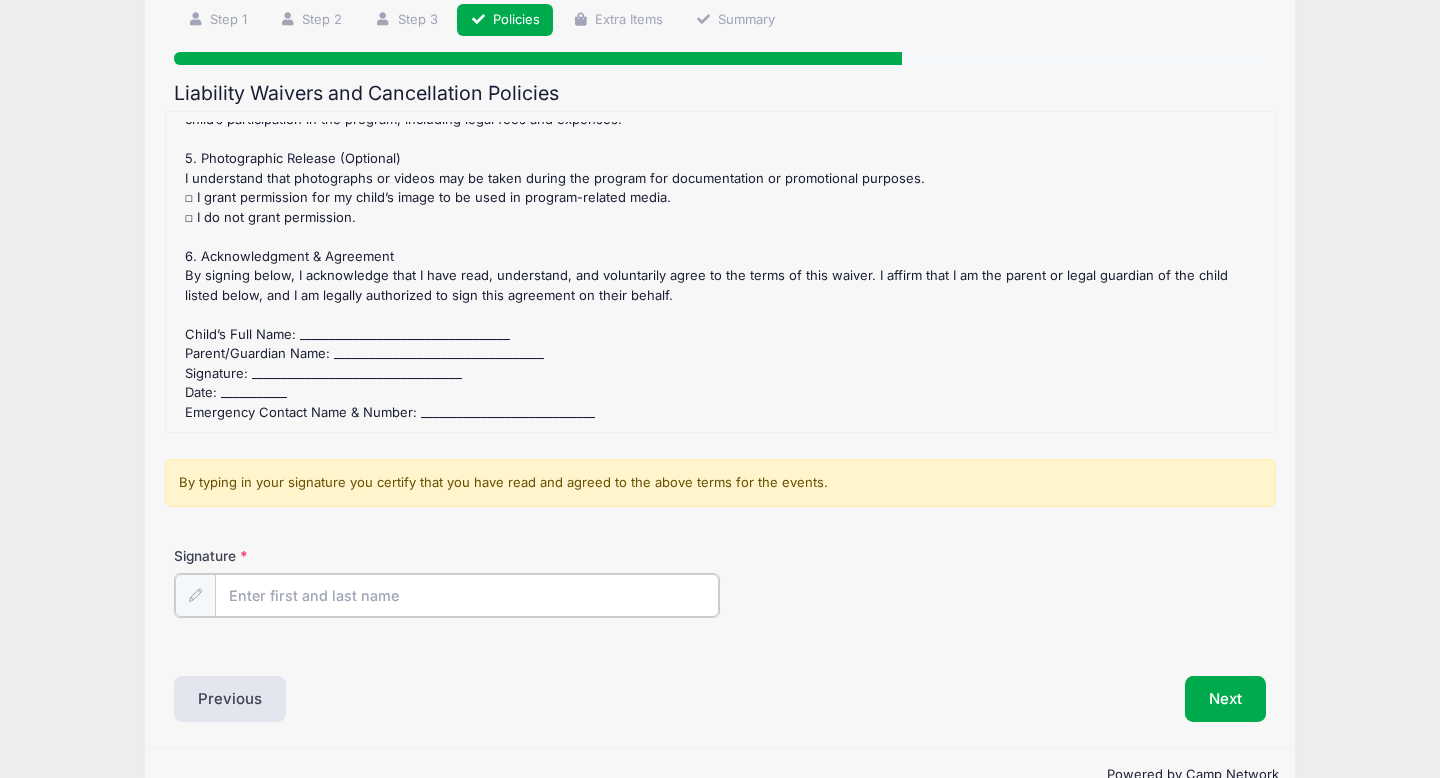 click on "Signature" at bounding box center [467, 595] 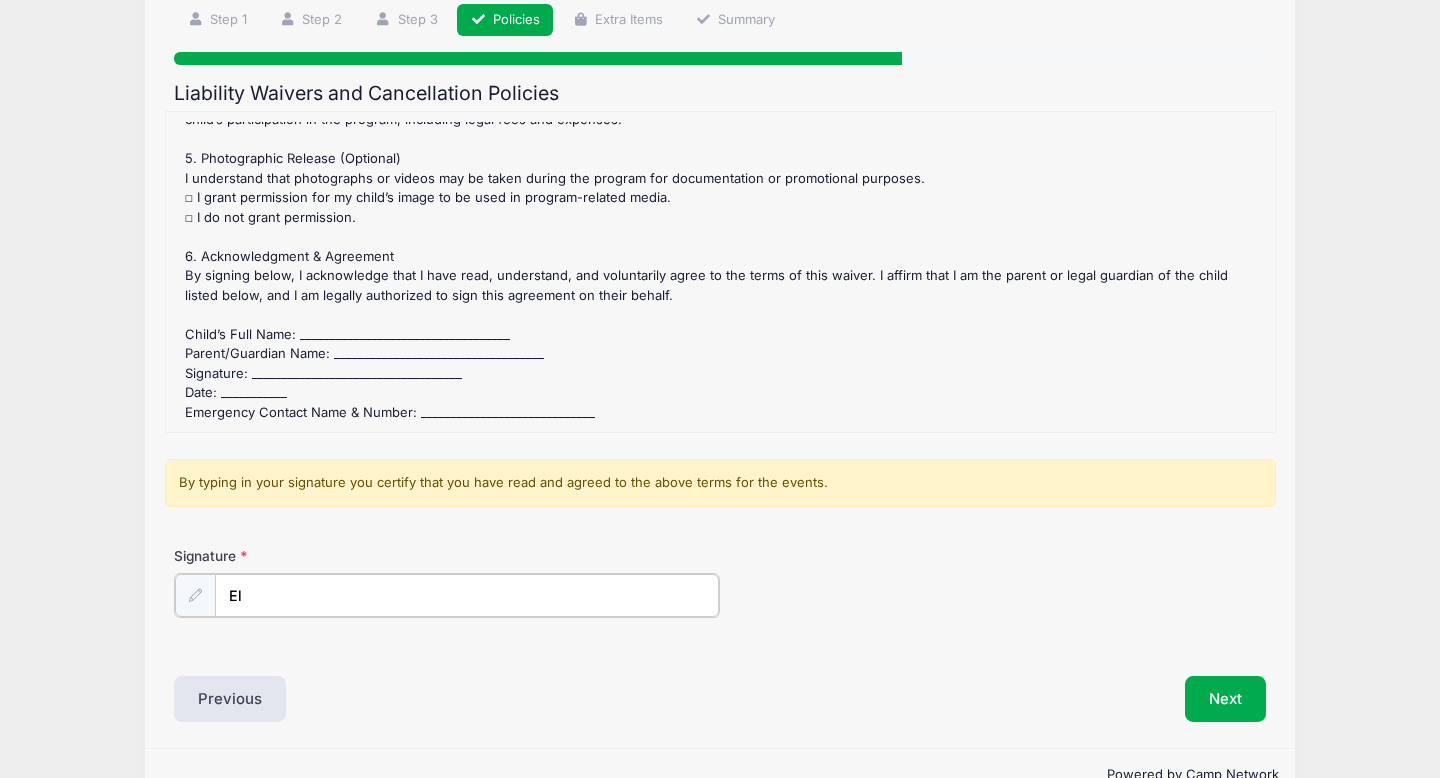 type on "E" 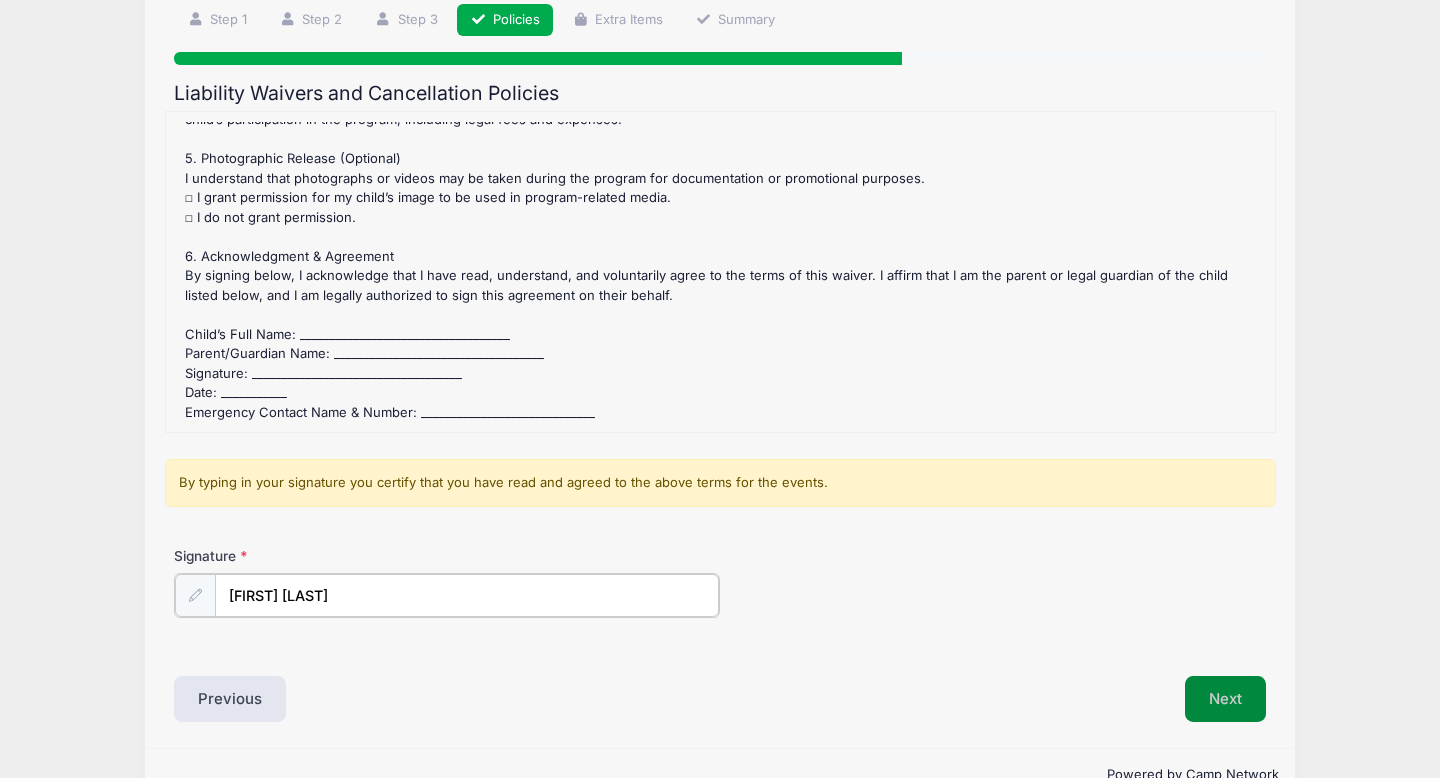 type on "Howard Shayler" 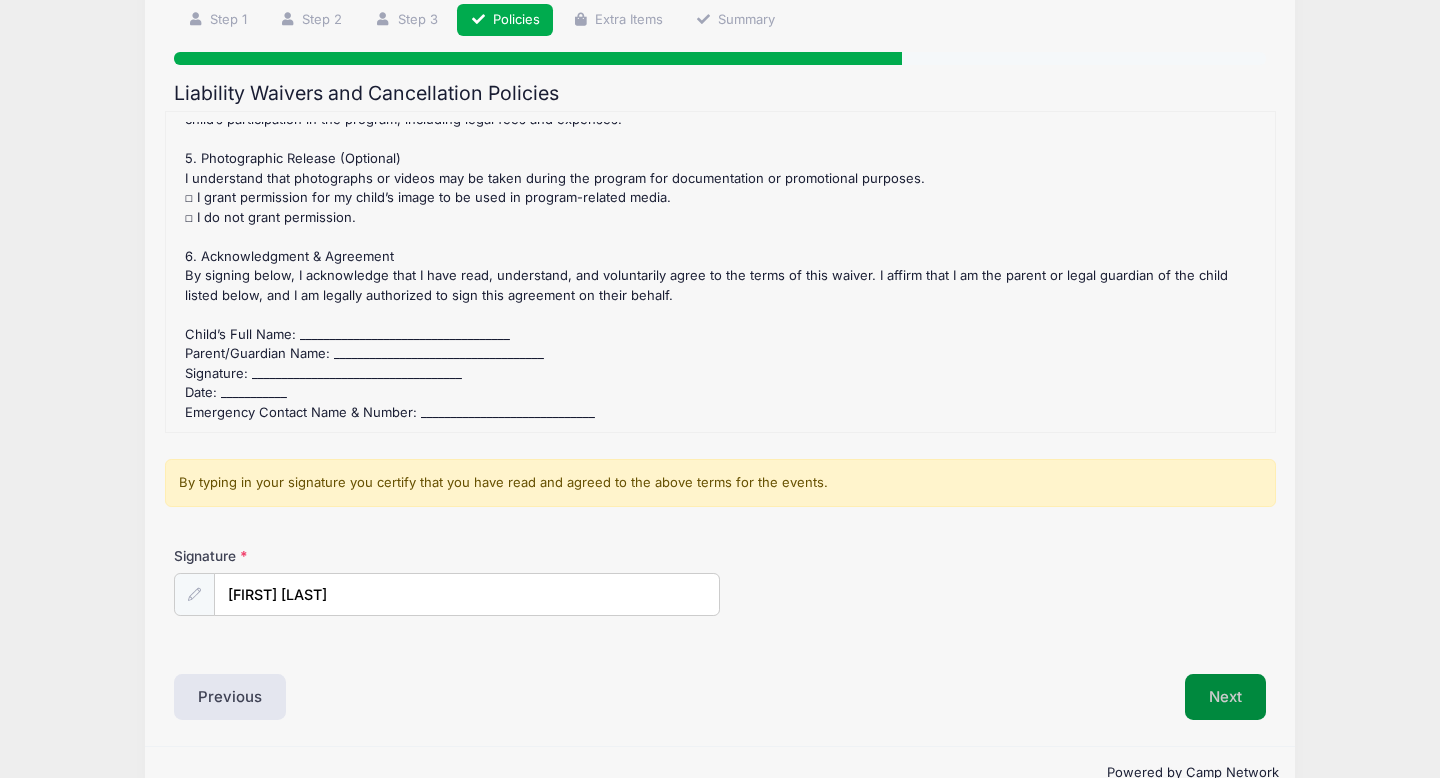 click on "Next" at bounding box center (1225, 697) 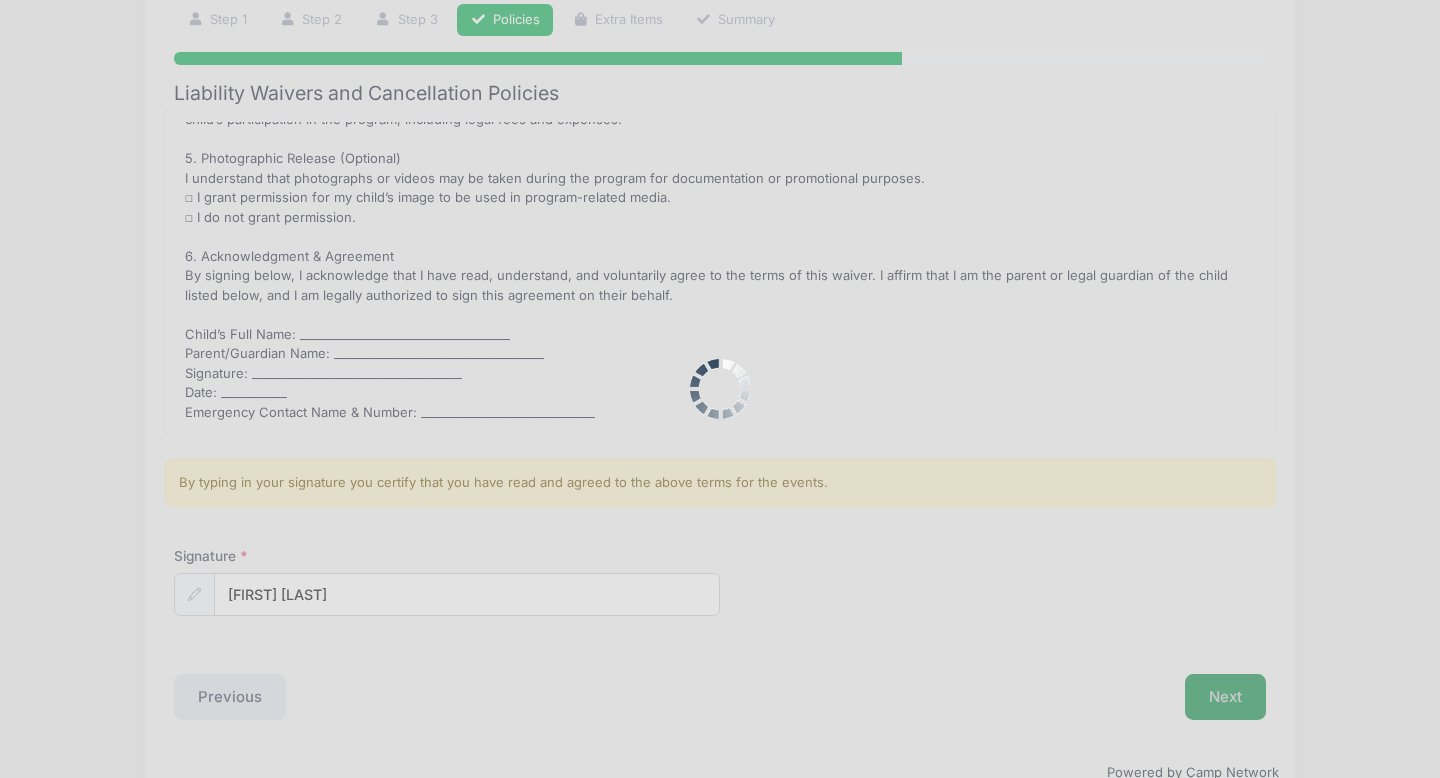 scroll, scrollTop: 0, scrollLeft: 0, axis: both 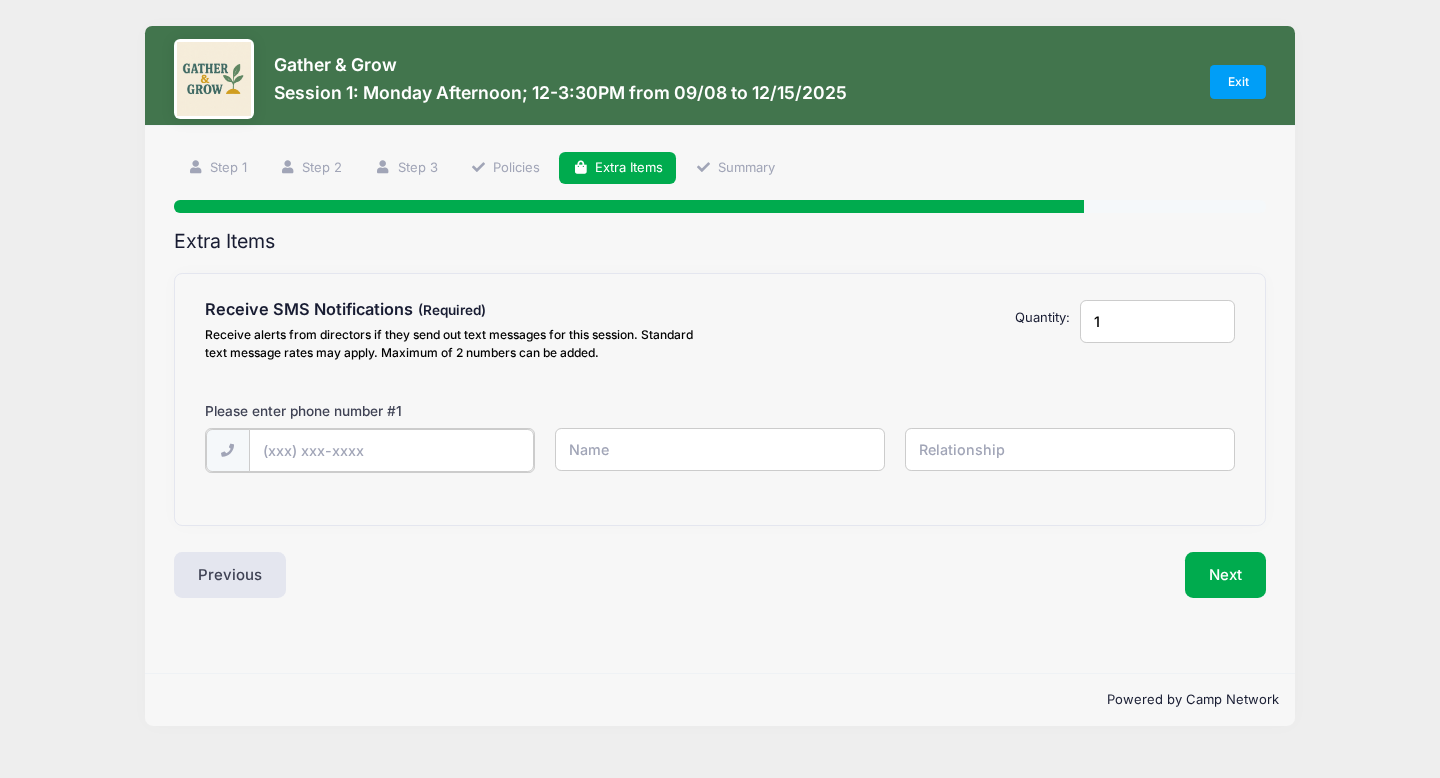 click at bounding box center (0, 0) 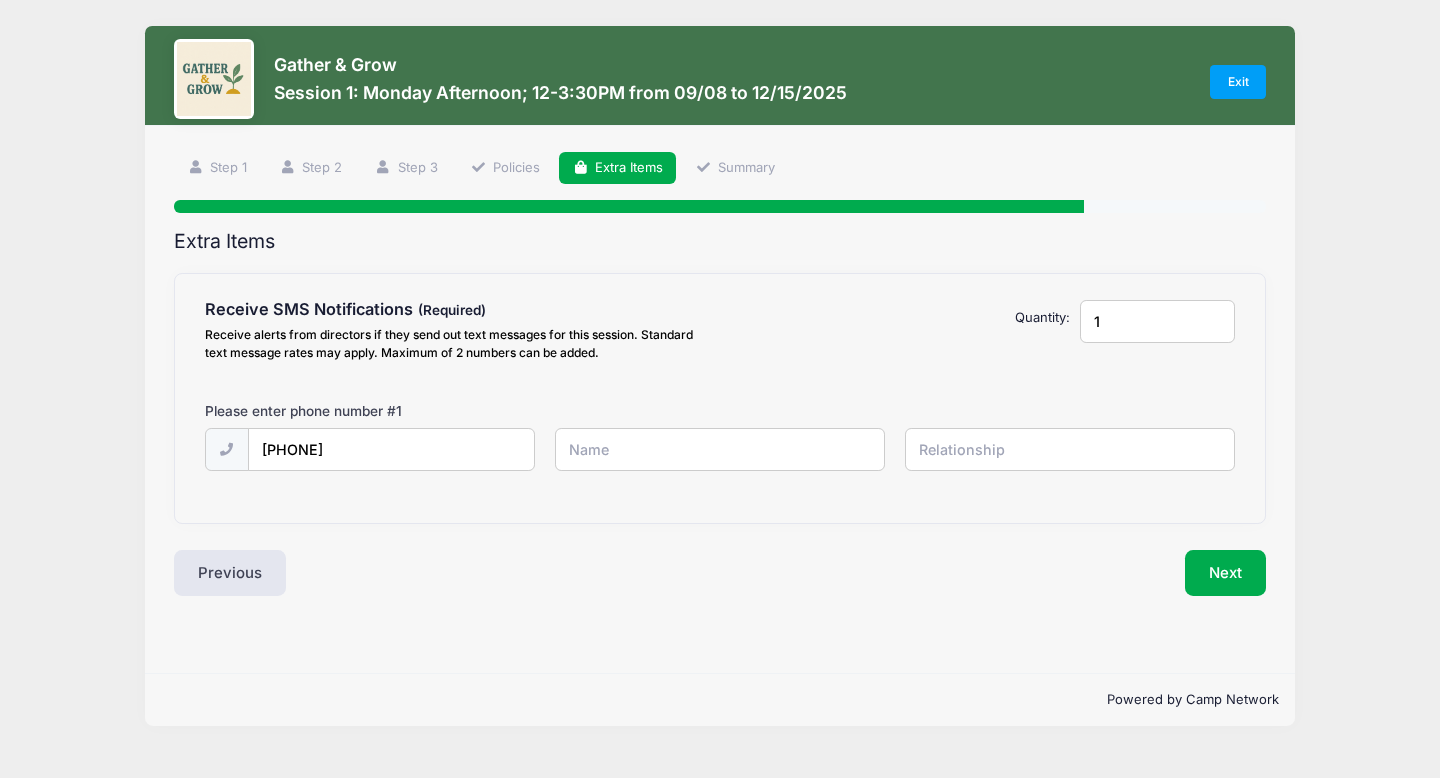 click at bounding box center [0, 0] 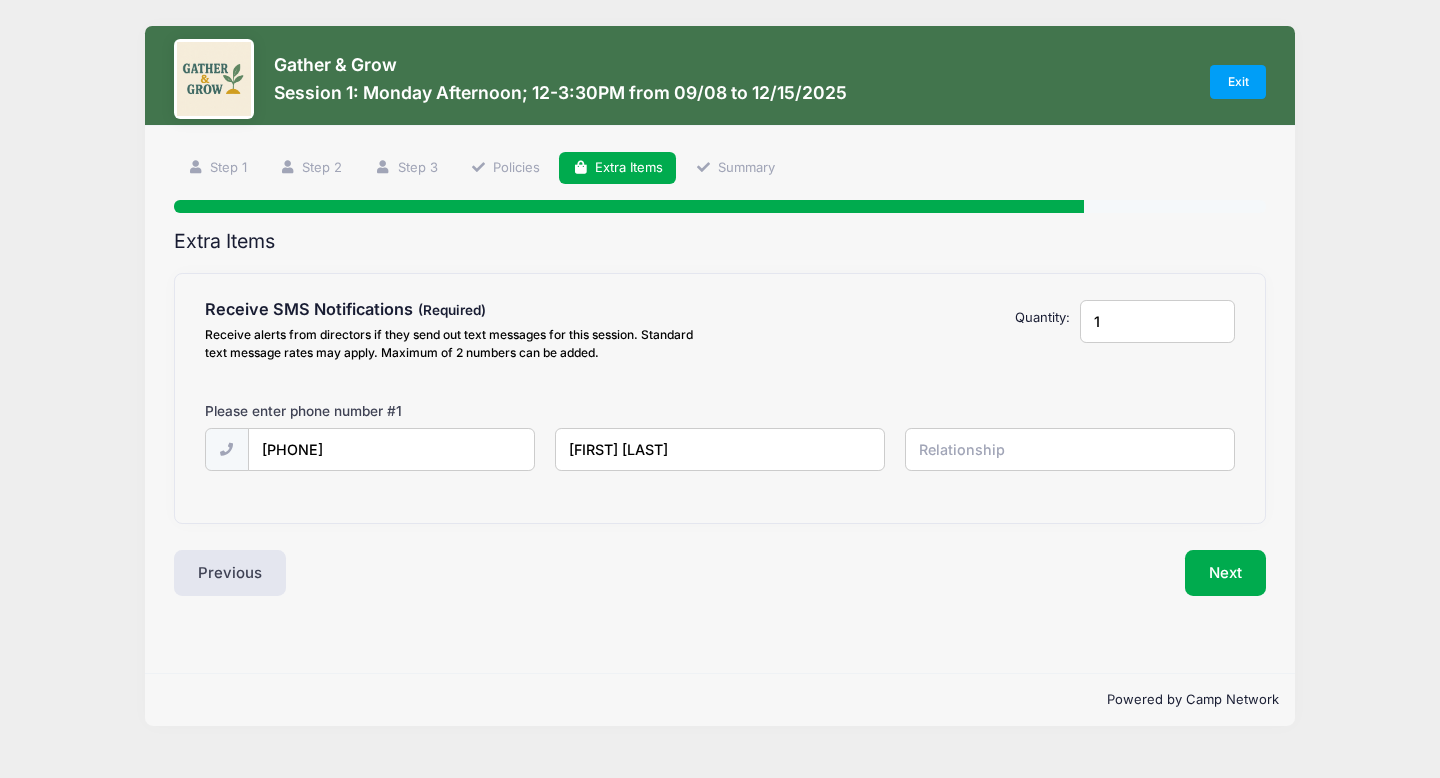 type on "Allen Shayler" 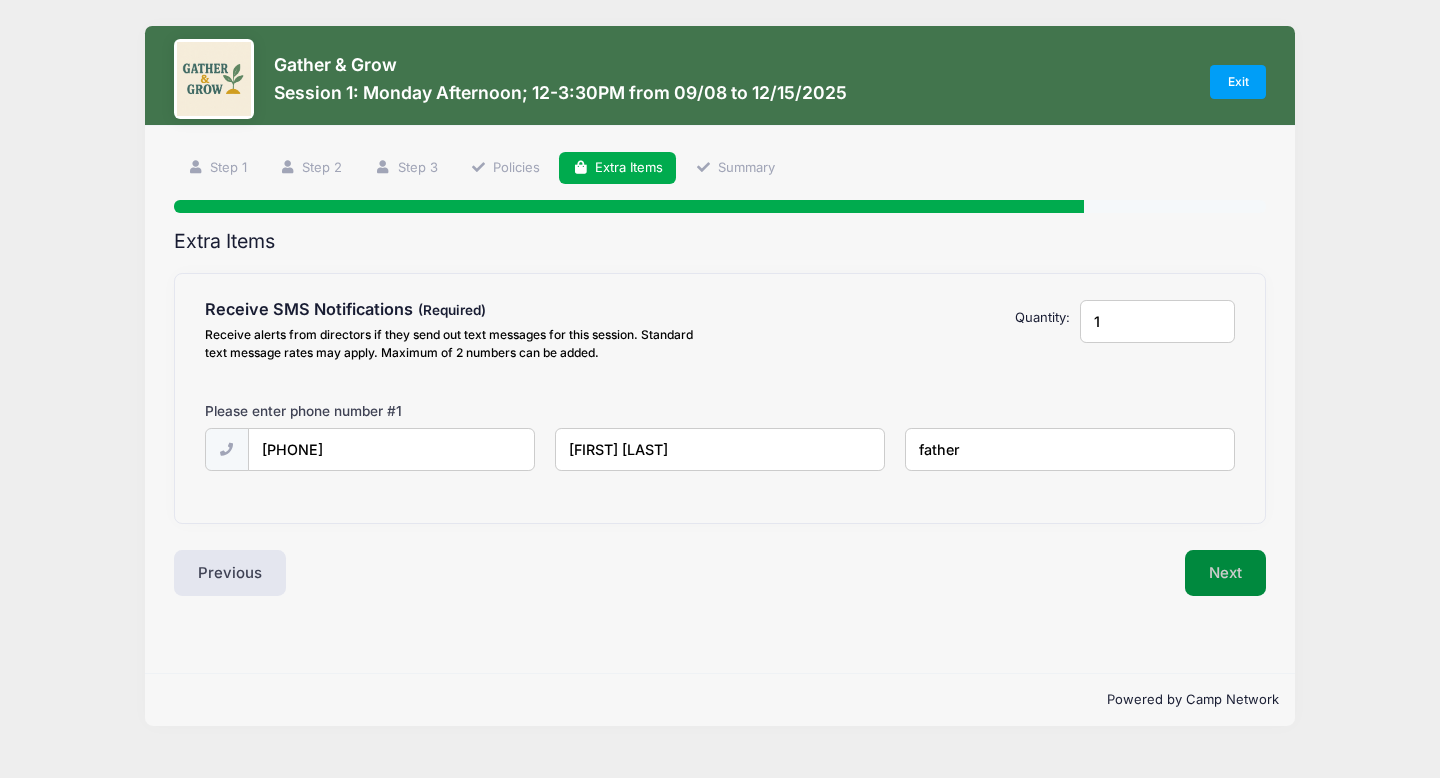 type on "father" 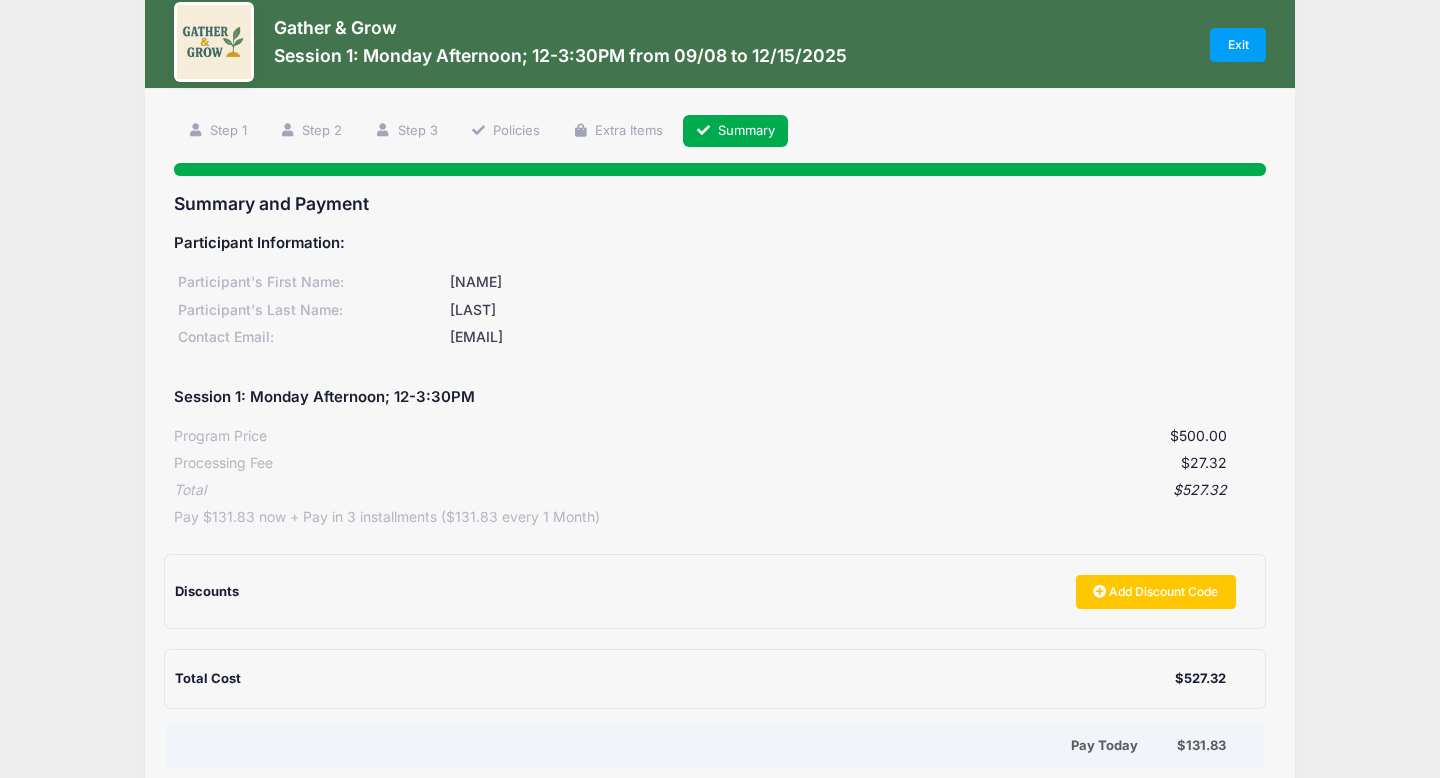 scroll, scrollTop: 0, scrollLeft: 0, axis: both 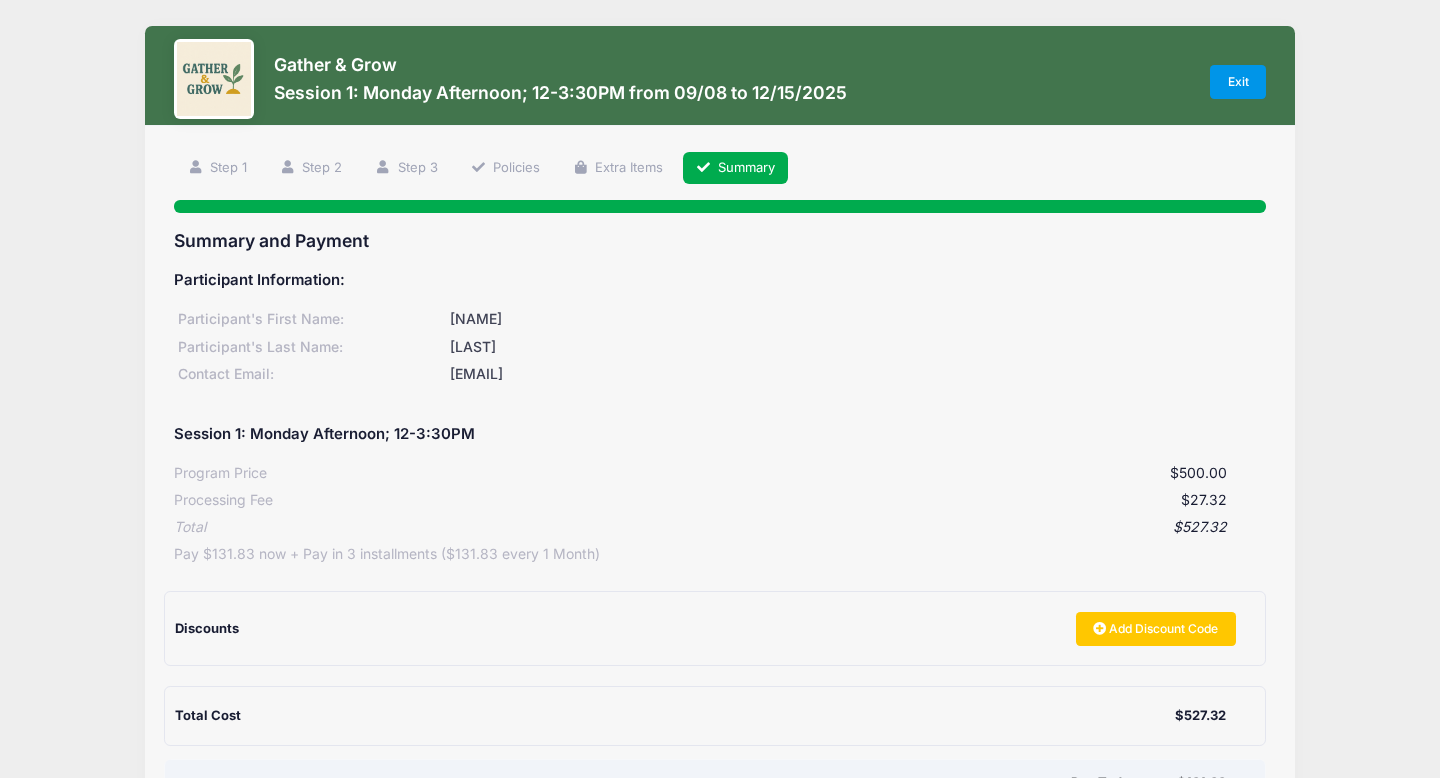 click on "Exit" at bounding box center [1238, 82] 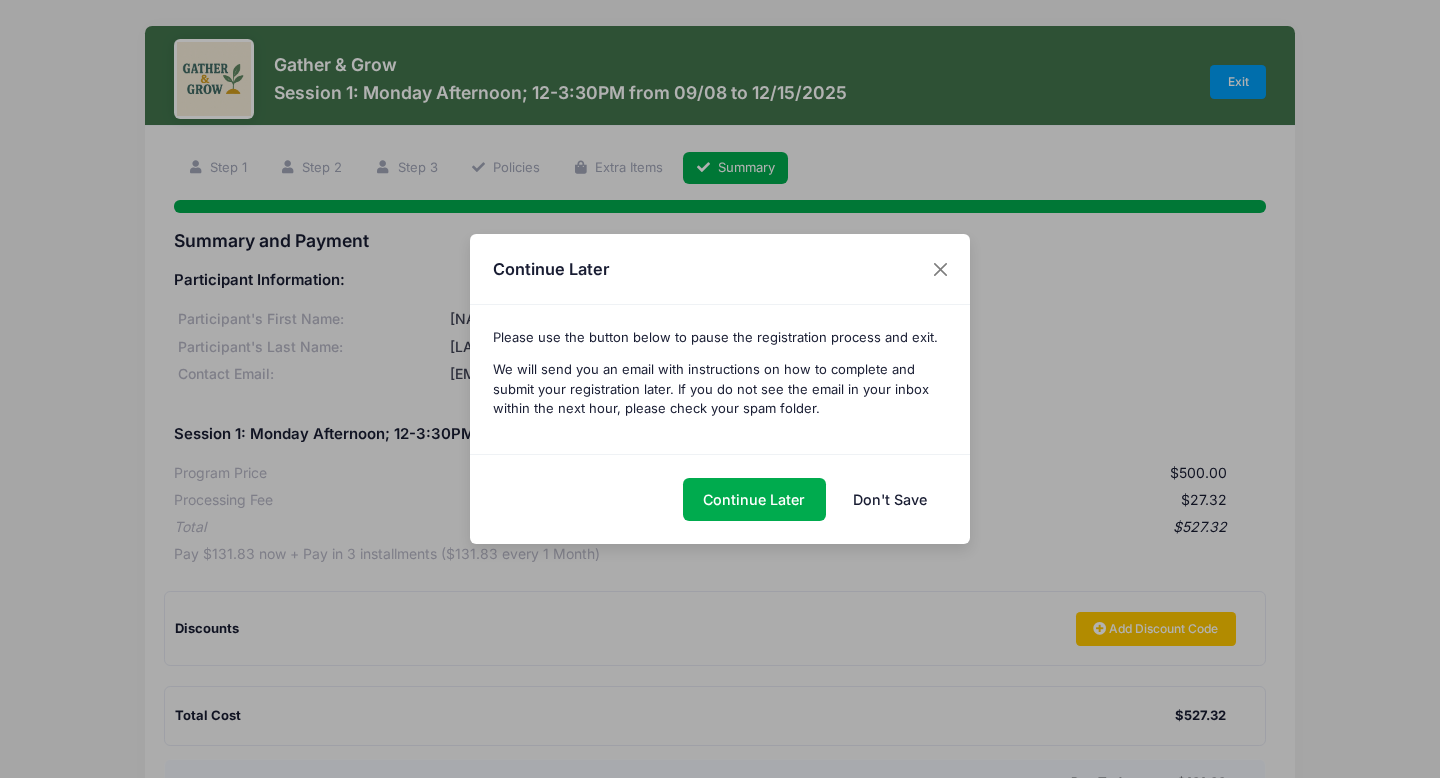 click on "Don't Save" at bounding box center [889, 499] 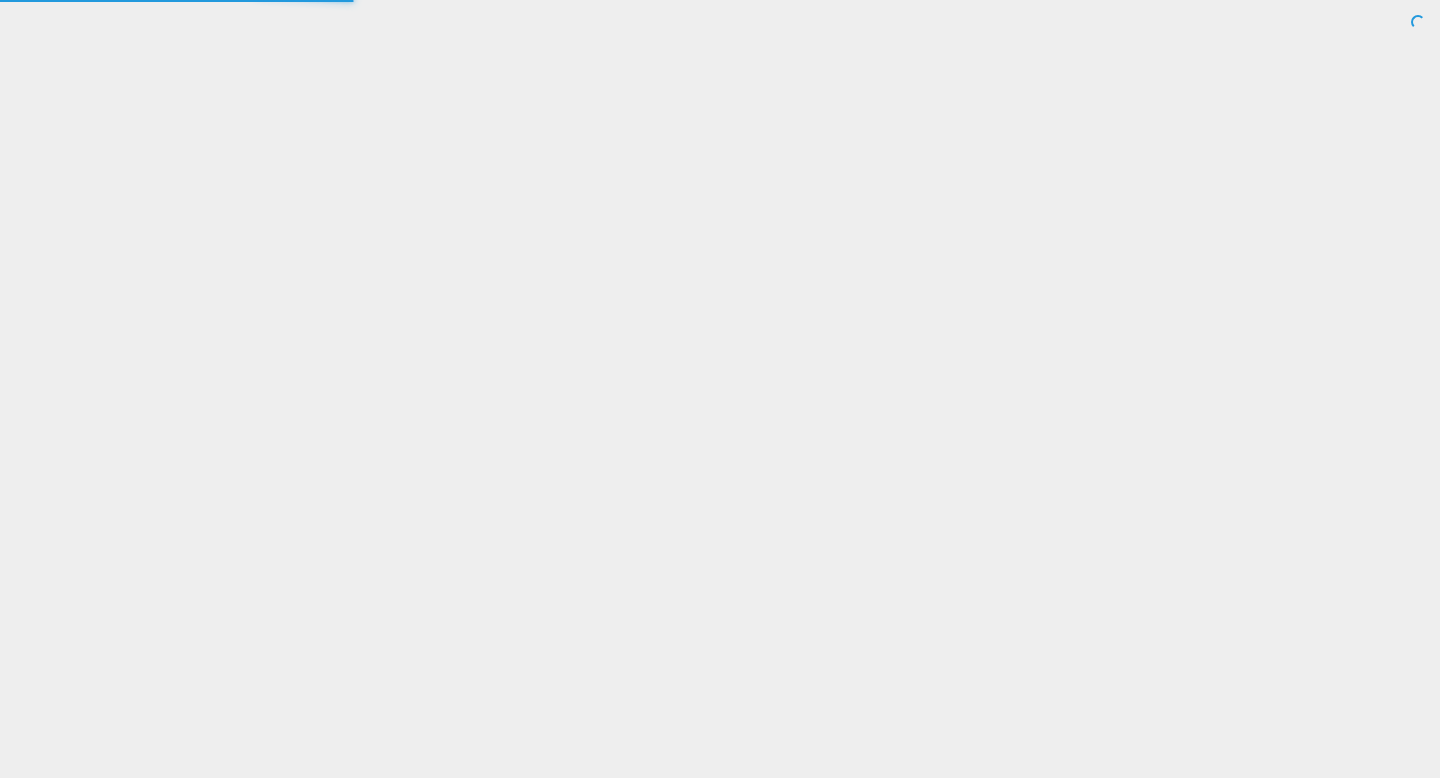 scroll, scrollTop: 0, scrollLeft: 0, axis: both 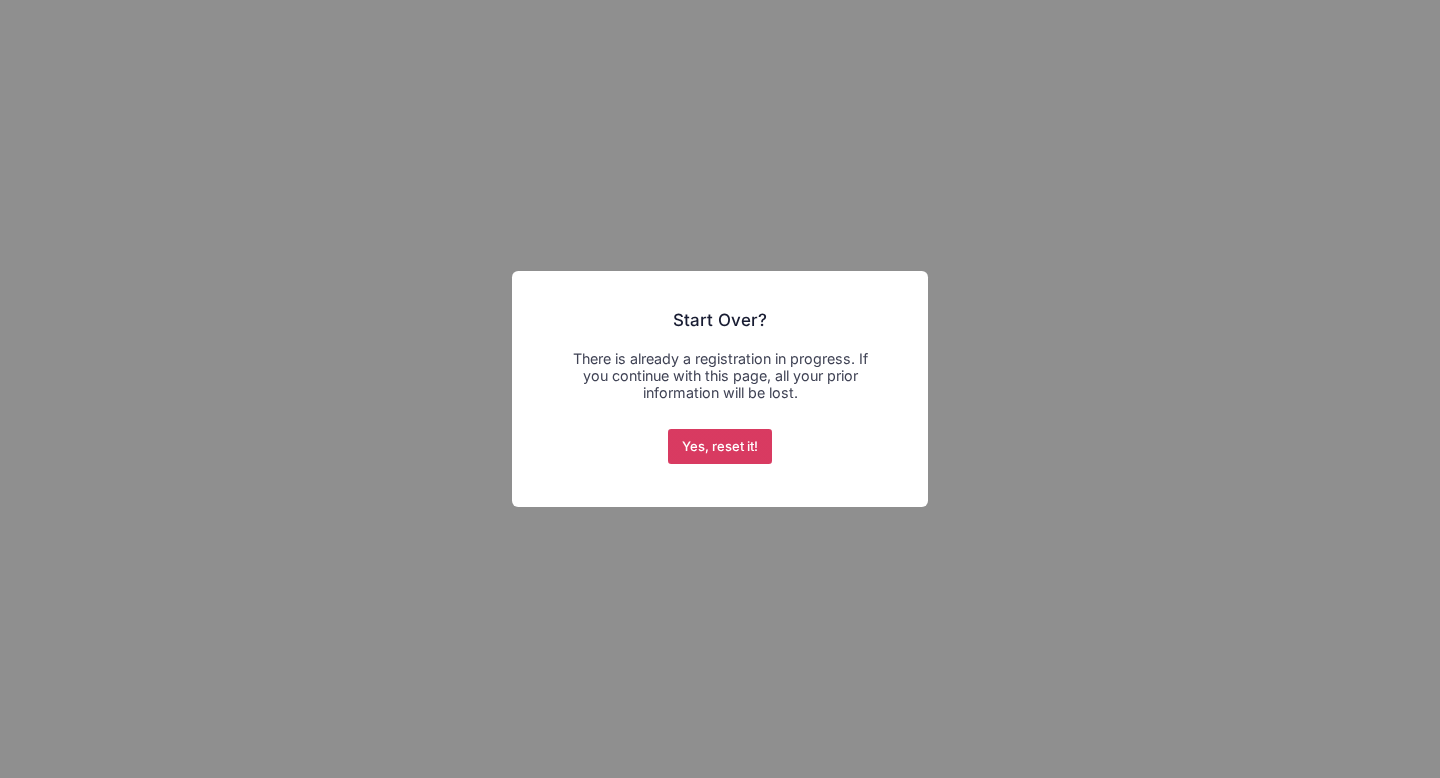 click on "Yes, reset it!" at bounding box center (720, 447) 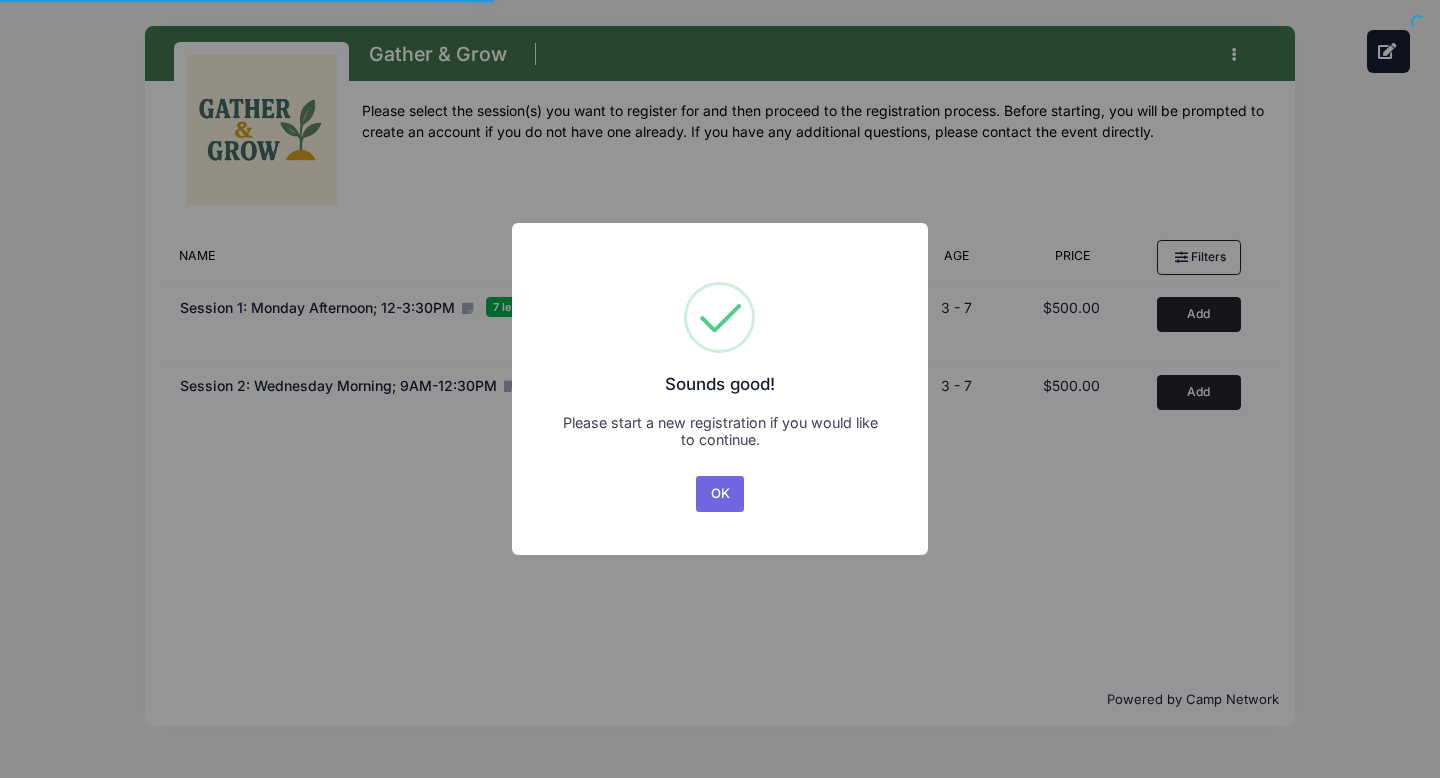 scroll, scrollTop: 0, scrollLeft: 0, axis: both 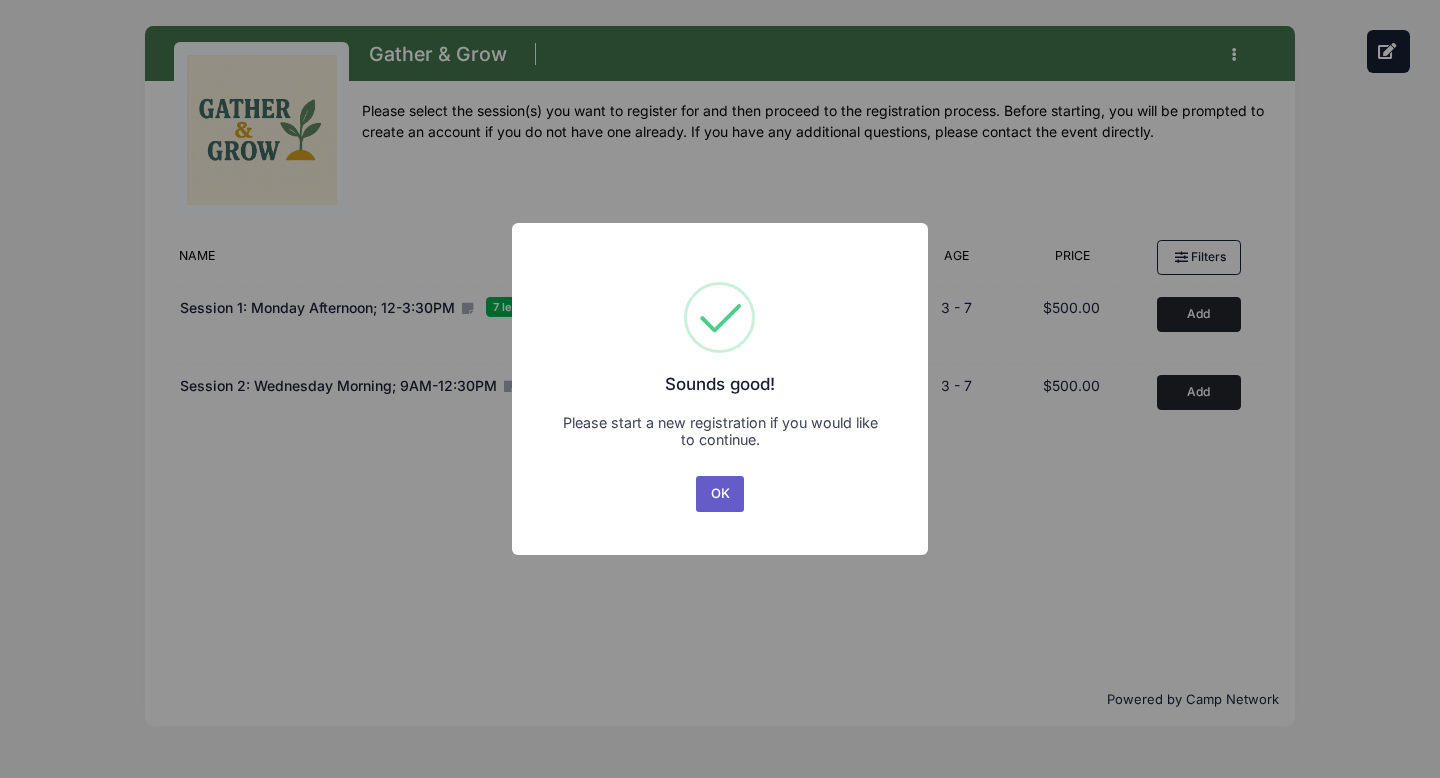 click on "OK" at bounding box center (720, 494) 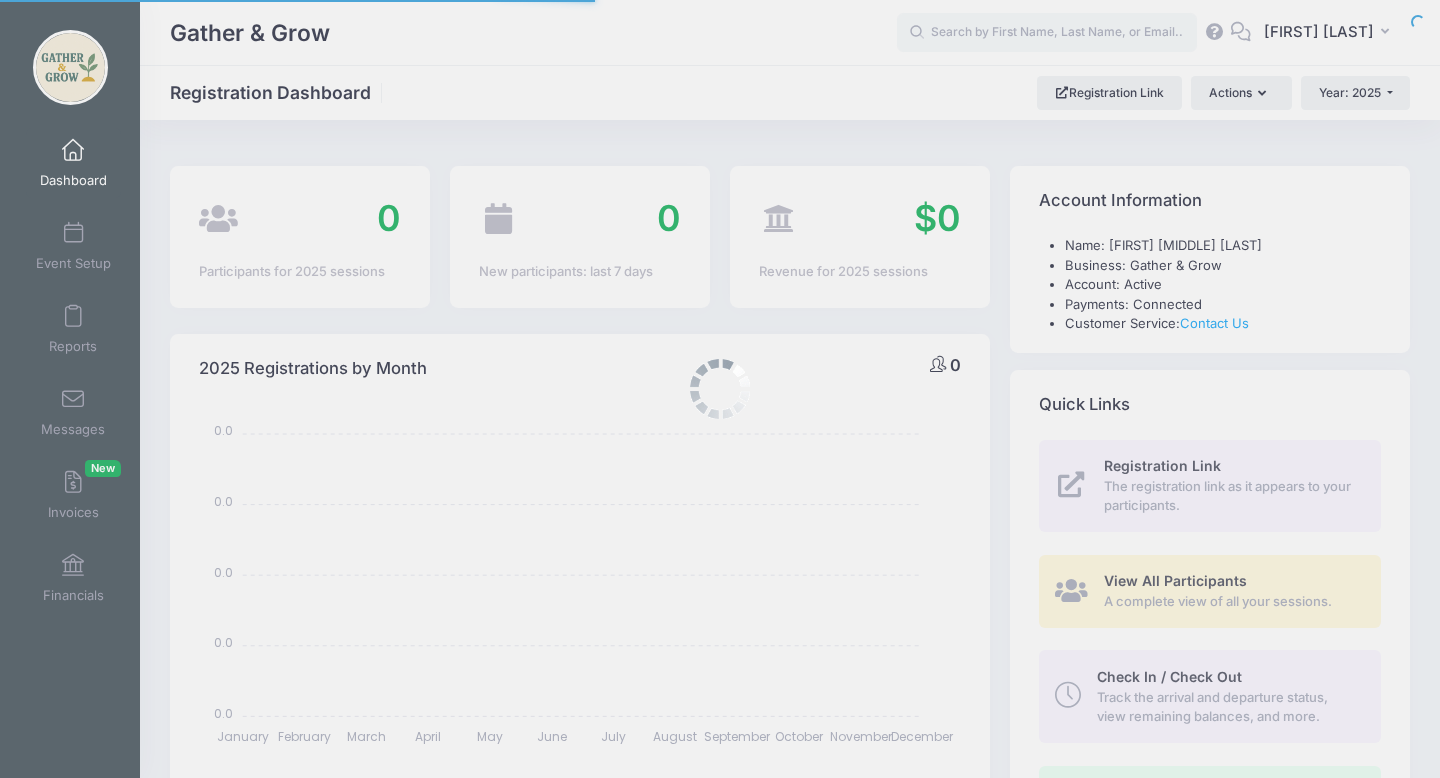 select 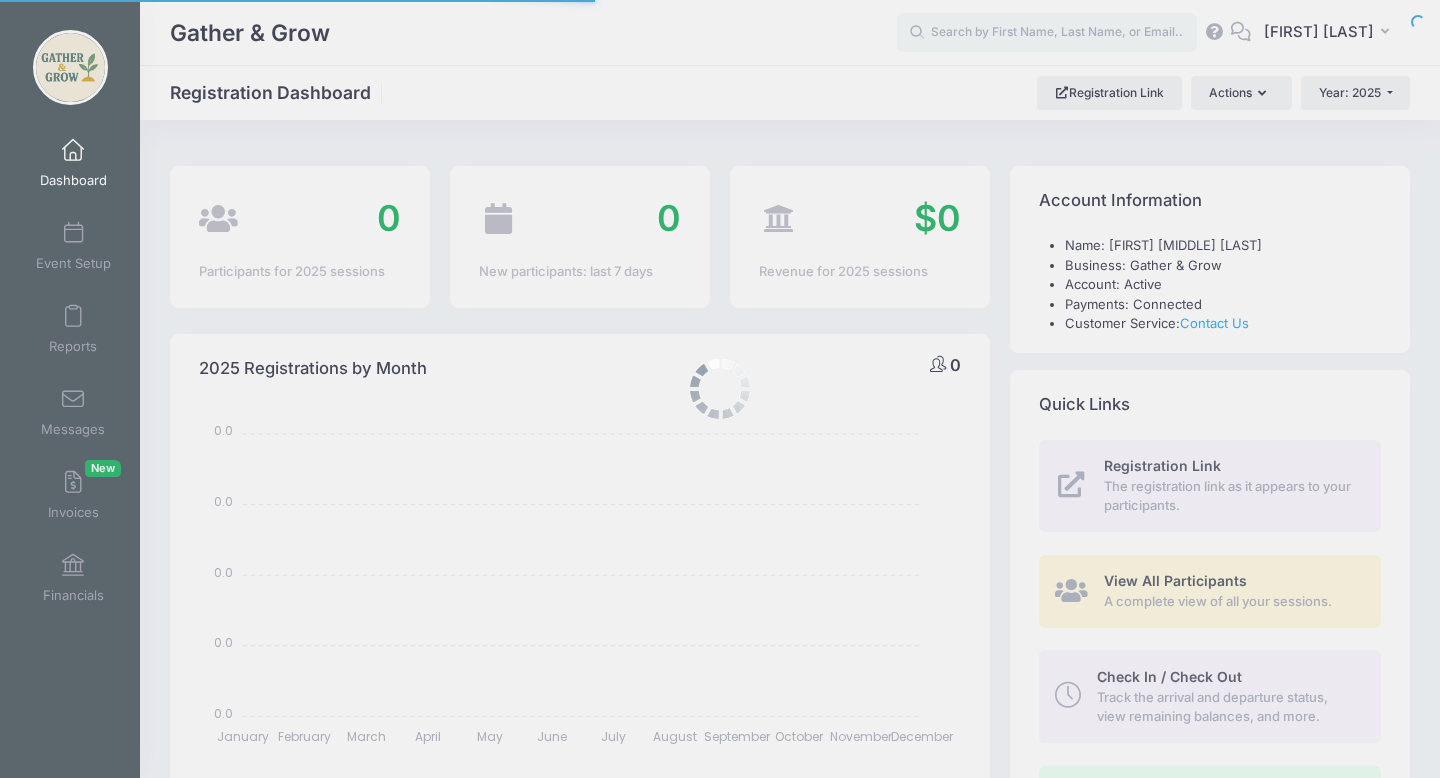 scroll, scrollTop: 0, scrollLeft: 0, axis: both 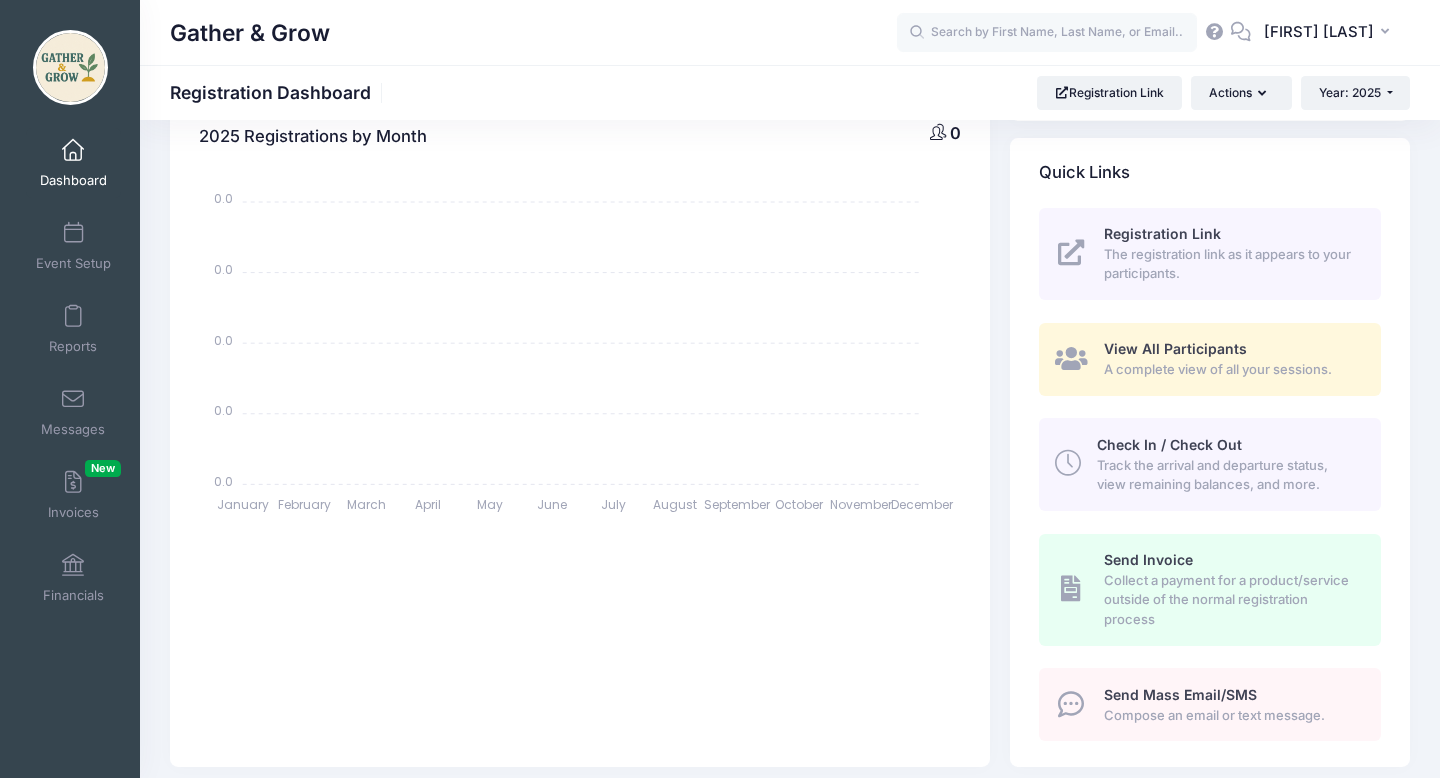 click on "View All Participants
A complete view of all your sessions." at bounding box center (1231, 359) 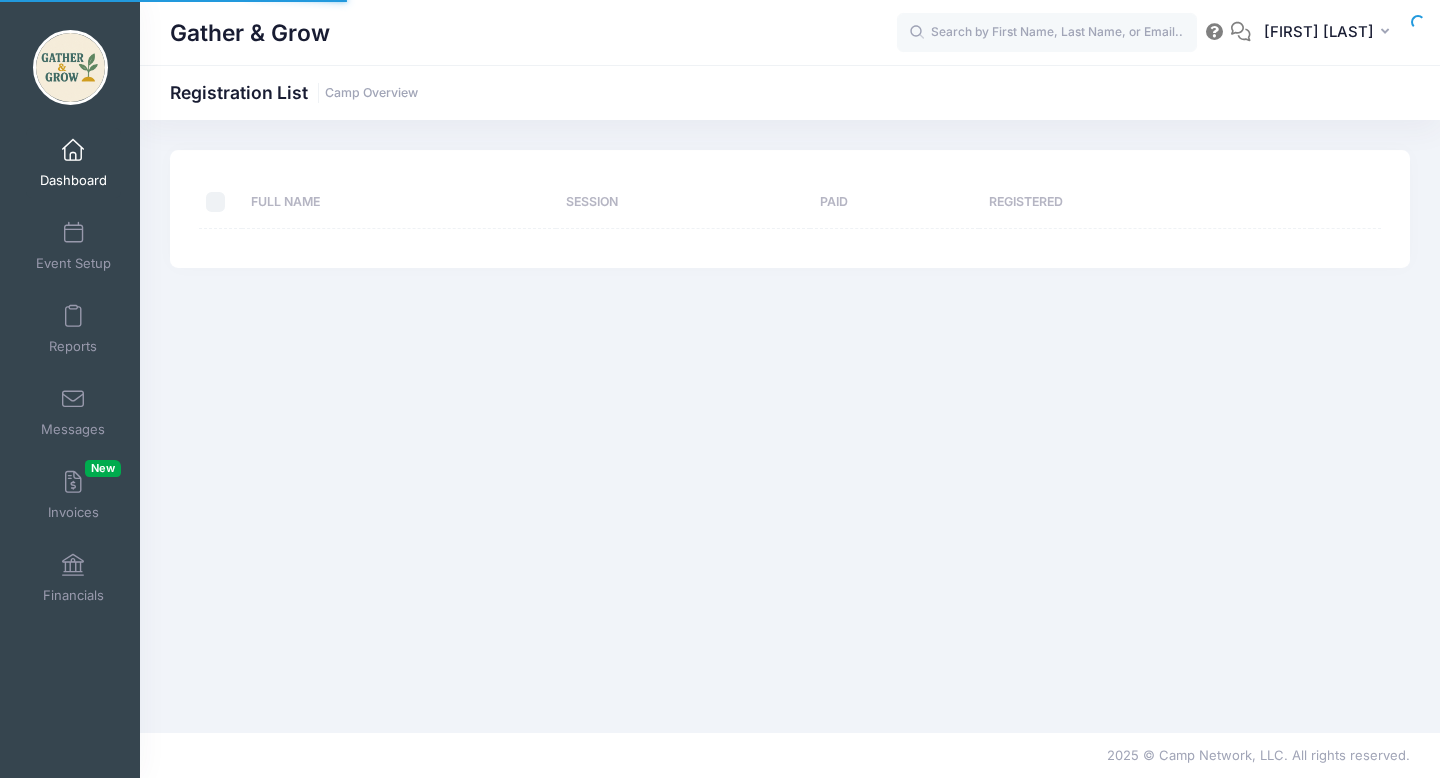 scroll, scrollTop: 0, scrollLeft: 0, axis: both 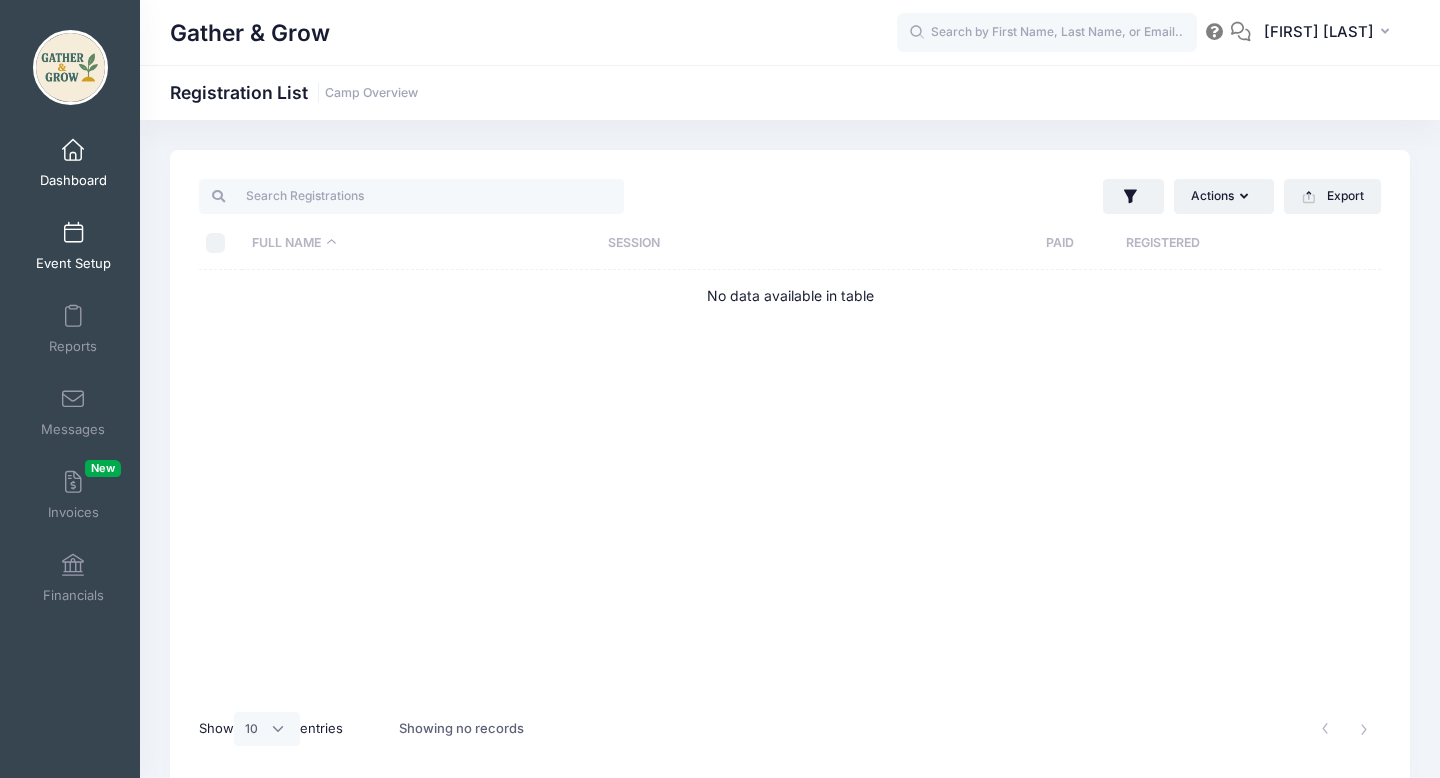 click on "Event Setup" at bounding box center [73, 263] 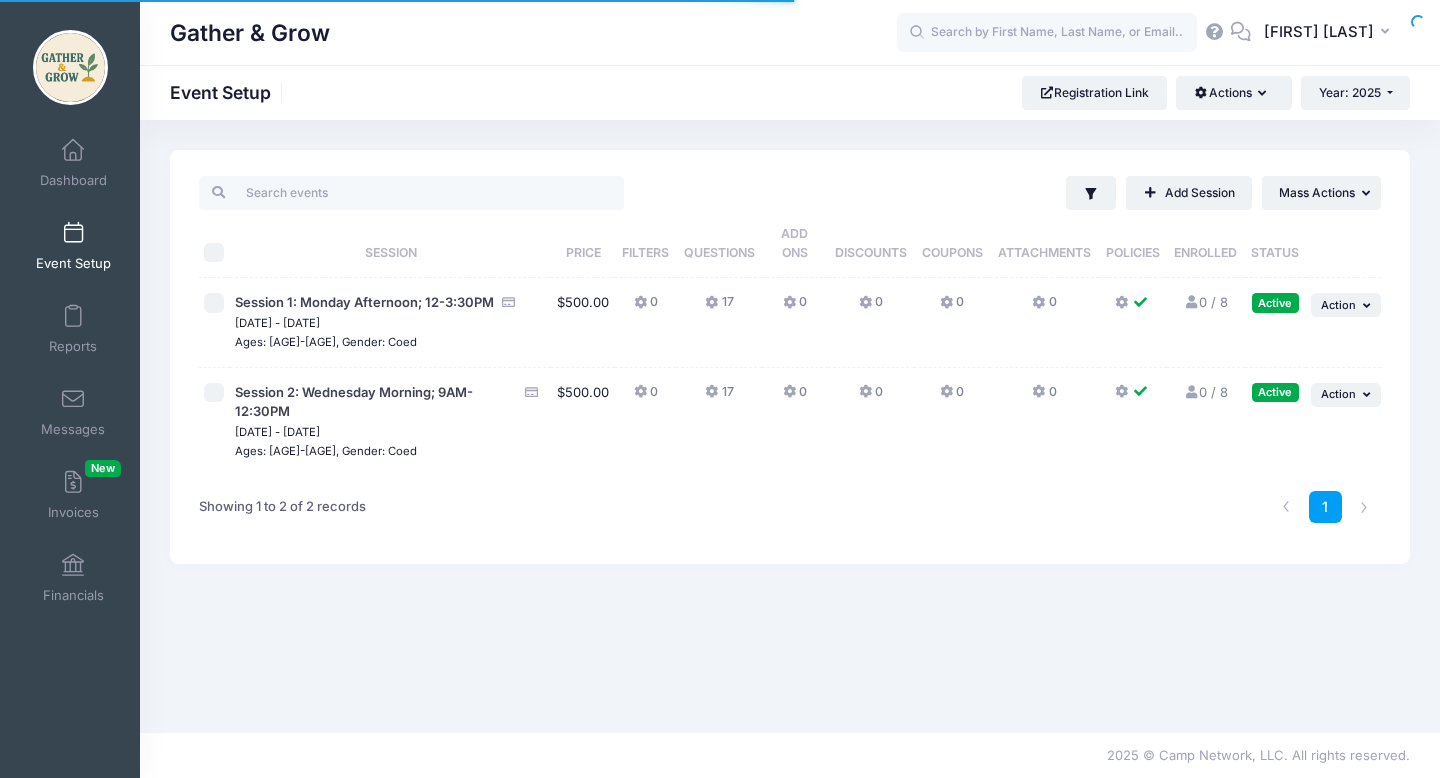 scroll, scrollTop: 0, scrollLeft: 0, axis: both 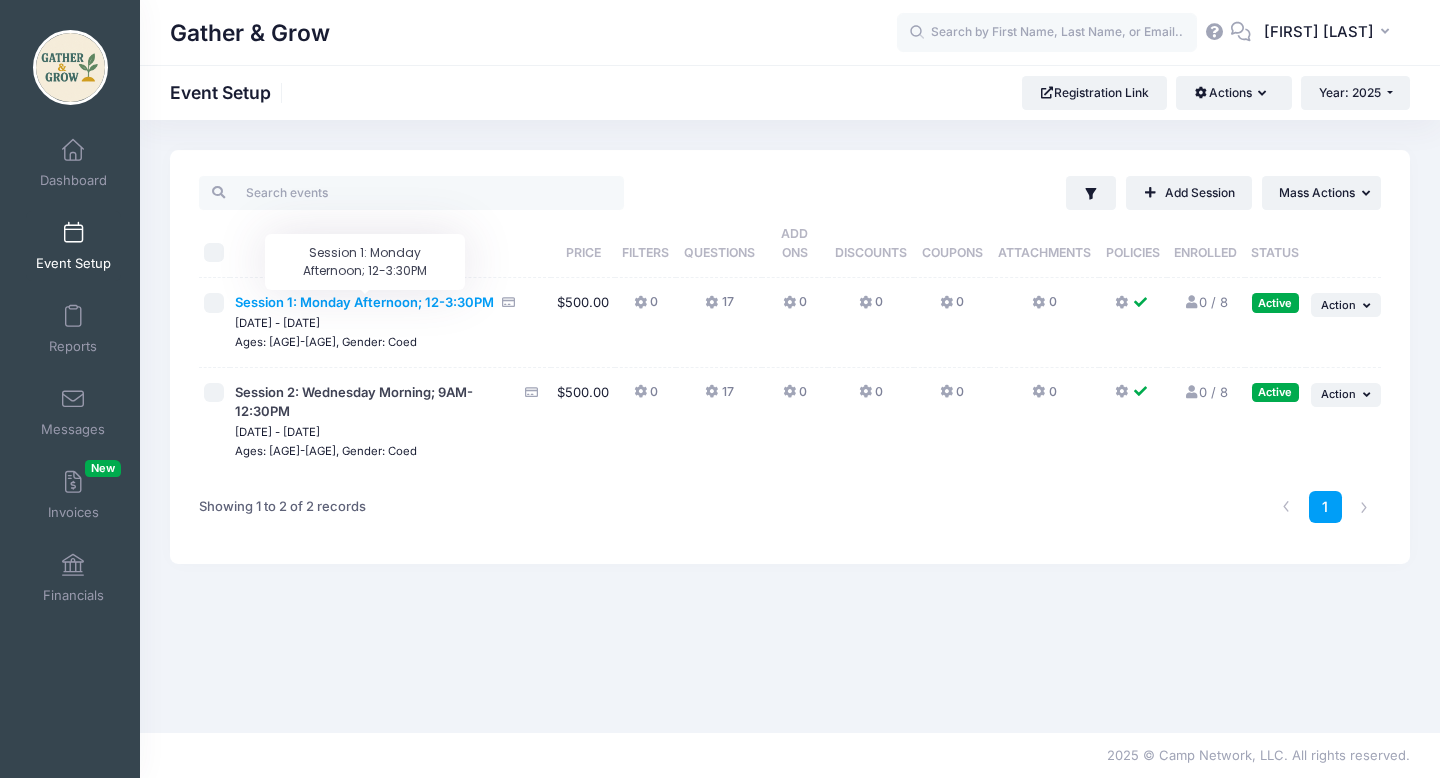 click on "Session 1: Monday Afternoon; 12-3:30PM" at bounding box center (364, 302) 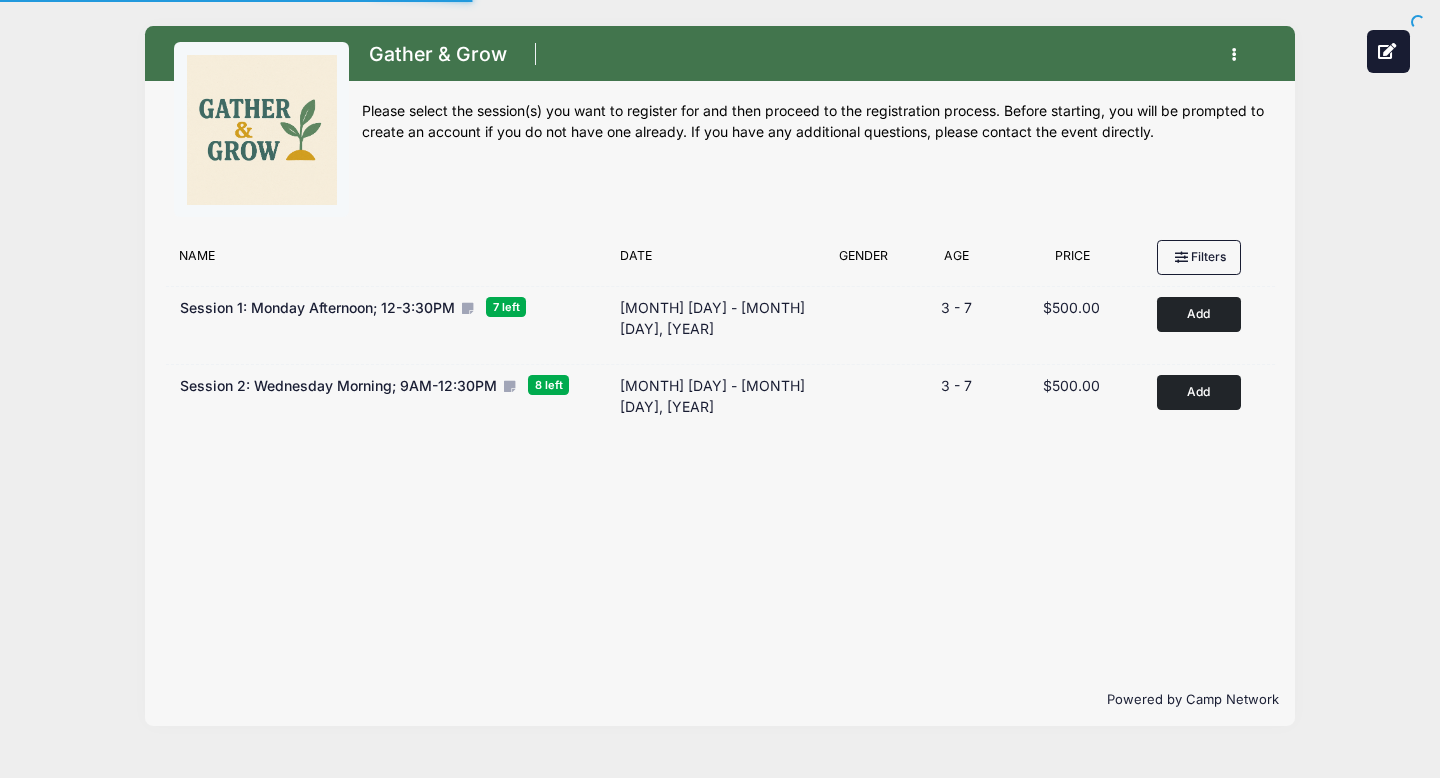 scroll, scrollTop: 0, scrollLeft: 0, axis: both 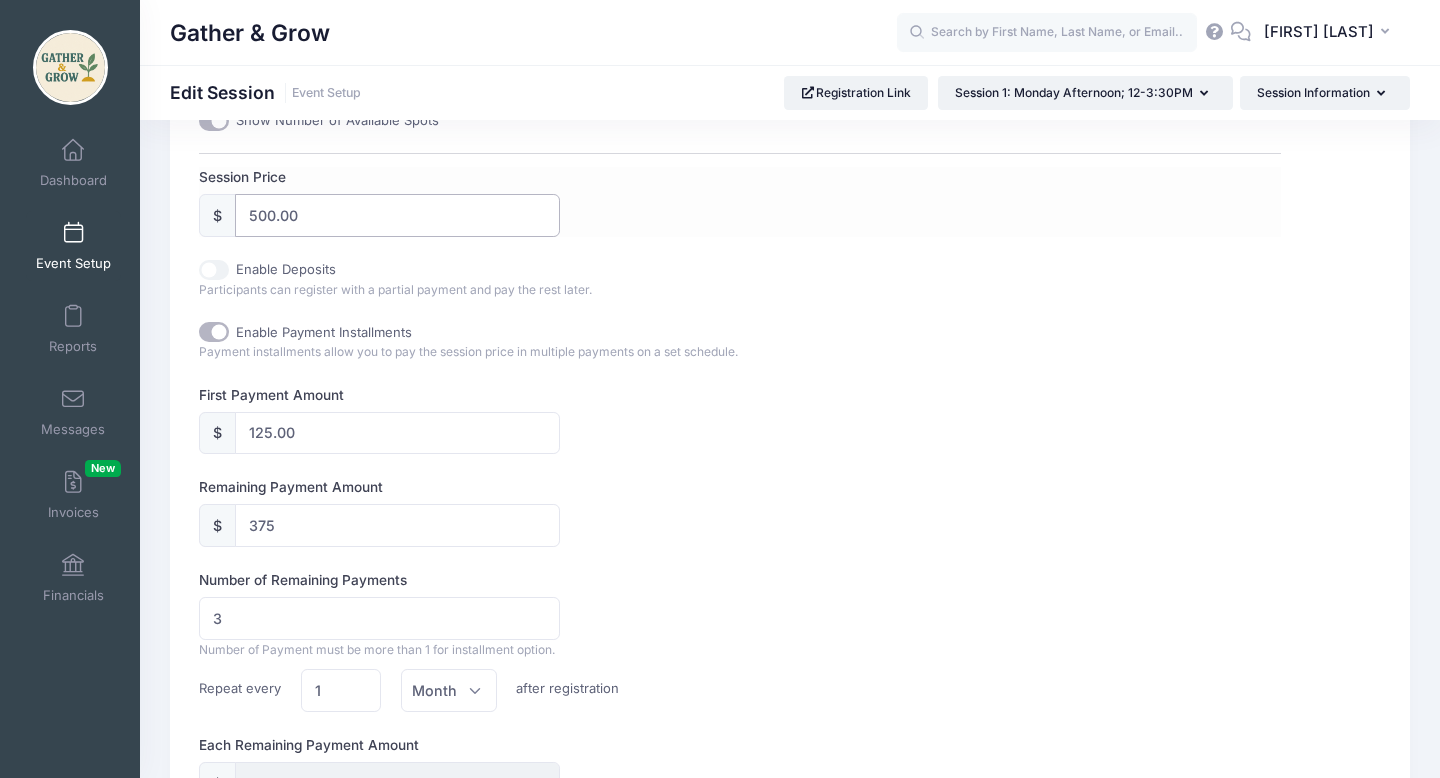 click on "500.00" at bounding box center (397, 215) 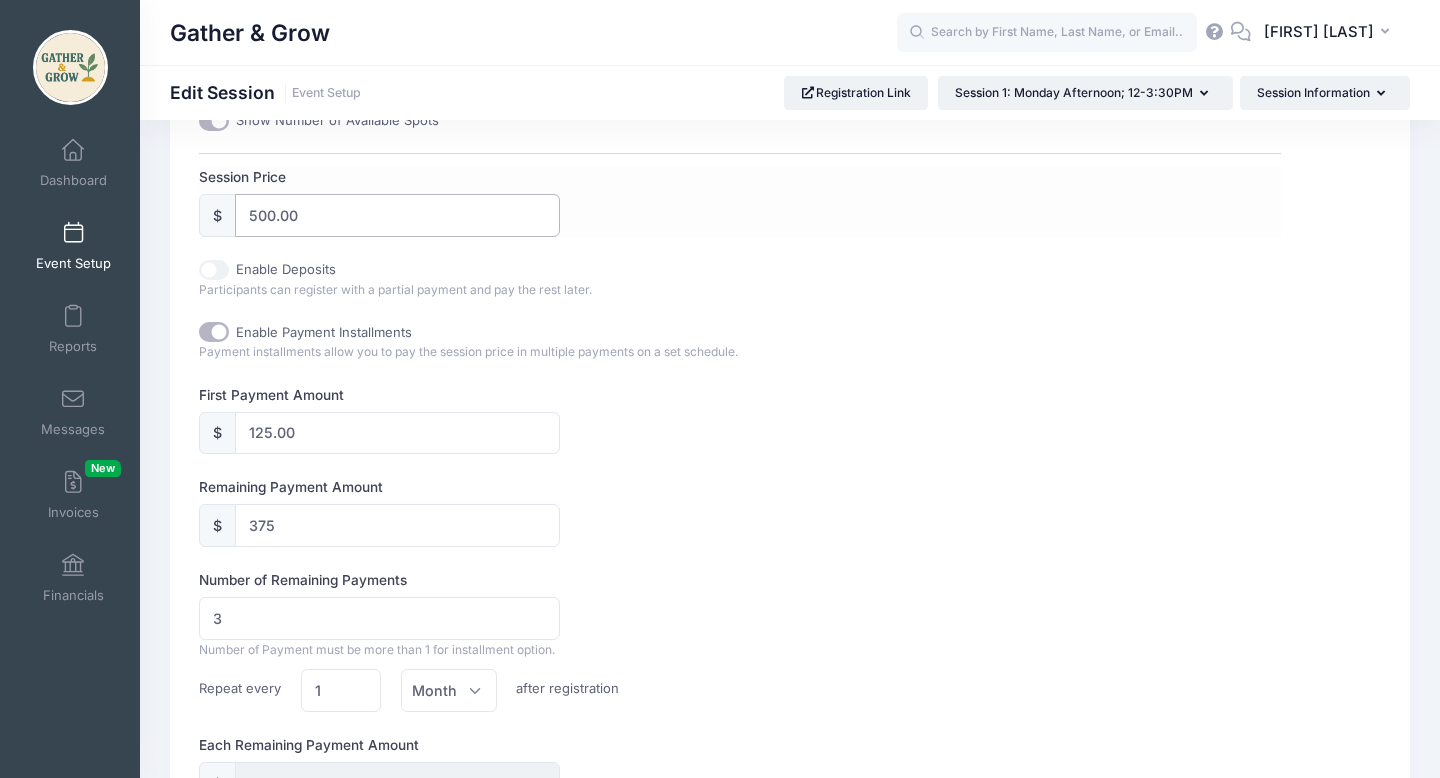 type on "500.00" 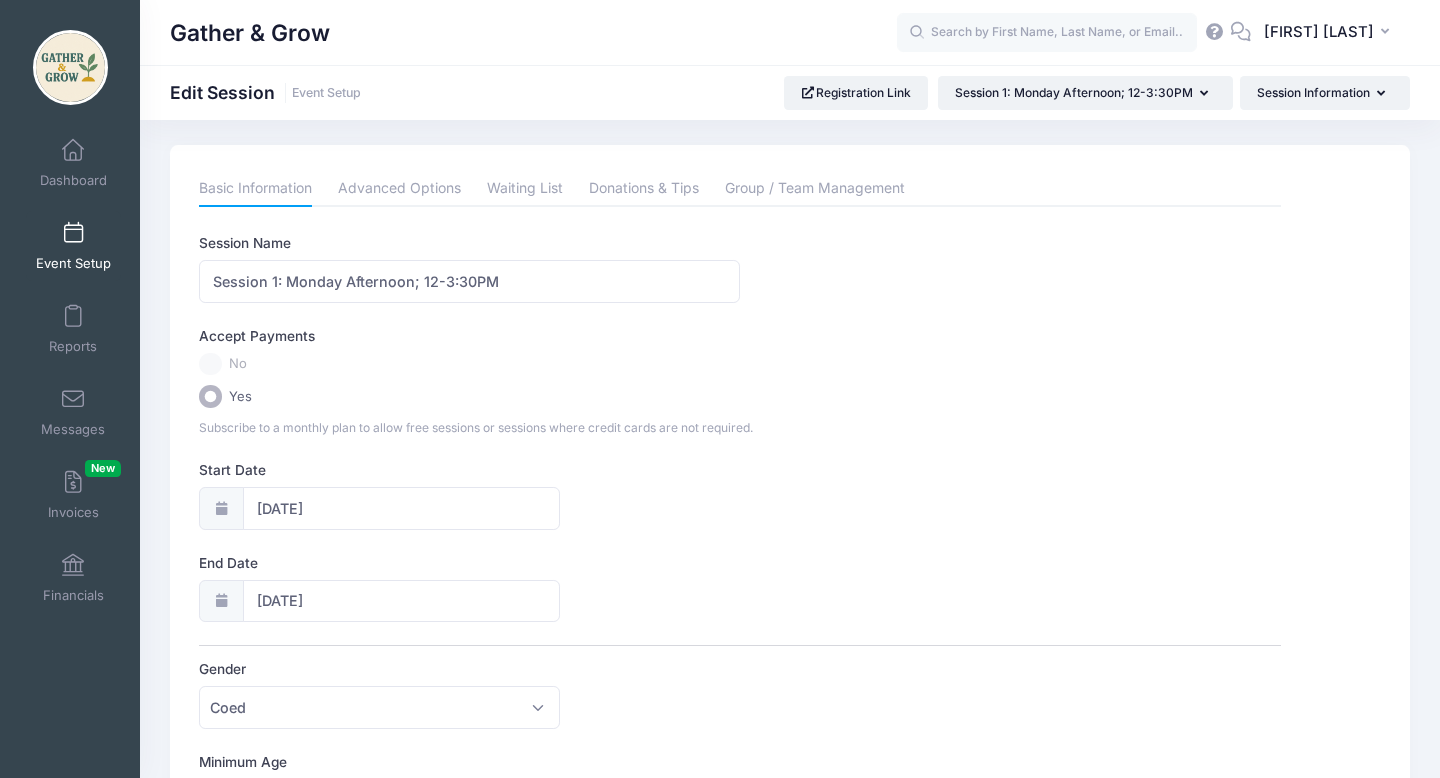 scroll, scrollTop: 0, scrollLeft: 0, axis: both 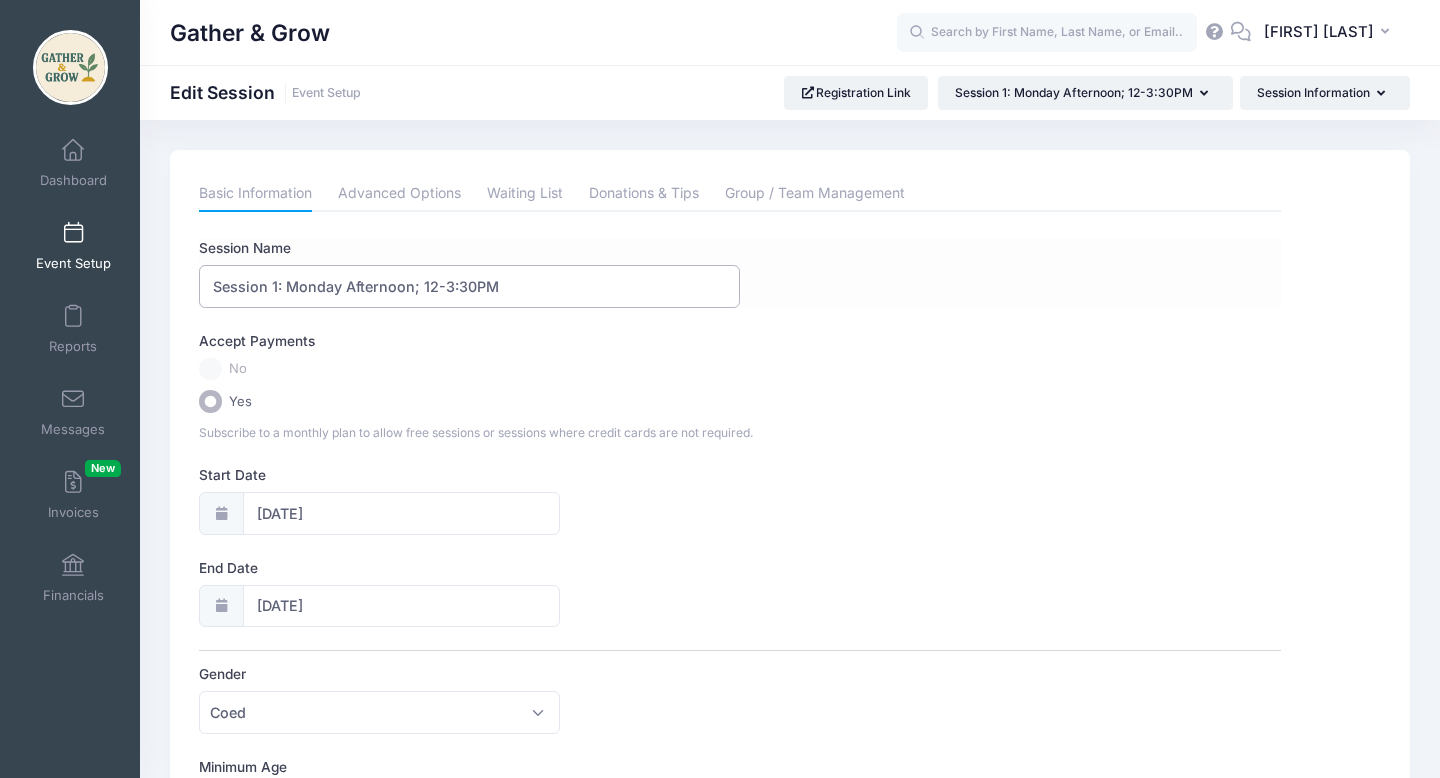 type on "375.00" 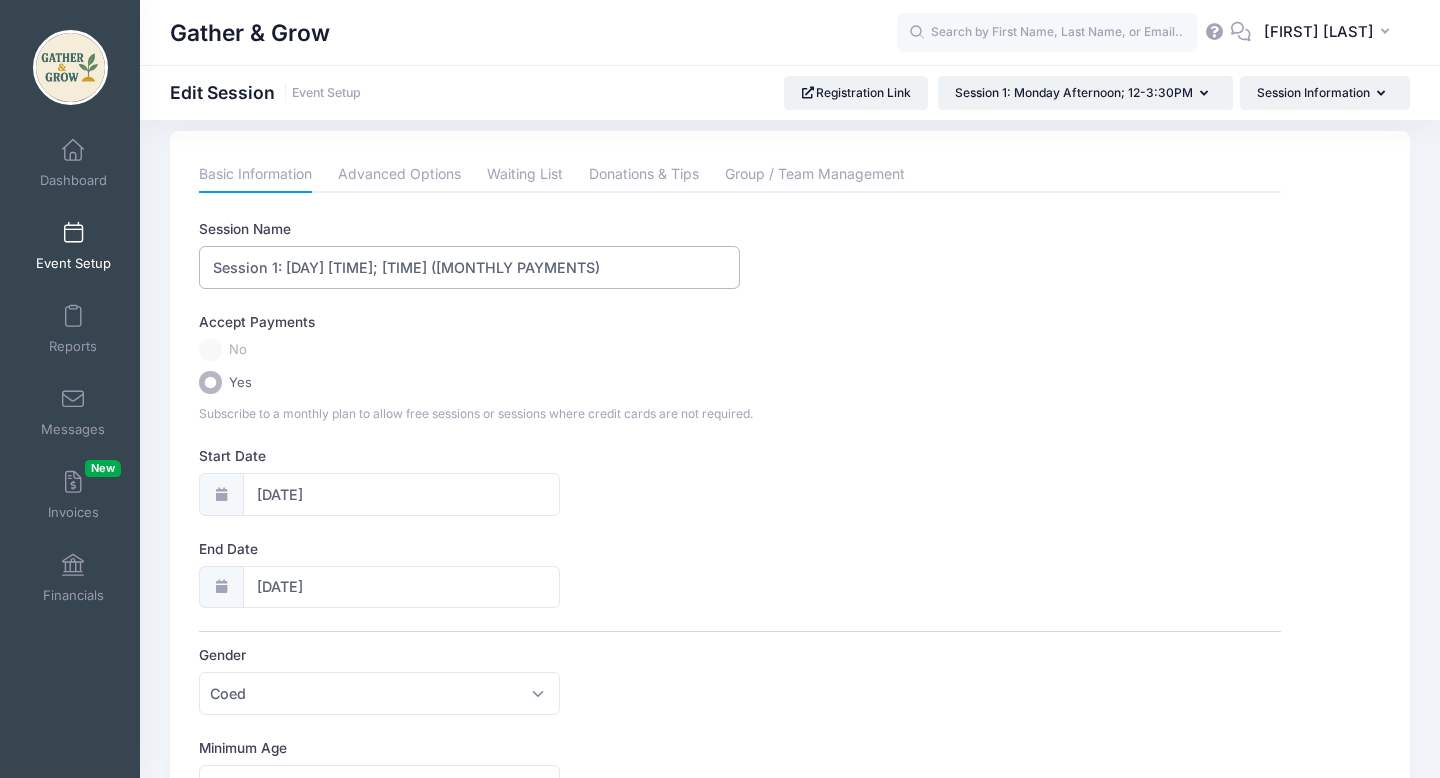 scroll, scrollTop: 0, scrollLeft: 0, axis: both 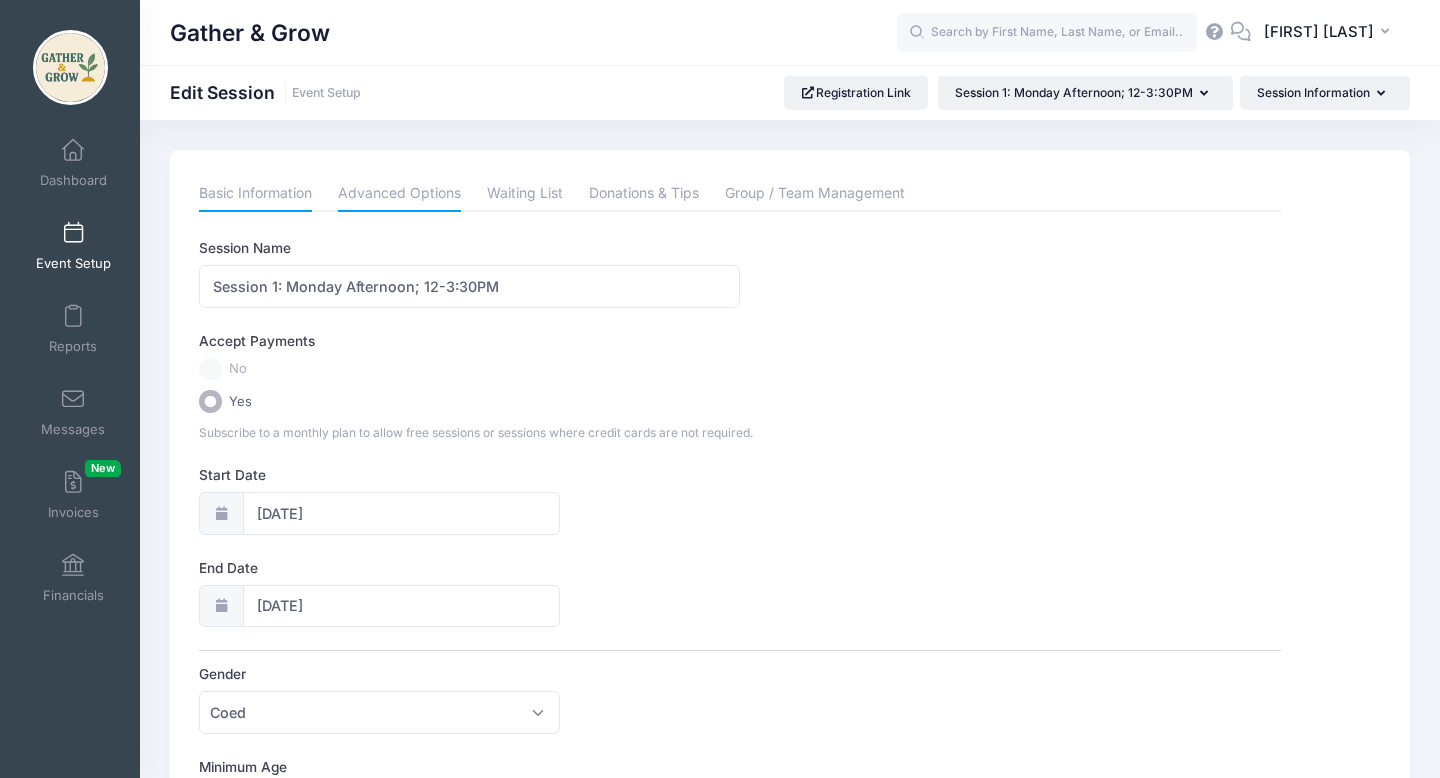 click on "Advanced Options" at bounding box center (399, 194) 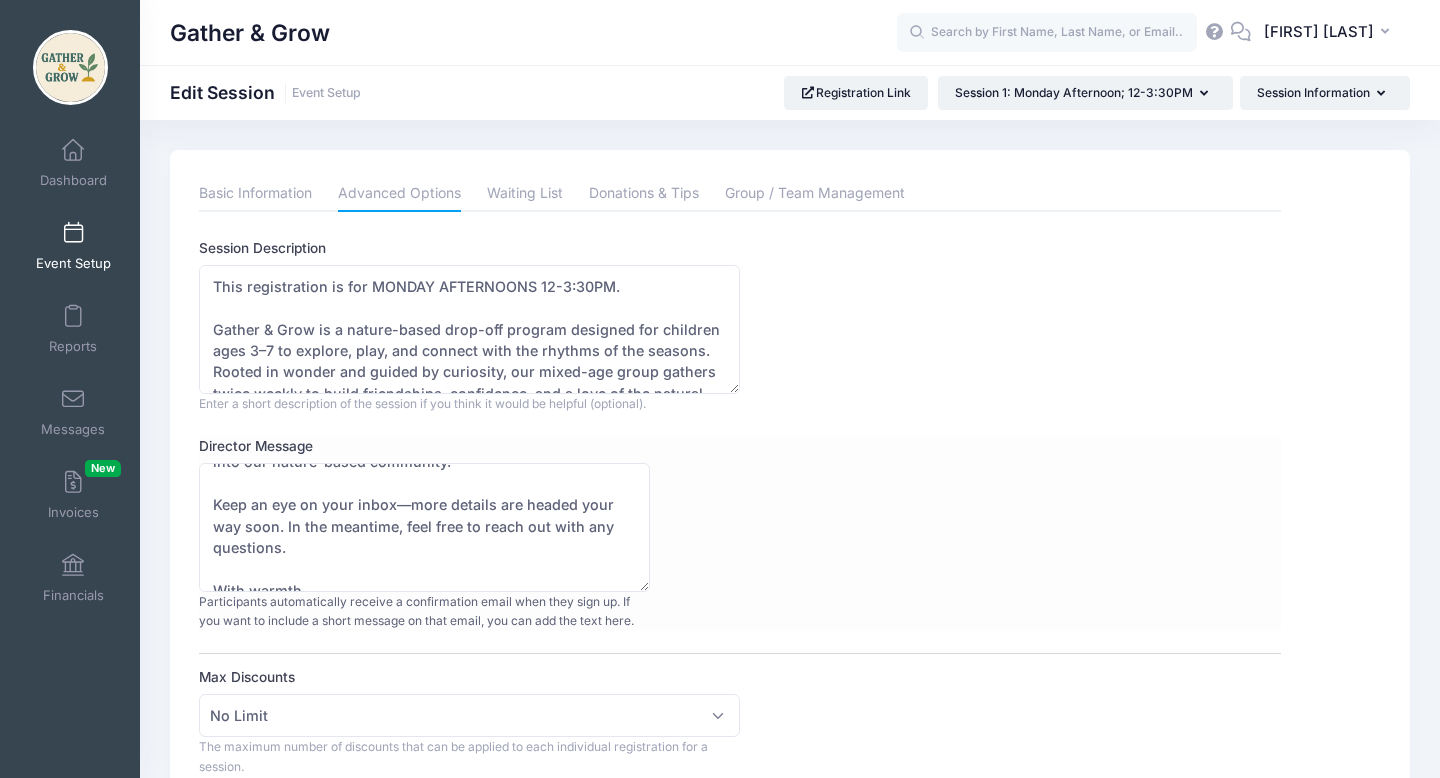 scroll, scrollTop: 150, scrollLeft: 0, axis: vertical 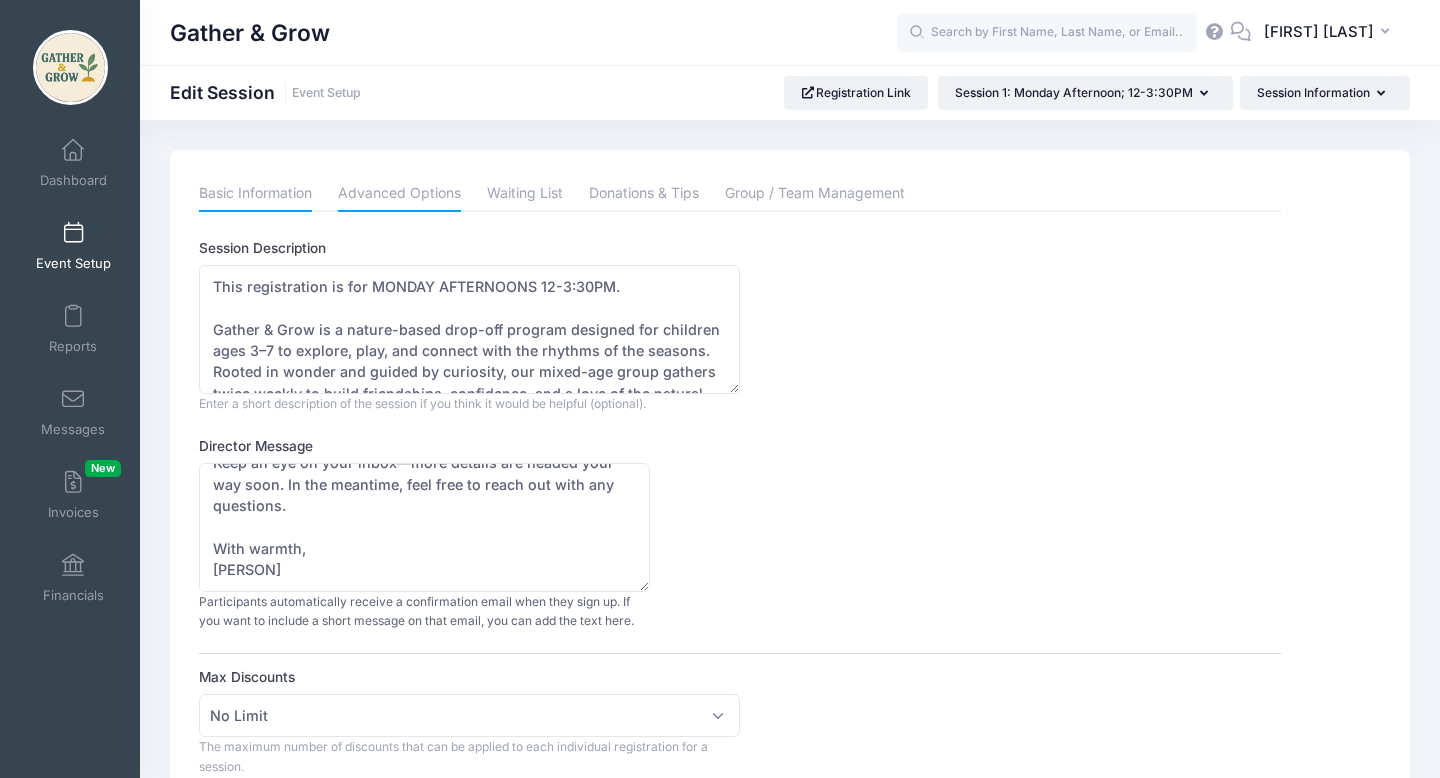 click on "Basic Information" at bounding box center (255, 194) 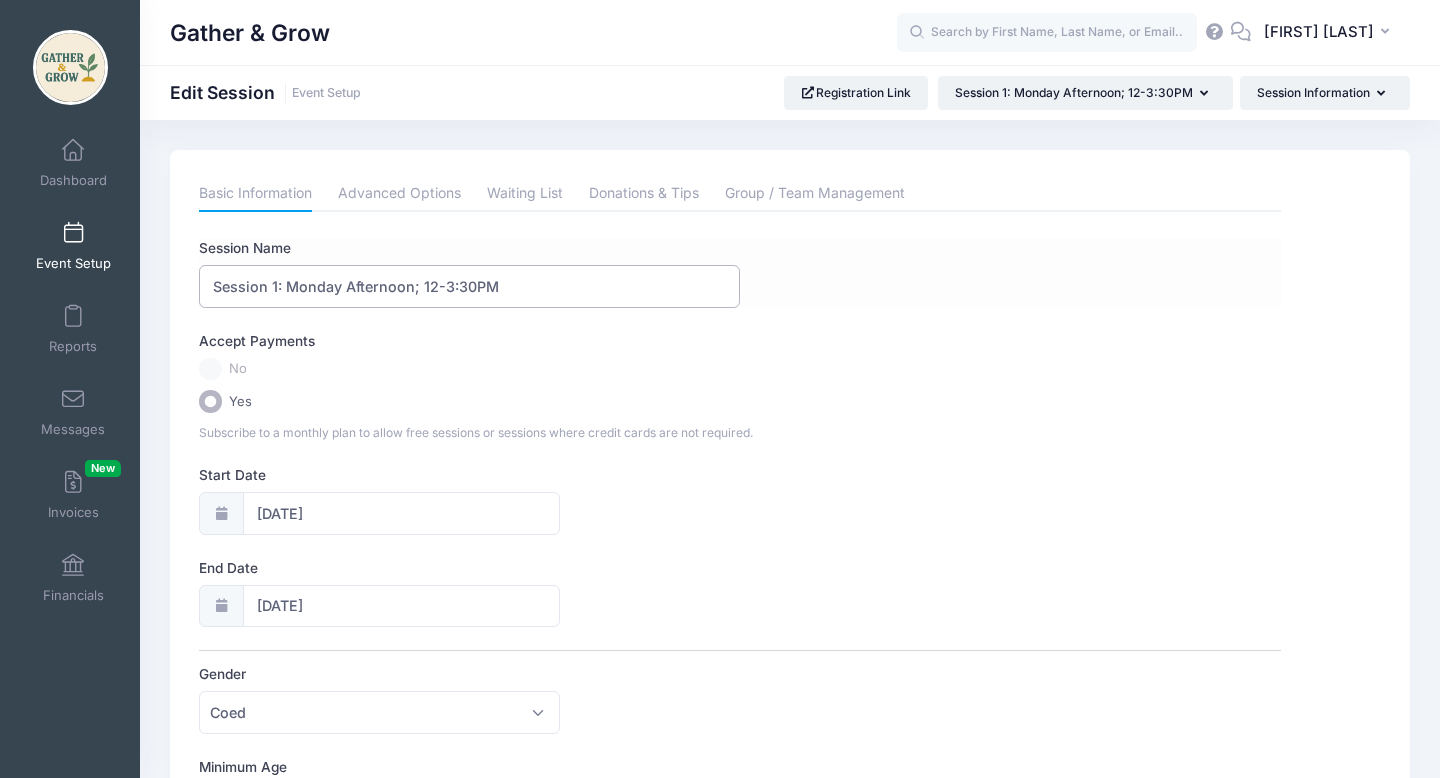 click on "Session 1: Monday Afternoon; 12-3:30PM" at bounding box center (469, 286) 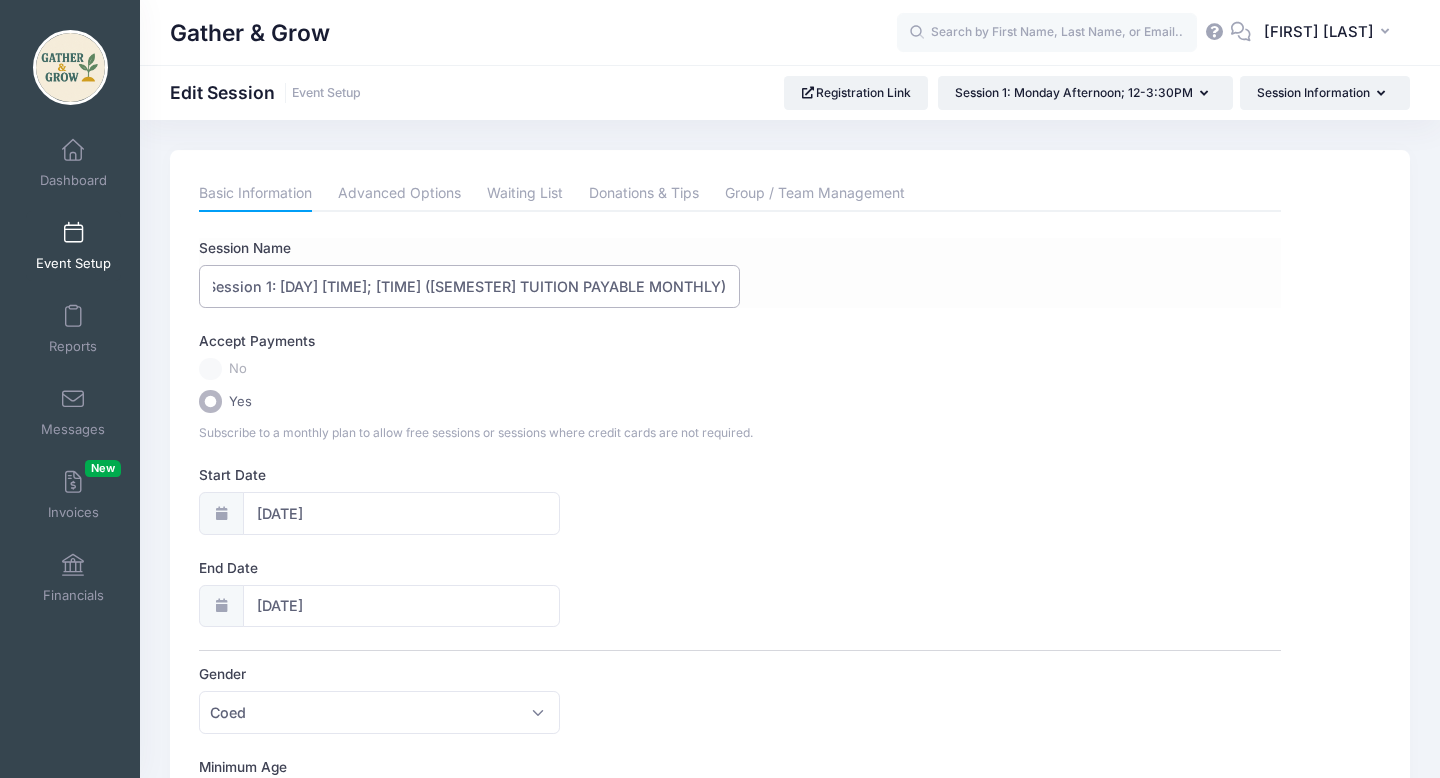 scroll, scrollTop: 0, scrollLeft: 16, axis: horizontal 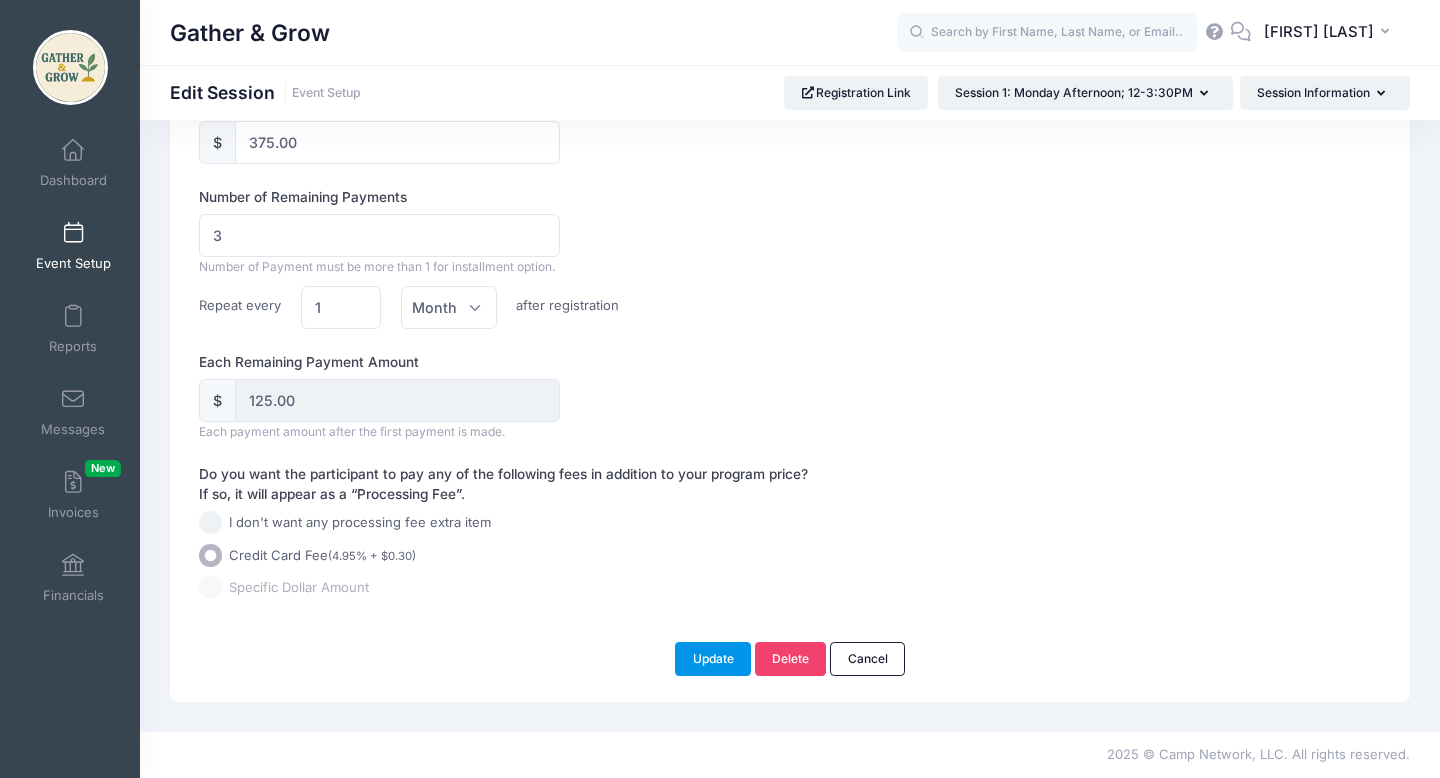type on "Session 1: Monday Afternoon; 12-3:30PM (Semester Tuition Payable Monthly)" 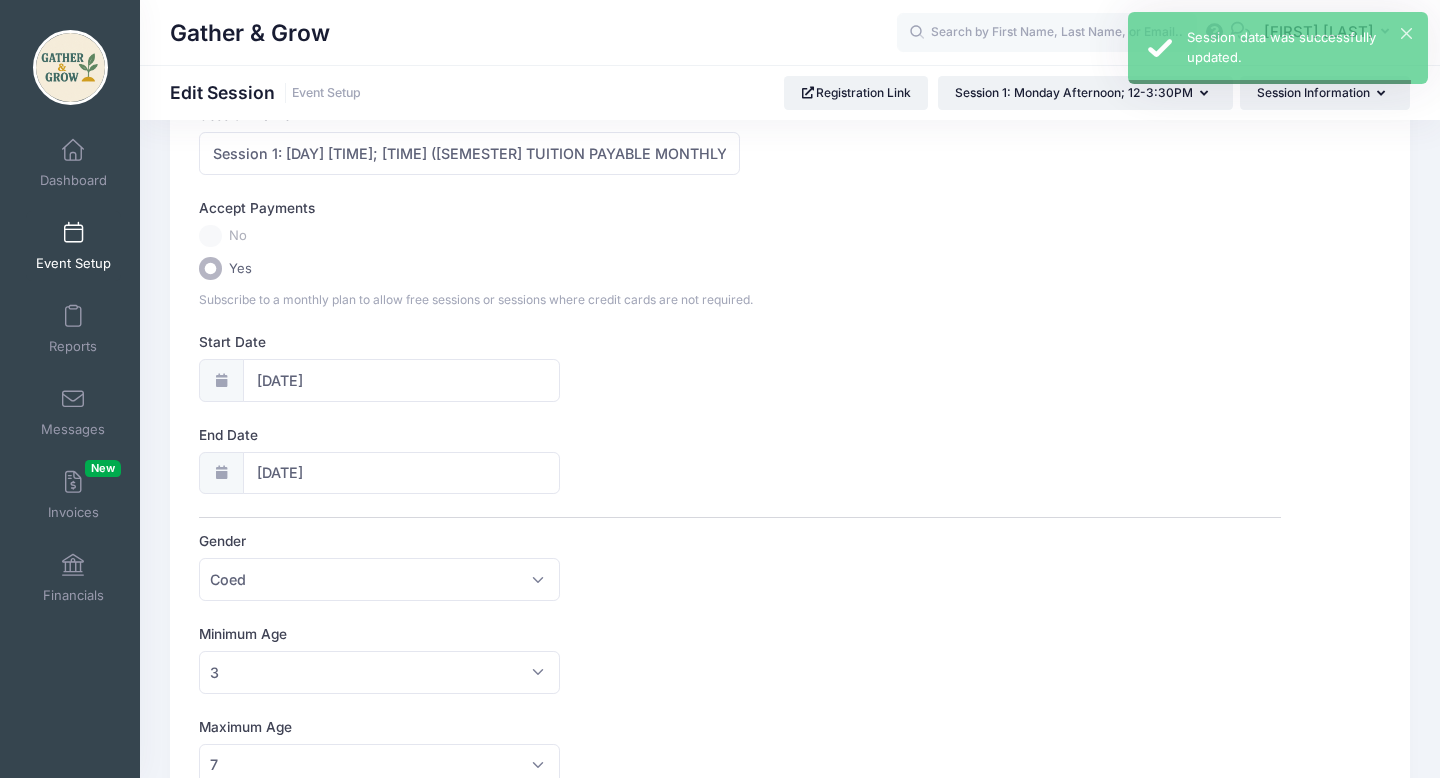 scroll, scrollTop: 0, scrollLeft: 0, axis: both 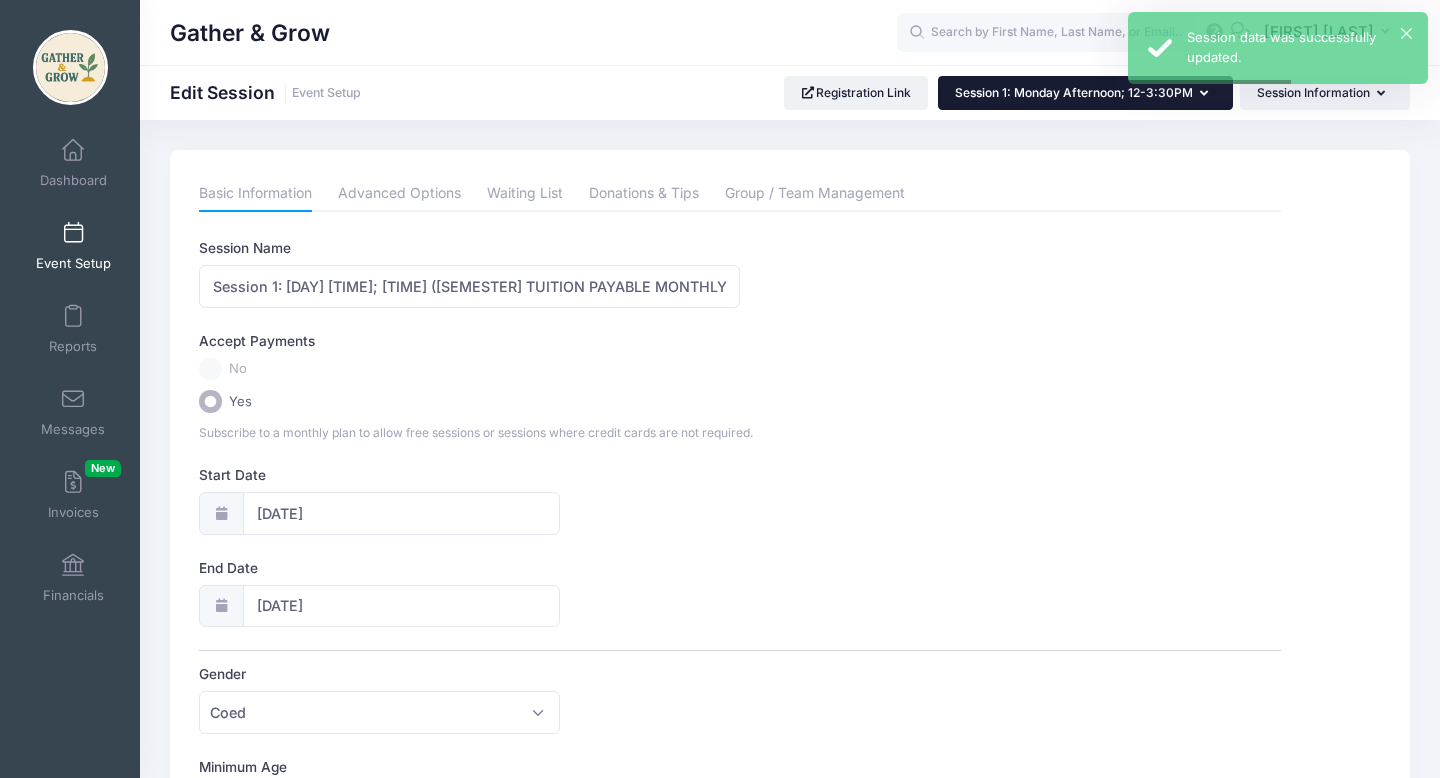 click at bounding box center [1208, 94] 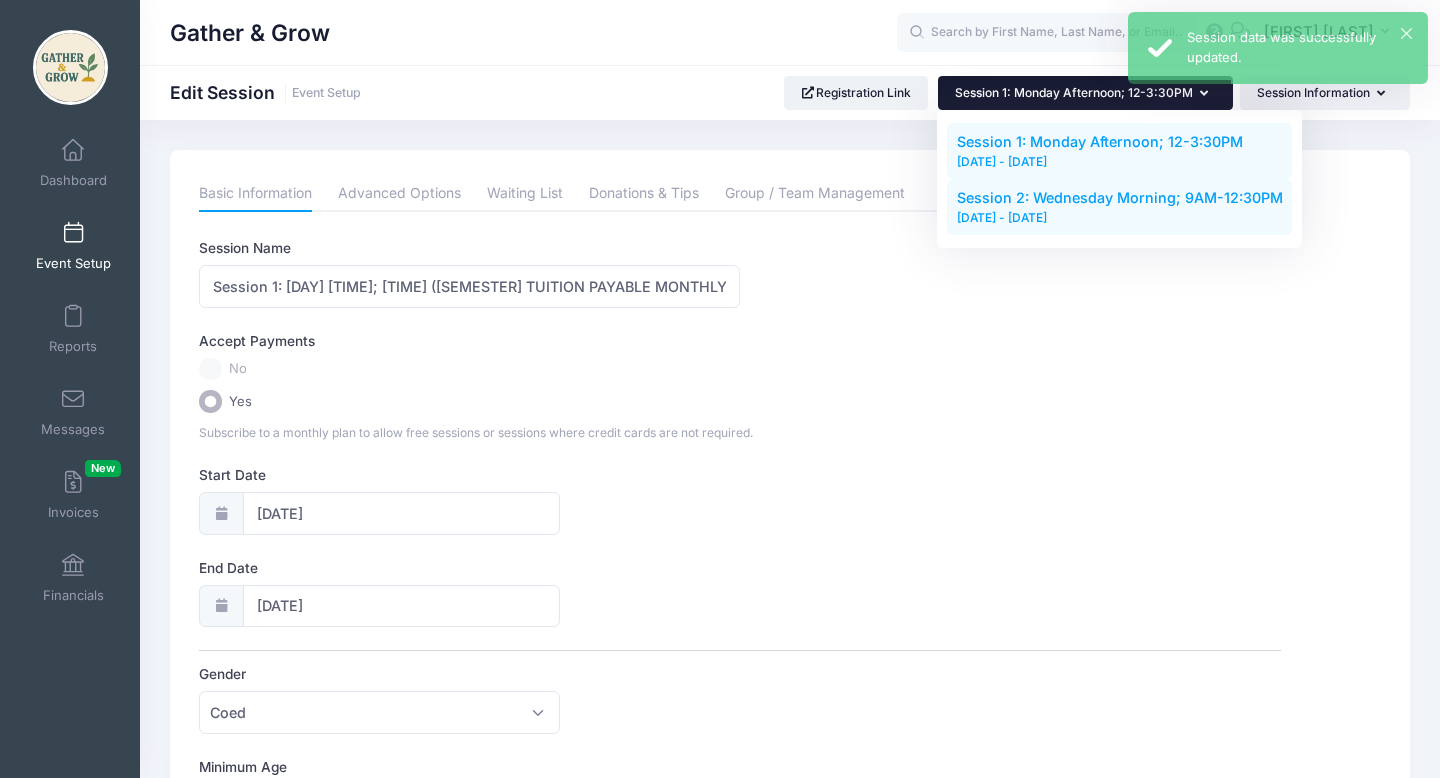click on "Sep 10, 2025 - Dec 17, 2025" at bounding box center (1120, 218) 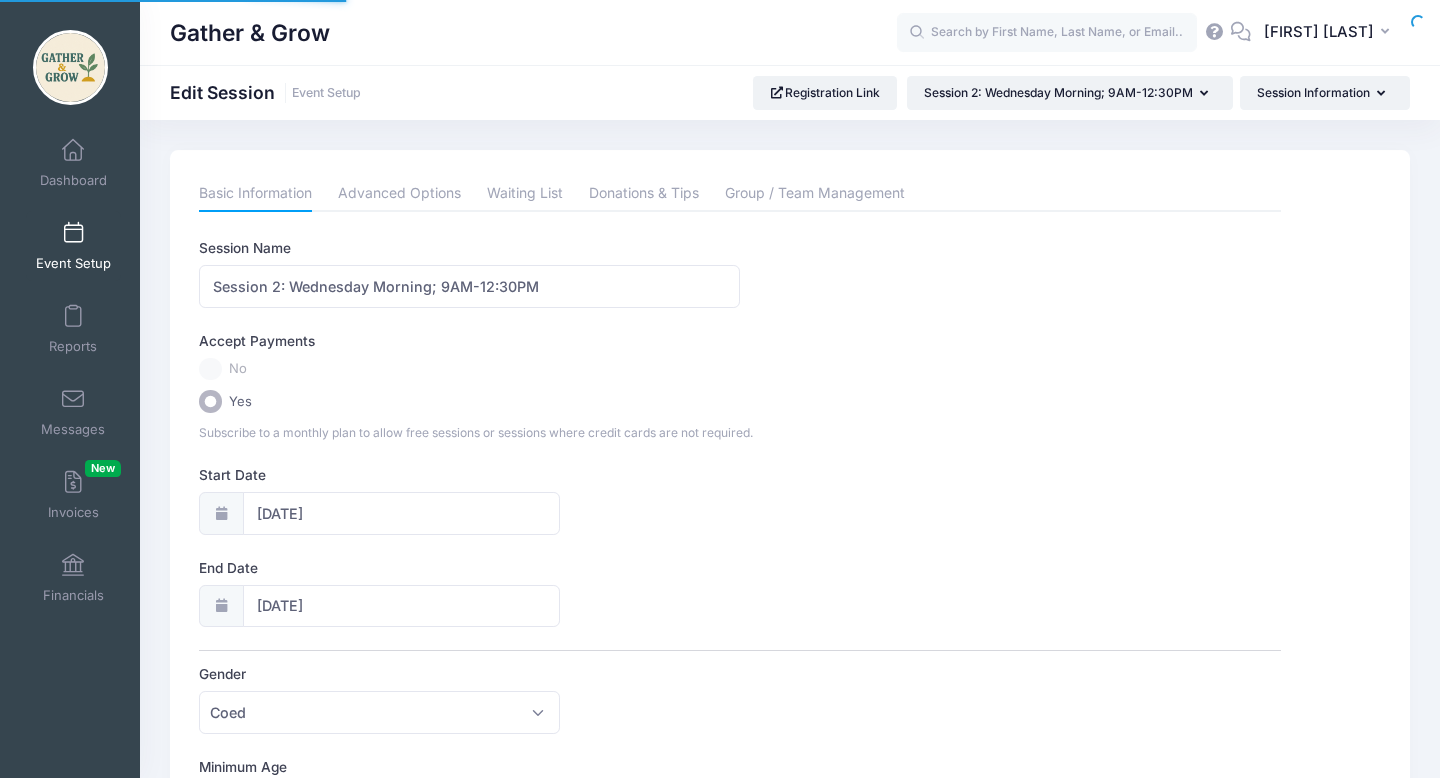 scroll, scrollTop: 0, scrollLeft: 0, axis: both 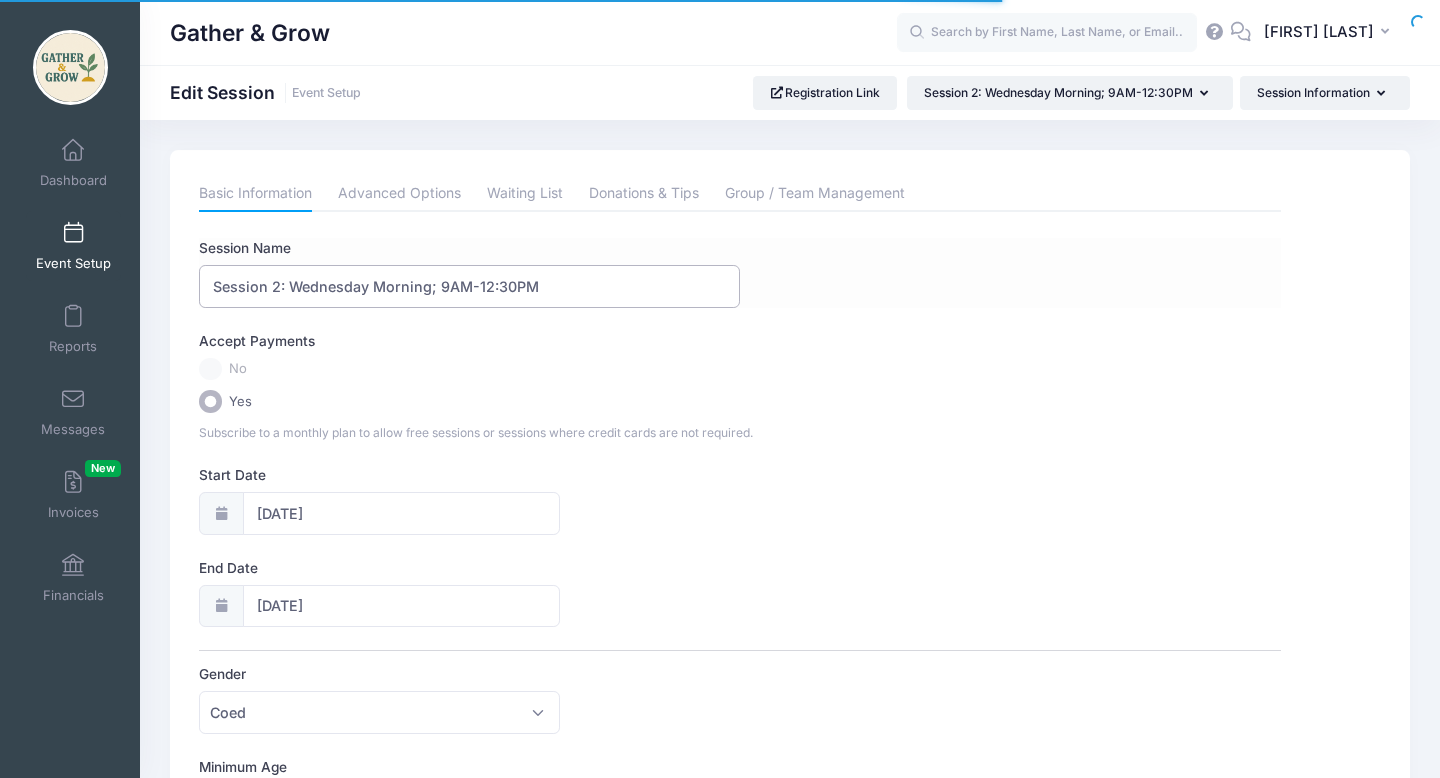 click on "Session 2: Wednesday Morning; 9AM-12:30PM" at bounding box center (469, 286) 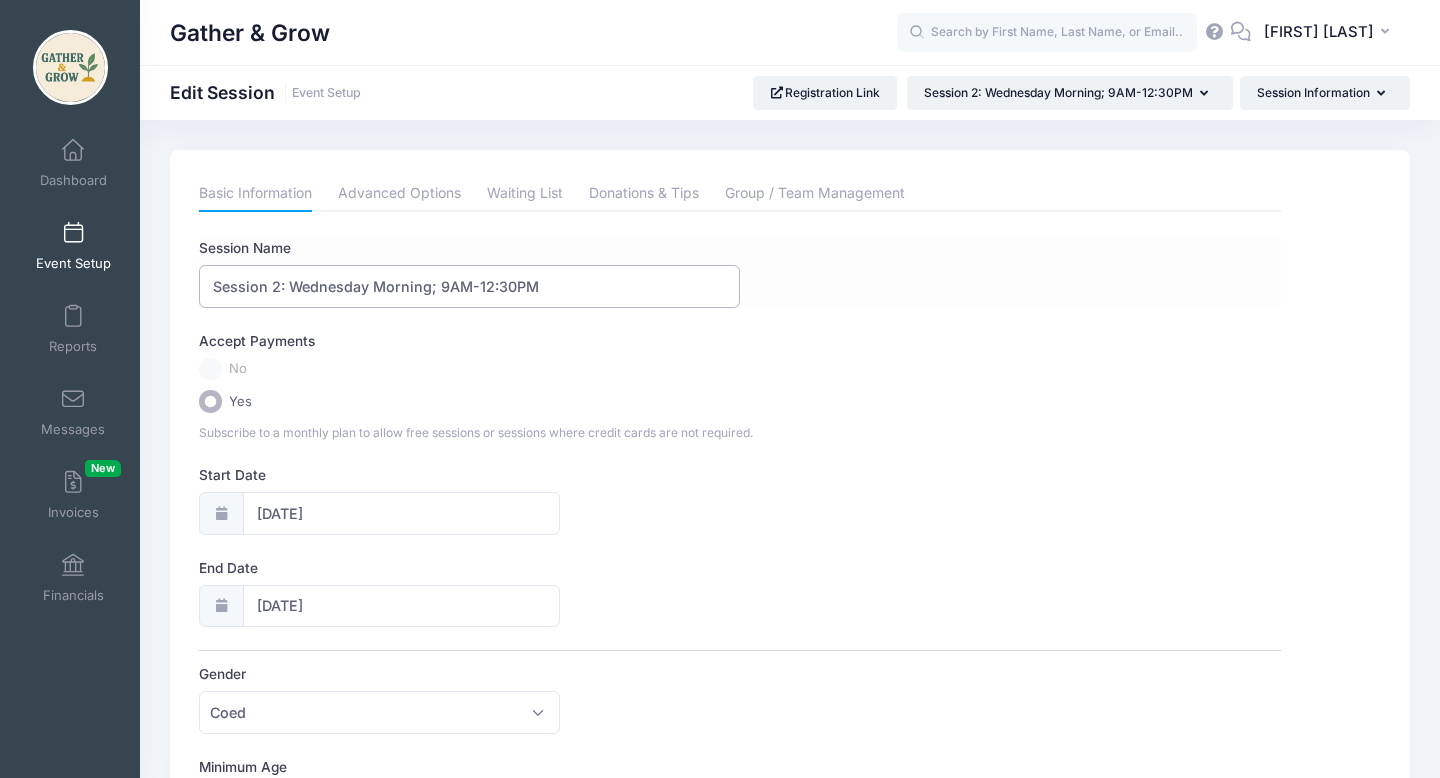 paste on "(Semester Tuition Payable Monthly)" 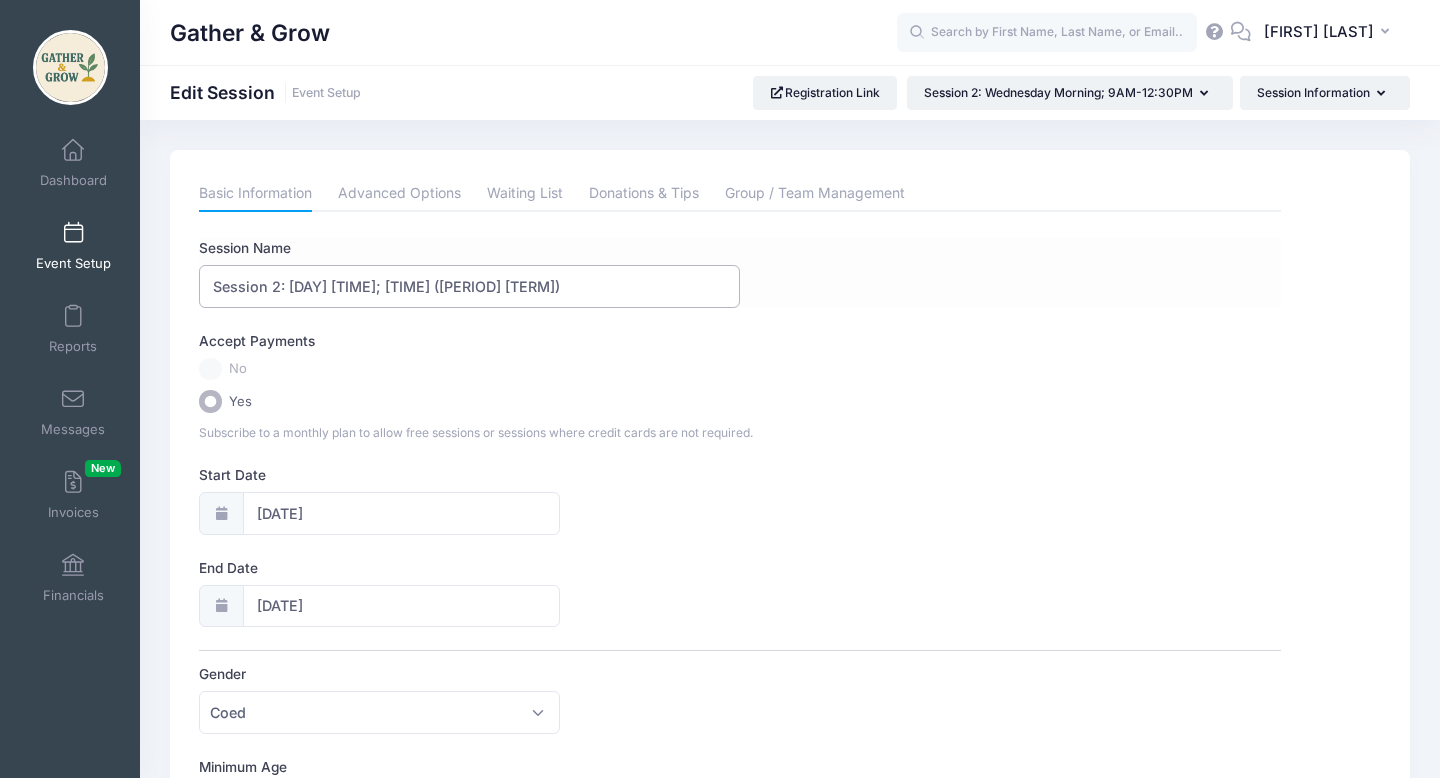 scroll, scrollTop: 0, scrollLeft: 57, axis: horizontal 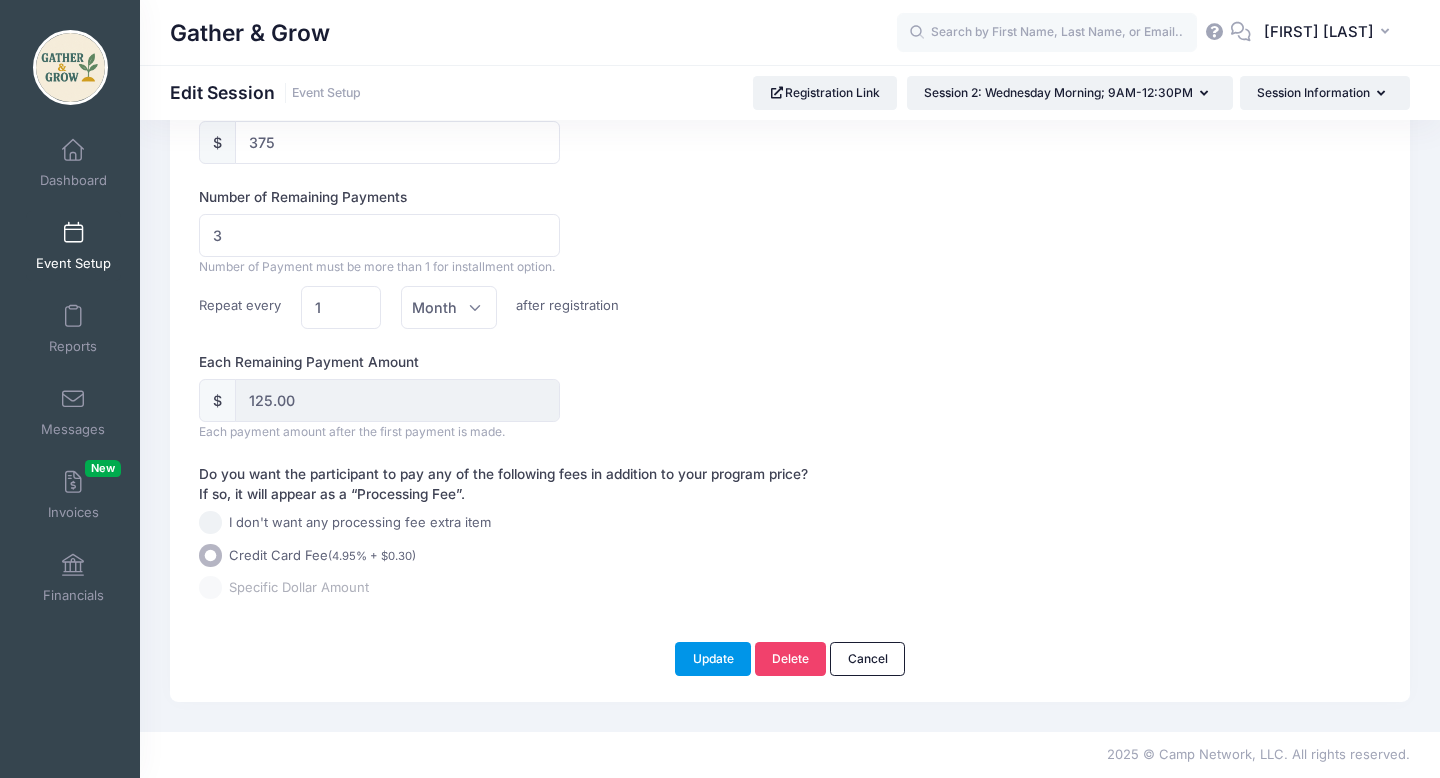 type on "Session 2: Wednesday Morning; 9AM-12:30PM (Semester Tuition Payable Monthly)" 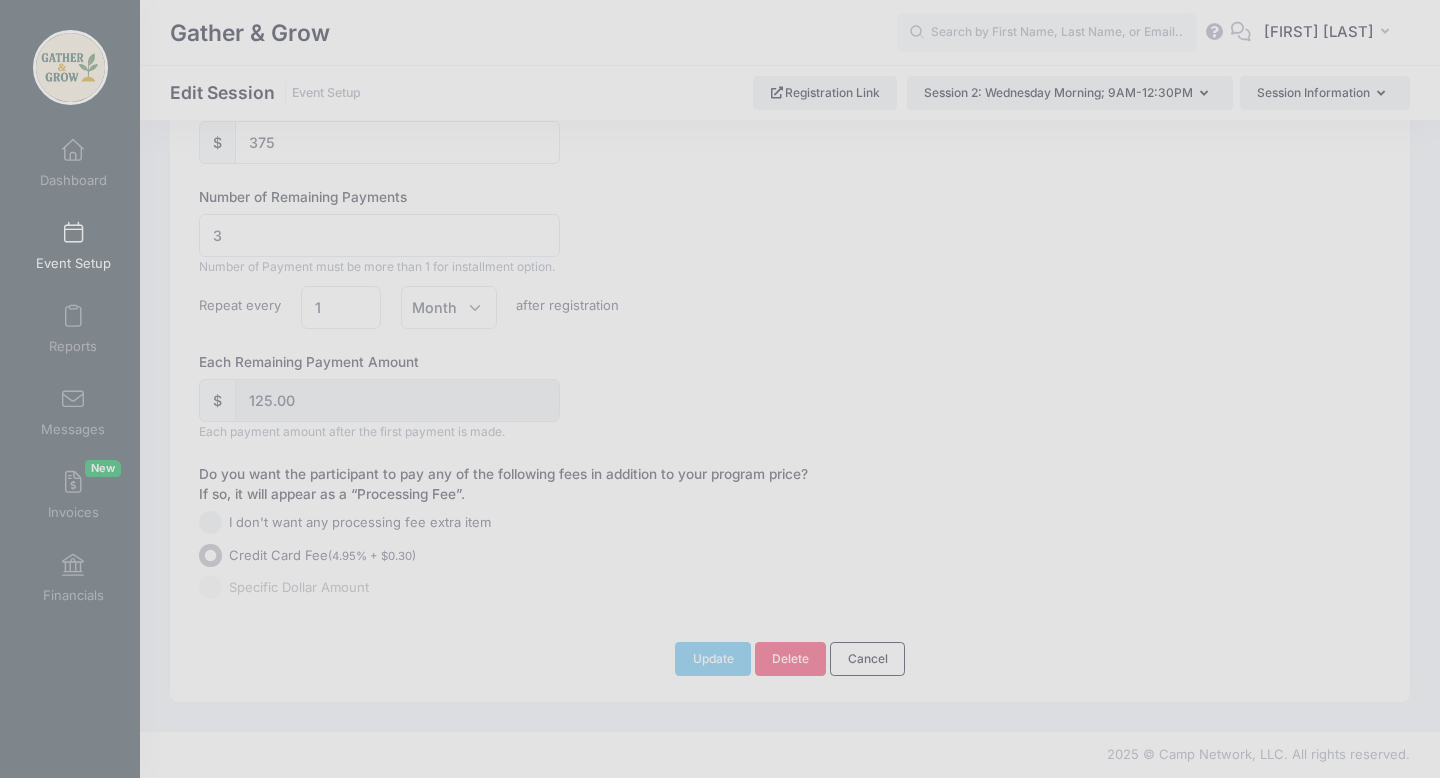 scroll, scrollTop: 0, scrollLeft: 0, axis: both 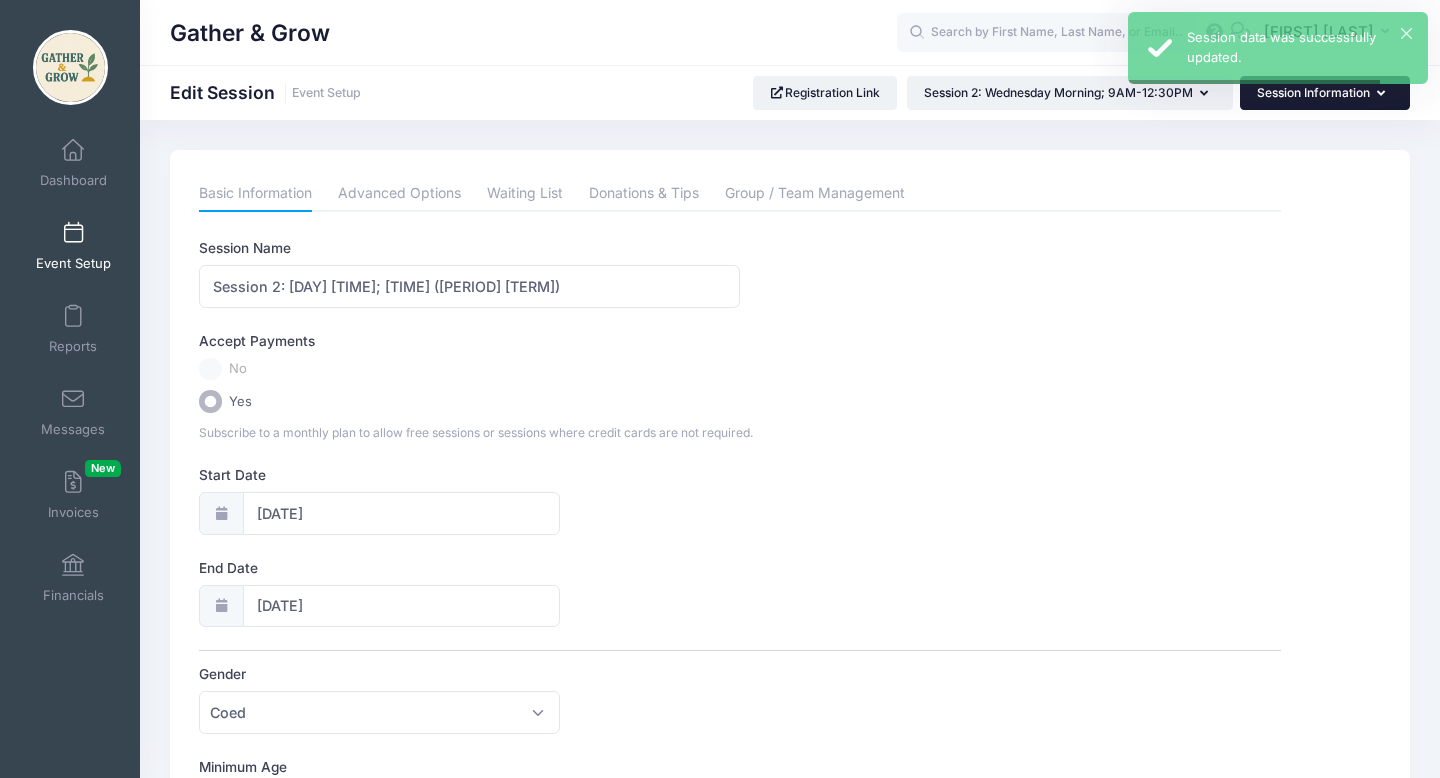 click on "Session Information" at bounding box center (1325, 93) 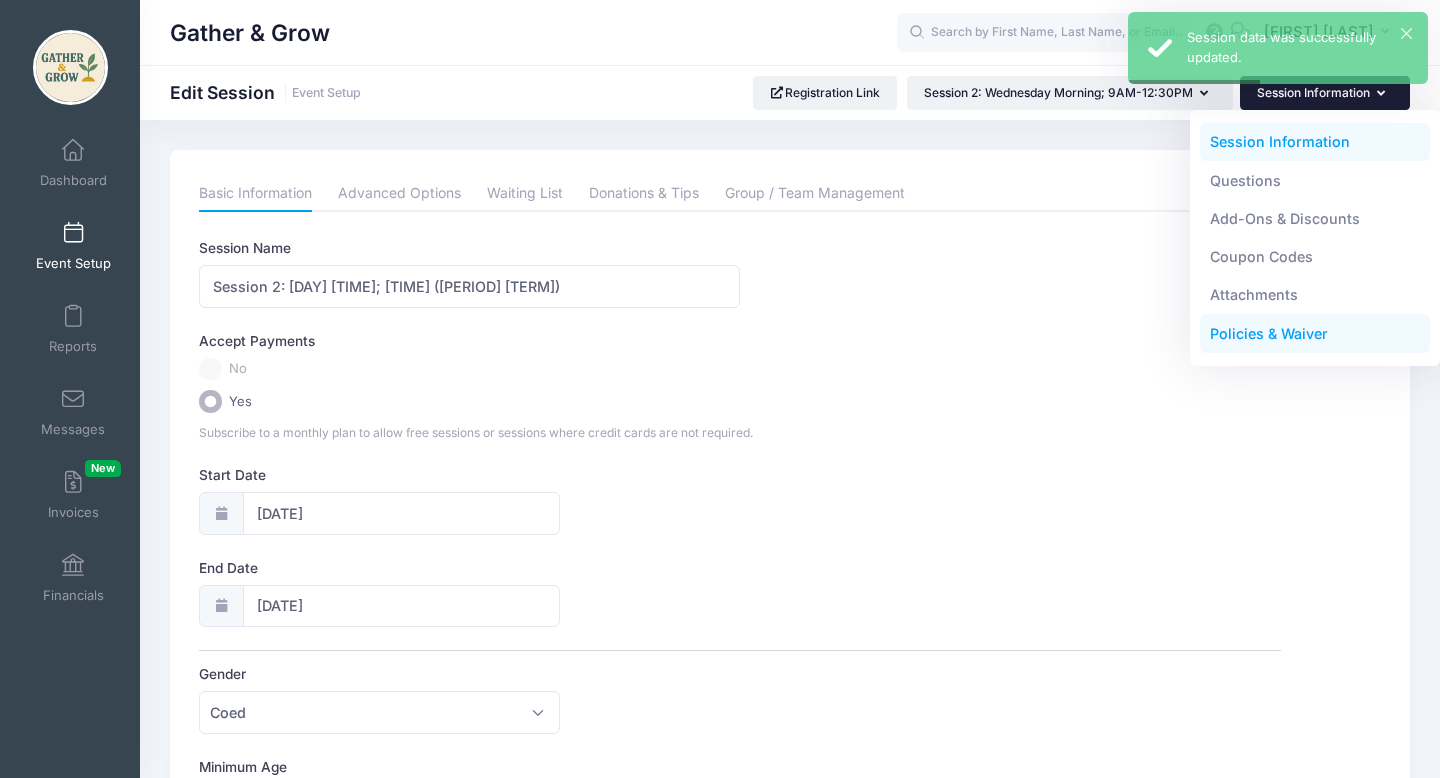 click on "Policies & Waiver" at bounding box center (1315, 334) 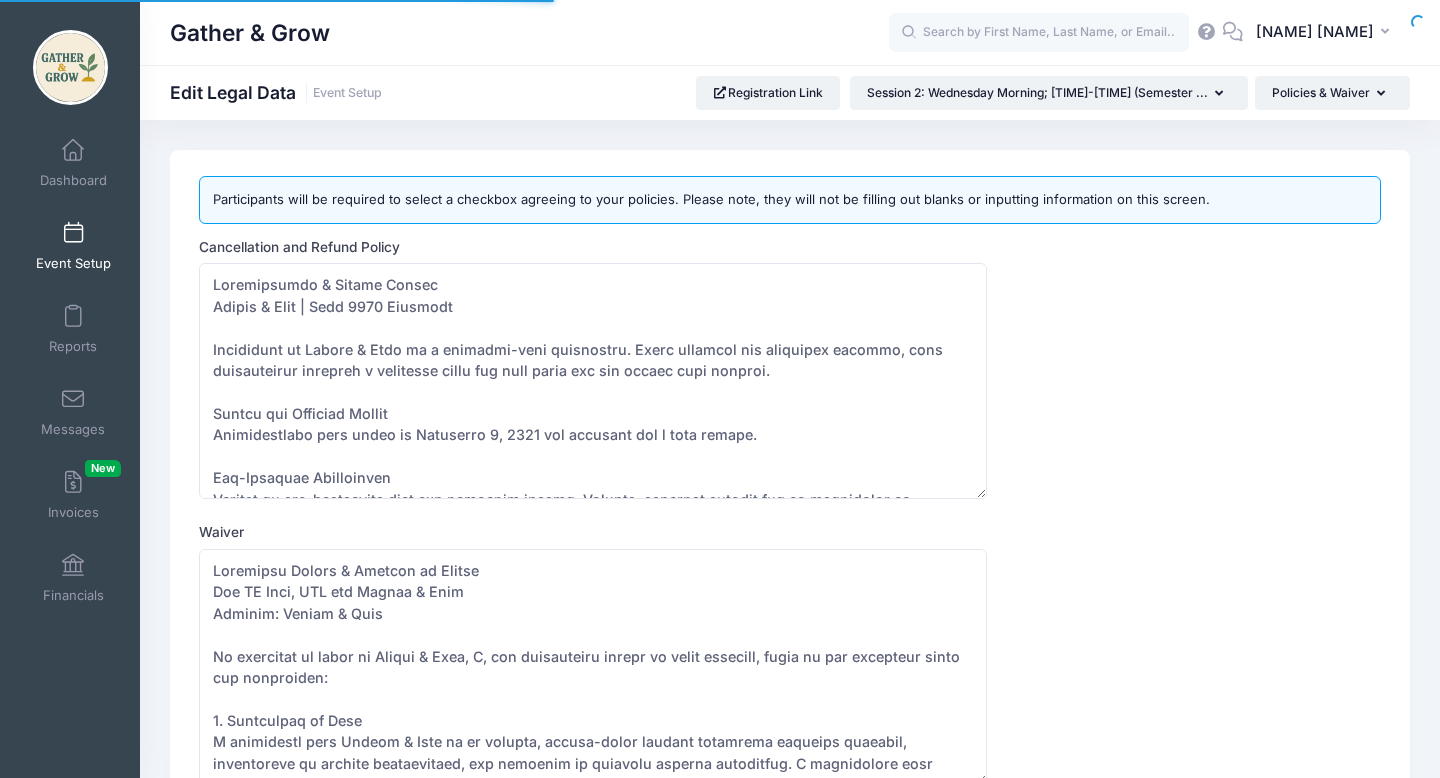 scroll, scrollTop: 0, scrollLeft: 0, axis: both 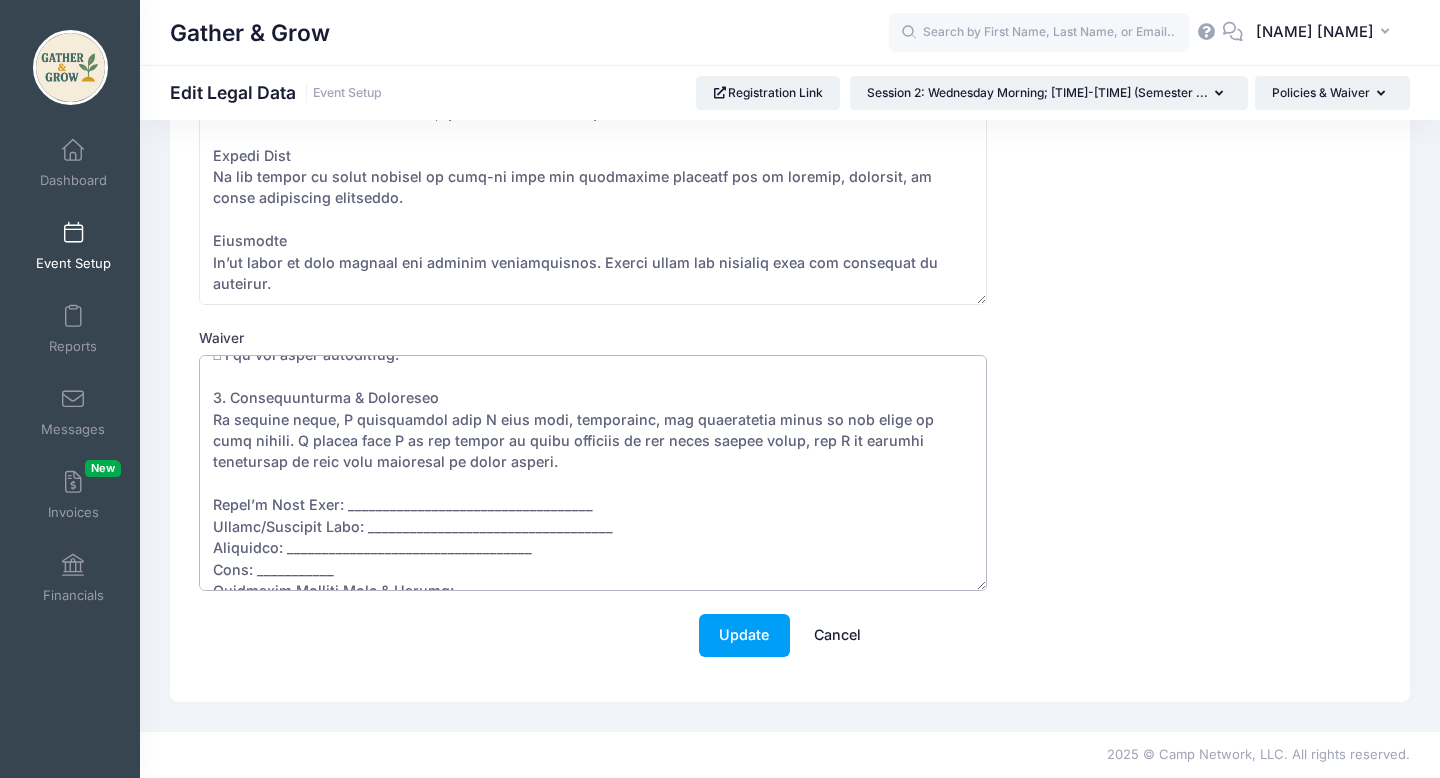 drag, startPoint x: 215, startPoint y: 485, endPoint x: 674, endPoint y: 582, distance: 469.1375 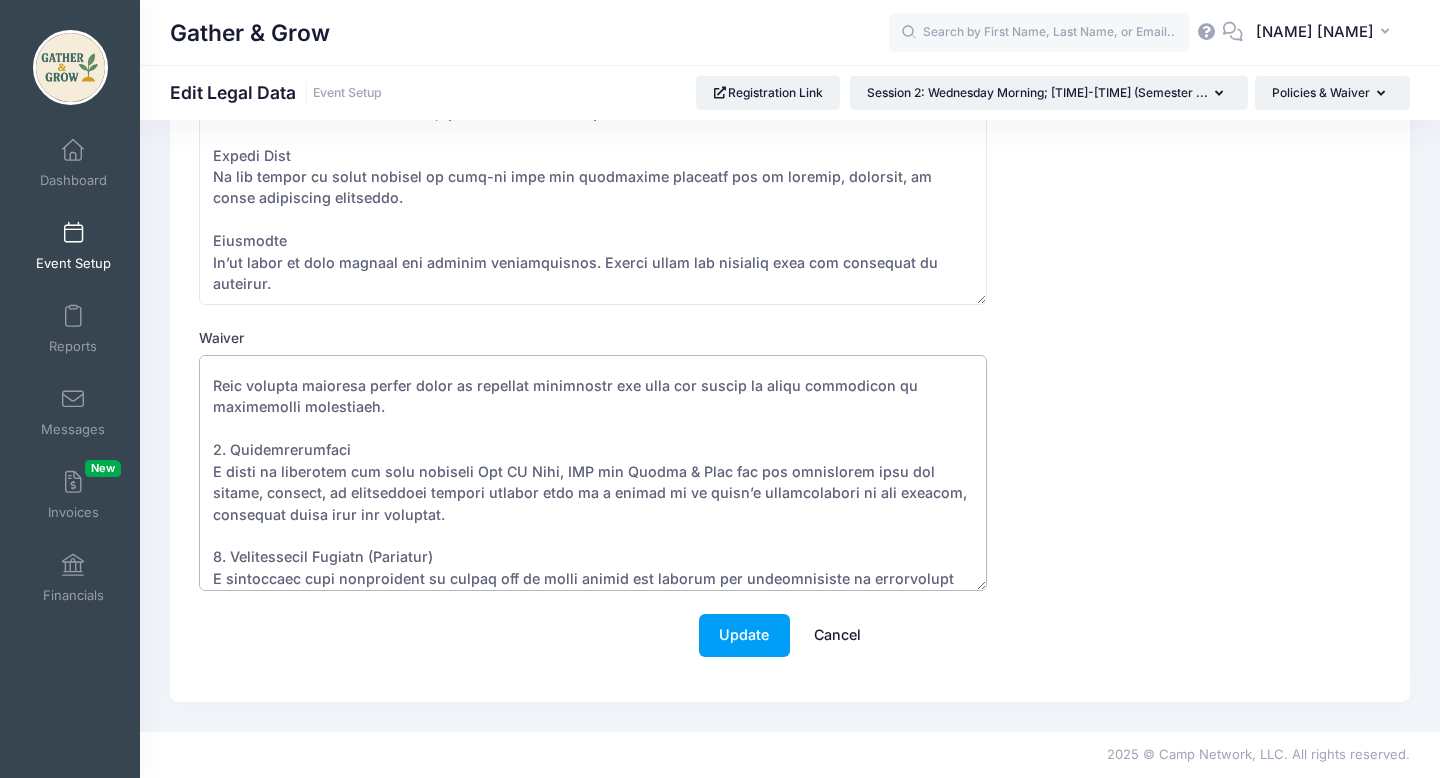 scroll, scrollTop: 815, scrollLeft: 0, axis: vertical 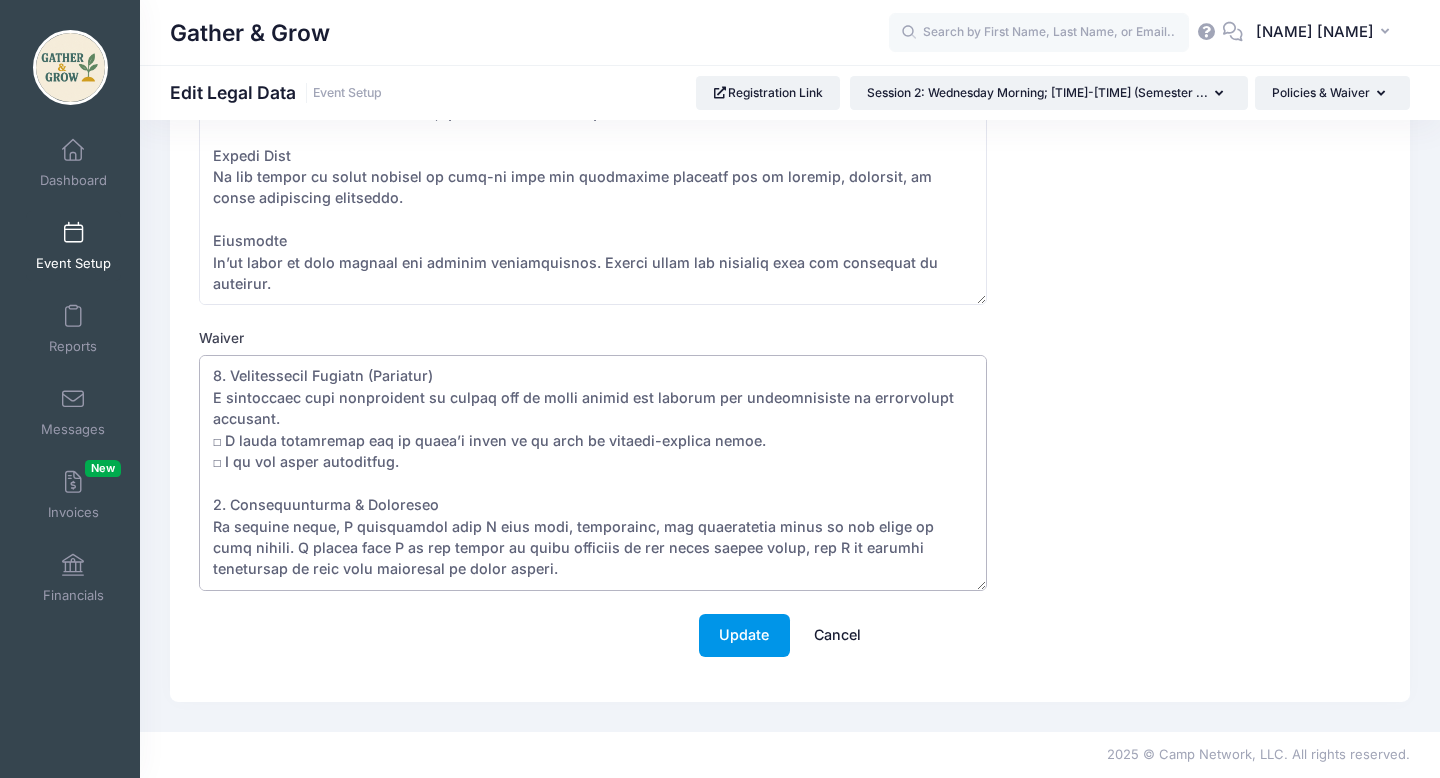 type on "Liability Waiver & Release of Claims
The [COMPANY] [COMPANY]
dba [COMPANY]
Program: [COMPANY]
By enrolling my child in [COMPANY], I, the undersigned parent or legal guardian, agree to the following terms and conditions:
1. Assumption of Risk
I understand that [COMPANY] is an outdoor, nature-based program involving physical activity, exploration of natural environments, and exposure to variable weather conditions. I acknowledge that participation involves inherent risks, including but not limited to slips and falls, insect bites or stings, encounters with wildlife, exposure to plants or allergens, weather-related hazards, and minor injuries.
I voluntarily assume full responsibility for any risk of injury or property damage that may arise from participation, whether caused by the ordinary negligence of the program, its staff, or otherwise.
2. Medical Emergencies
In the event of an emergency, I authorize [COMPANY] staff to seek appropriate medical attention for my child and to contact emergen..." 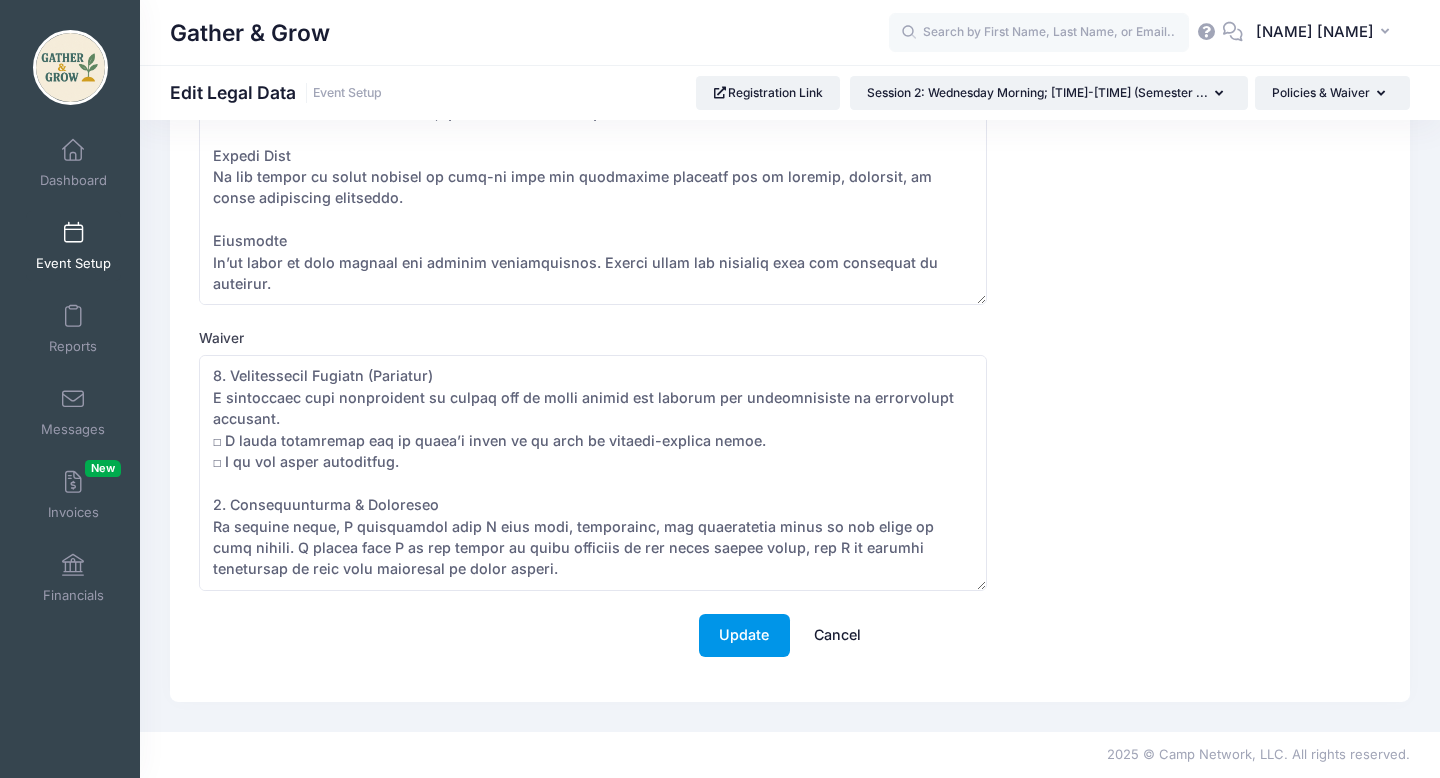 click on "Update" at bounding box center (744, 635) 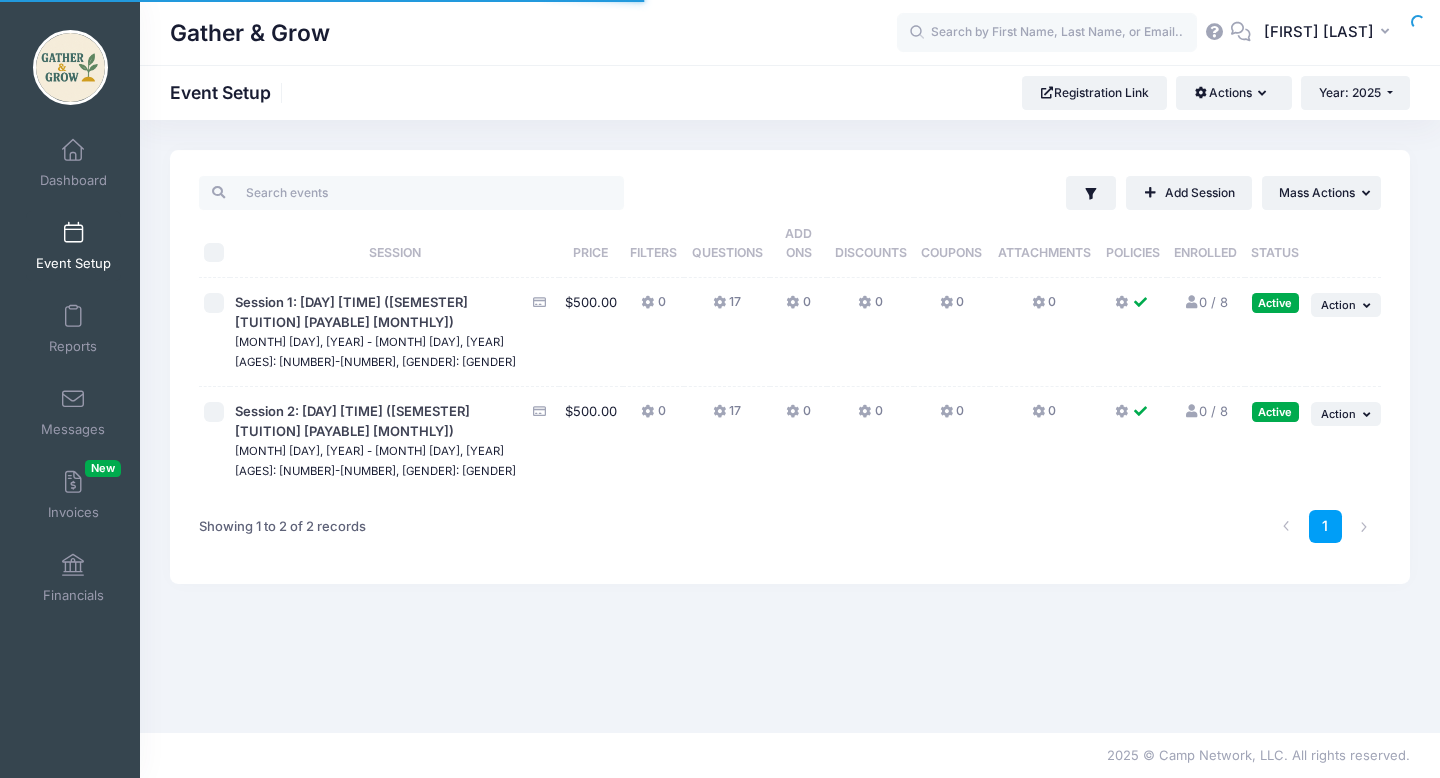 scroll, scrollTop: 0, scrollLeft: 0, axis: both 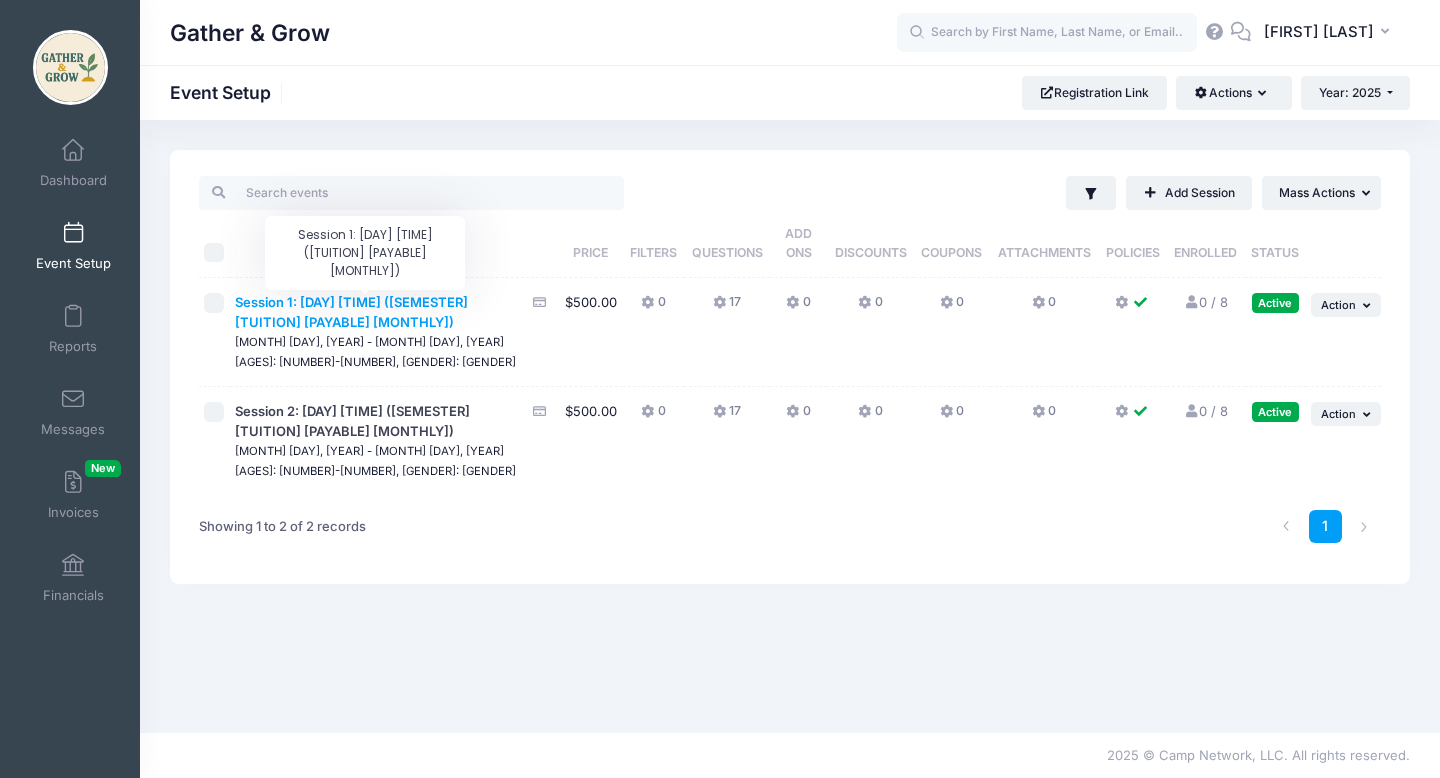 click on "Session 1: Monday Afternoon; 12-3:30PM (Semester Tui..." at bounding box center (351, 312) 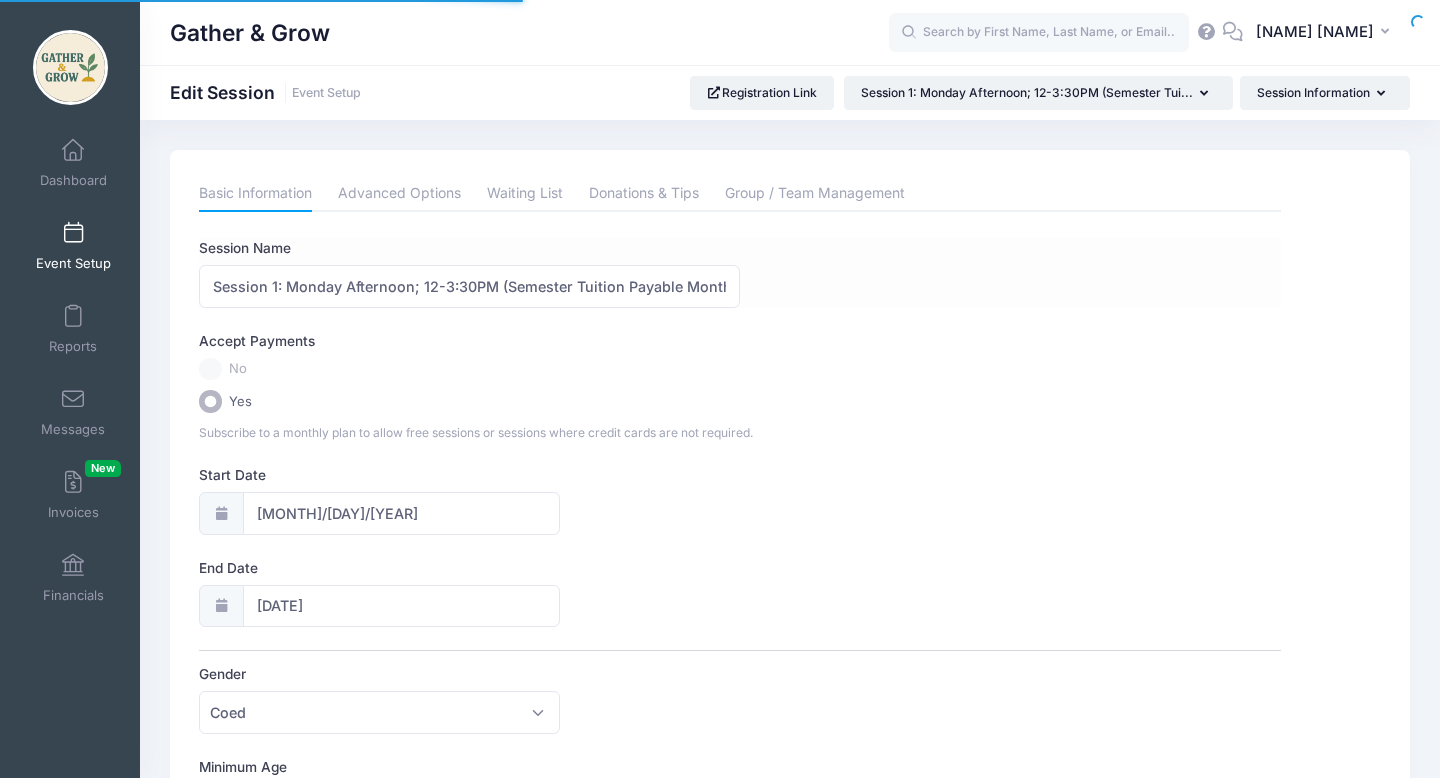 scroll, scrollTop: 0, scrollLeft: 0, axis: both 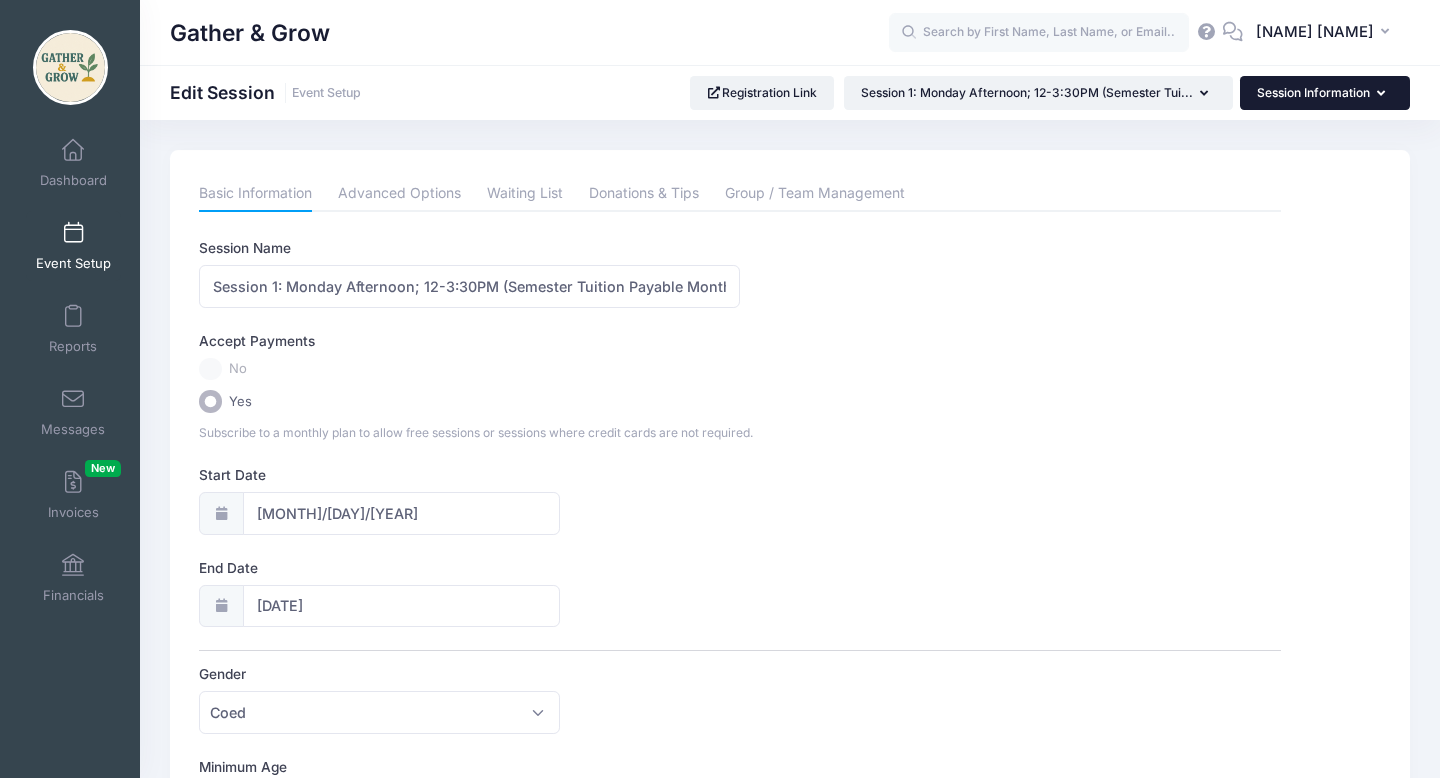 click on "Session Information" at bounding box center [1325, 93] 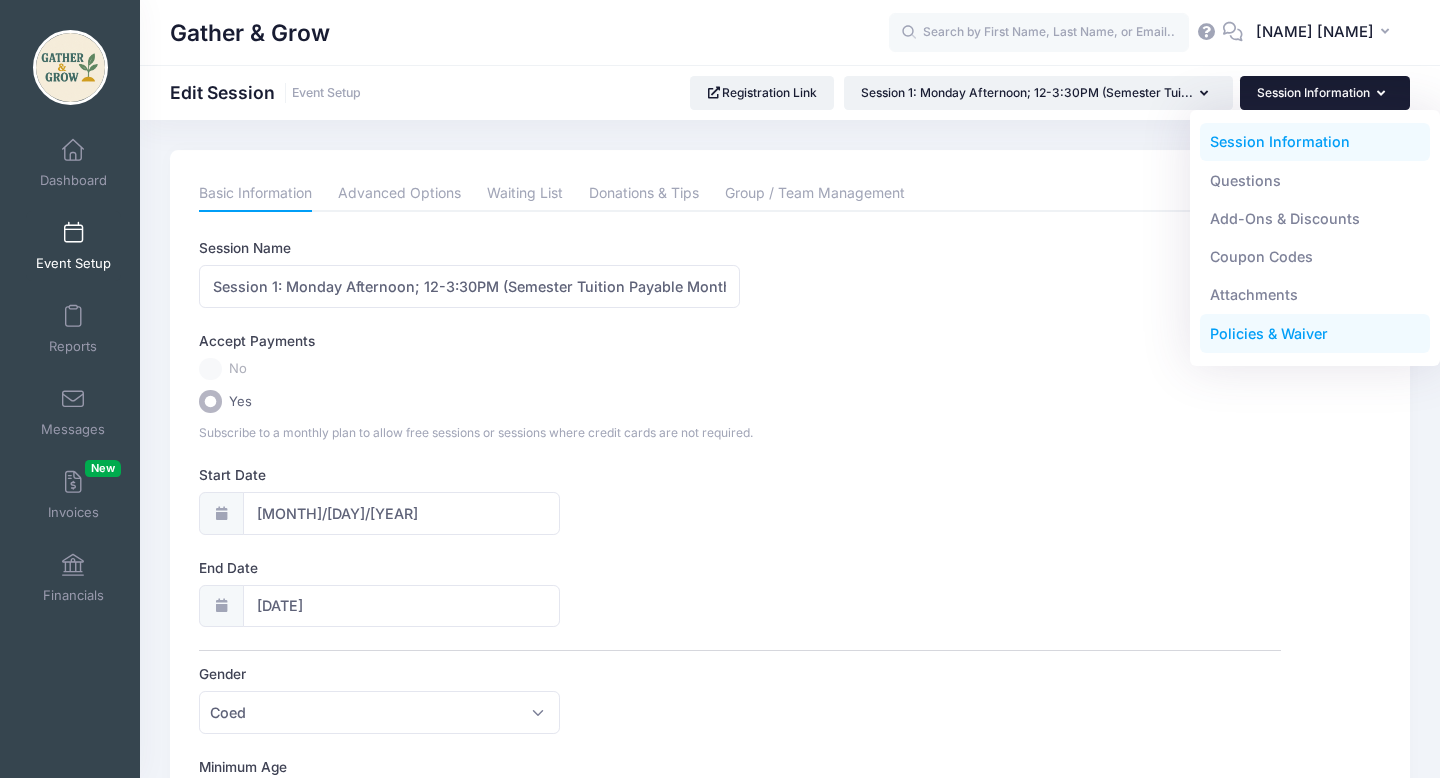 click on "Policies & Waiver" at bounding box center [1315, 334] 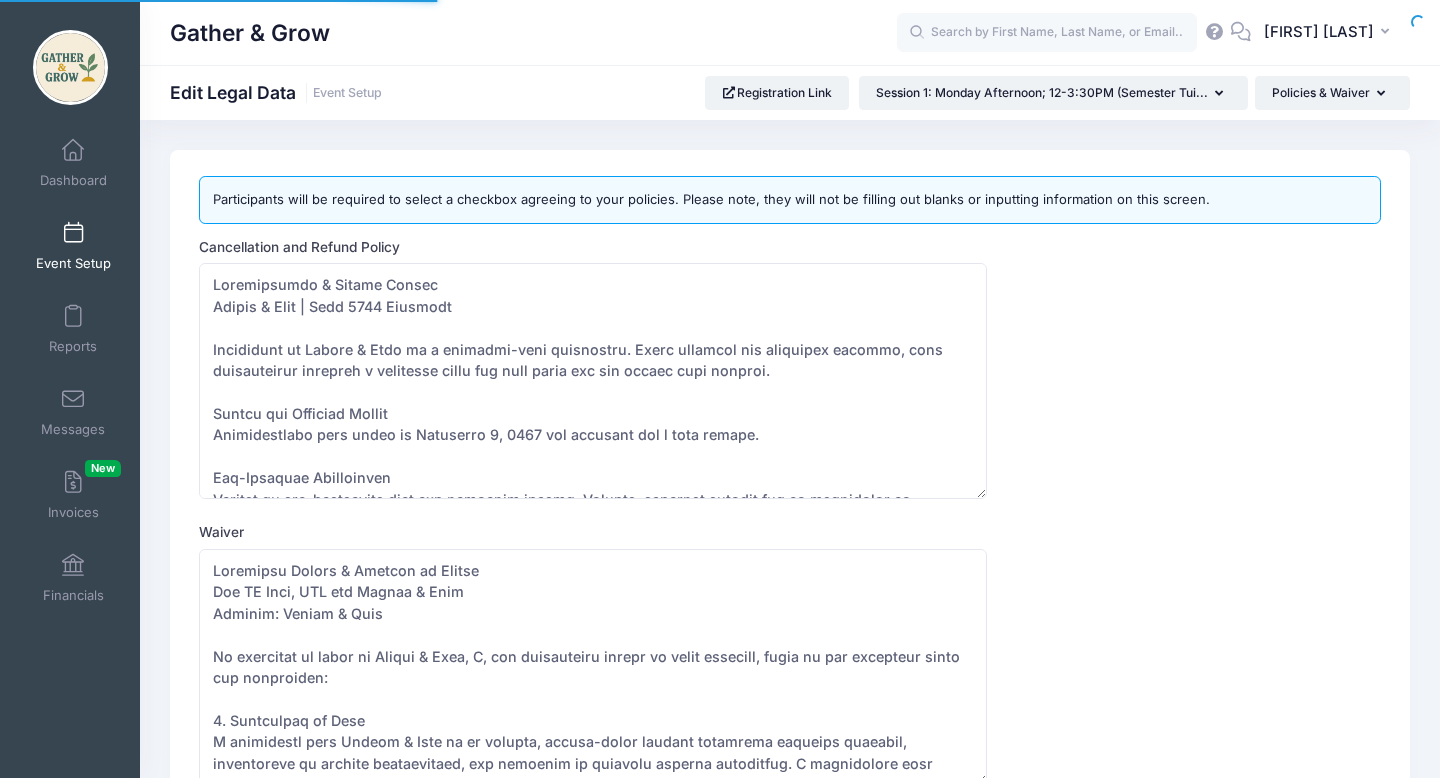 scroll, scrollTop: 0, scrollLeft: 0, axis: both 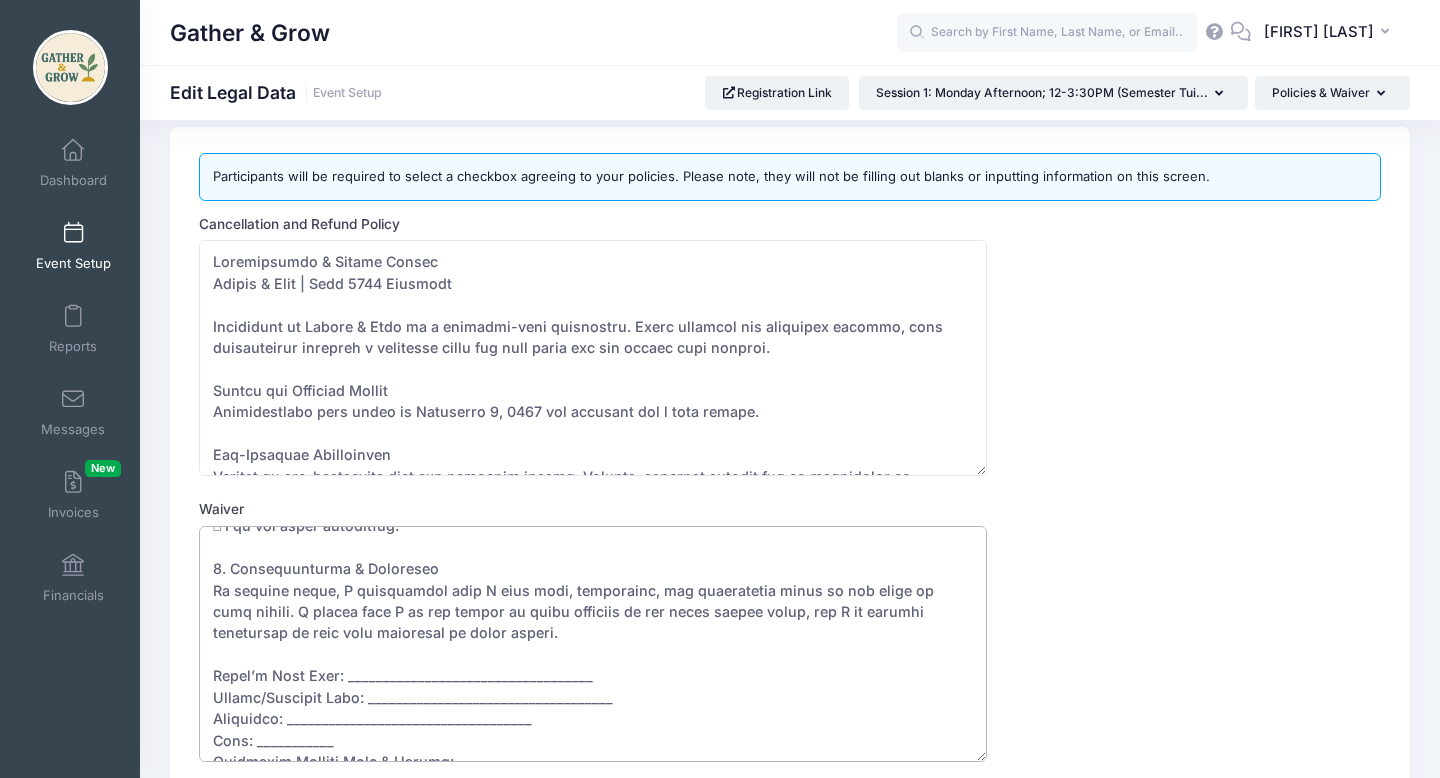drag, startPoint x: 213, startPoint y: 656, endPoint x: 673, endPoint y: 759, distance: 471.3905 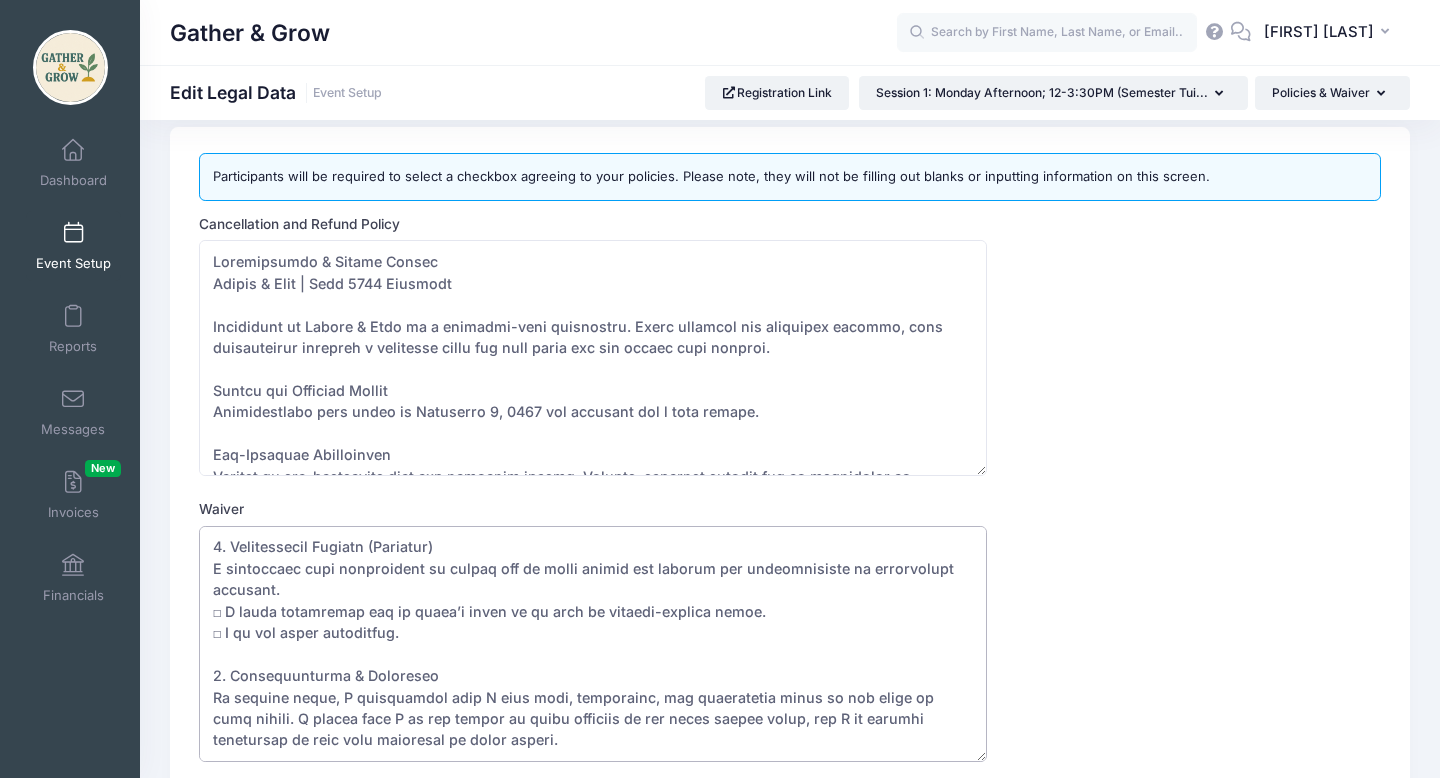 scroll, scrollTop: 793, scrollLeft: 0, axis: vertical 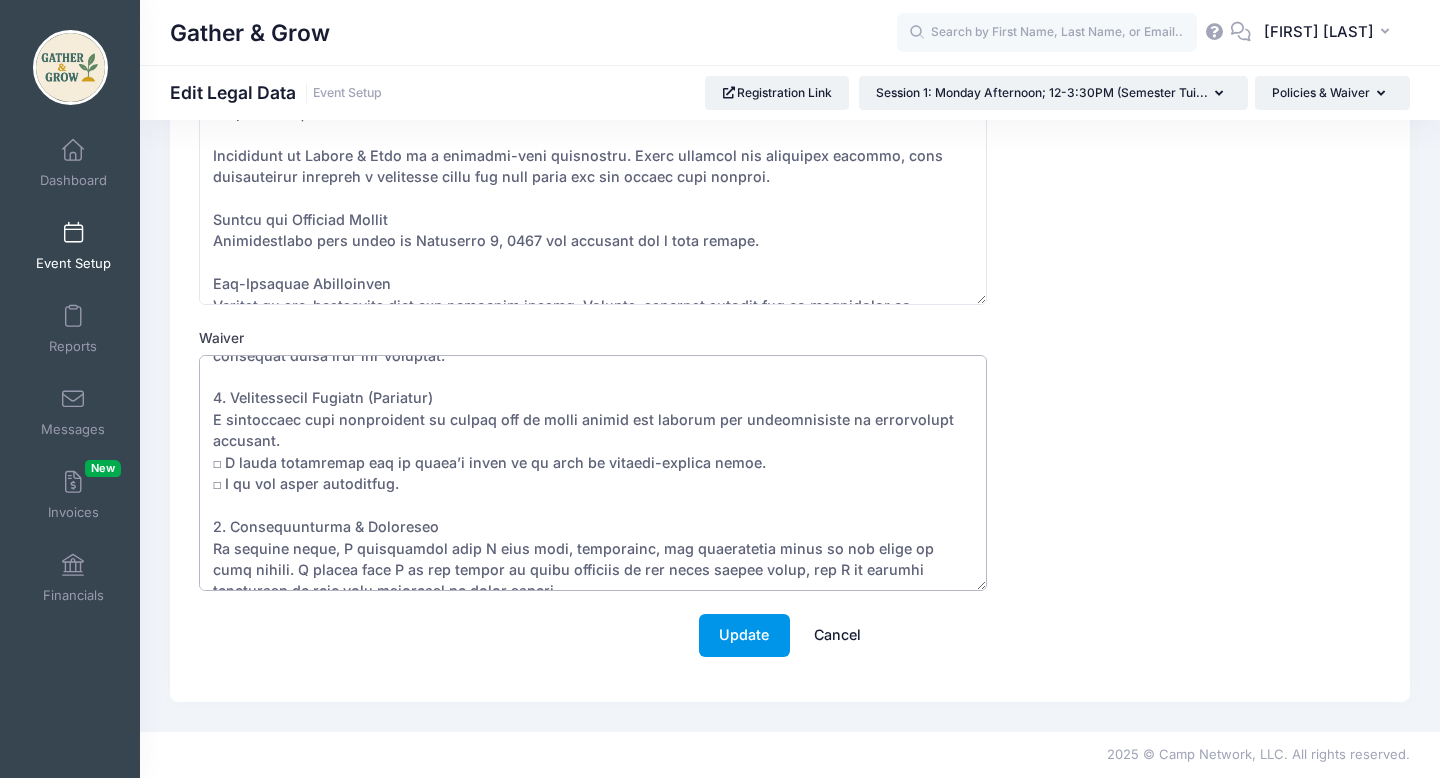 type on "Liability Waiver & Release of Claims
The OT Lens, LLC dba Gather & Grow
Program: Gather & Grow
By enrolling my child in Gather & Grow, I, the undersigned parent or legal guardian, agree to the following terms and conditions:
1. Assumption of Risk
I understand that Gather & Grow is an outdoor, nature-based program involving physical activity, exploration of natural environments, and exposure to variable weather conditions. I acknowledge that participation involves inherent risks, including but not limited to slips and falls, insect bites or stings, encounters with wildlife, exposure to plants or allergens, weather-related hazards, and minor injuries.
I voluntarily assume full responsibility for any risk of injury or property damage that may arise from participation, whether caused by the ordinary negligence of the program, its staff, or otherwise.
2. Medical Emergencies
In the event of an emergency, I authorize Gather & Grow staff to seek appropriate medical attention for my child and to contact emergen..." 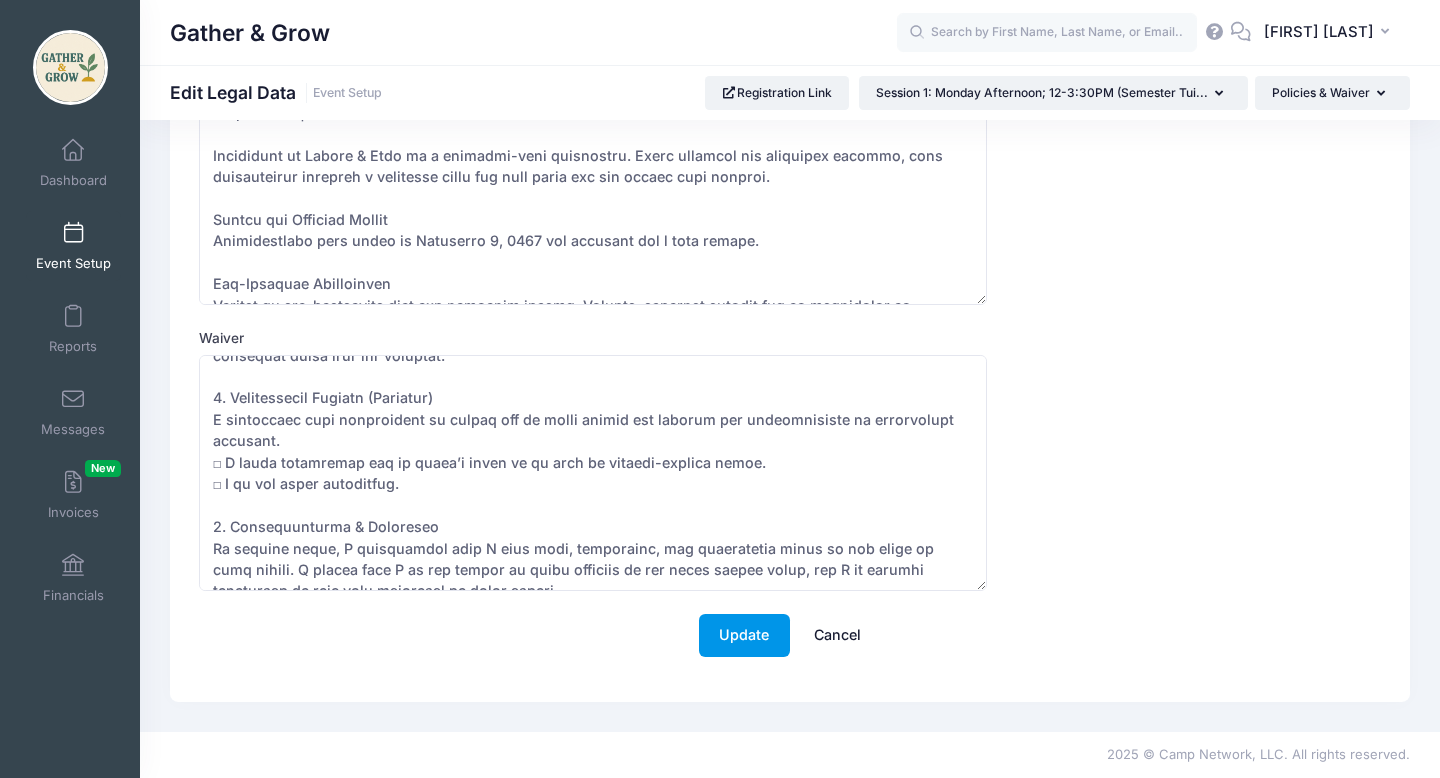 click on "Update" at bounding box center (744, 635) 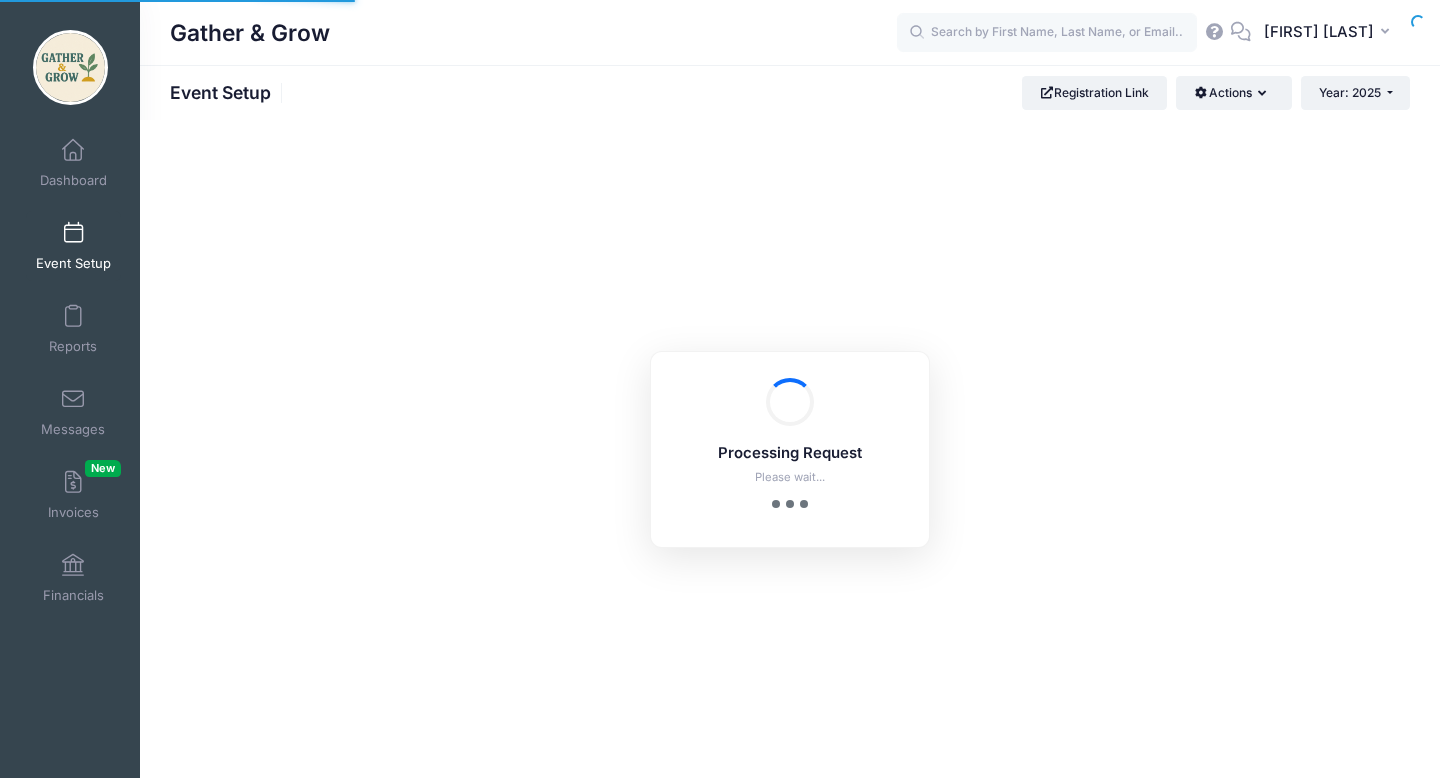 scroll, scrollTop: 0, scrollLeft: 0, axis: both 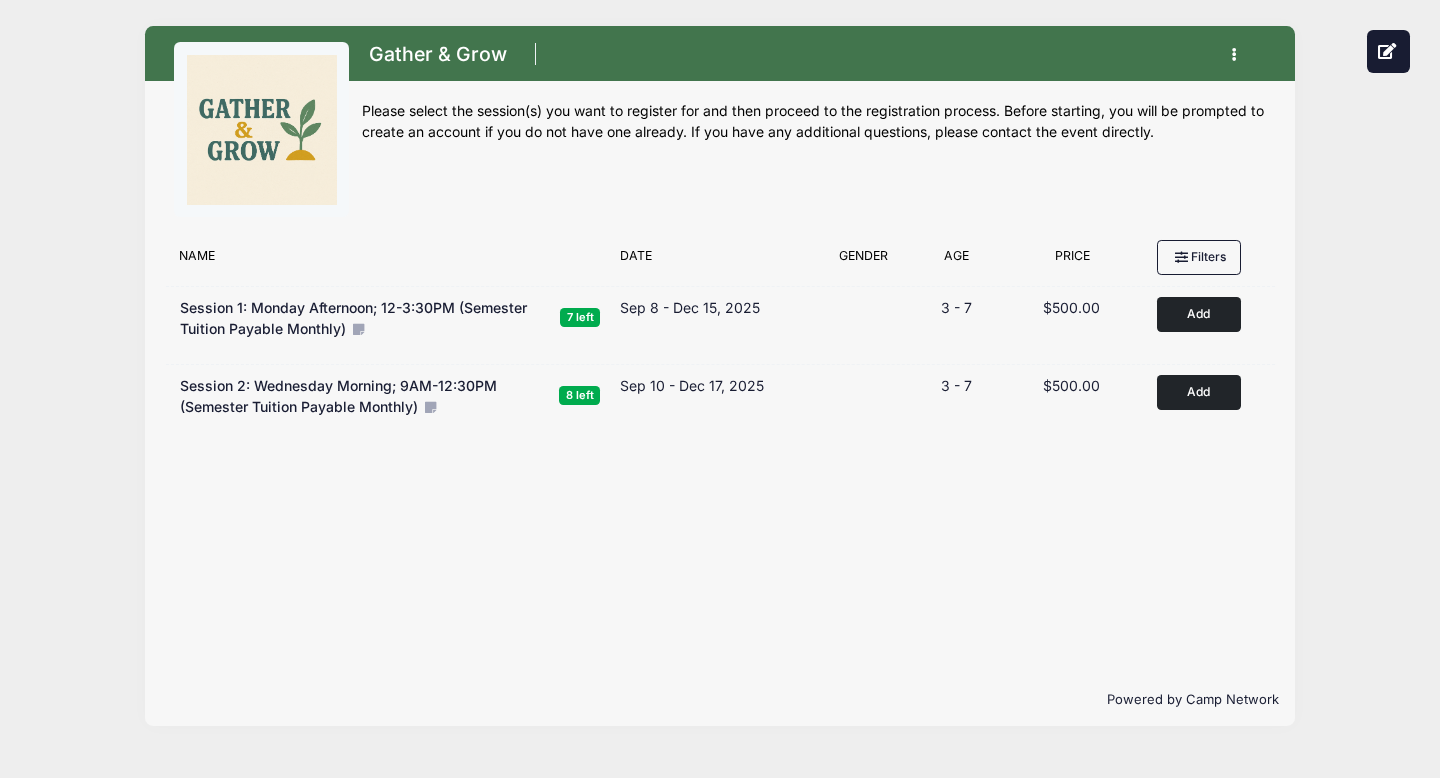 click at bounding box center [1240, 55] 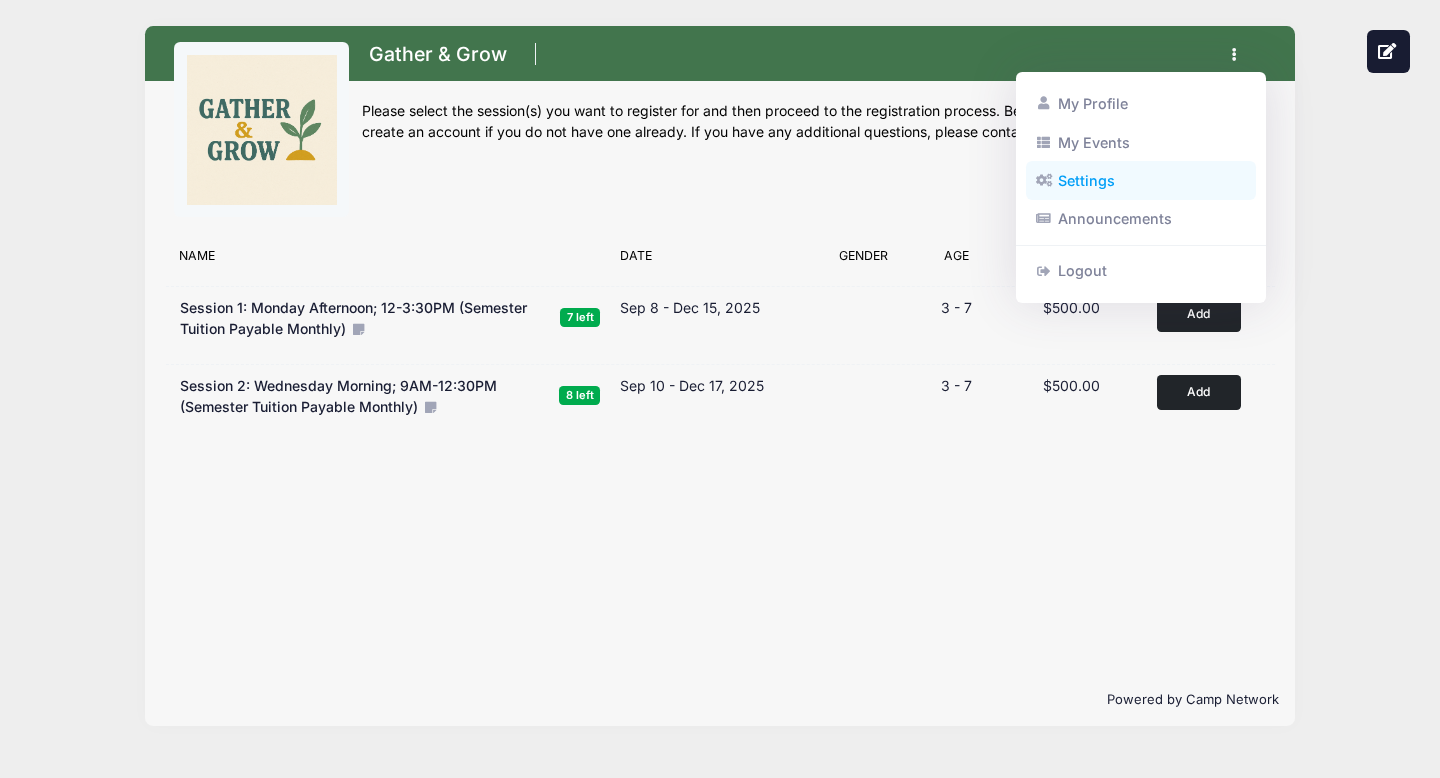 click on "Settings" at bounding box center (1141, 181) 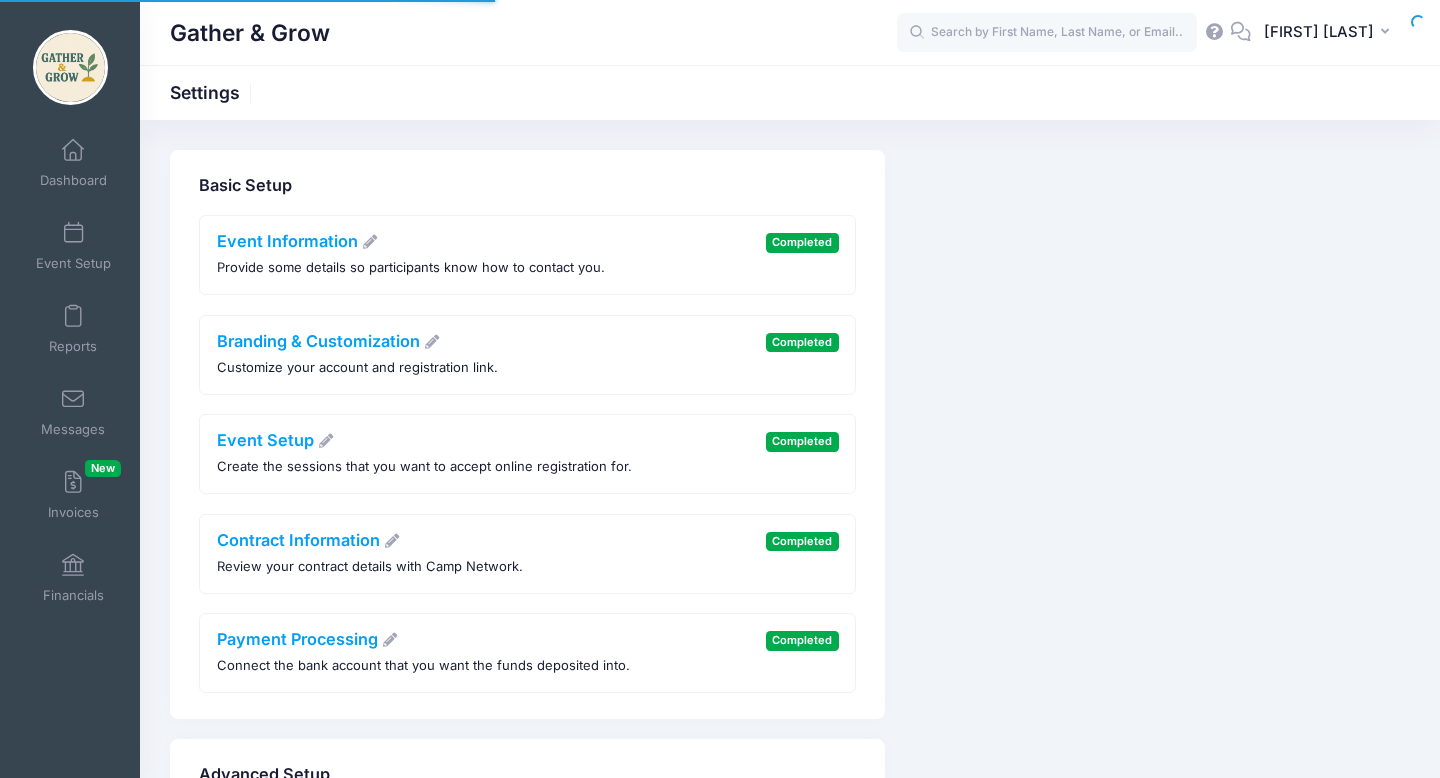 scroll, scrollTop: 0, scrollLeft: 0, axis: both 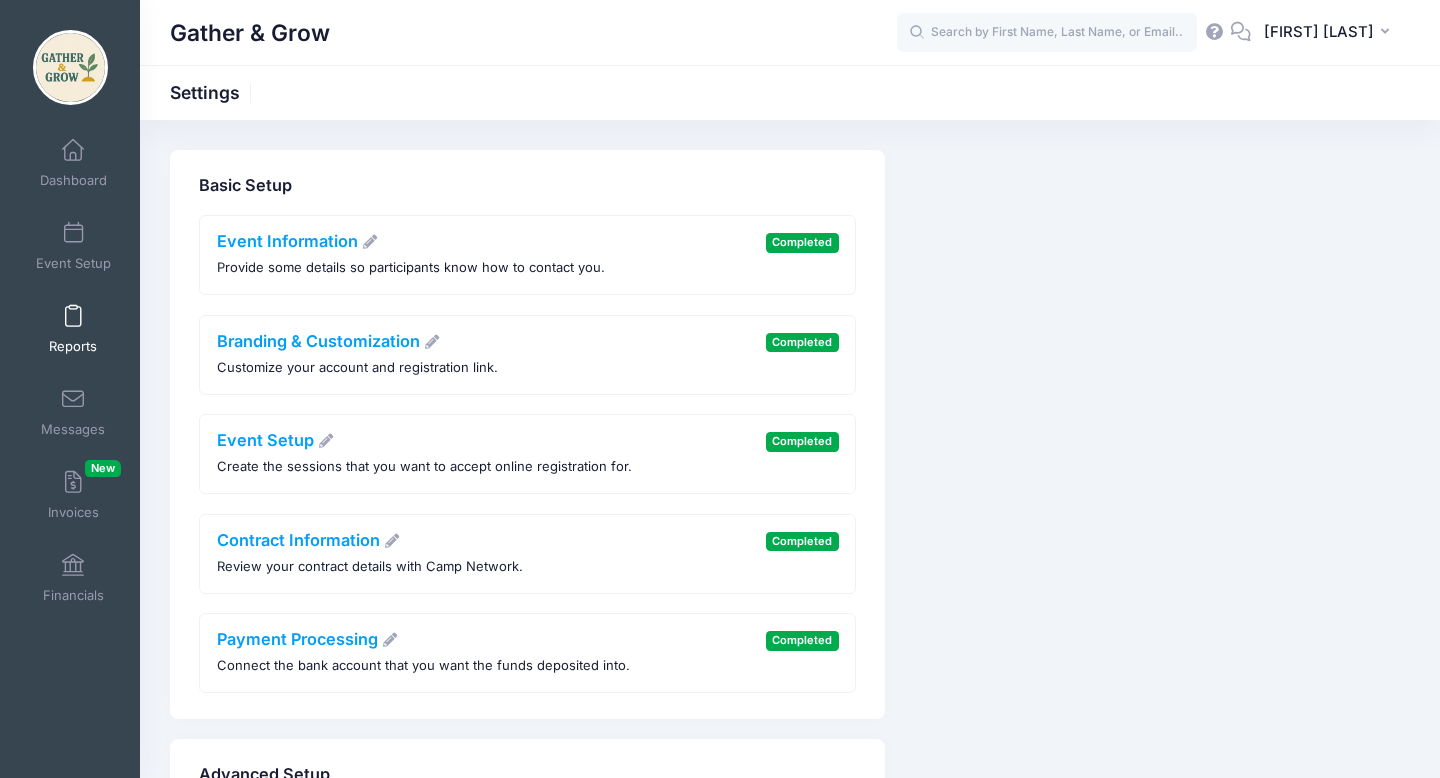 click on "Reports" at bounding box center [73, 329] 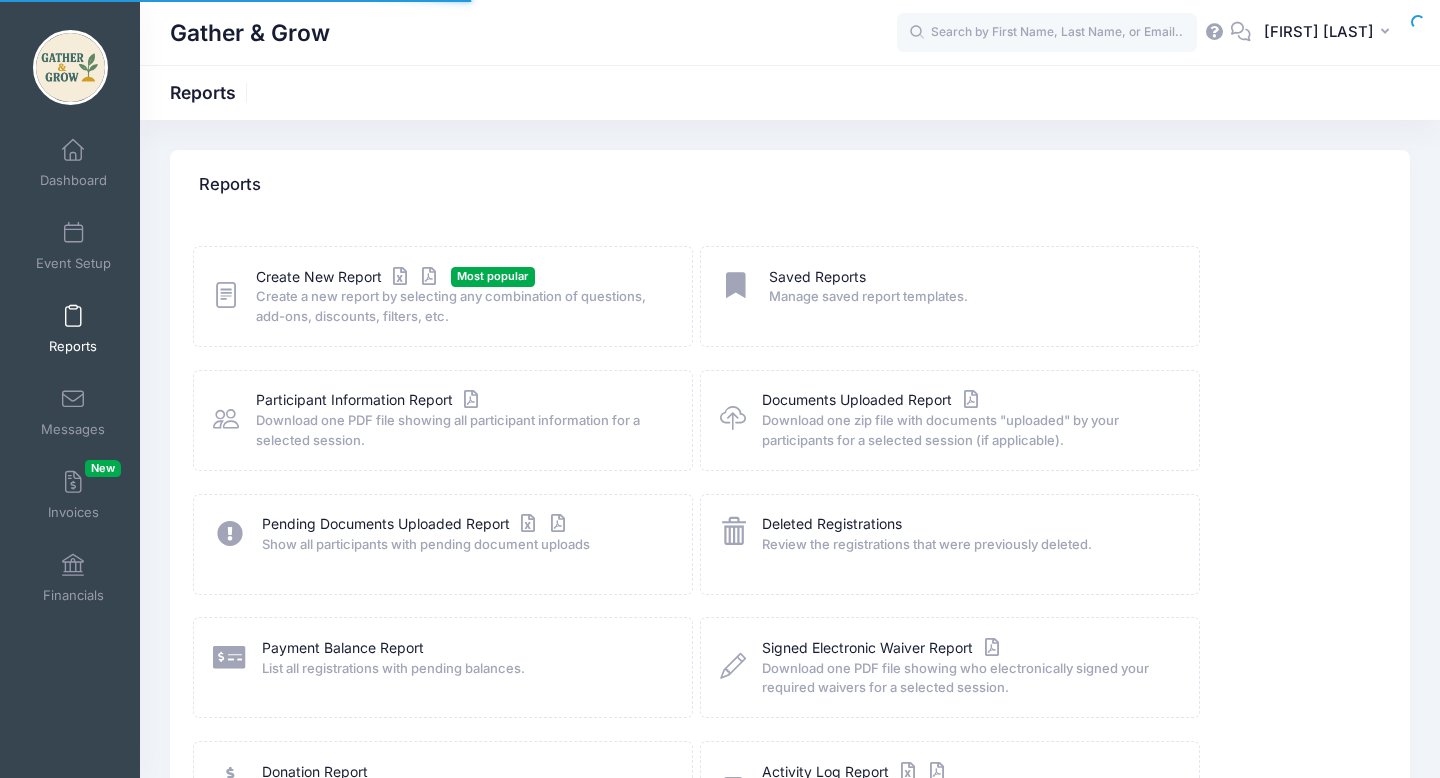 scroll, scrollTop: 0, scrollLeft: 0, axis: both 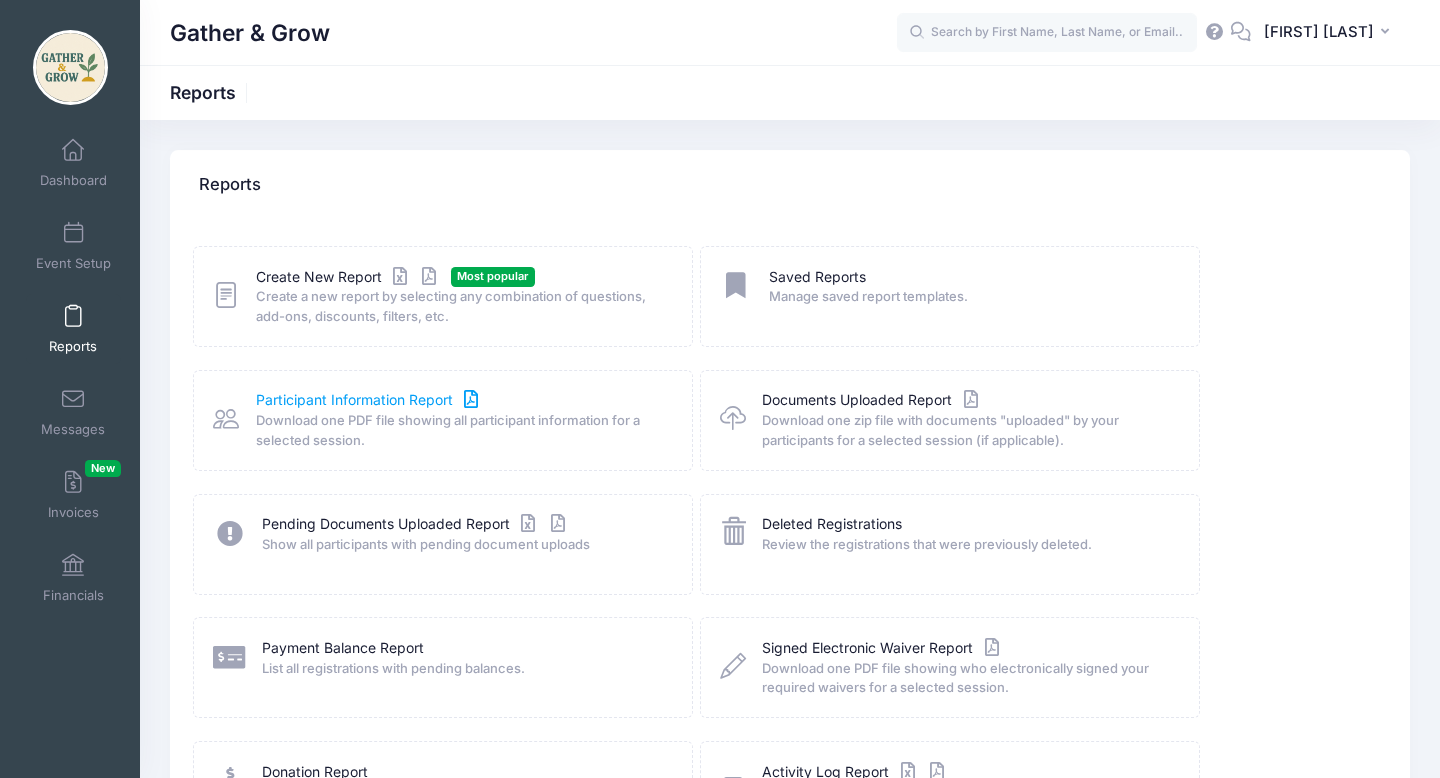 click on "Participant Information Report" at bounding box center (369, 400) 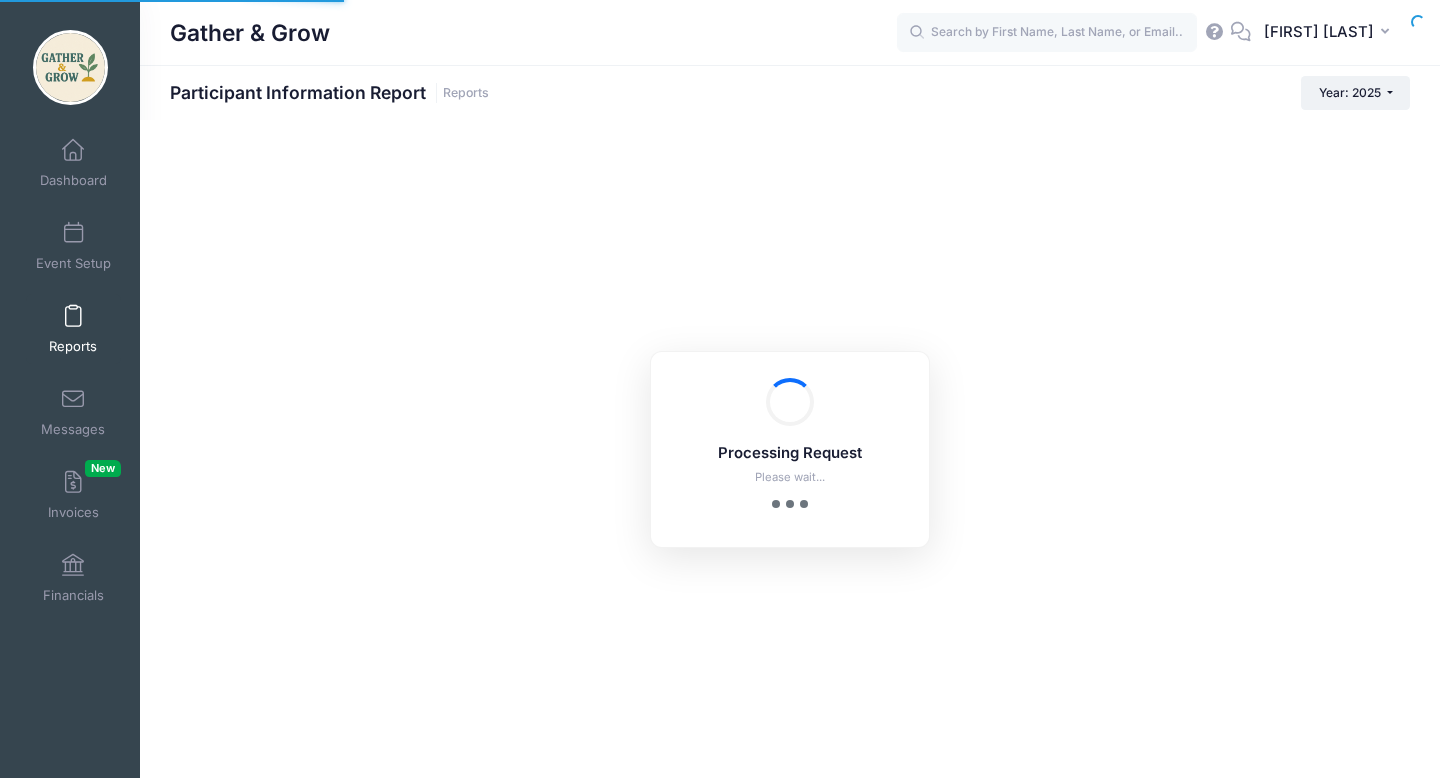 scroll, scrollTop: 0, scrollLeft: 0, axis: both 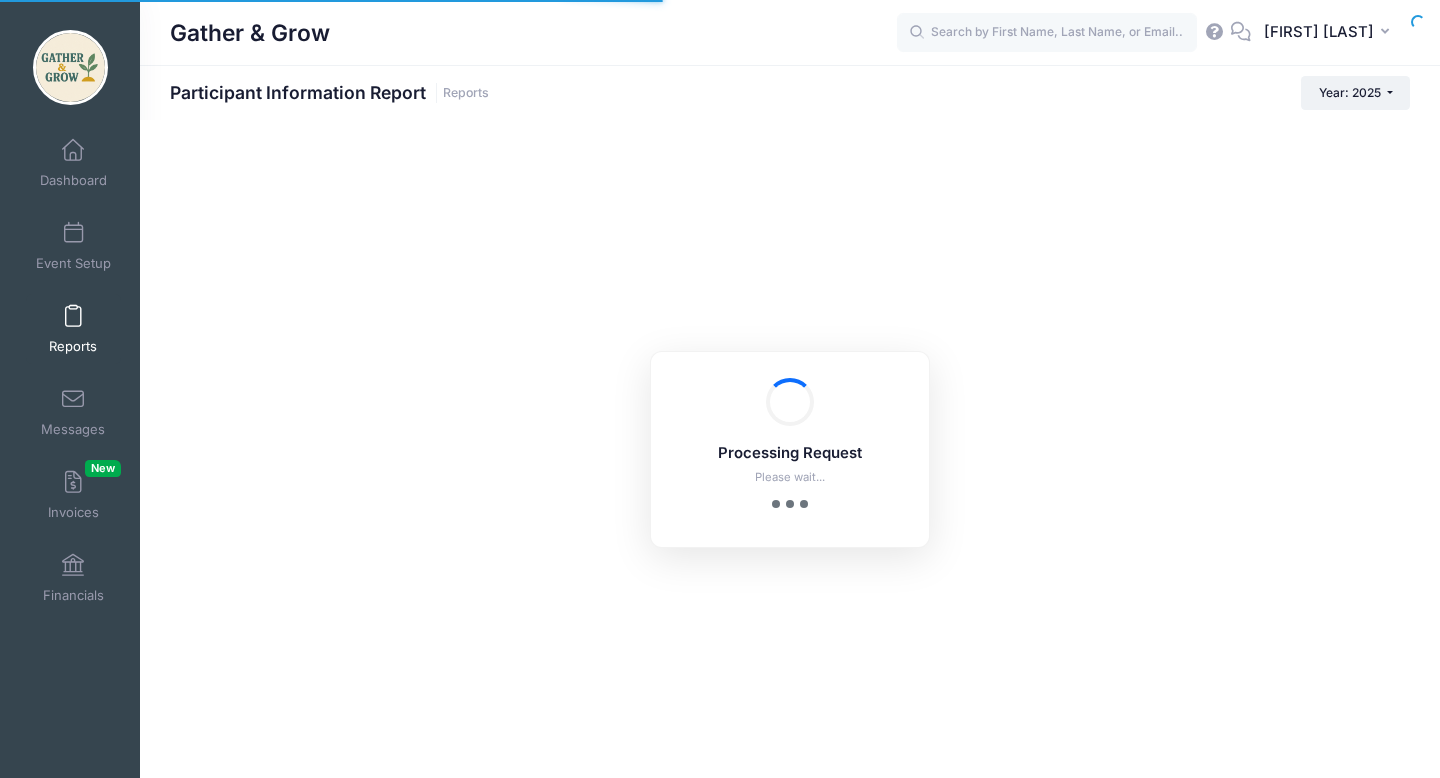 checkbox on "true" 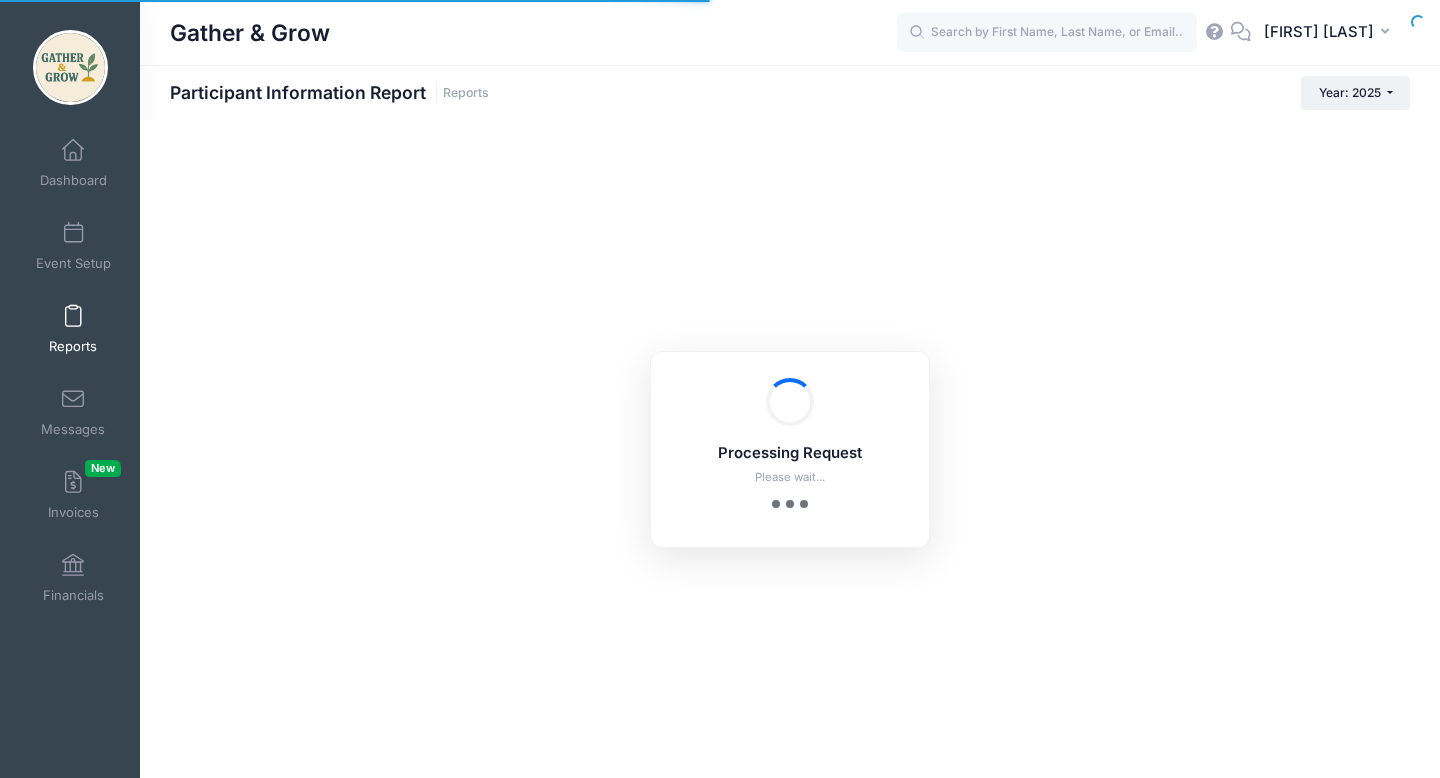 scroll, scrollTop: 0, scrollLeft: 0, axis: both 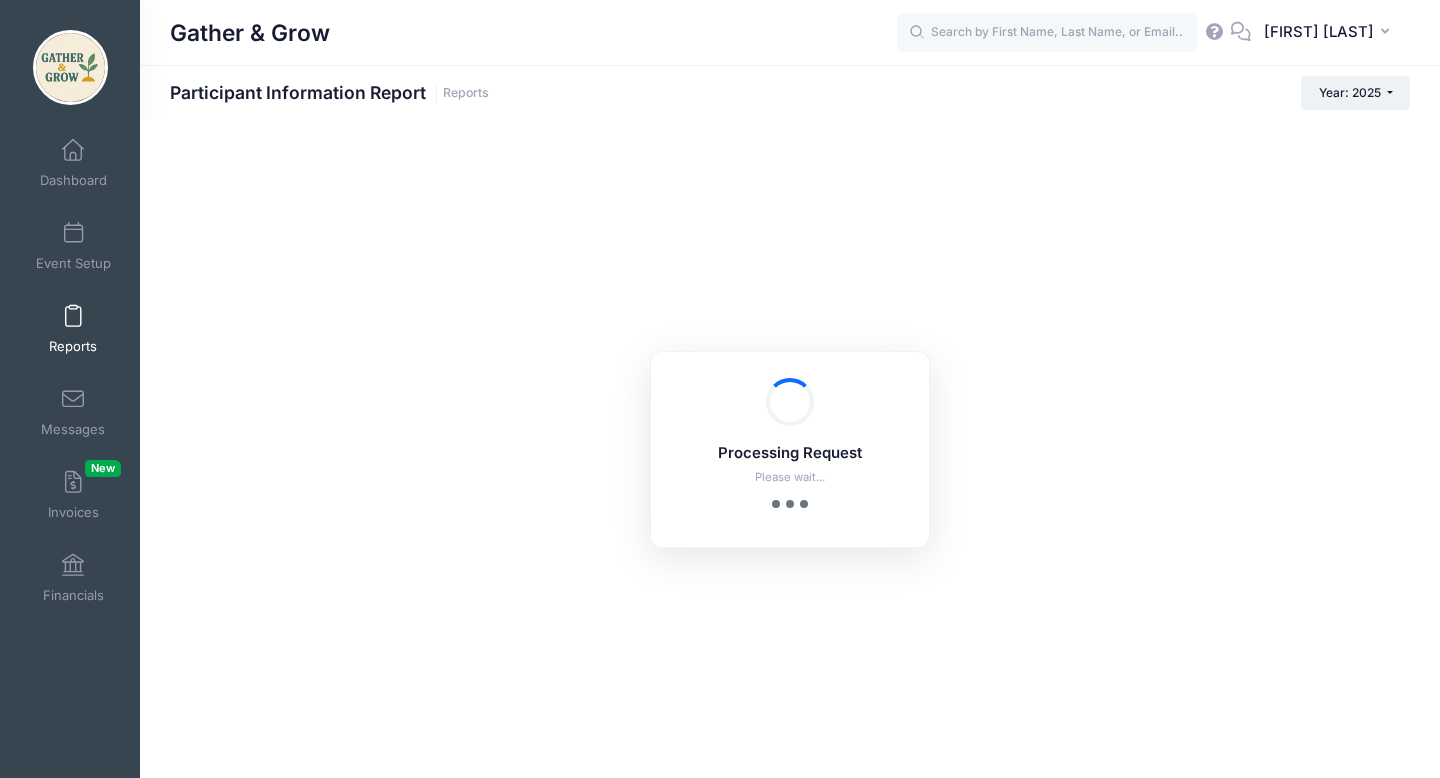 click at bounding box center (1241, 31) 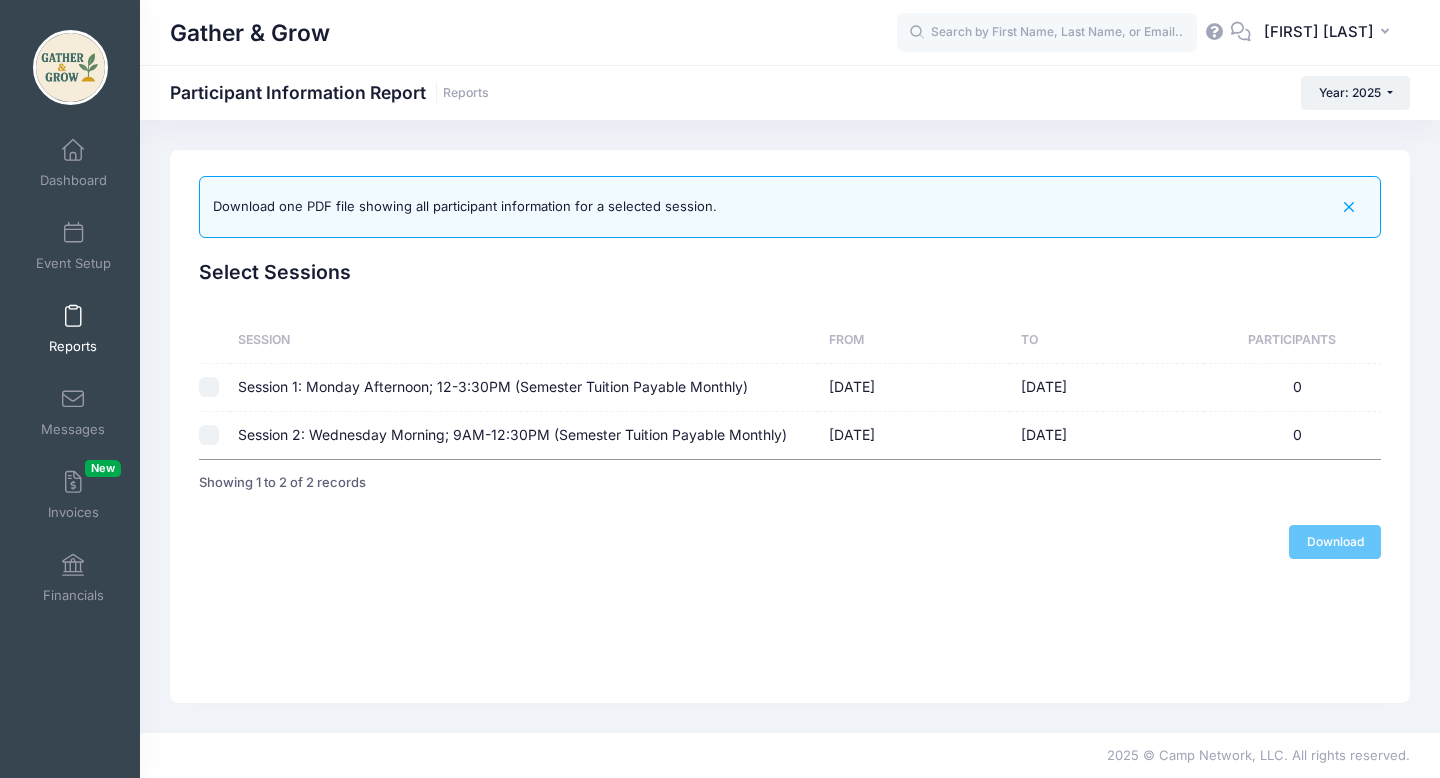 click on "Download one PDF file showing all participant information for a selected session.
Previous
Next
Download
Step  1 :  Select Report
1  Select Sessions
2 Select Documents
3 Create Report
Select Sessions
Sessions
Session To" at bounding box center (790, 426) 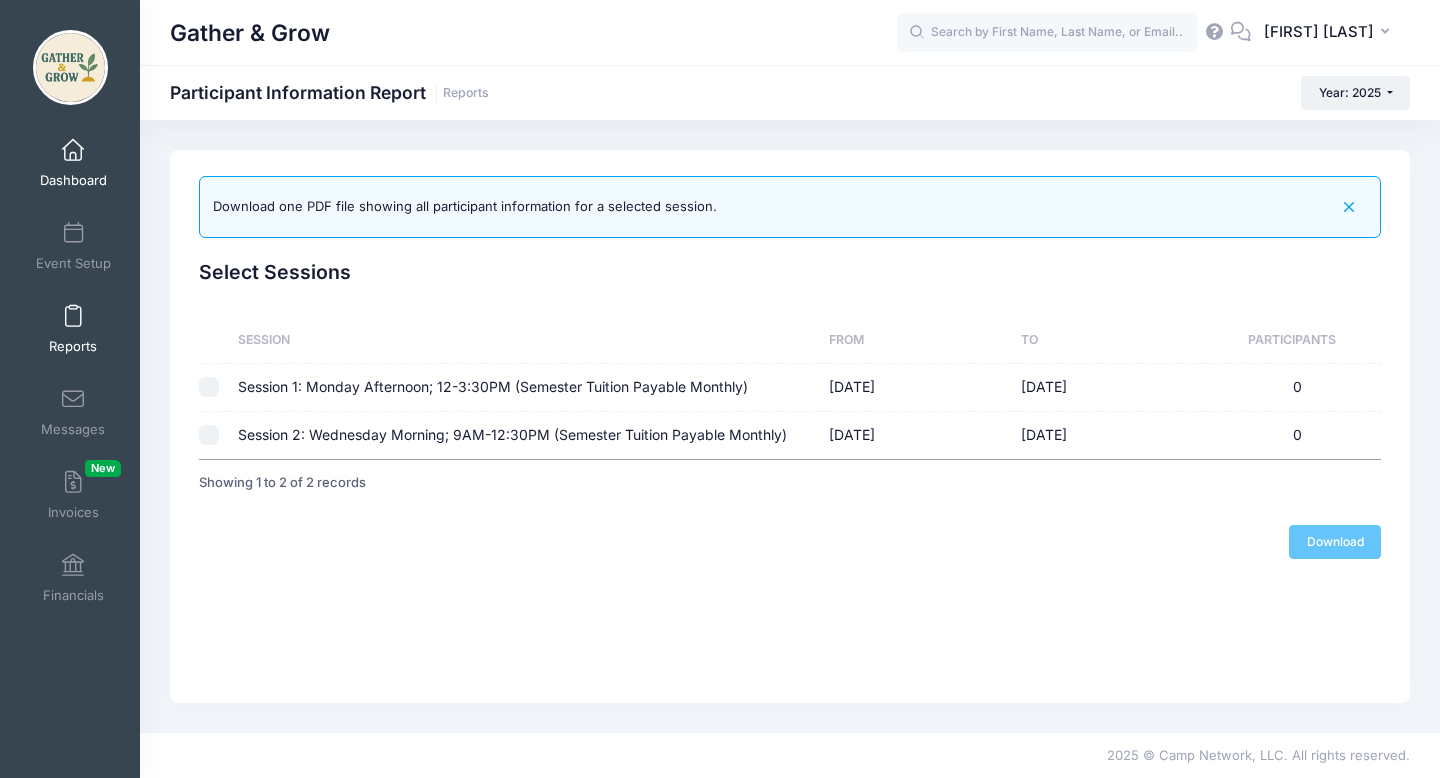 click on "Dashboard" at bounding box center [73, 180] 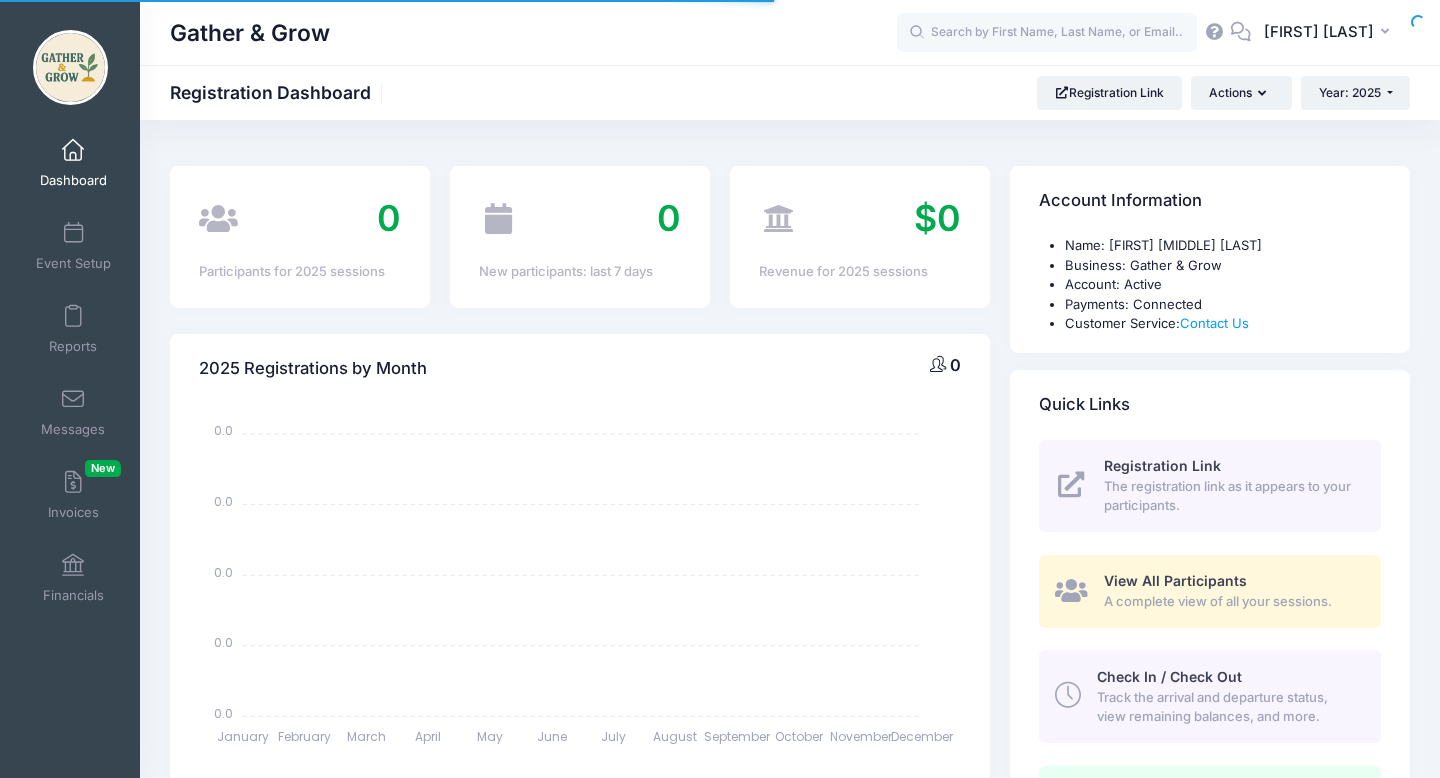 select 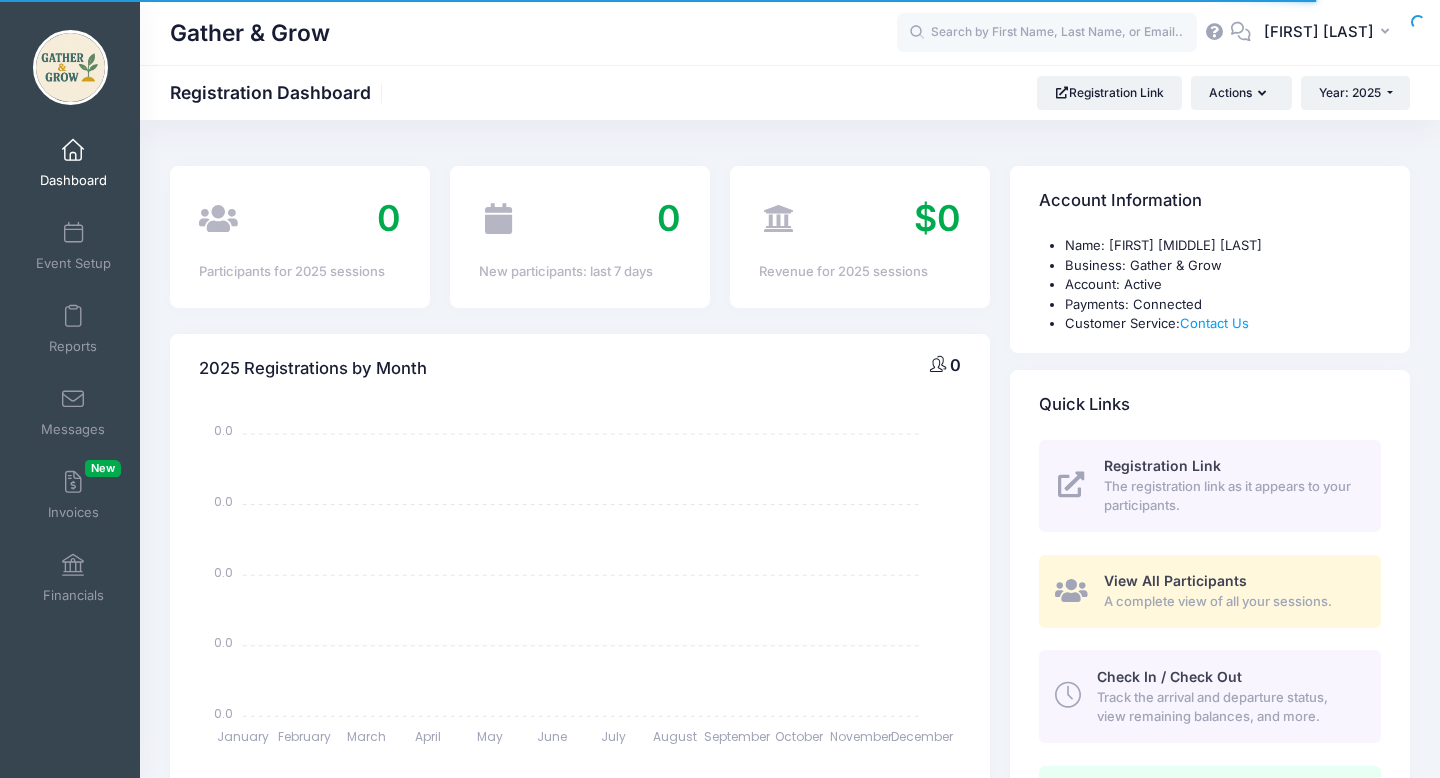 scroll, scrollTop: 0, scrollLeft: 0, axis: both 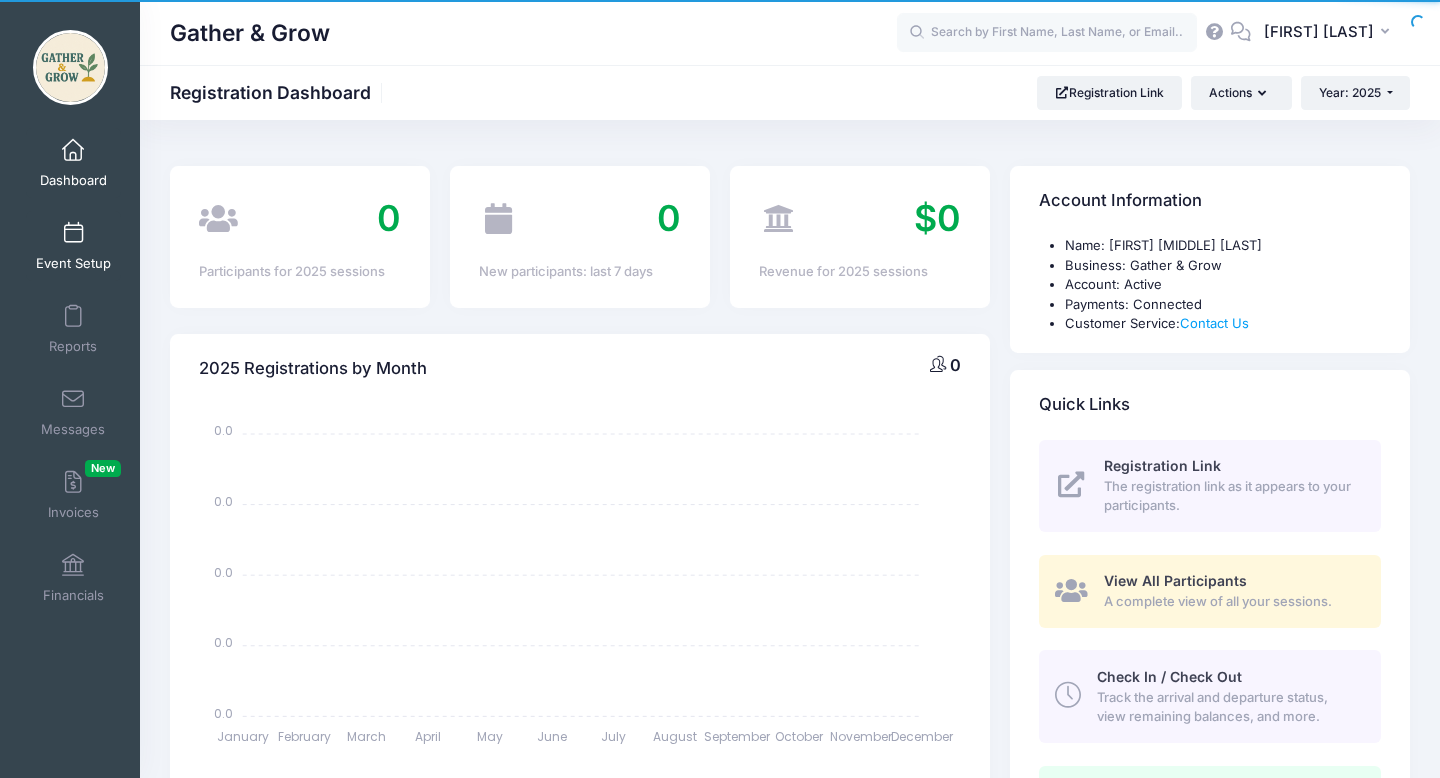 click on "Event Setup" at bounding box center (73, 246) 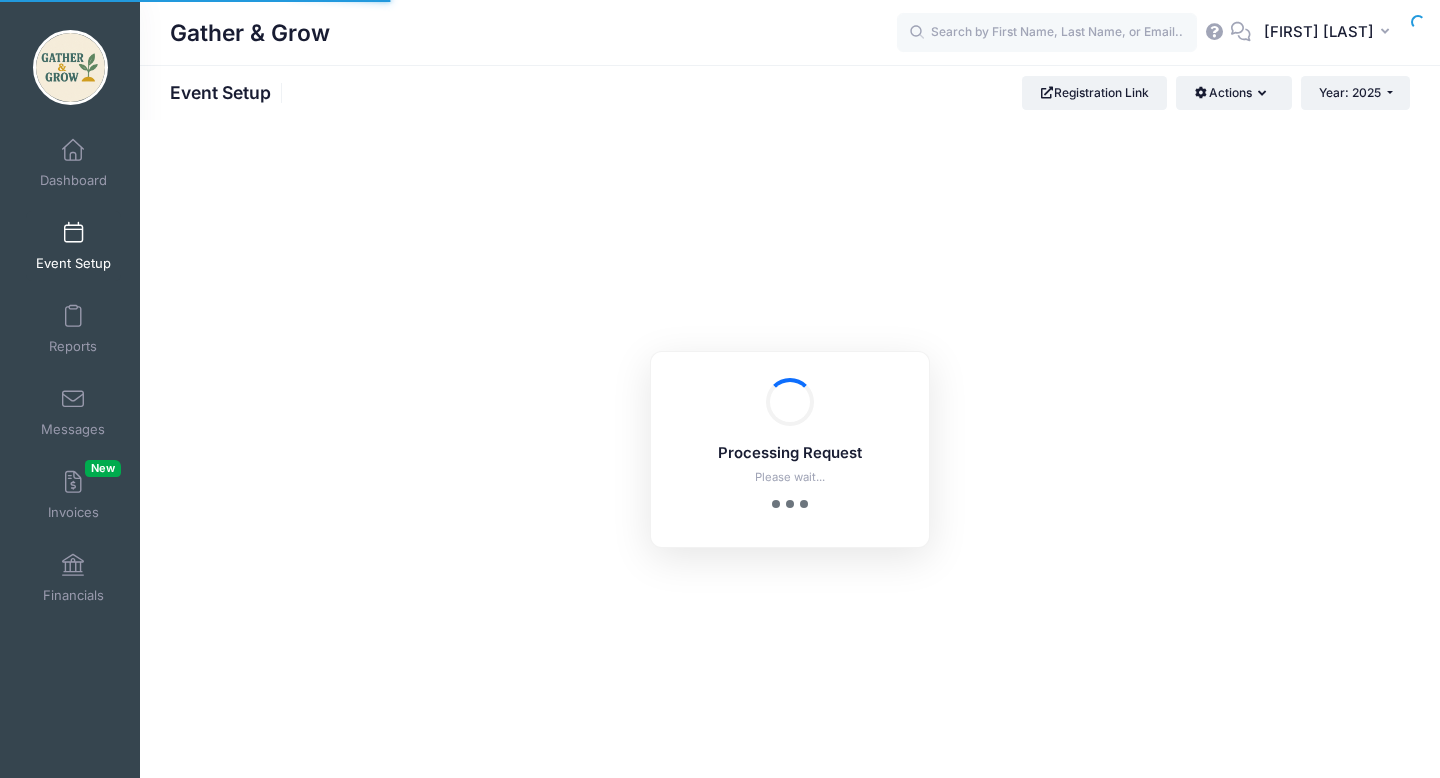 scroll, scrollTop: 0, scrollLeft: 0, axis: both 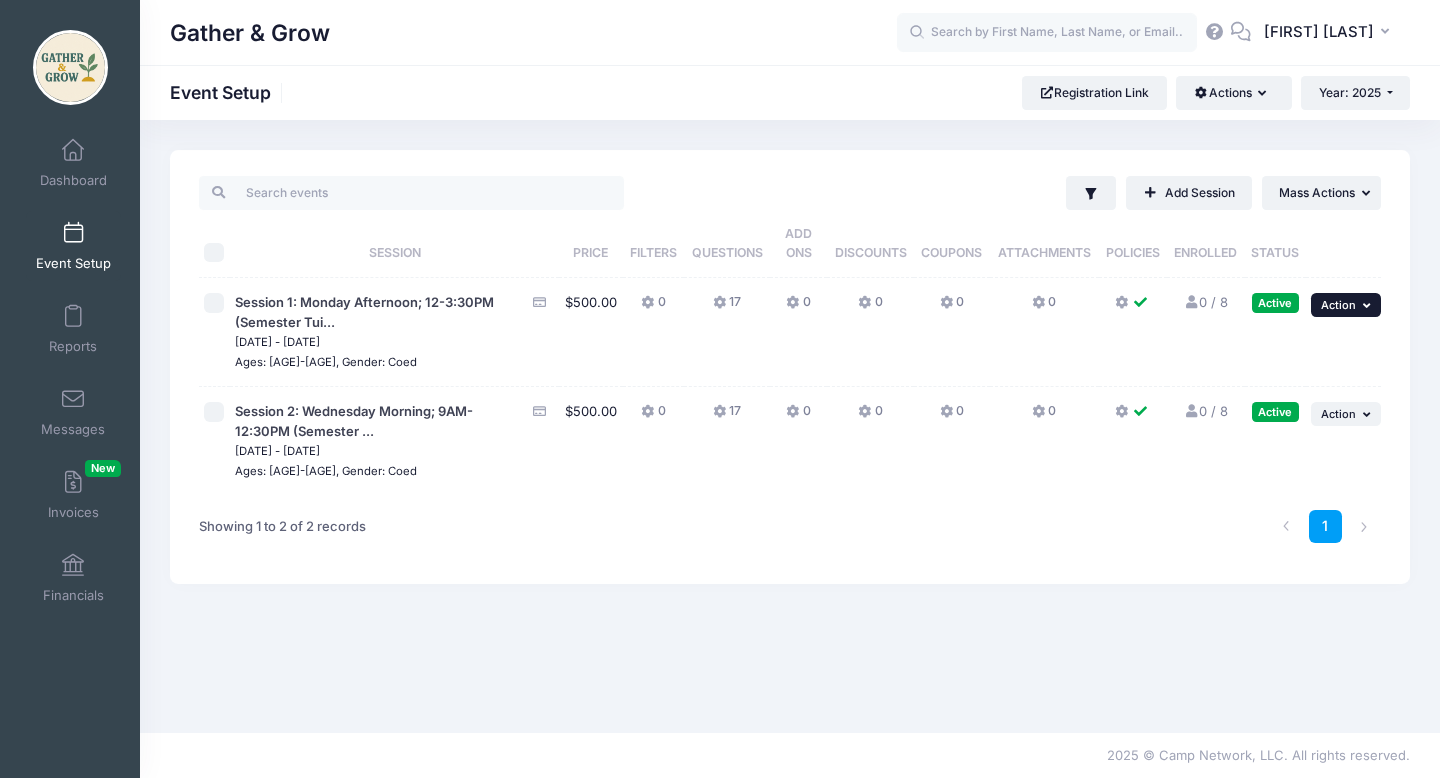 click on "... Action" at bounding box center (1346, 305) 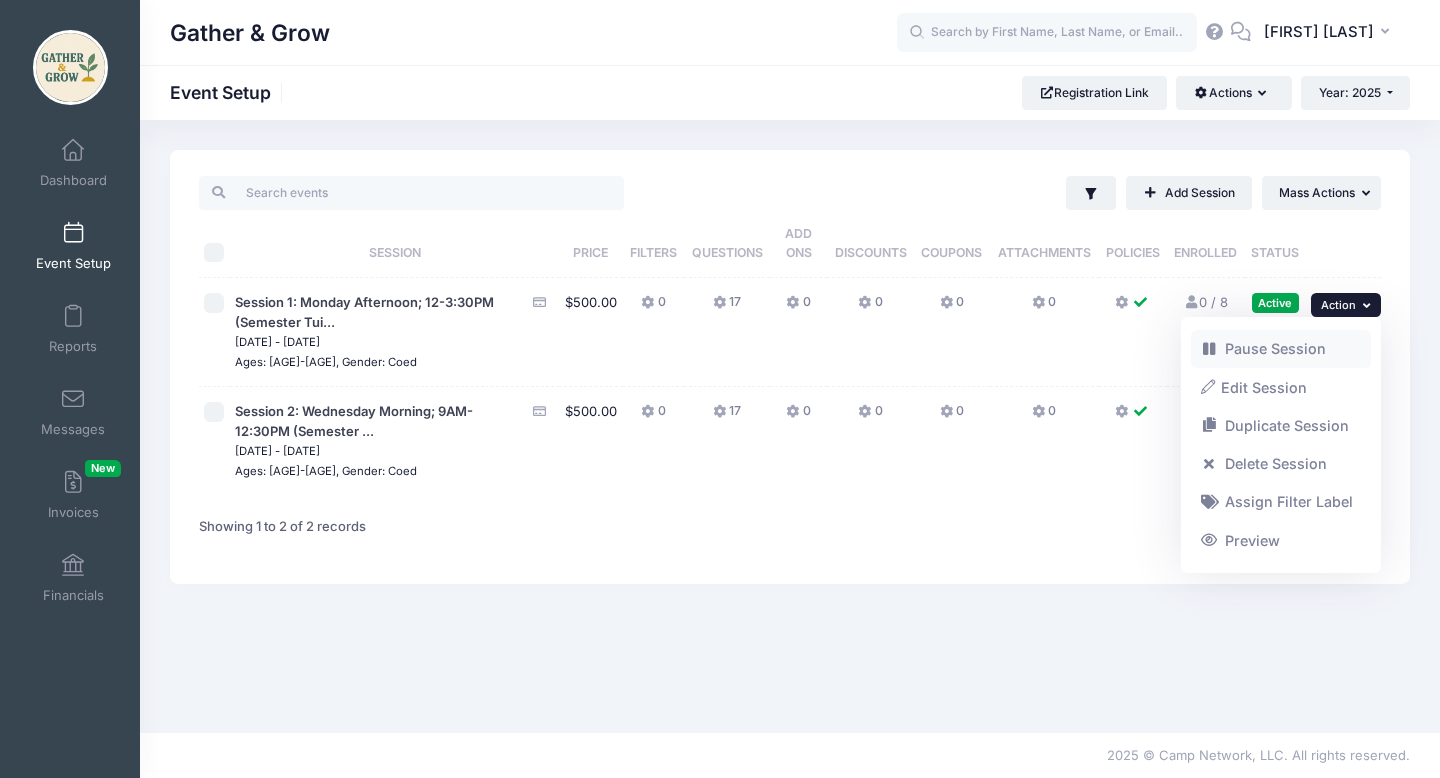 click on "Pause Session" at bounding box center [1281, 349] 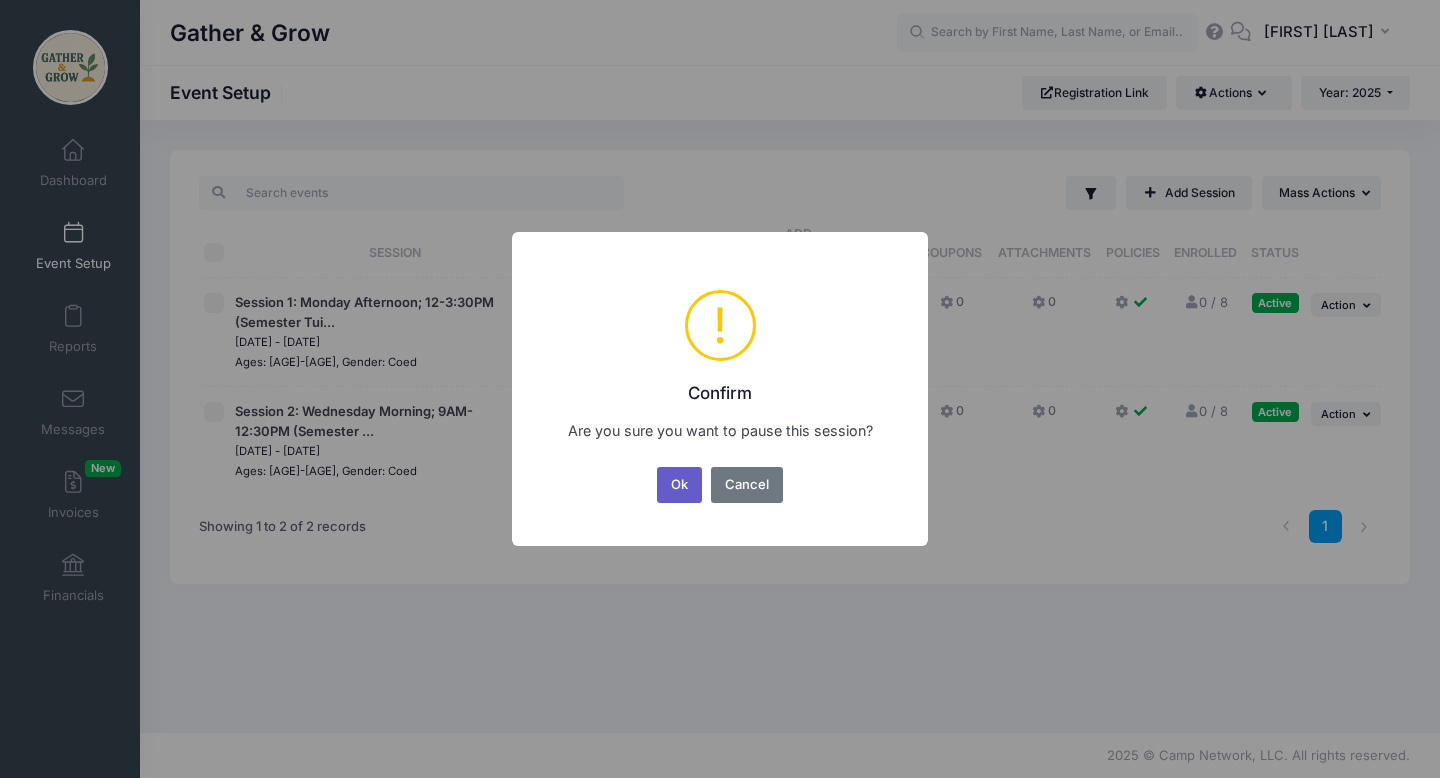 click on "Ok" at bounding box center [680, 485] 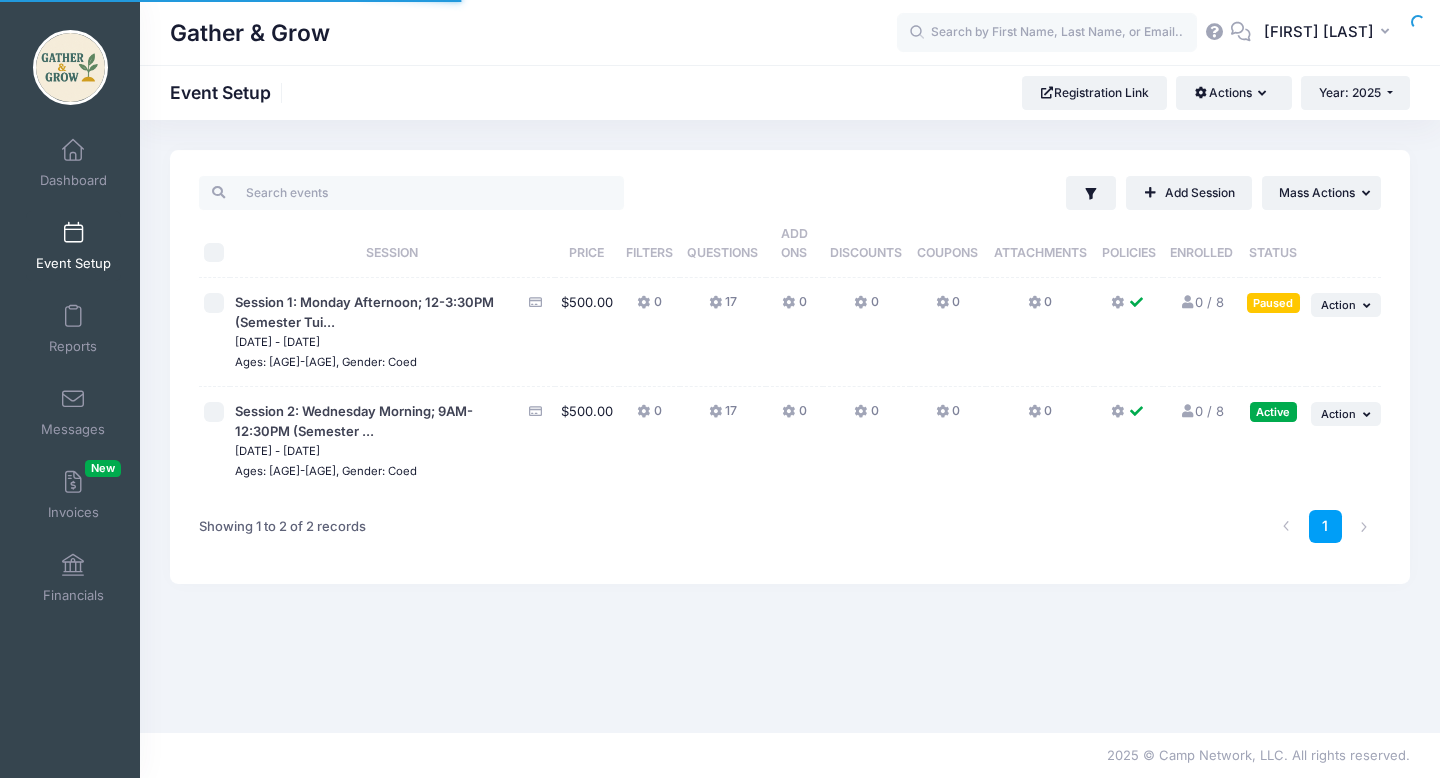 scroll, scrollTop: 0, scrollLeft: 0, axis: both 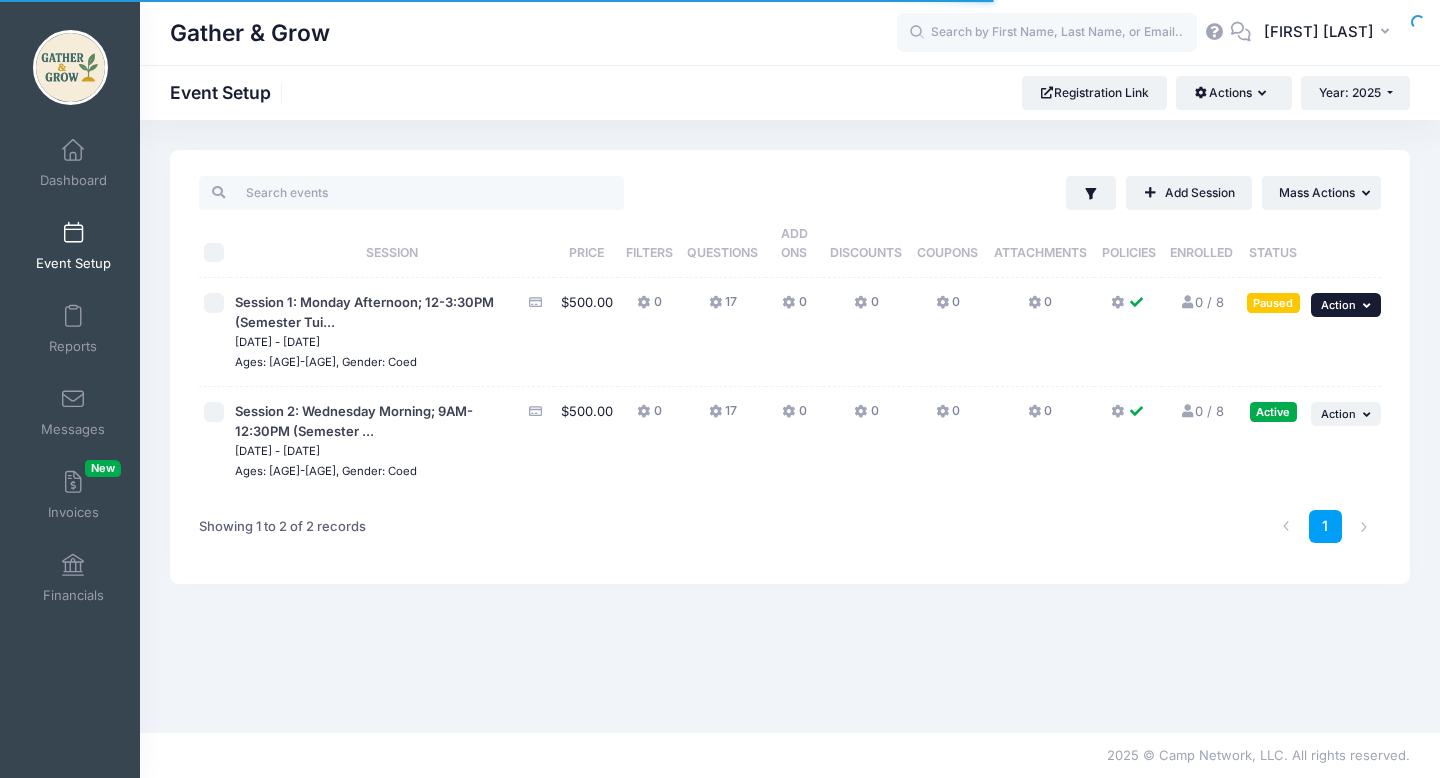 click on "... Action" at bounding box center (1346, 305) 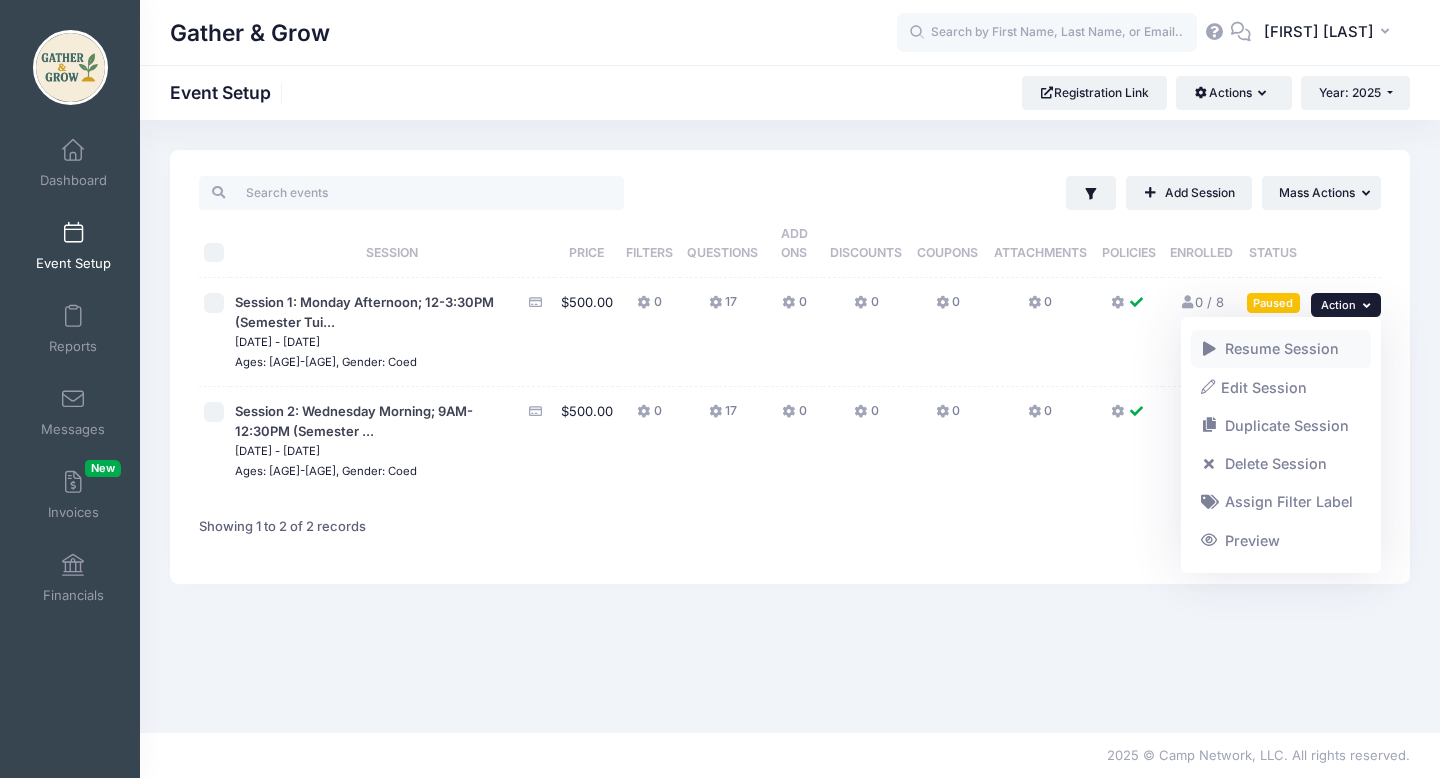 click on "Resume Session" at bounding box center (1281, 349) 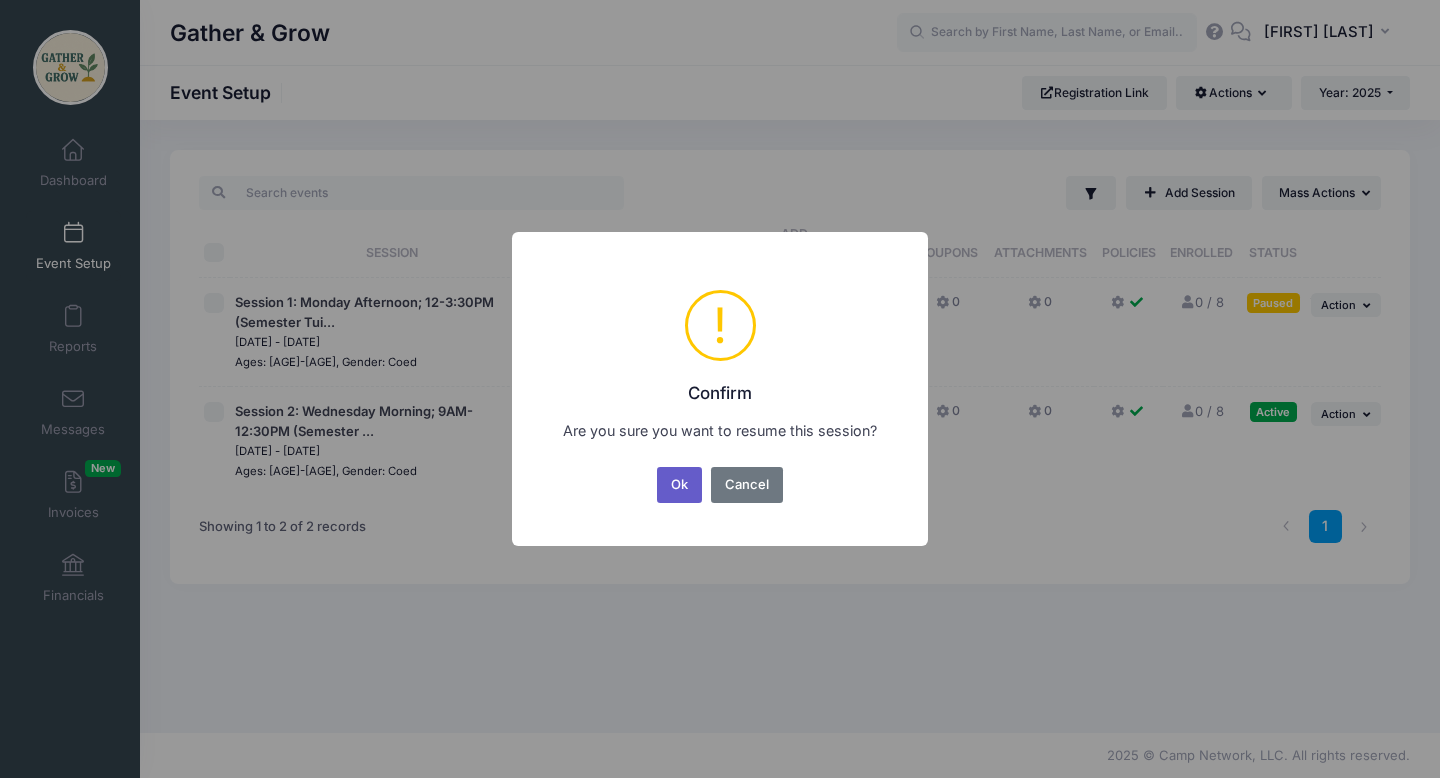 click on "Ok" at bounding box center [680, 485] 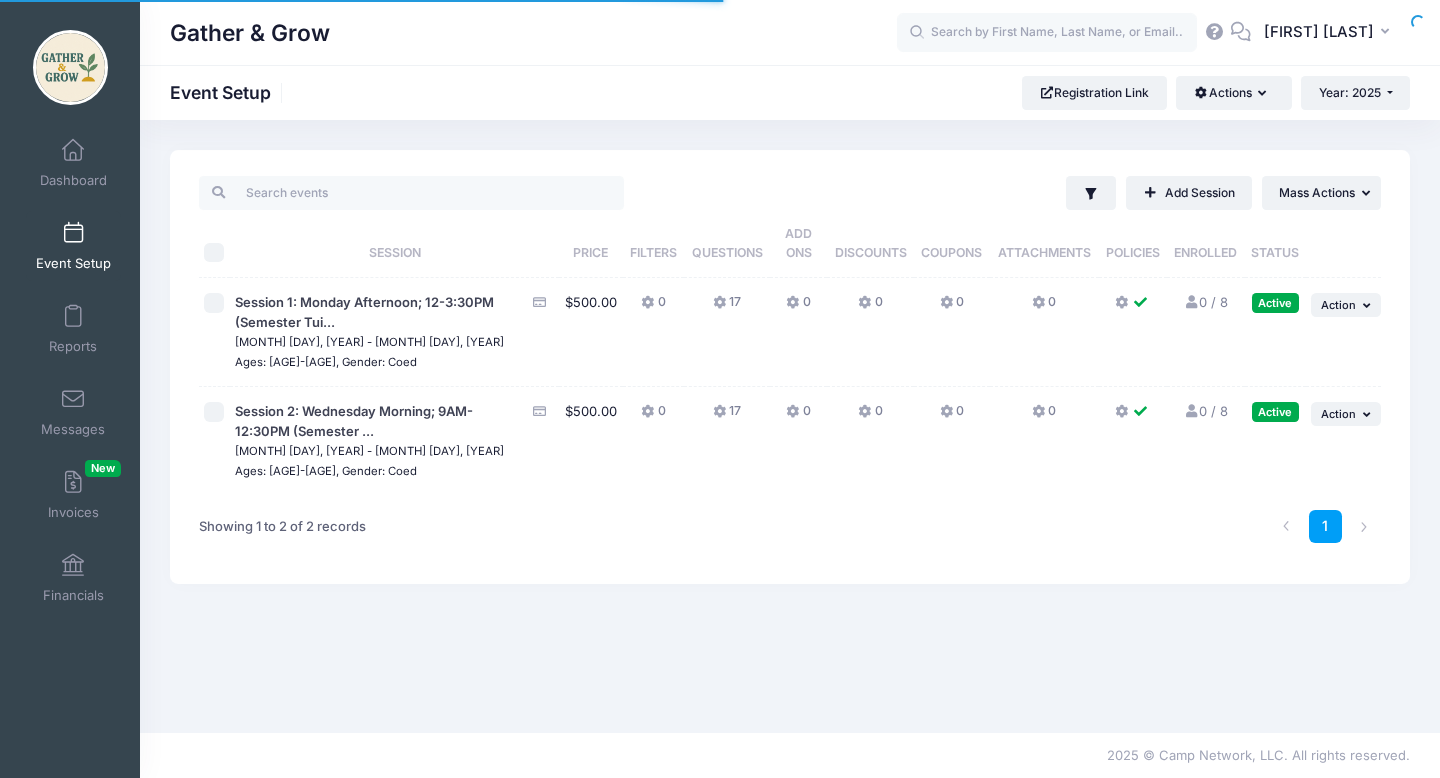 scroll, scrollTop: 0, scrollLeft: 0, axis: both 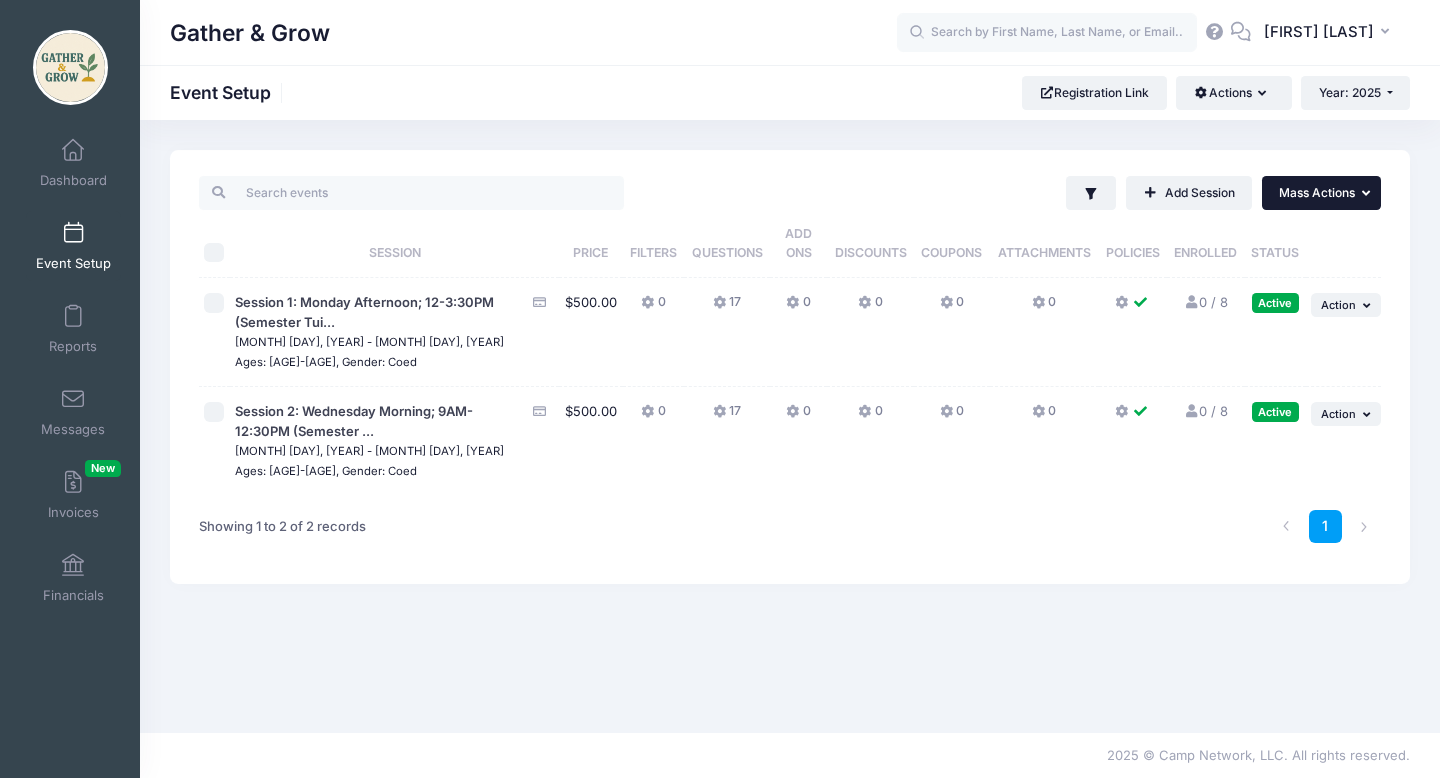 click on "... Mass Actions" at bounding box center (1321, 193) 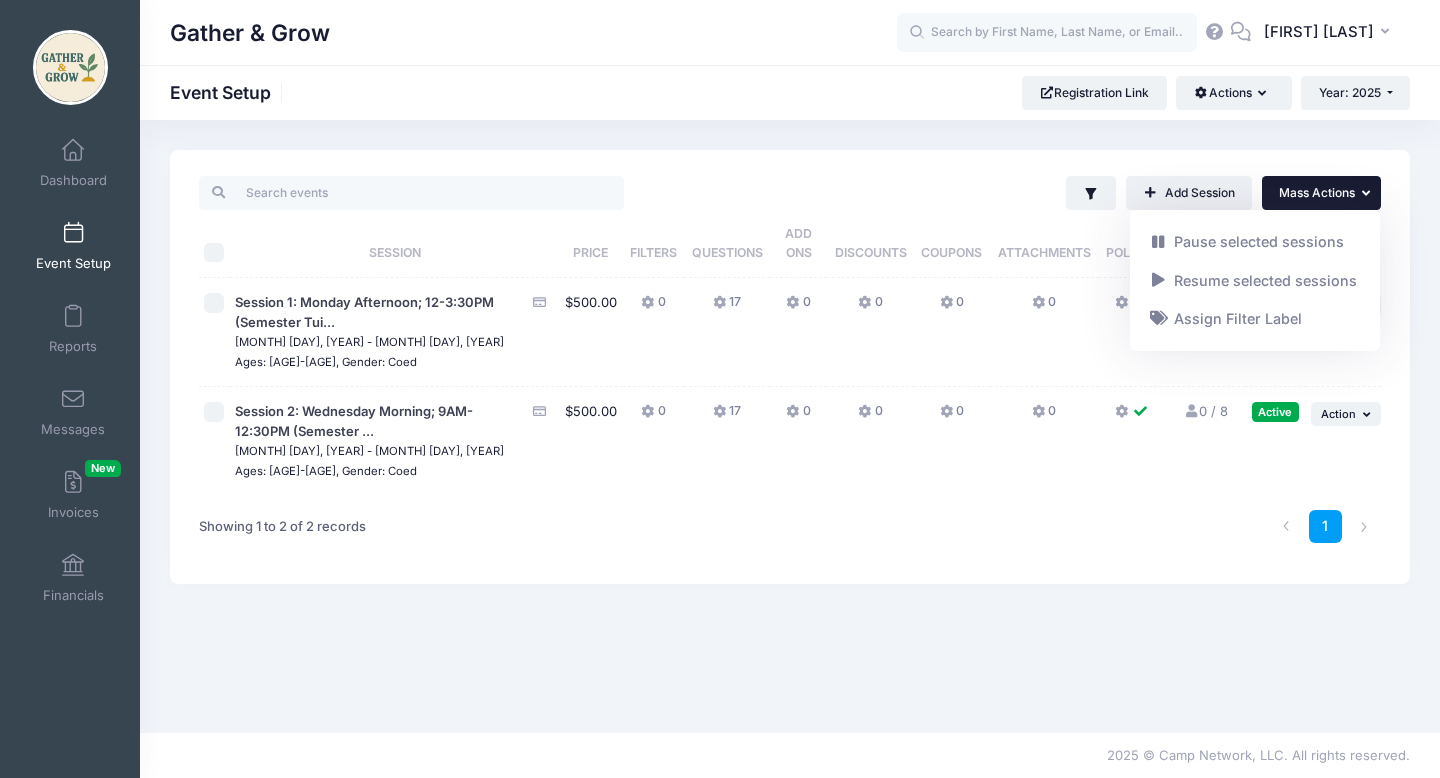 click on "Gather & Grow
Event Setup
Registration Link
Actions      Manage Registration Links
Customization Options
AddOns & Discounts
Coupon Codes
Attachments
Year: 2025
Year: 2025" at bounding box center [790, 426] 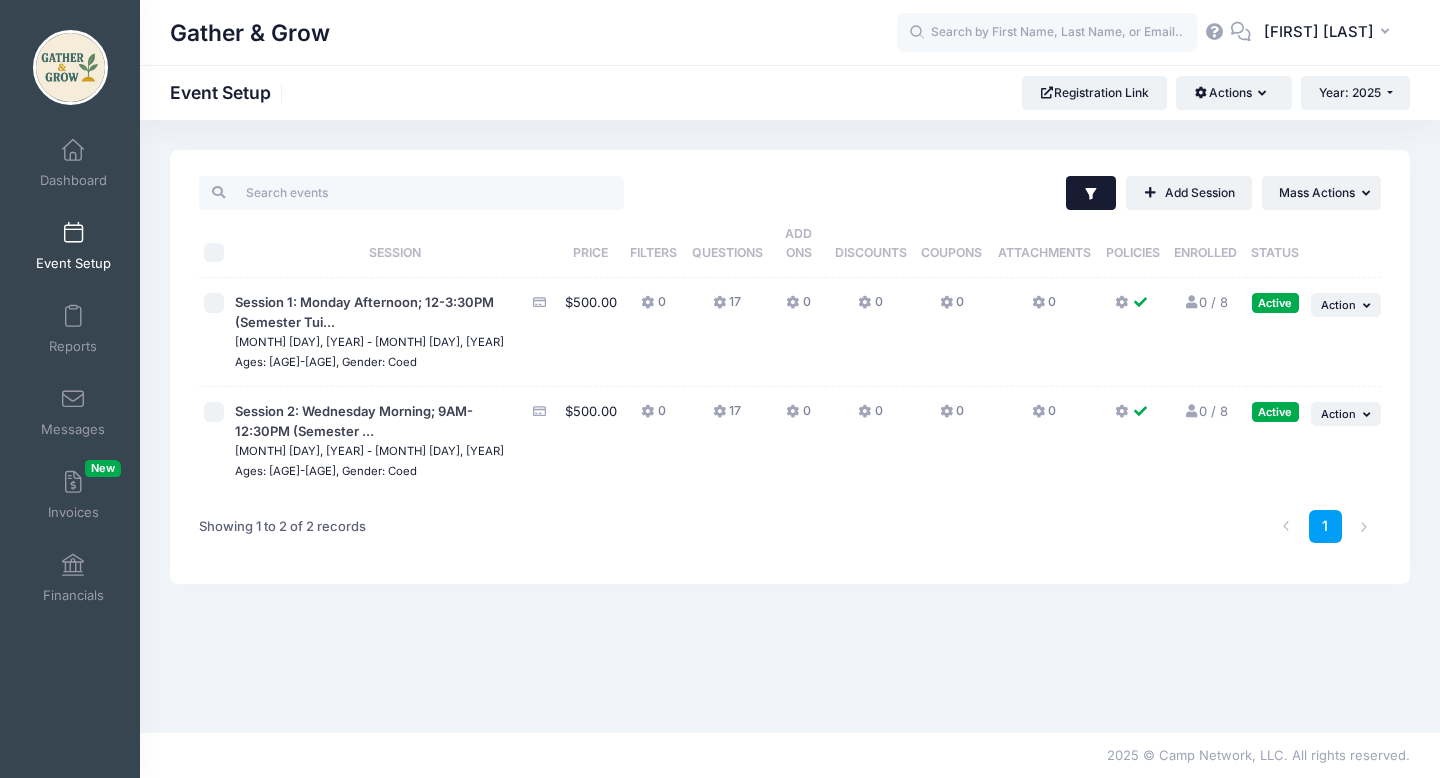 click 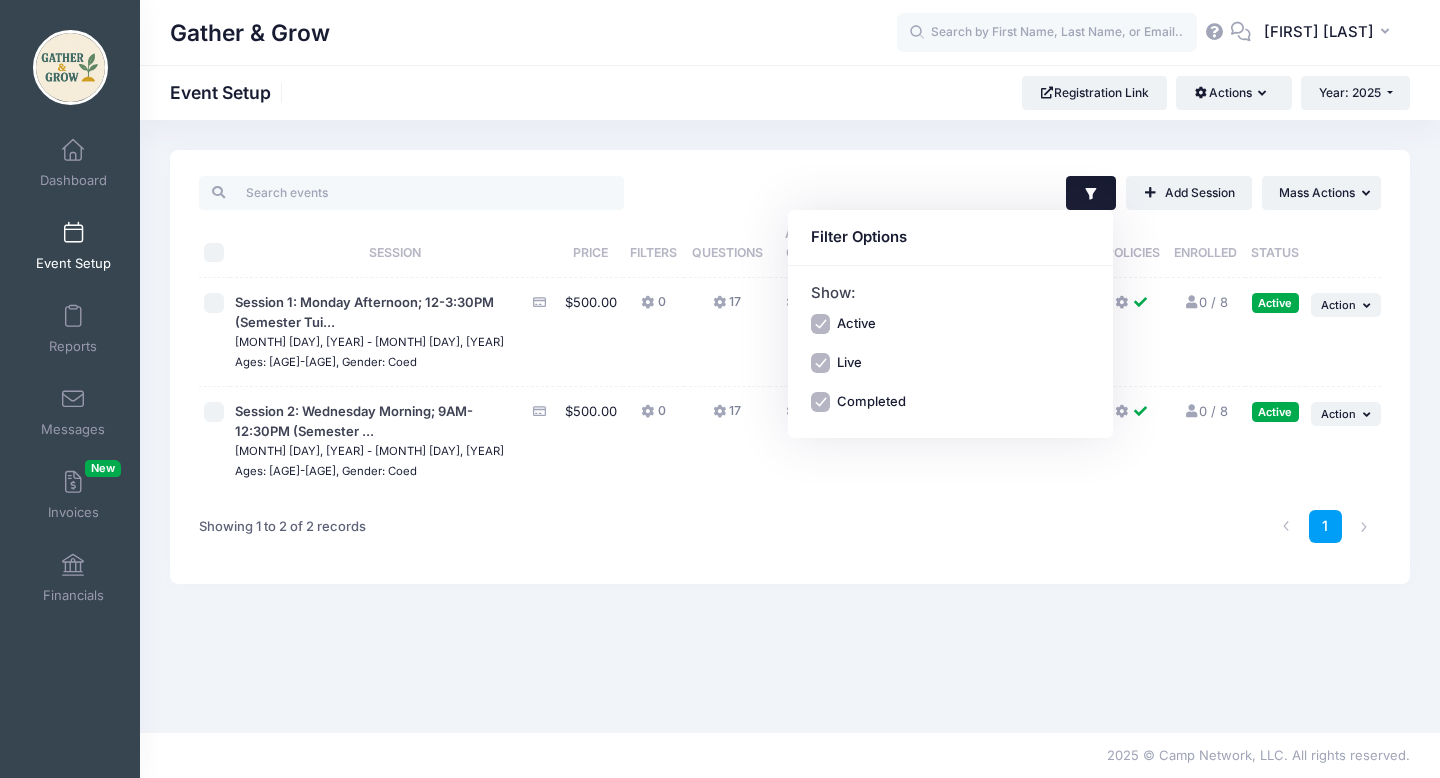 click on "Filter
Filter Options
Show:
Active
Live
Completed
Add Session
... Mass Actions      Pause selected sessions
Resume selected sessions" at bounding box center (1007, 193) 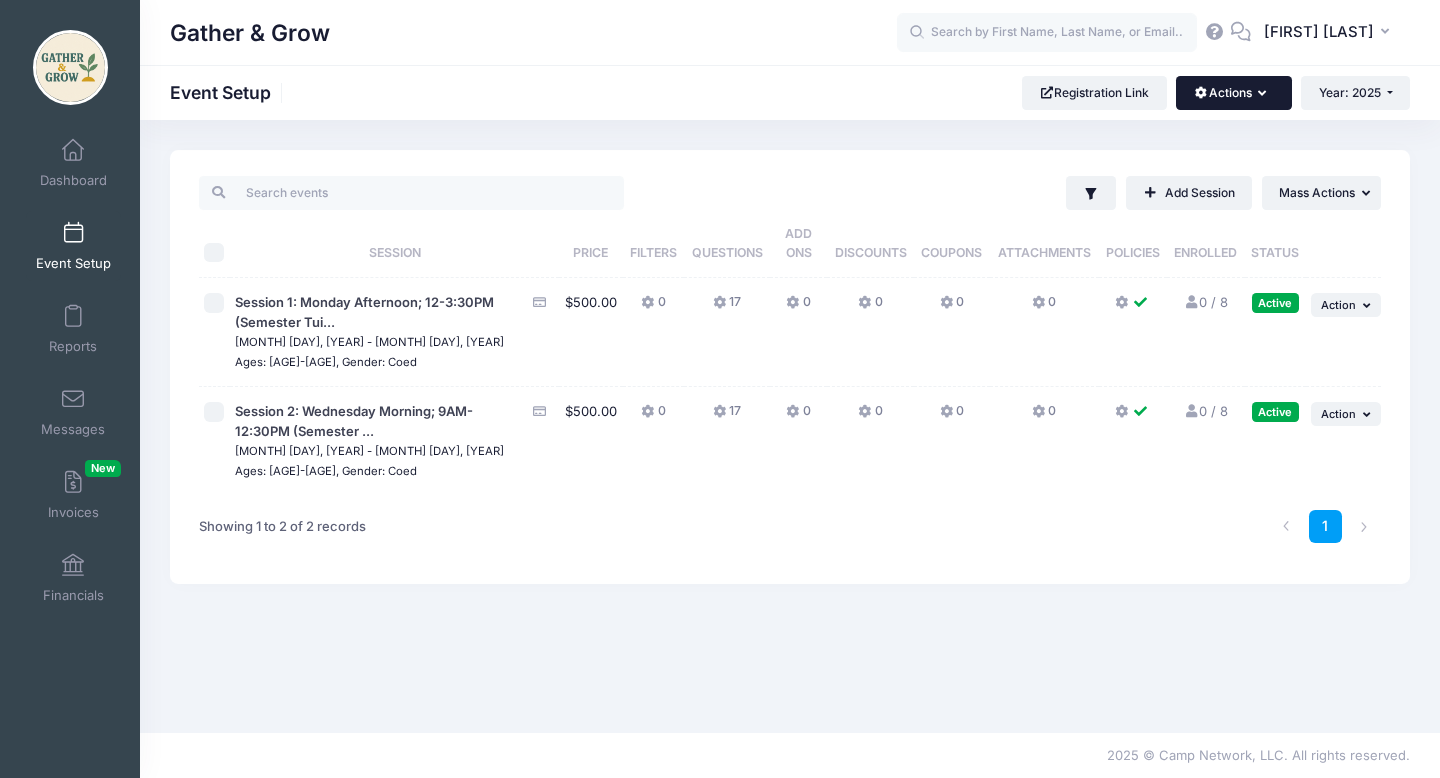 click on "Actions" at bounding box center (1233, 93) 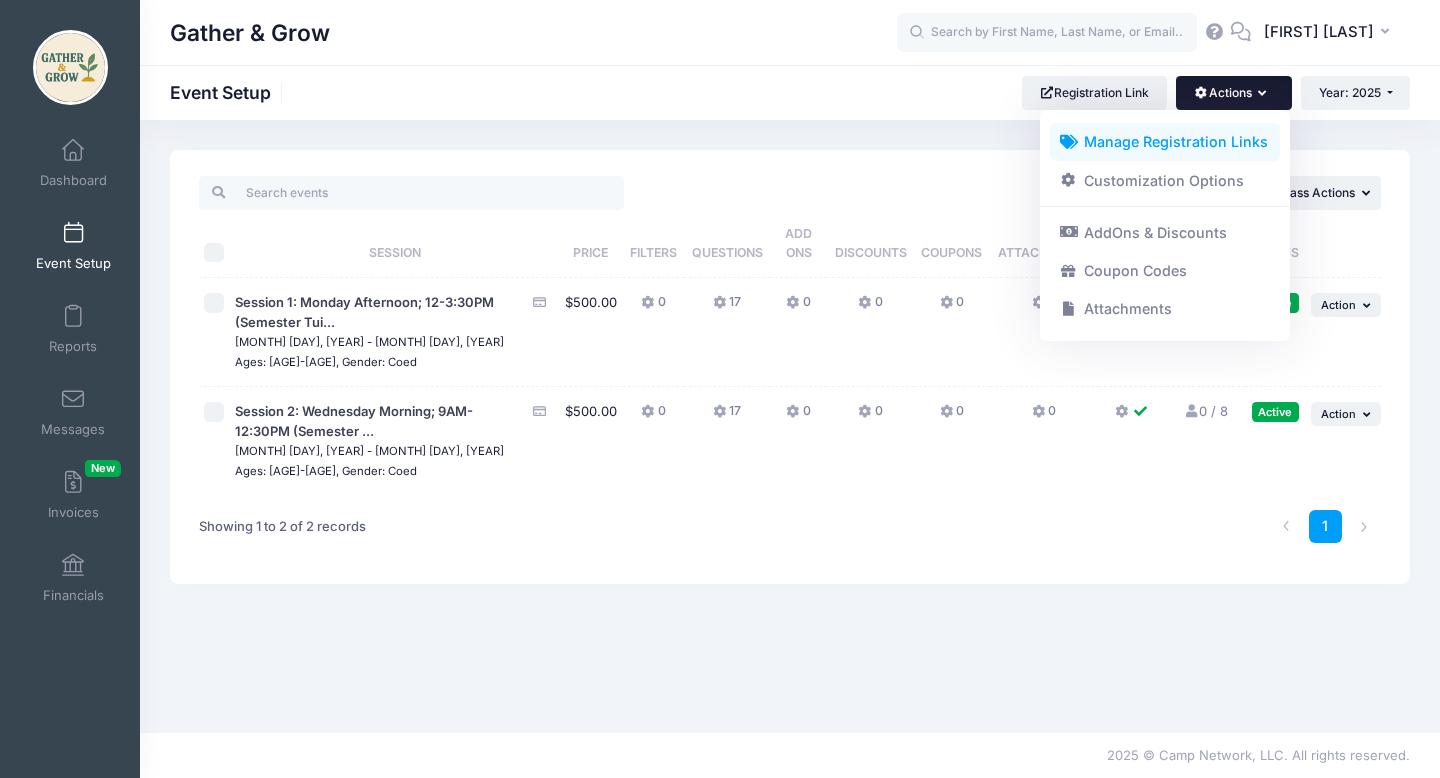click on "Manage Registration Links" at bounding box center [1165, 142] 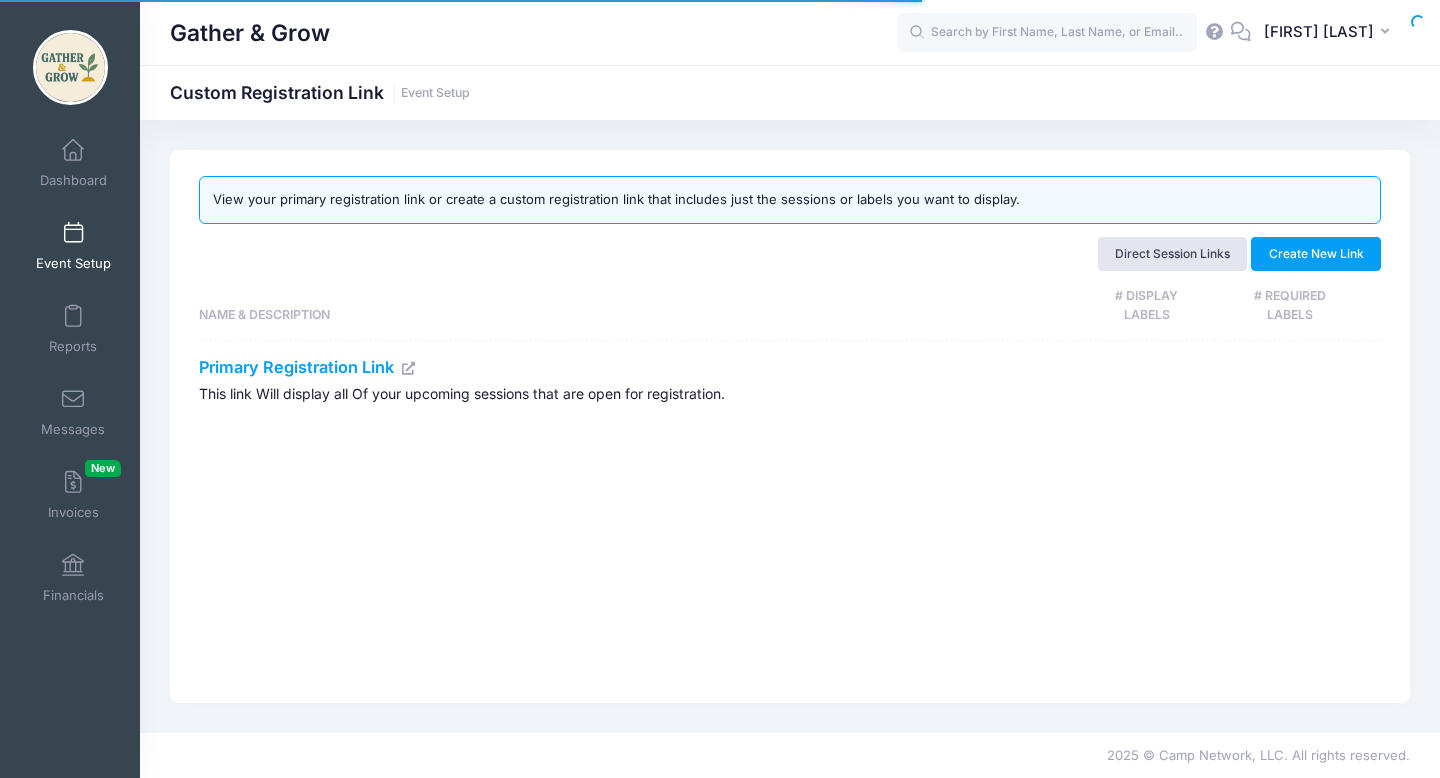 scroll, scrollTop: 0, scrollLeft: 0, axis: both 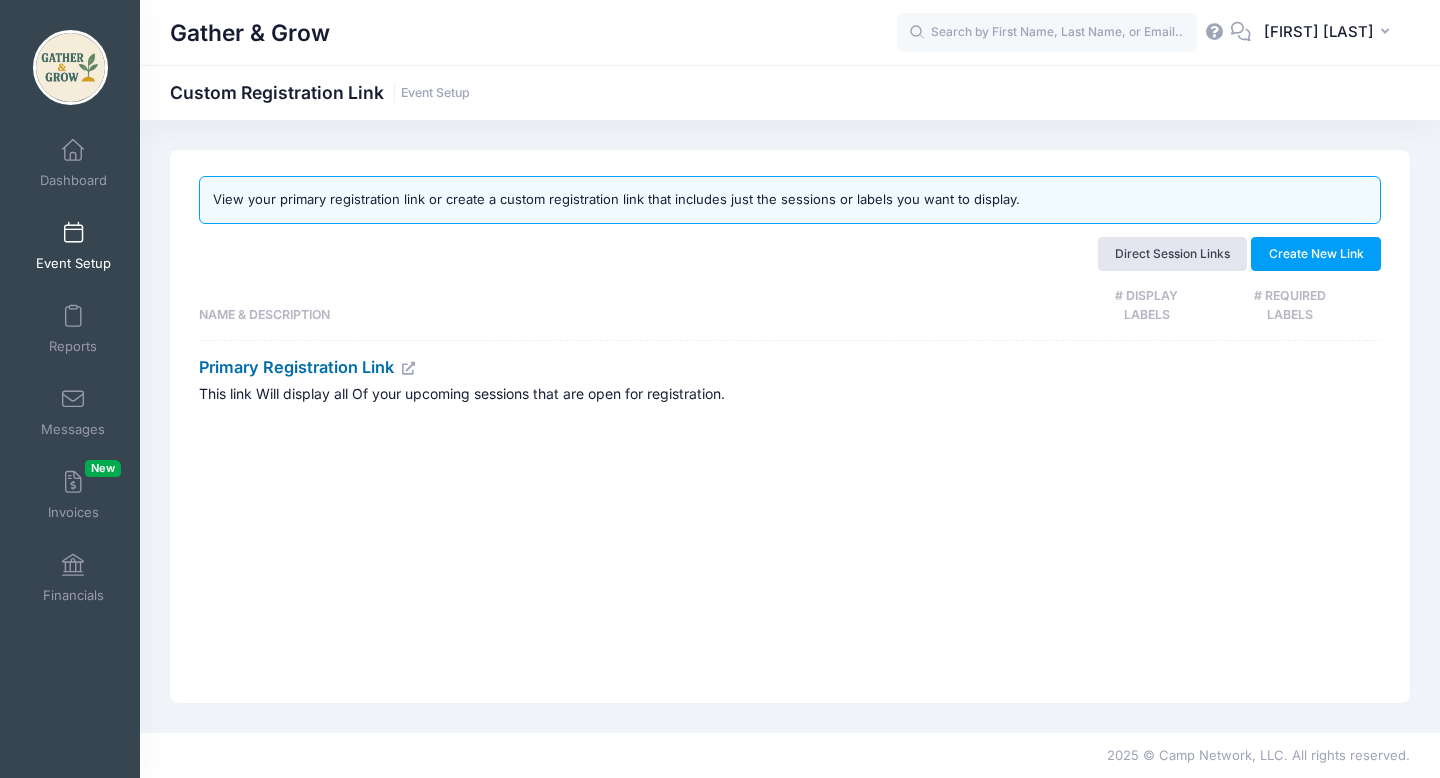 click on "Primary Registration Link" at bounding box center [308, 367] 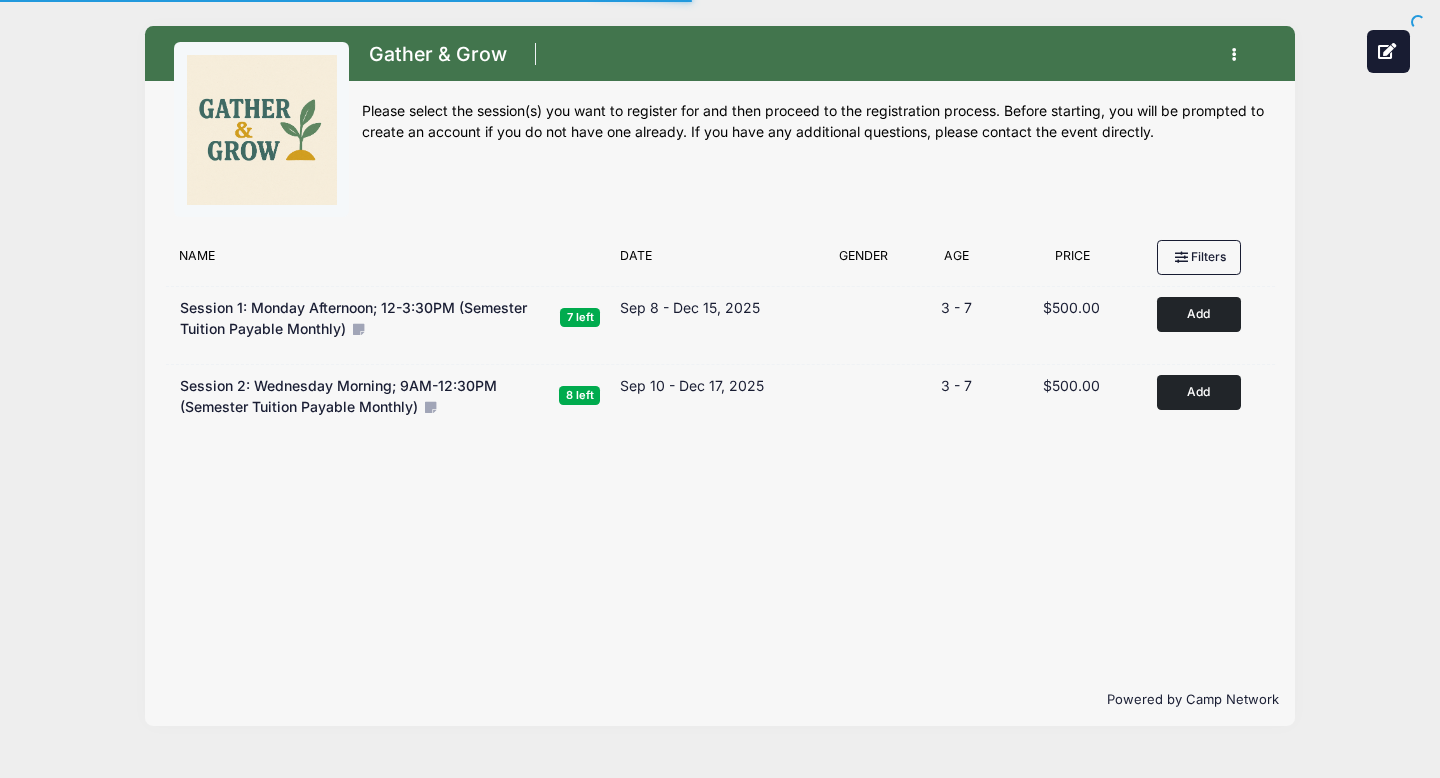 scroll, scrollTop: 0, scrollLeft: 0, axis: both 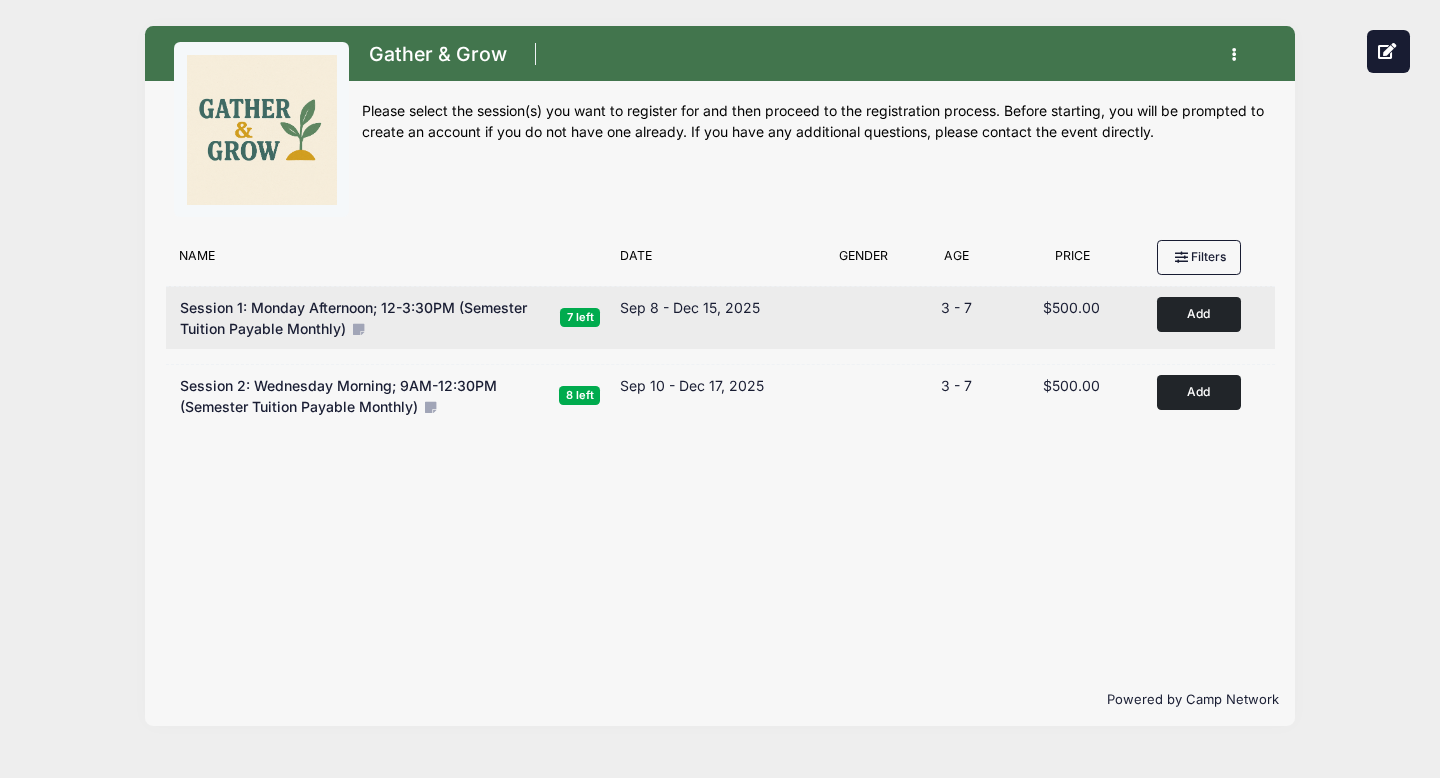 click on "7 left" at bounding box center [580, 317] 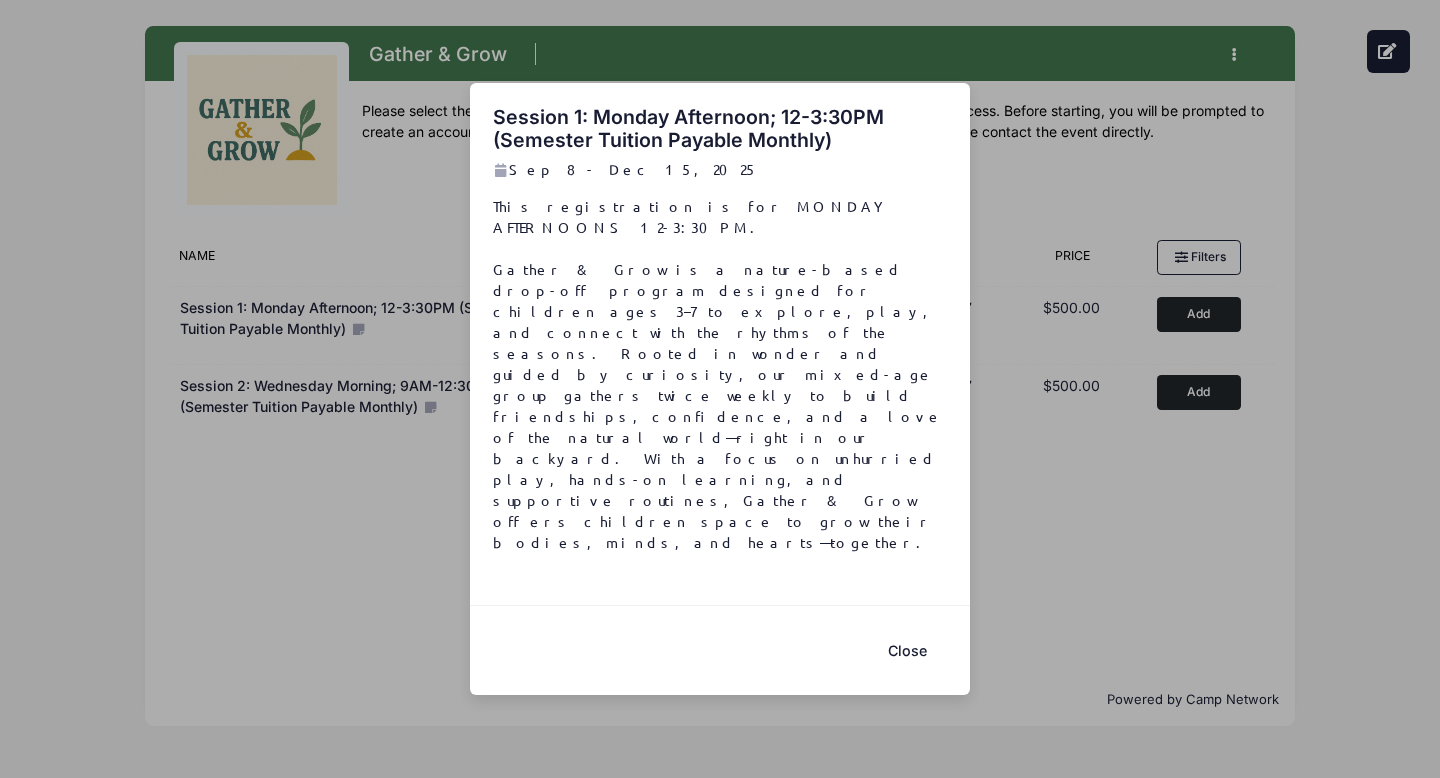click on "Close" at bounding box center [907, 650] 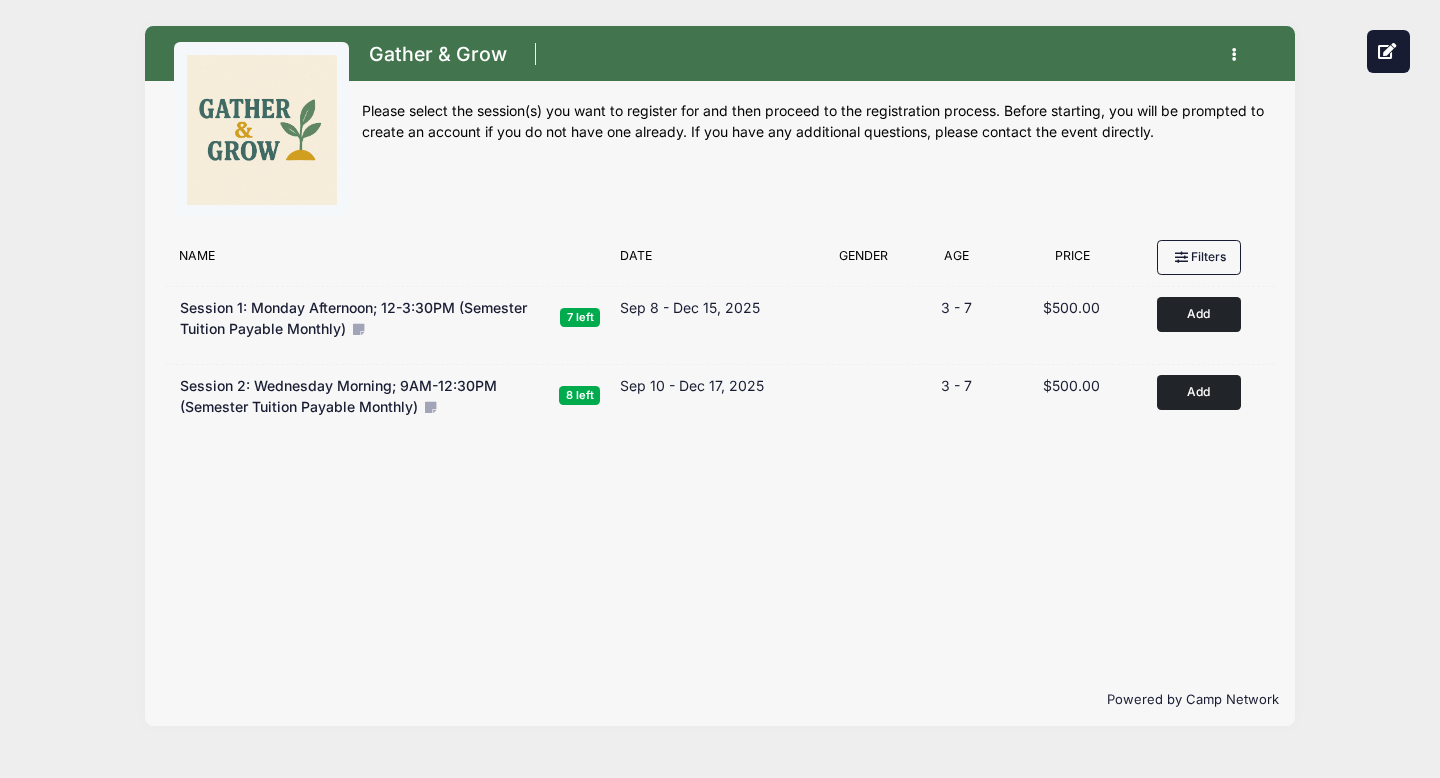 click at bounding box center [1240, 55] 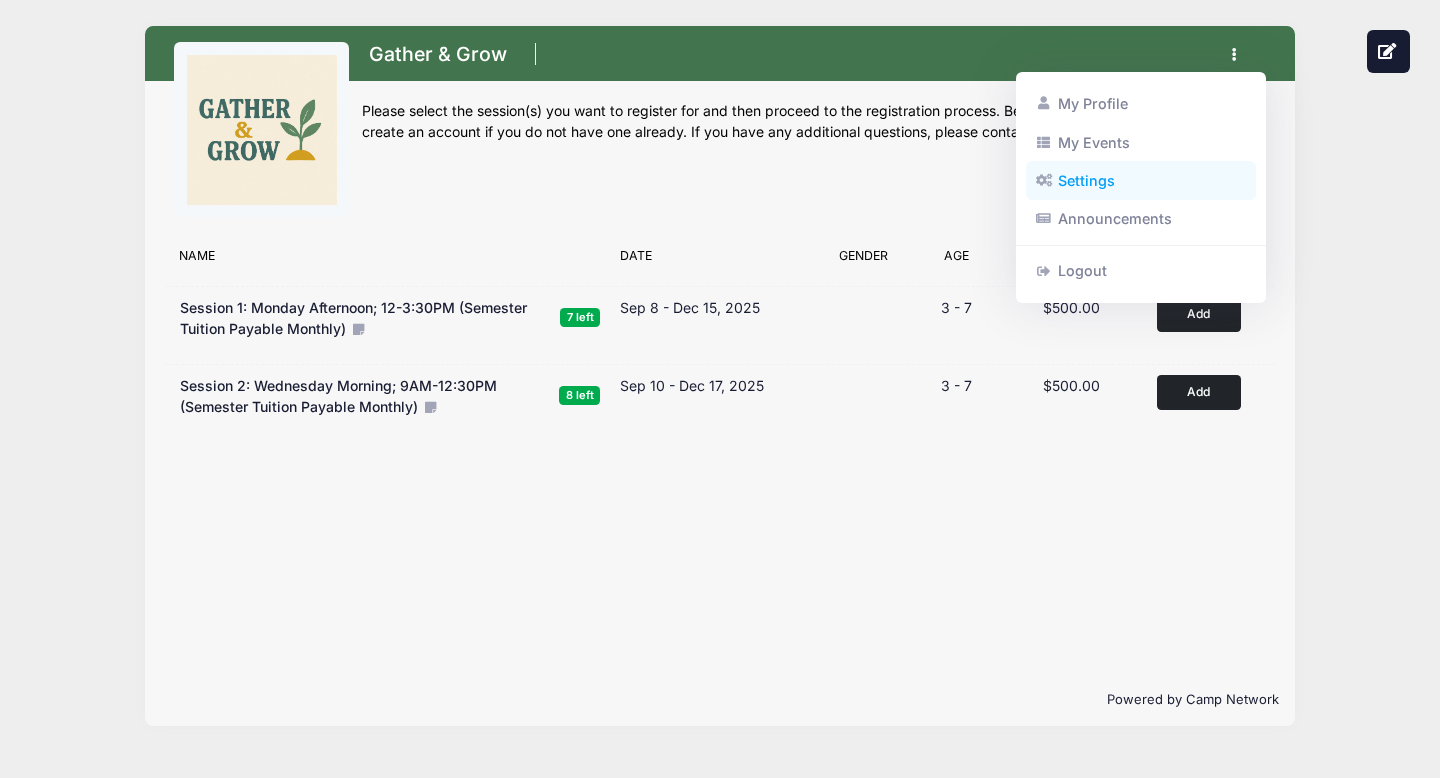 click on "Settings" at bounding box center (1141, 181) 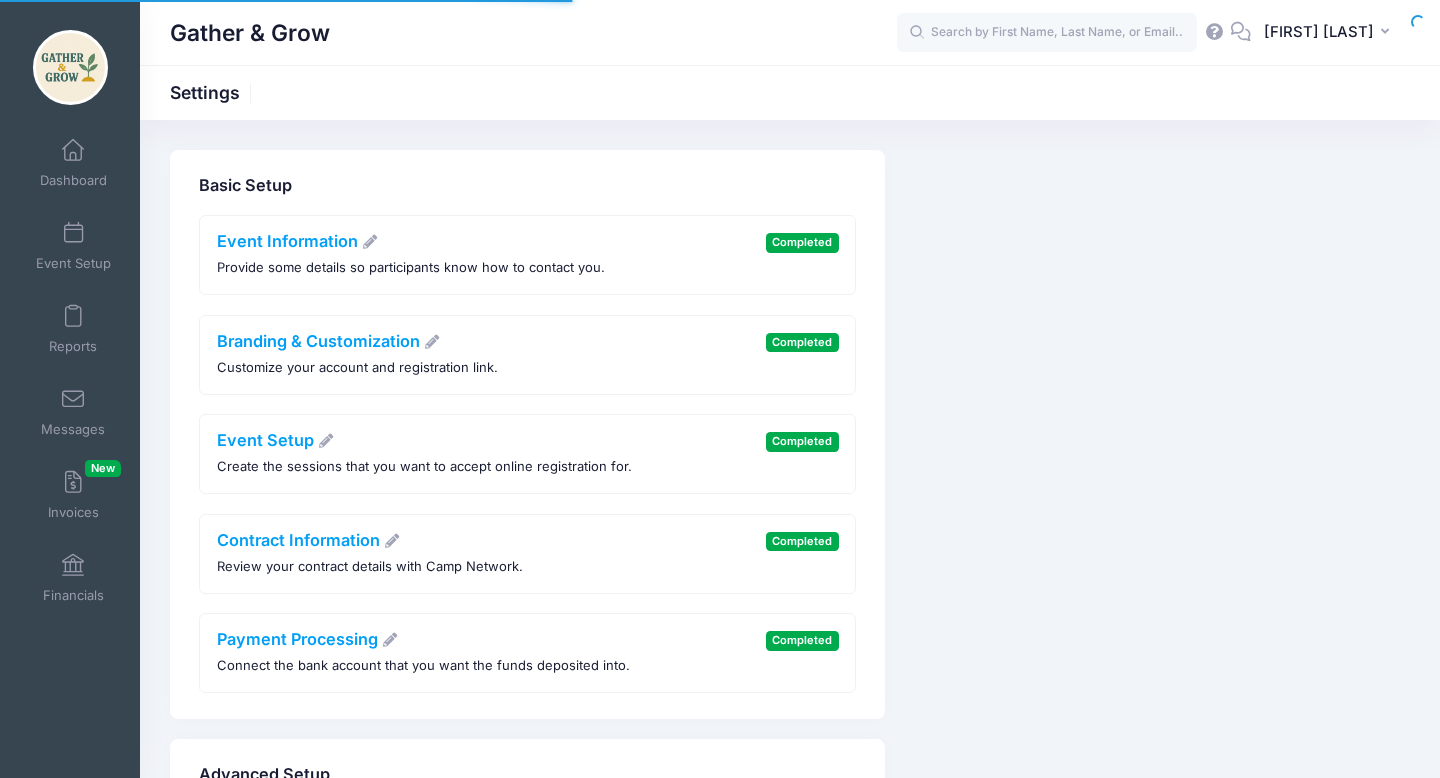 scroll, scrollTop: 0, scrollLeft: 0, axis: both 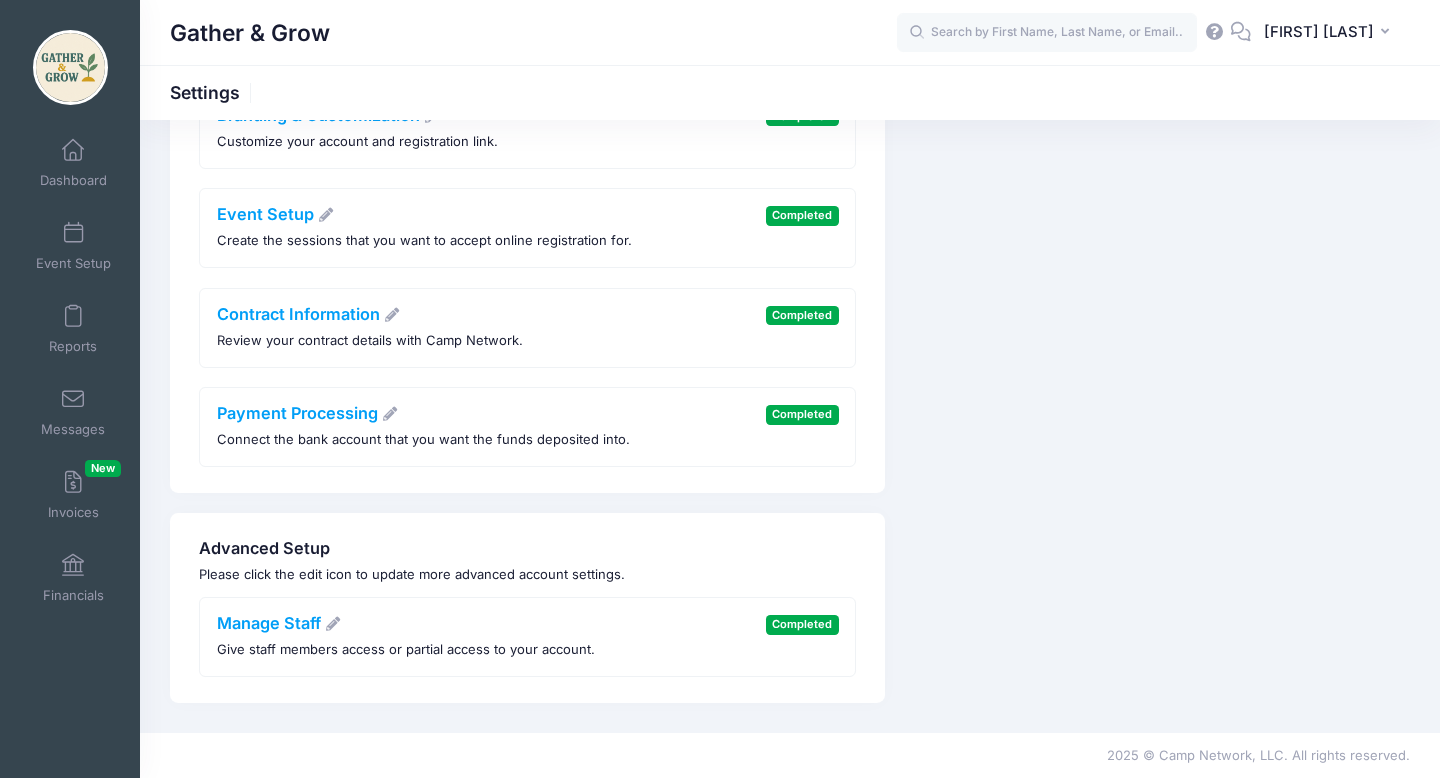 click at bounding box center (1241, 31) 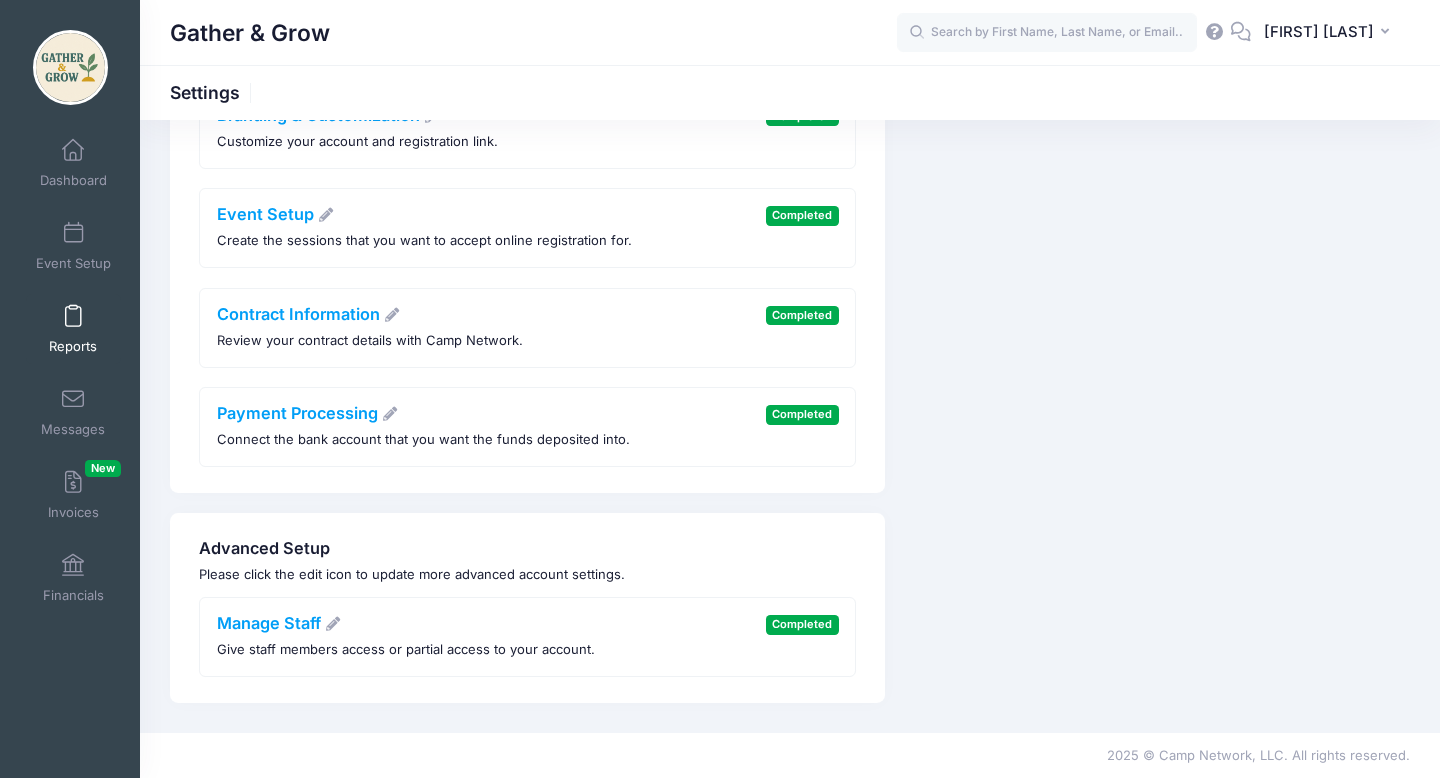 click at bounding box center [73, 317] 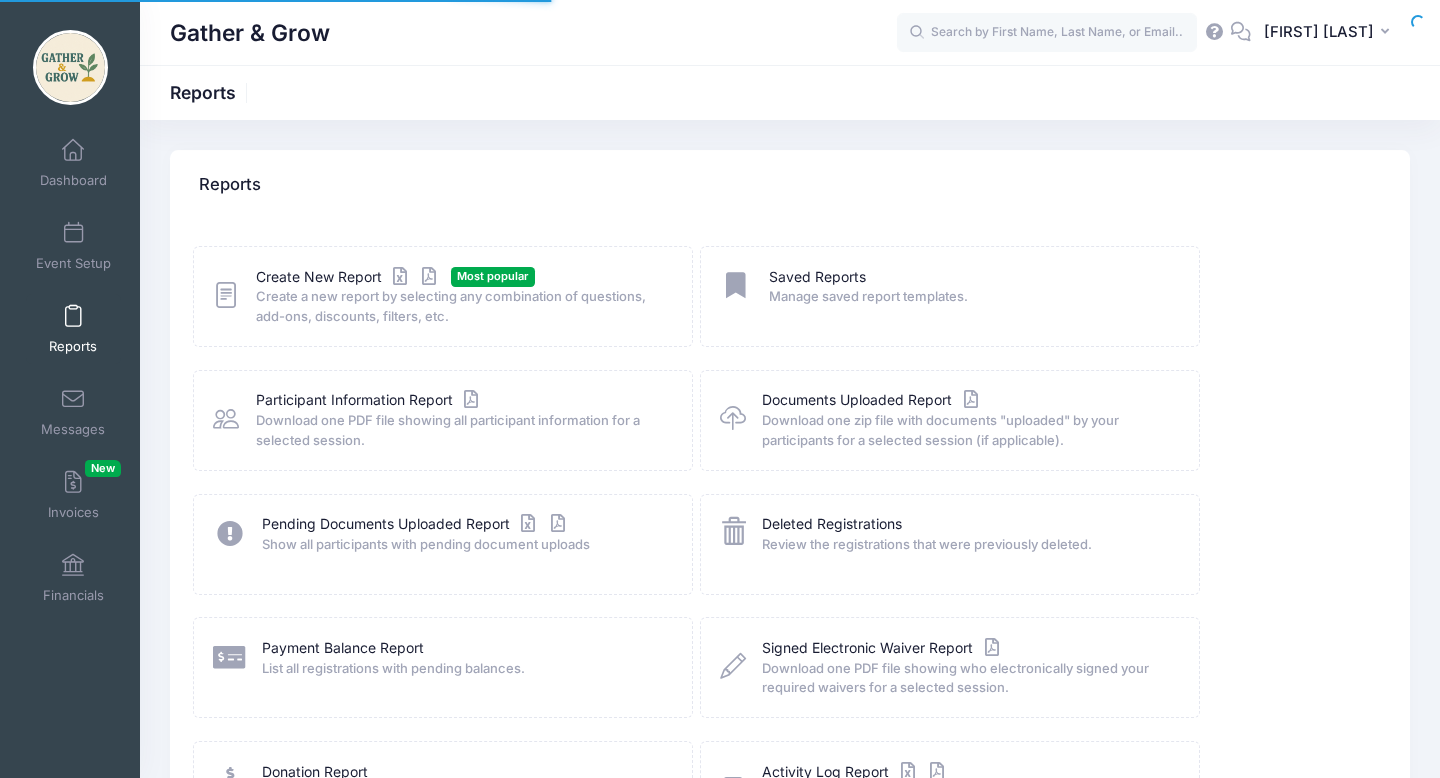 scroll, scrollTop: 0, scrollLeft: 0, axis: both 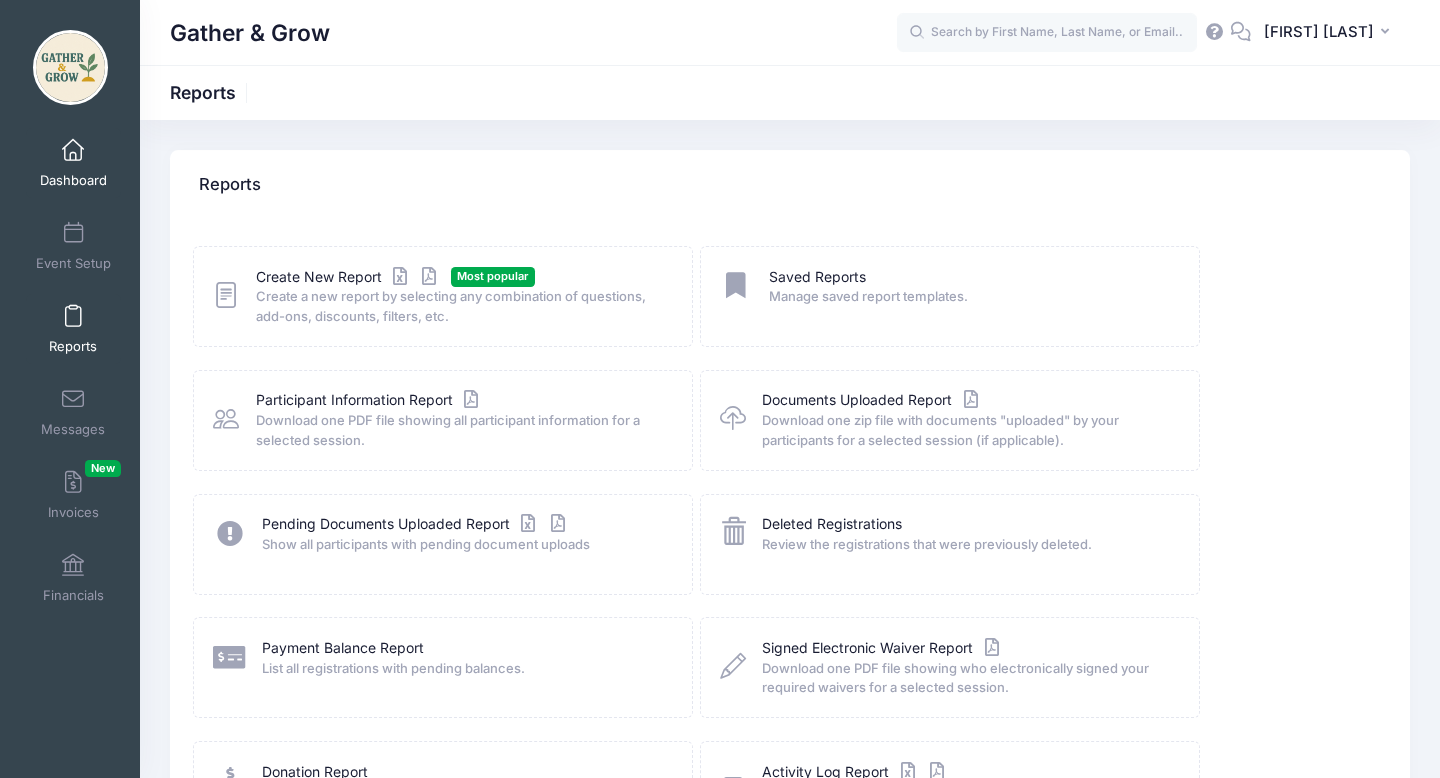 click on "Dashboard" at bounding box center (73, 163) 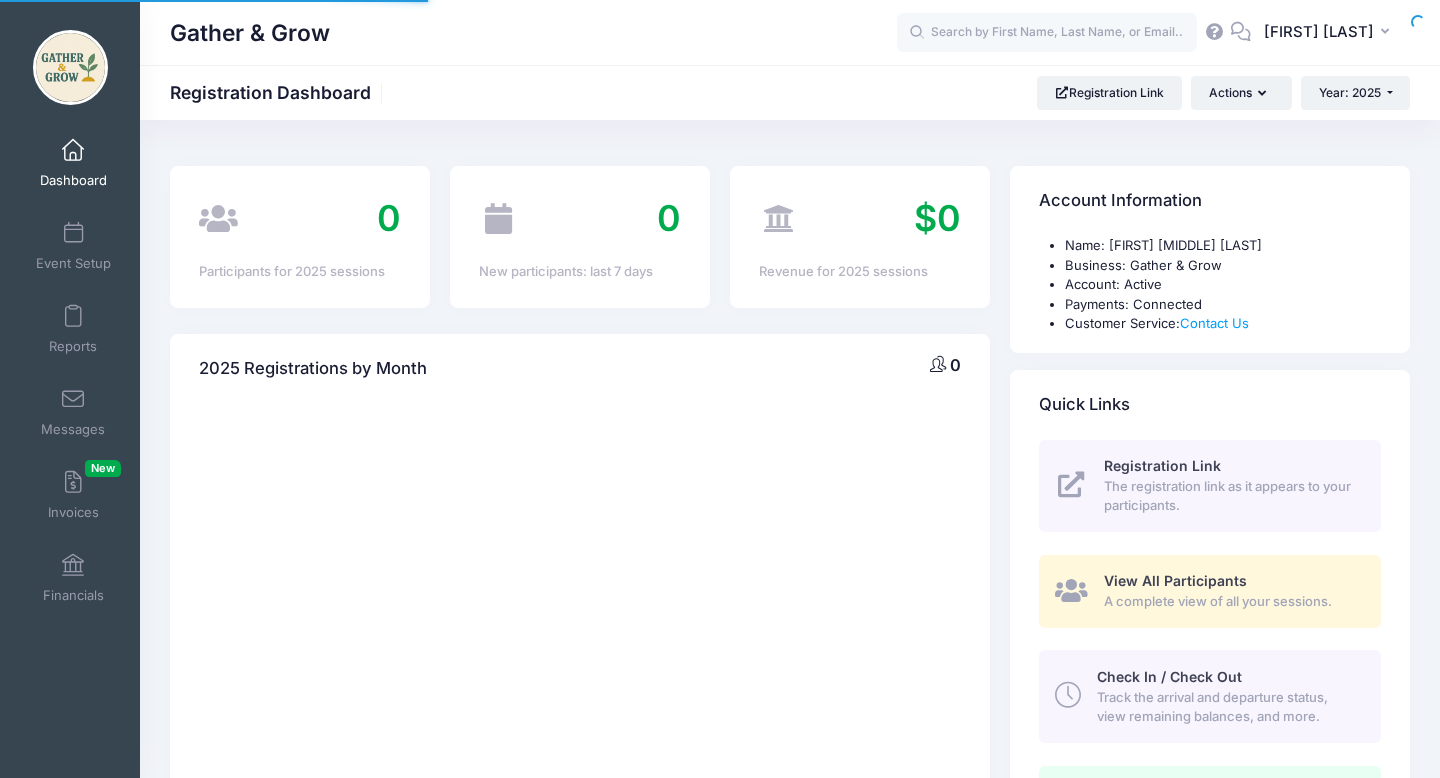 scroll, scrollTop: 0, scrollLeft: 0, axis: both 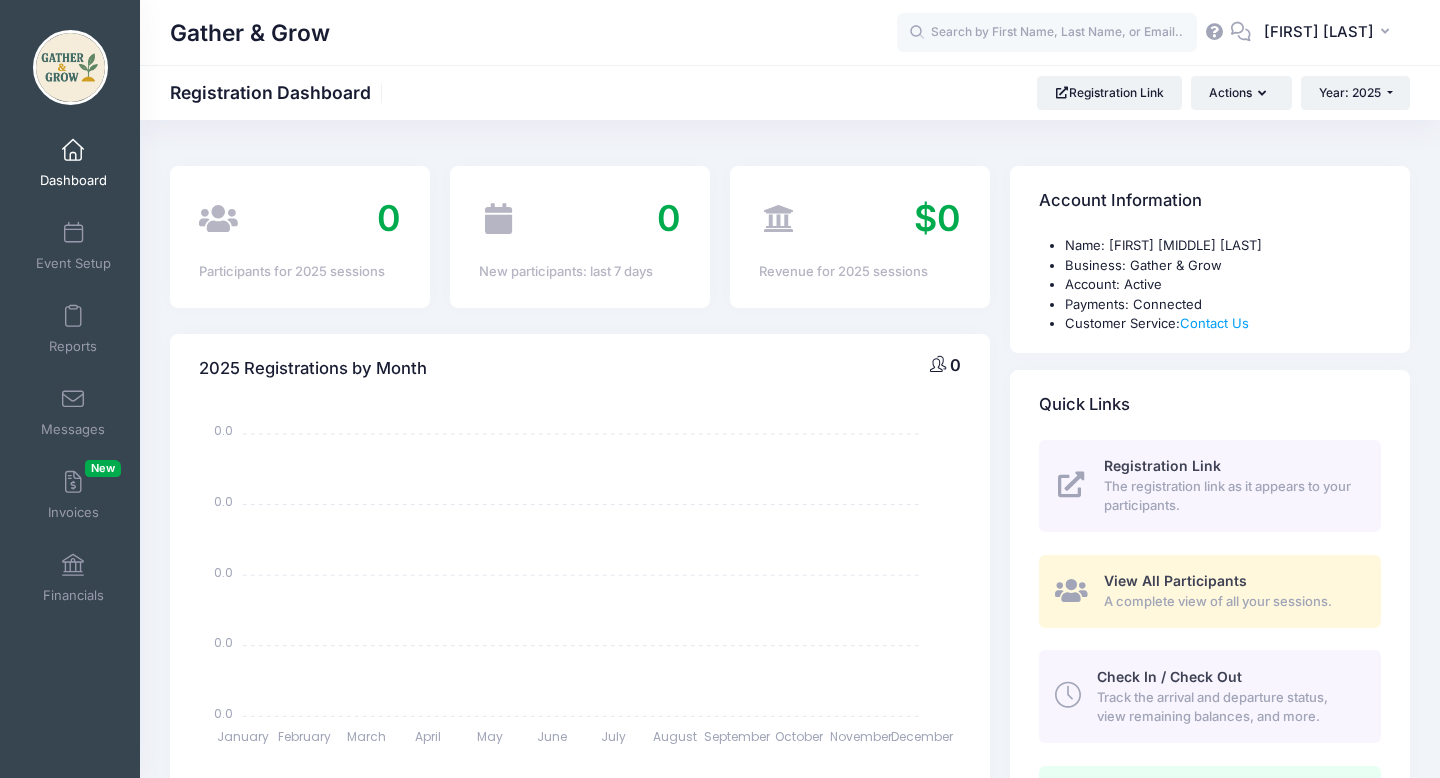 click at bounding box center (218, 218) 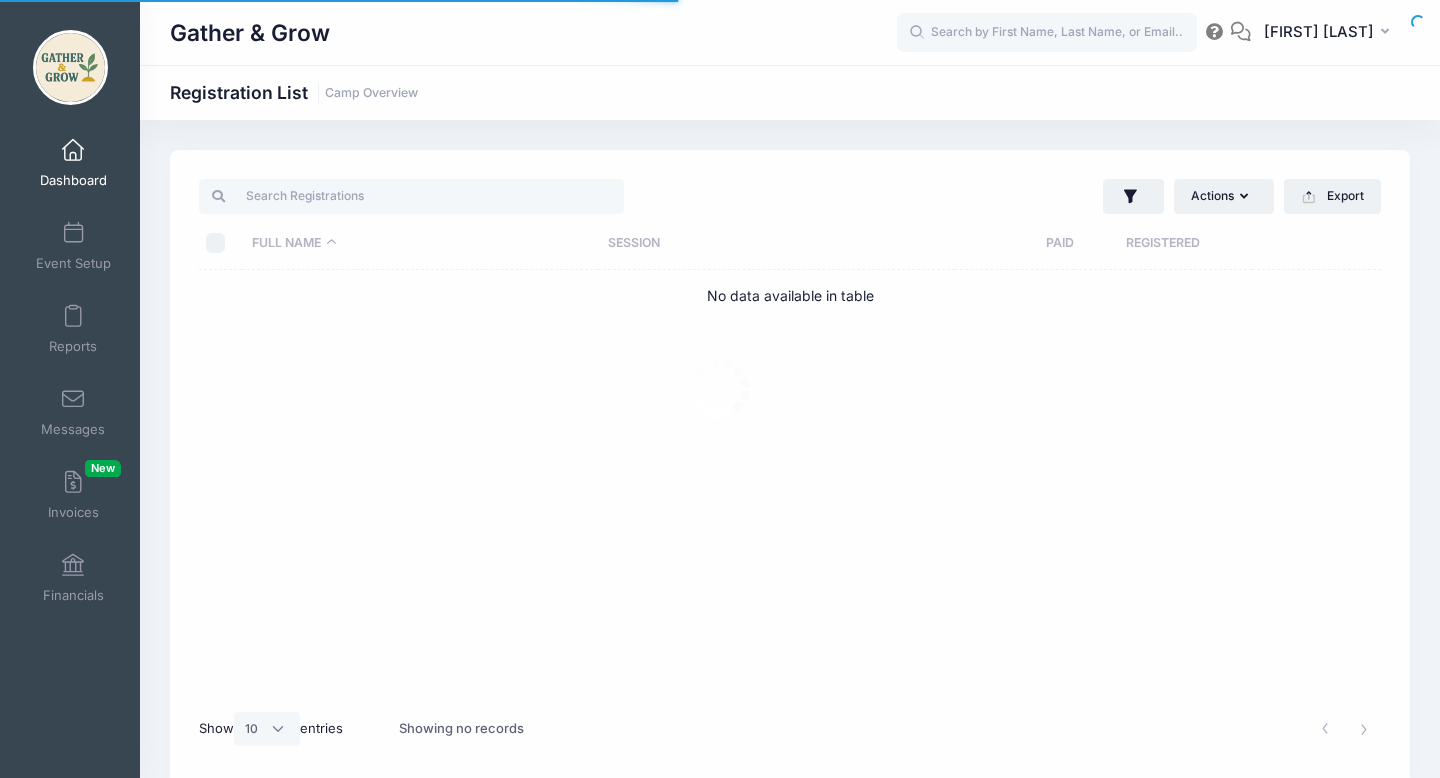 select on "10" 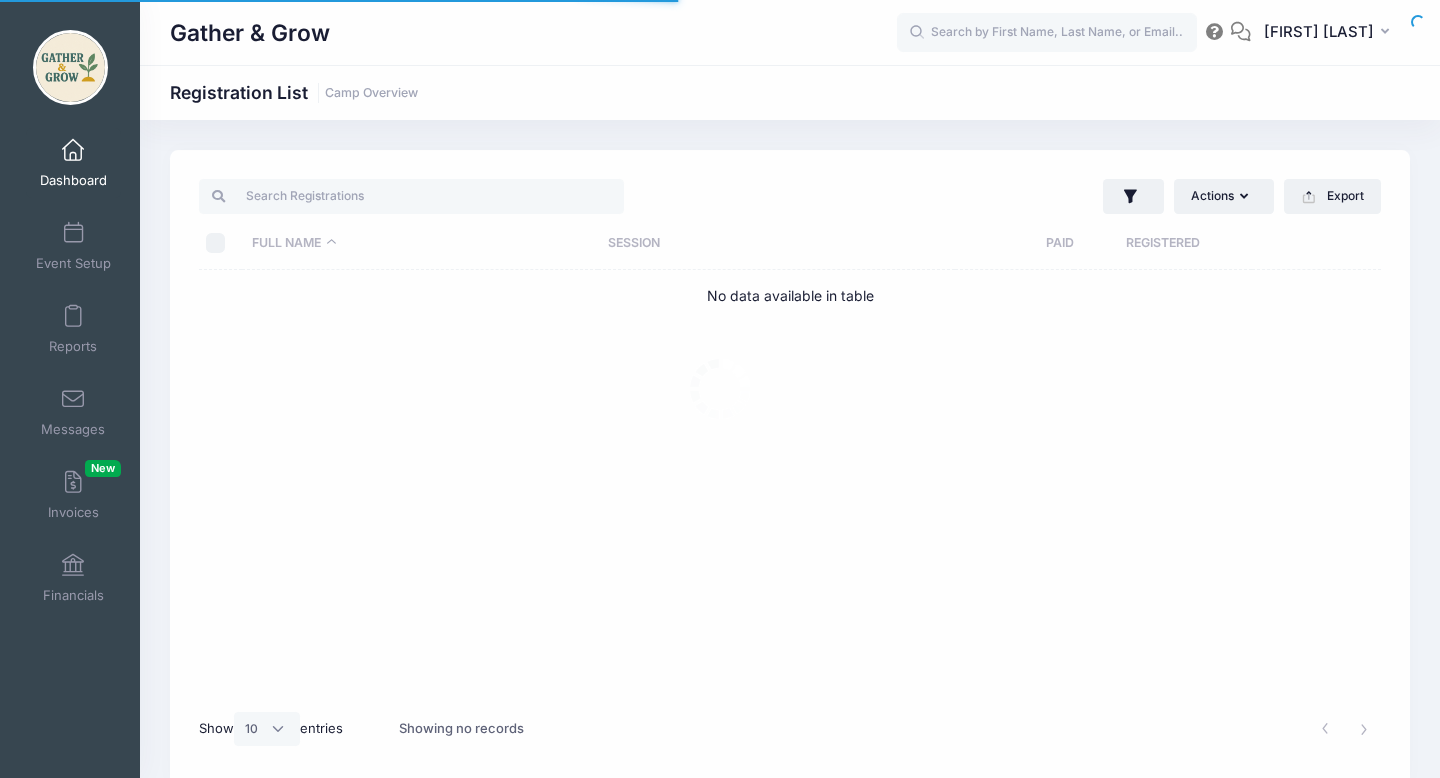 scroll, scrollTop: 0, scrollLeft: 0, axis: both 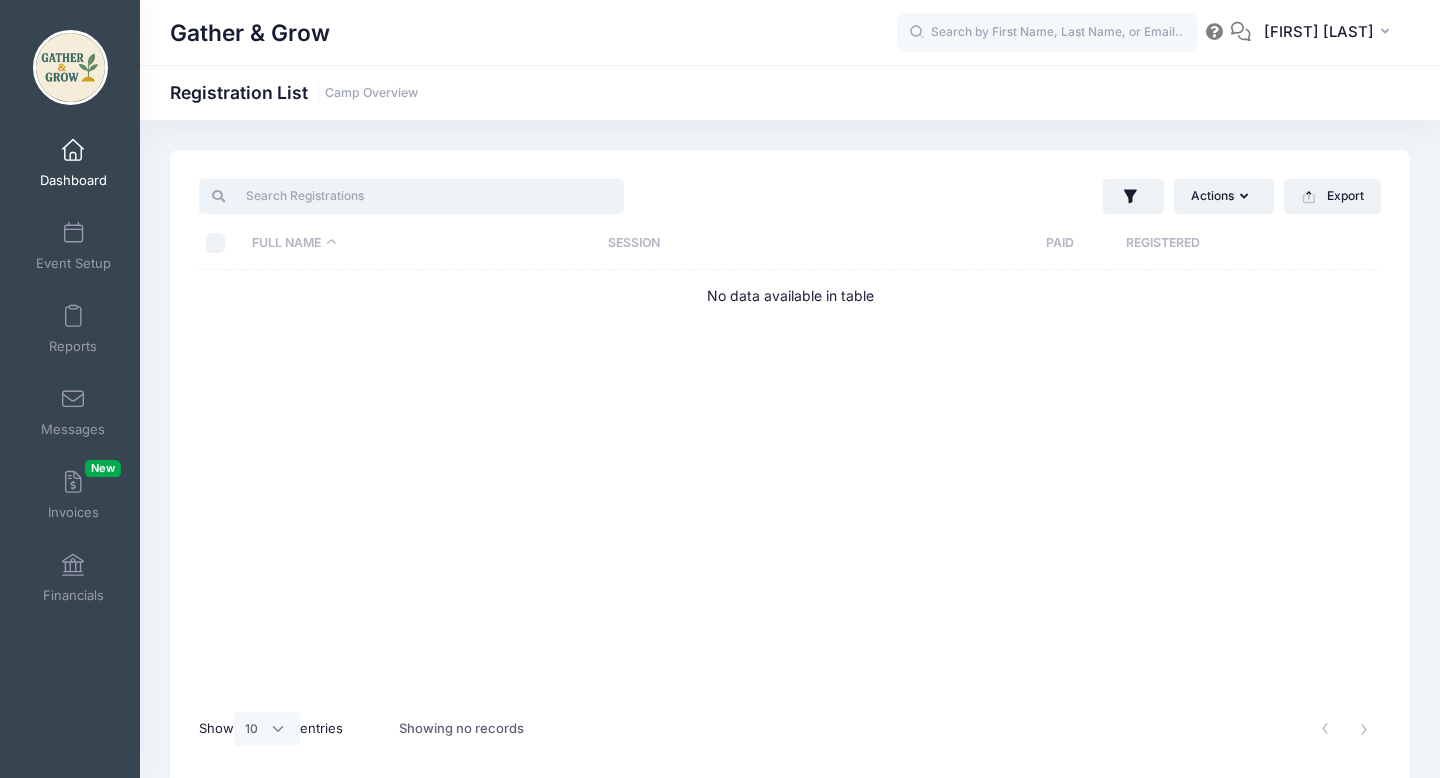 click at bounding box center (411, 196) 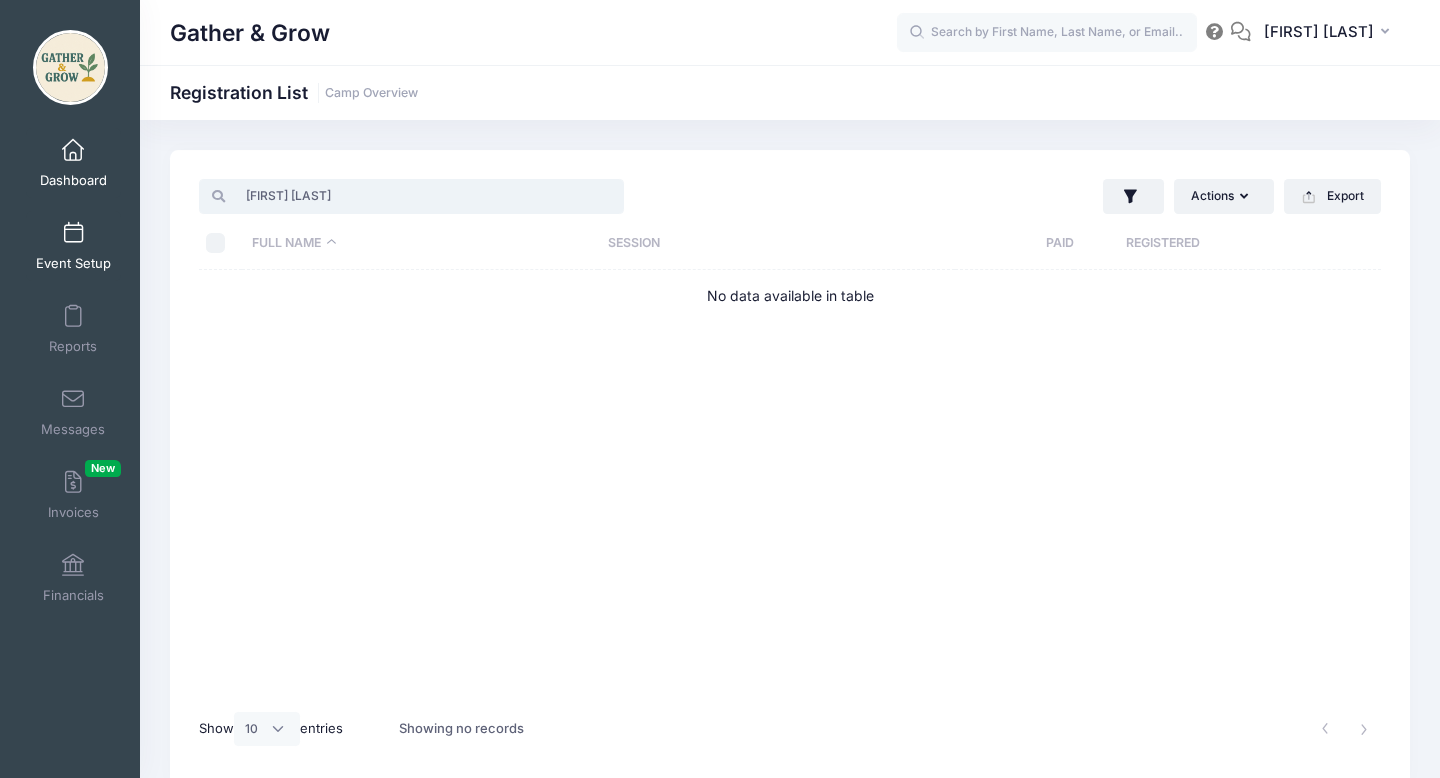 type on "Maren Shayler" 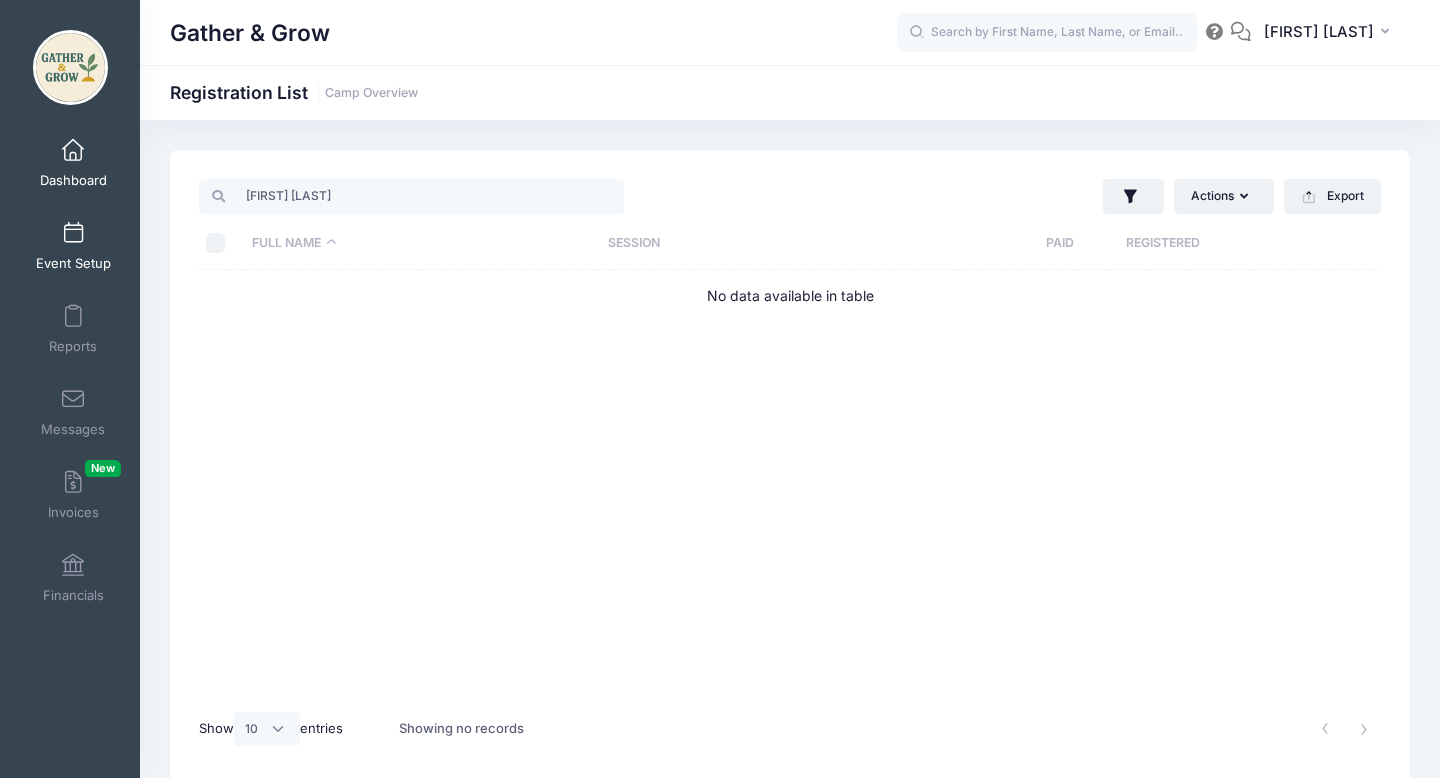 click on "Event Setup" at bounding box center [73, 246] 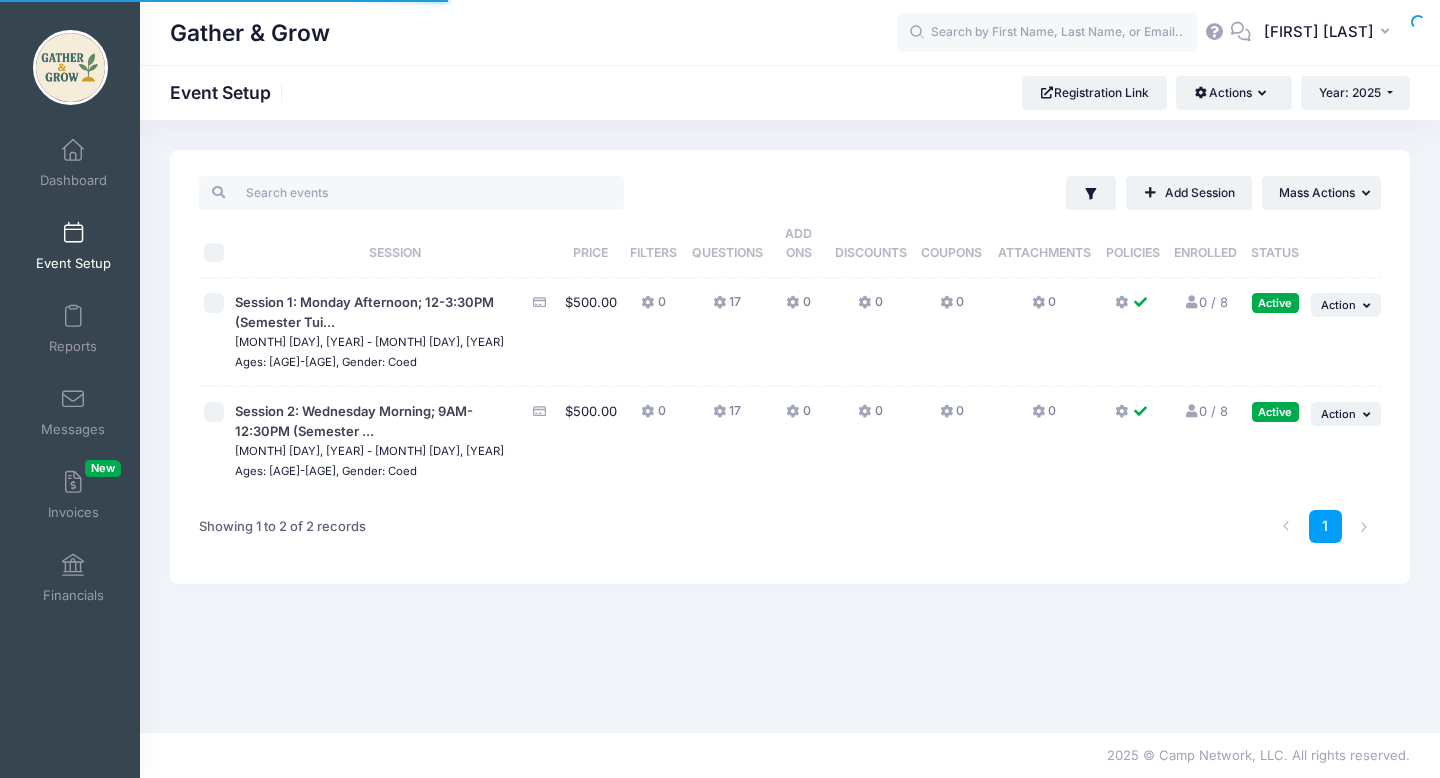 scroll, scrollTop: 0, scrollLeft: 0, axis: both 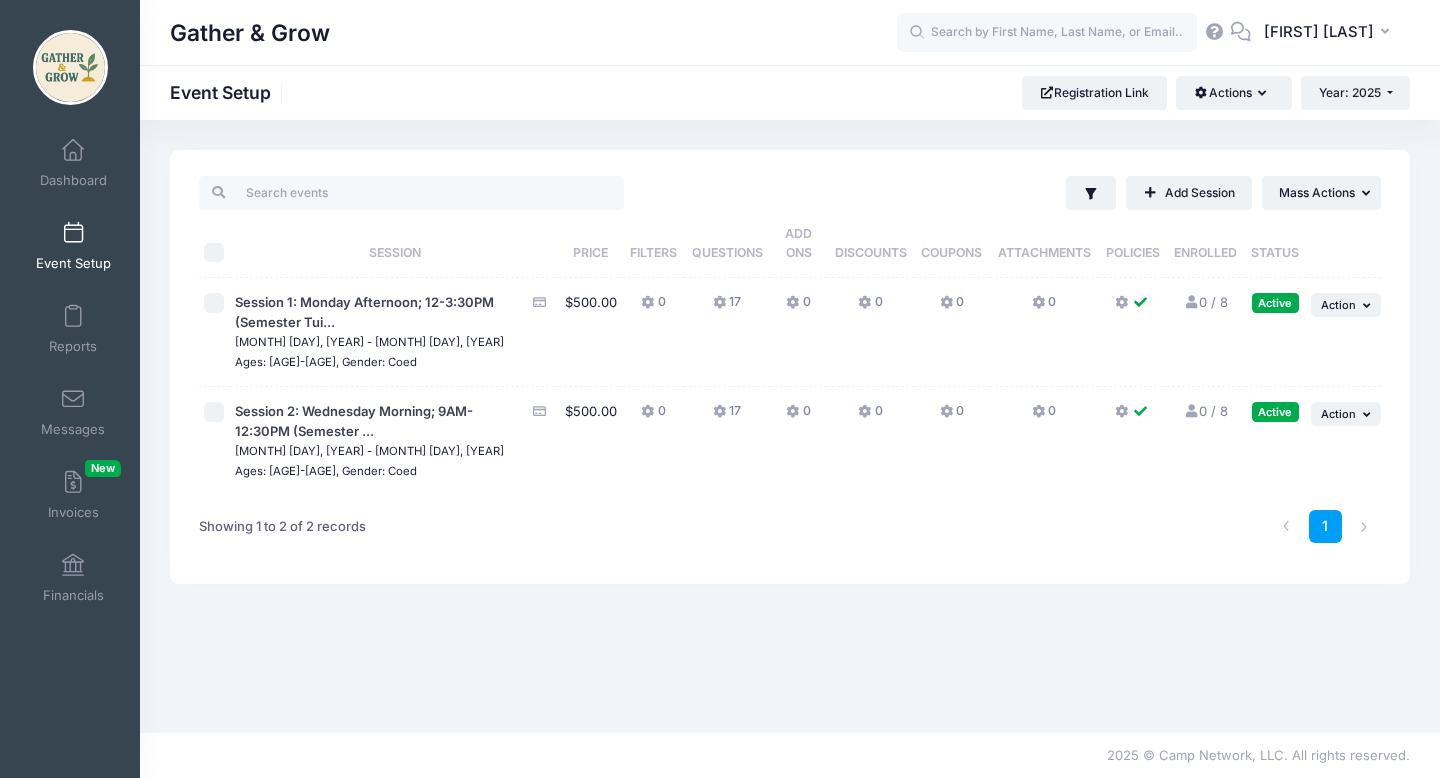 click on "0 / 8 Full" at bounding box center (1205, 302) 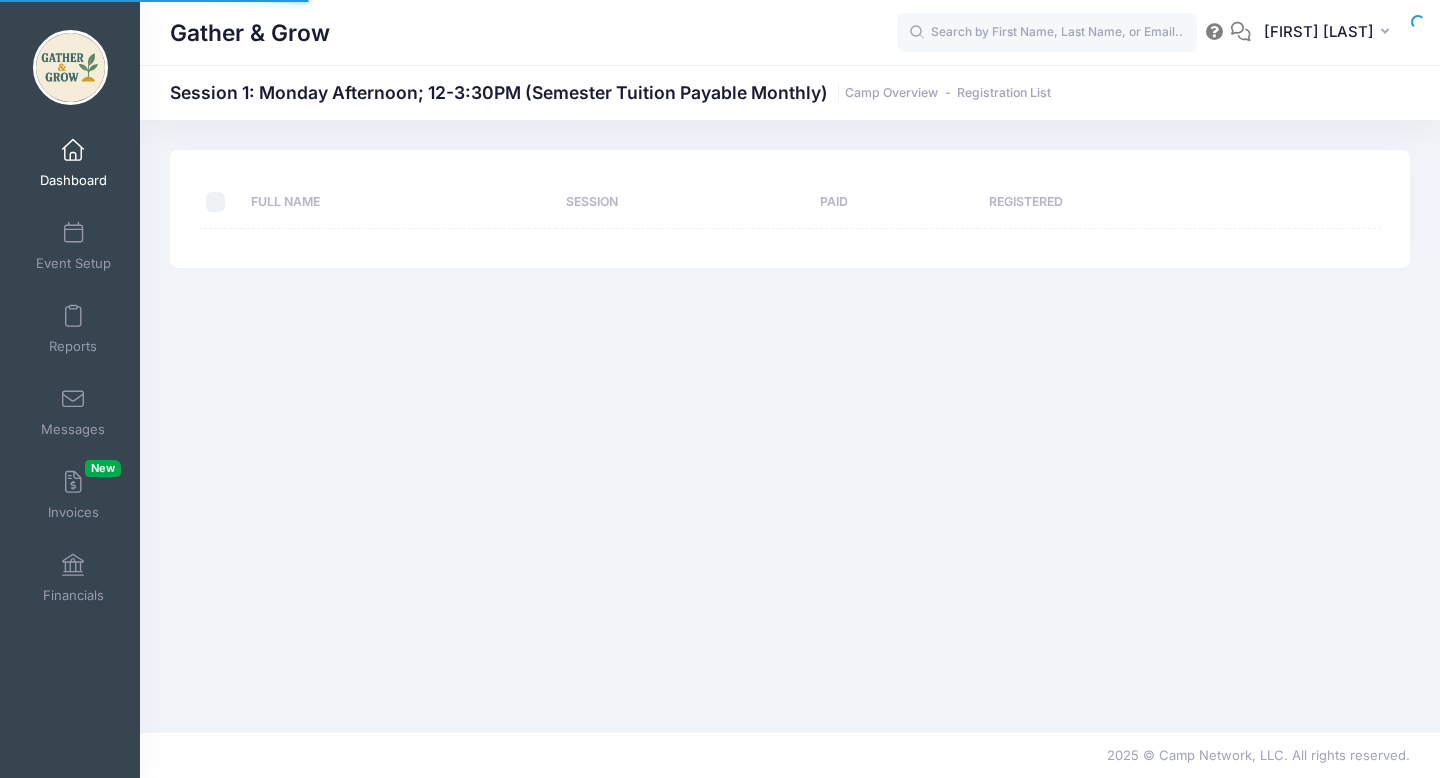 scroll, scrollTop: 0, scrollLeft: 0, axis: both 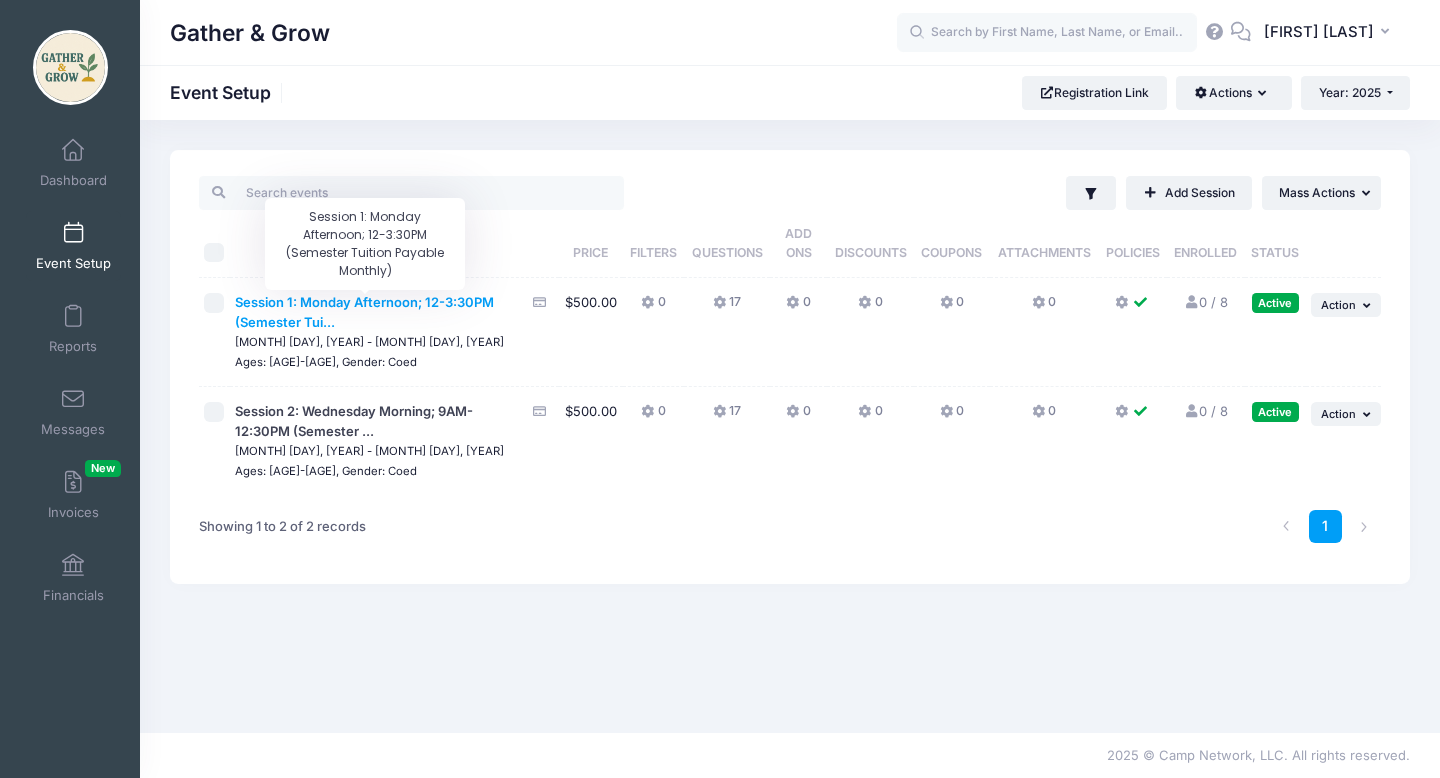 click on "Session 1: Monday Afternoon; 12-3:30PM (Semester Tui..." at bounding box center [364, 312] 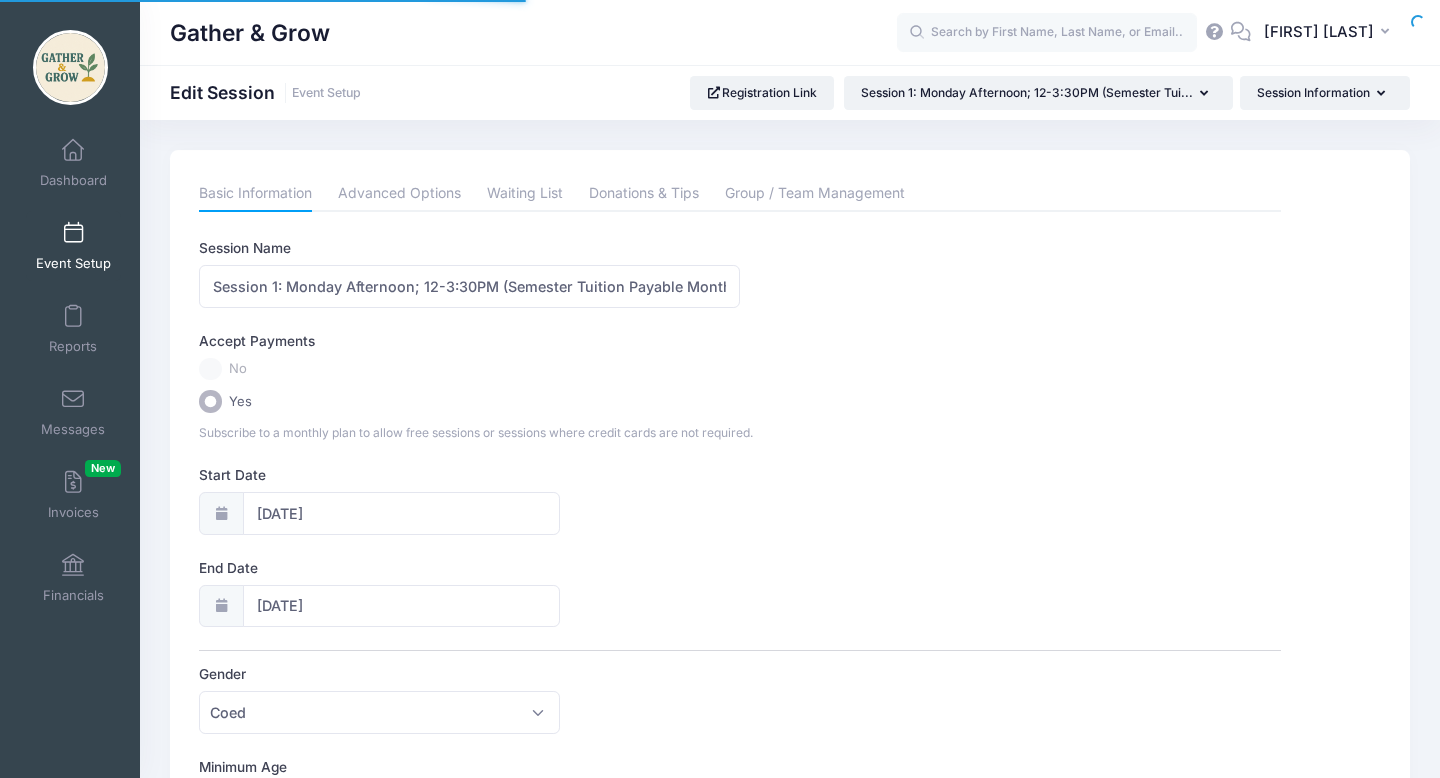 scroll, scrollTop: 0, scrollLeft: 0, axis: both 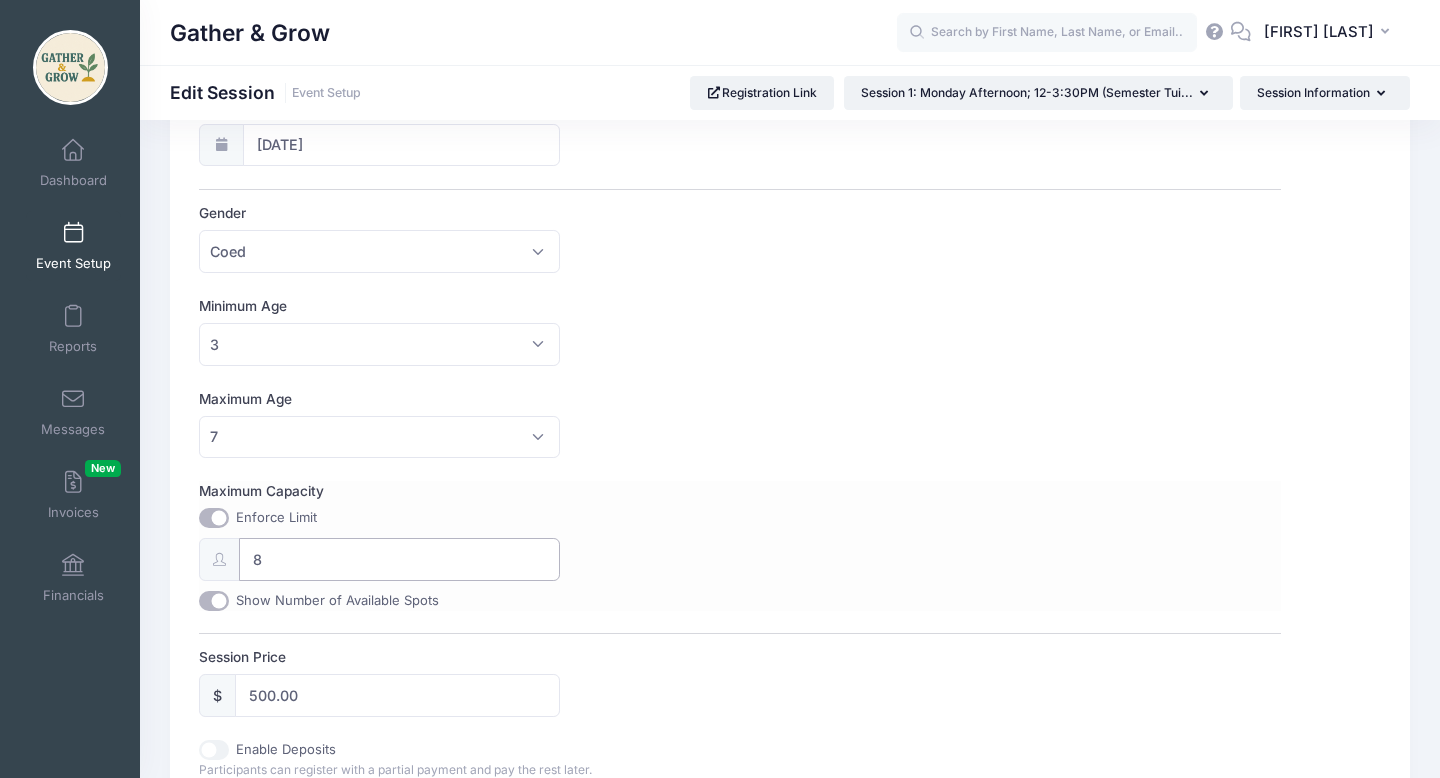 click on "8" at bounding box center [399, 559] 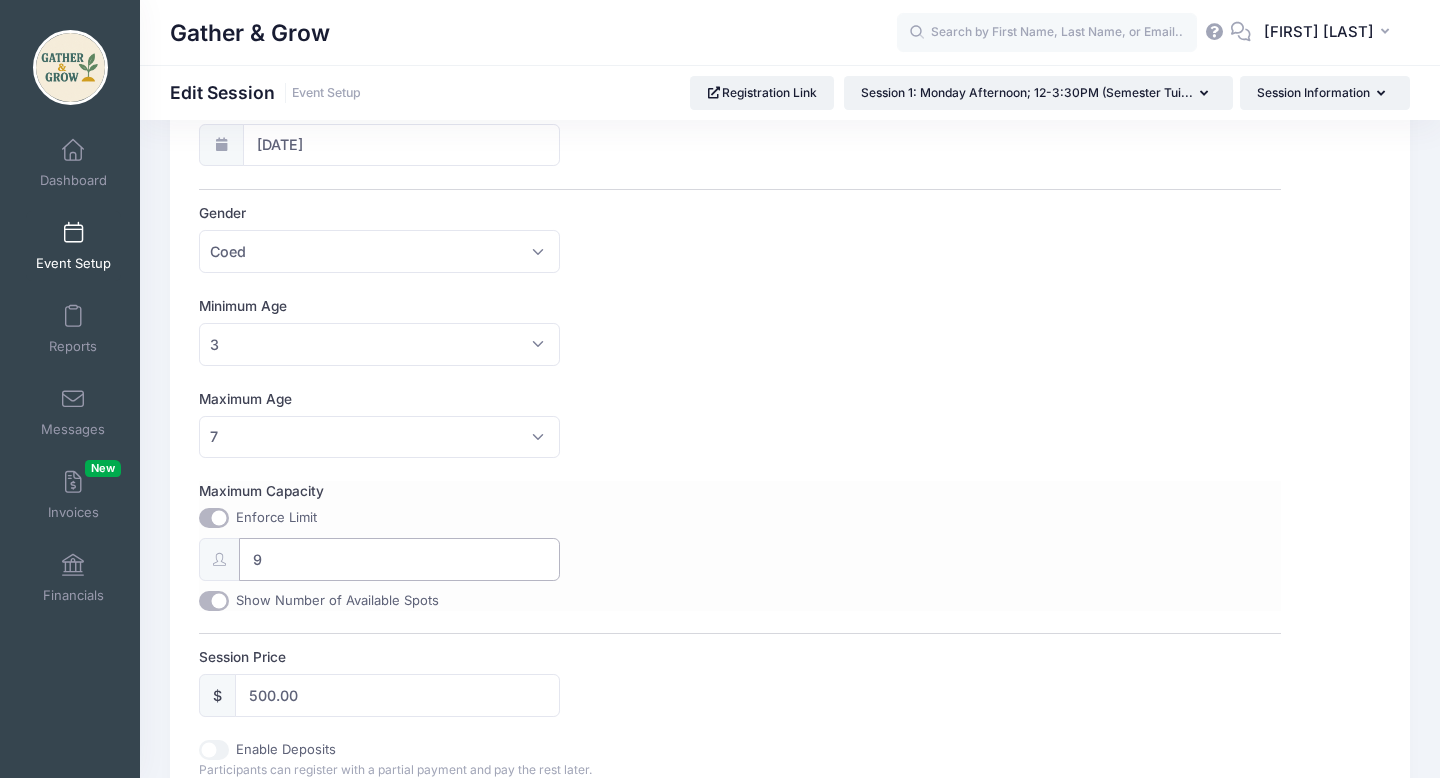 type on "9" 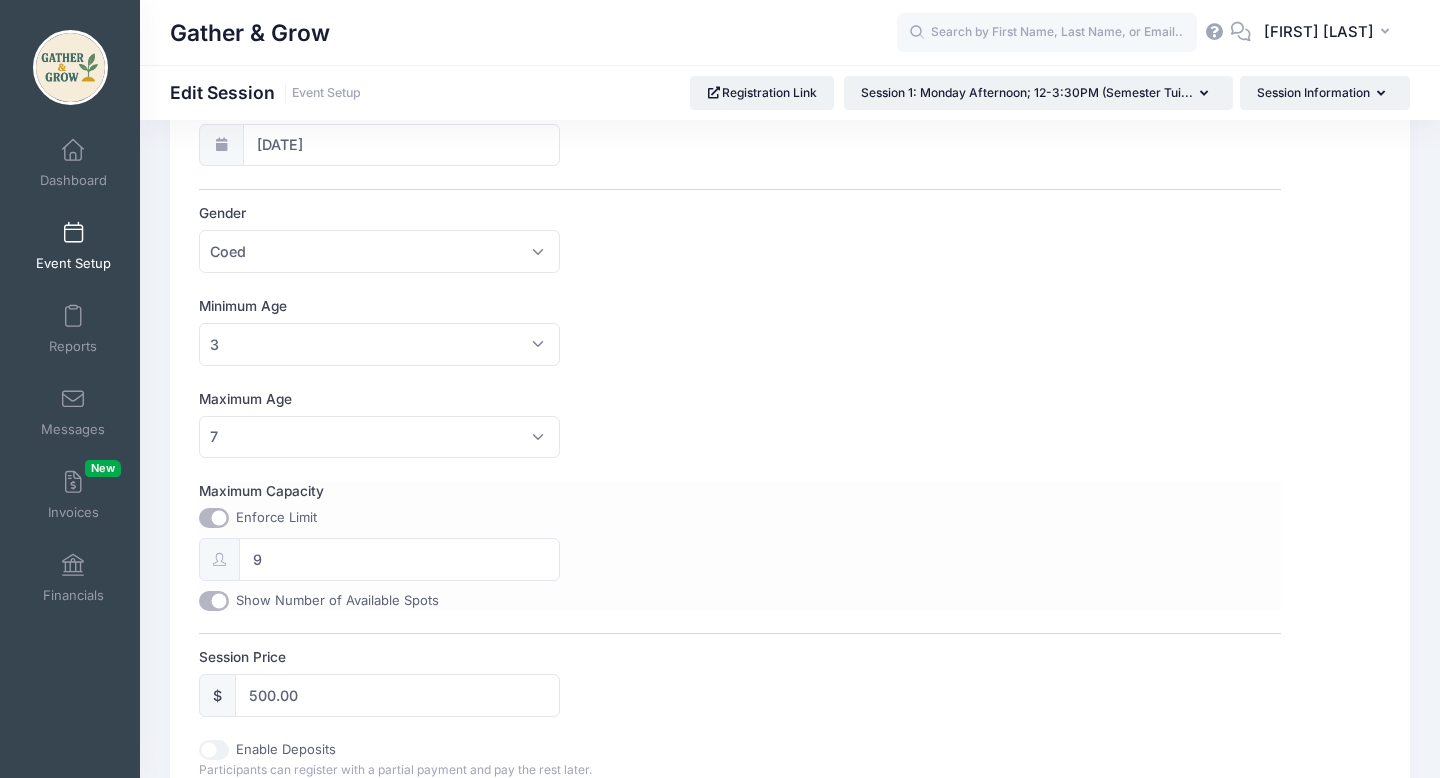 click on "Maximum Capacity
Enforce Limit
9
Show Number of Available Spots" at bounding box center [739, 545] 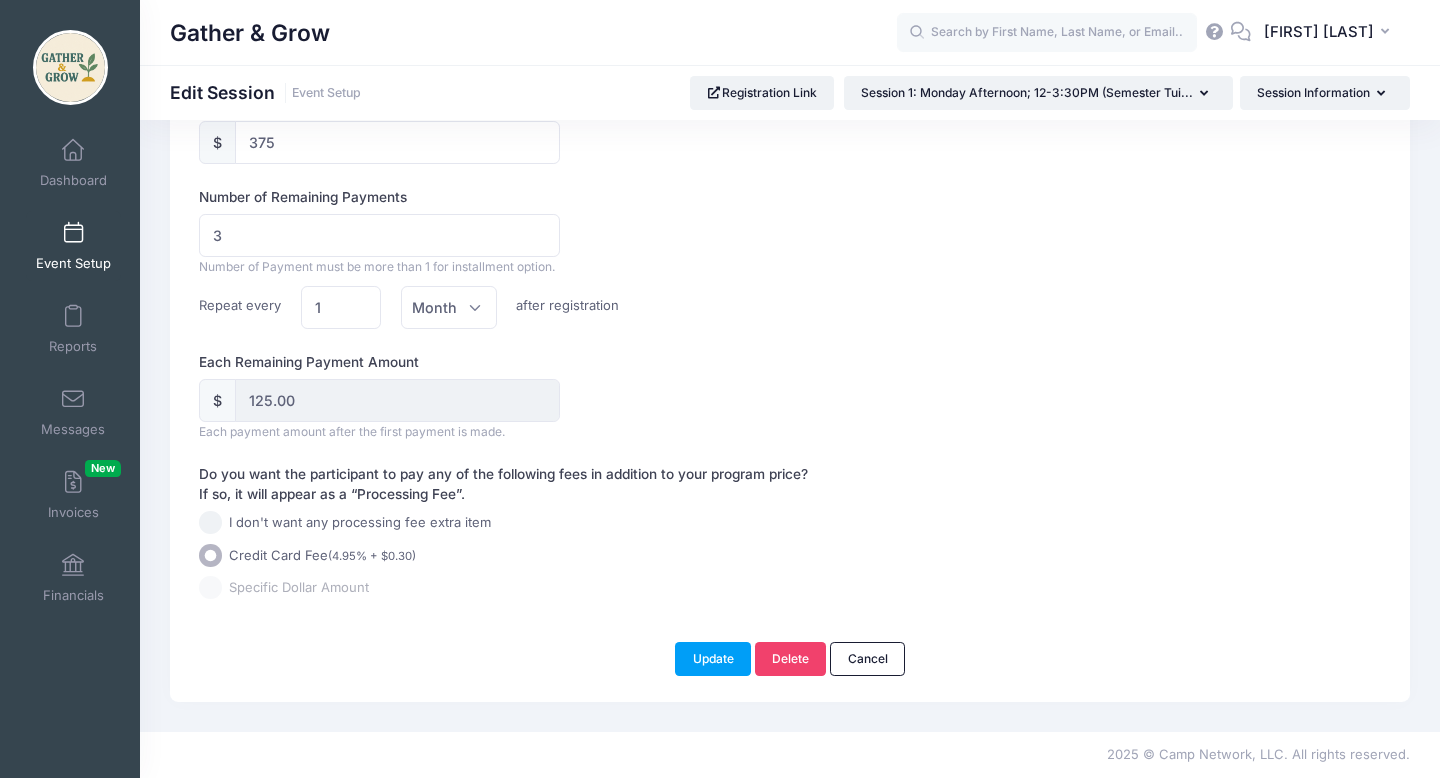 scroll, scrollTop: 1333, scrollLeft: 0, axis: vertical 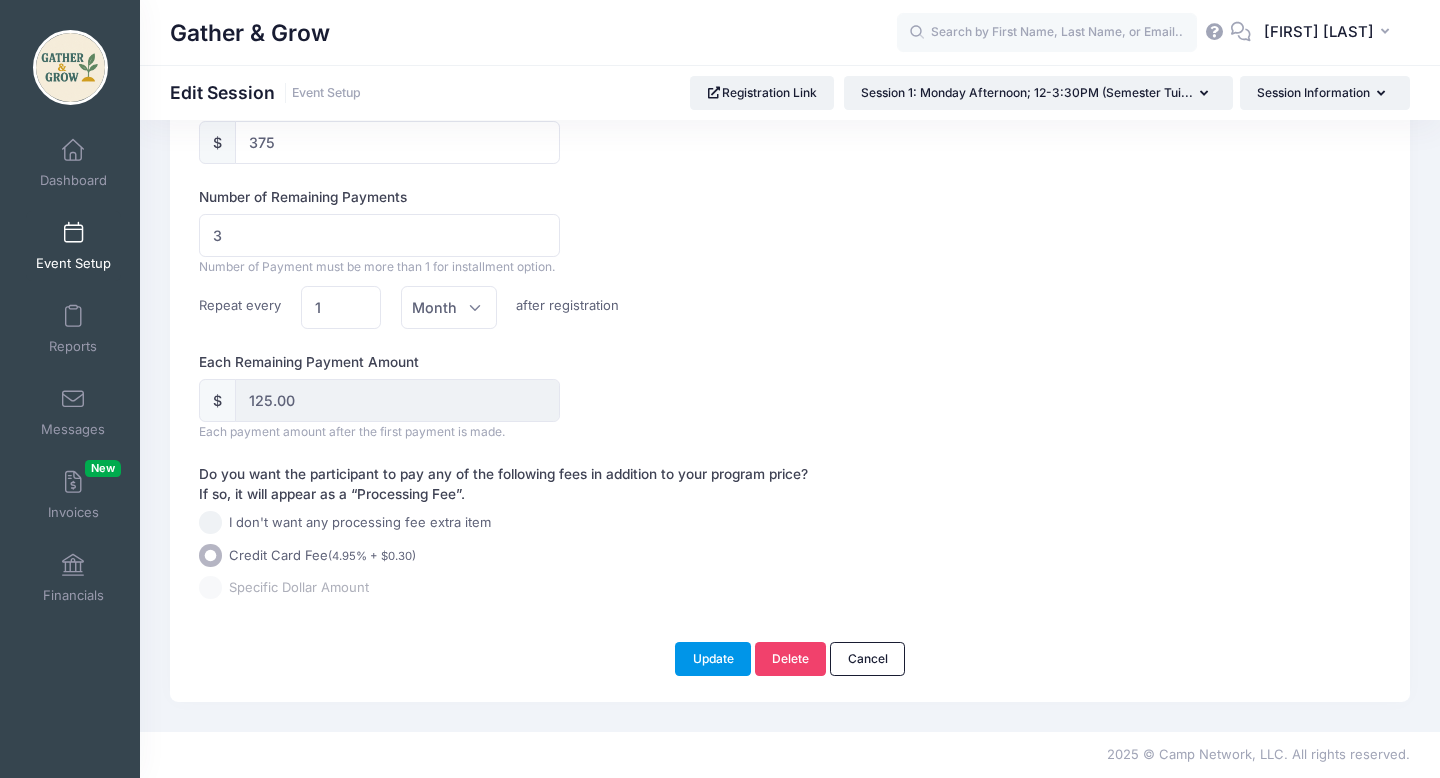 click on "Update" at bounding box center (713, 659) 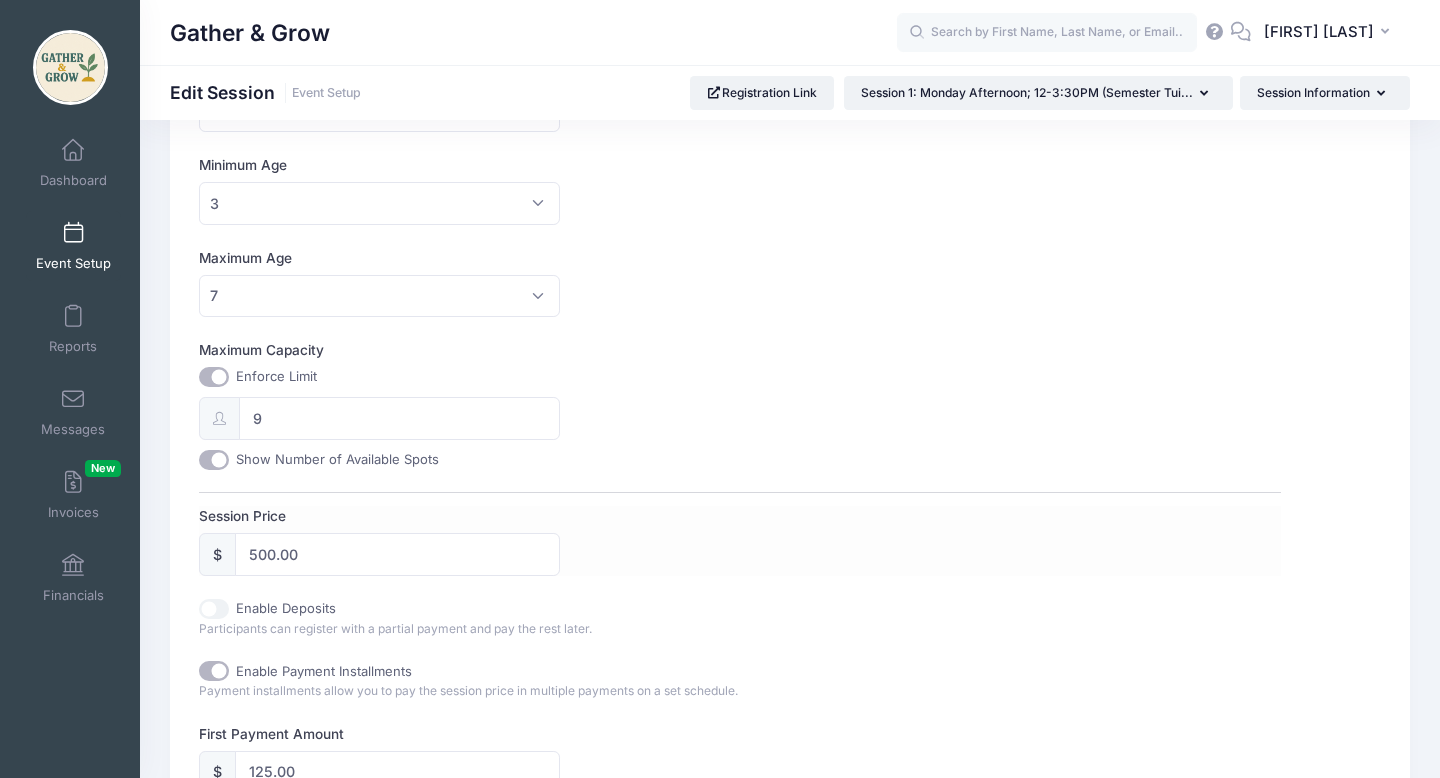 scroll, scrollTop: 596, scrollLeft: 0, axis: vertical 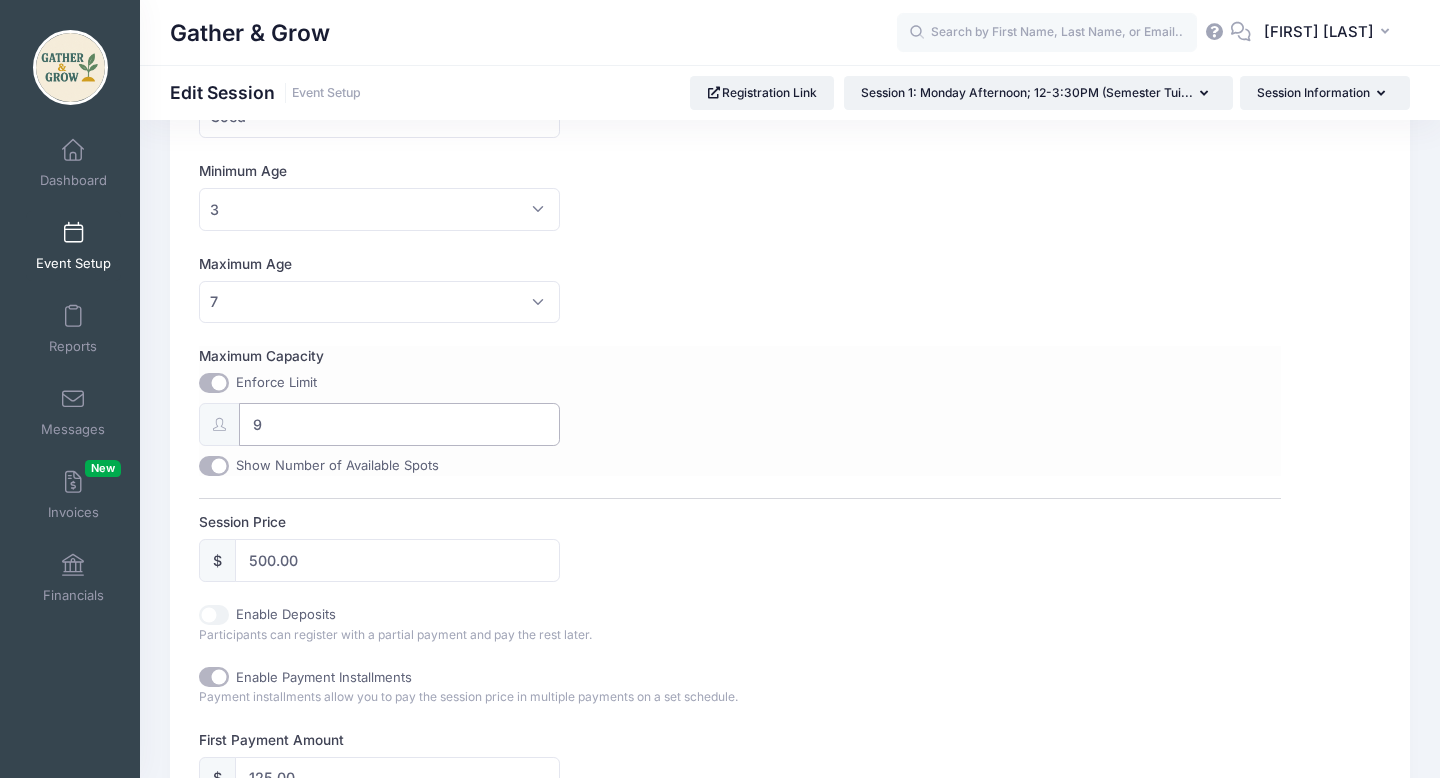 click on "9" at bounding box center [399, 424] 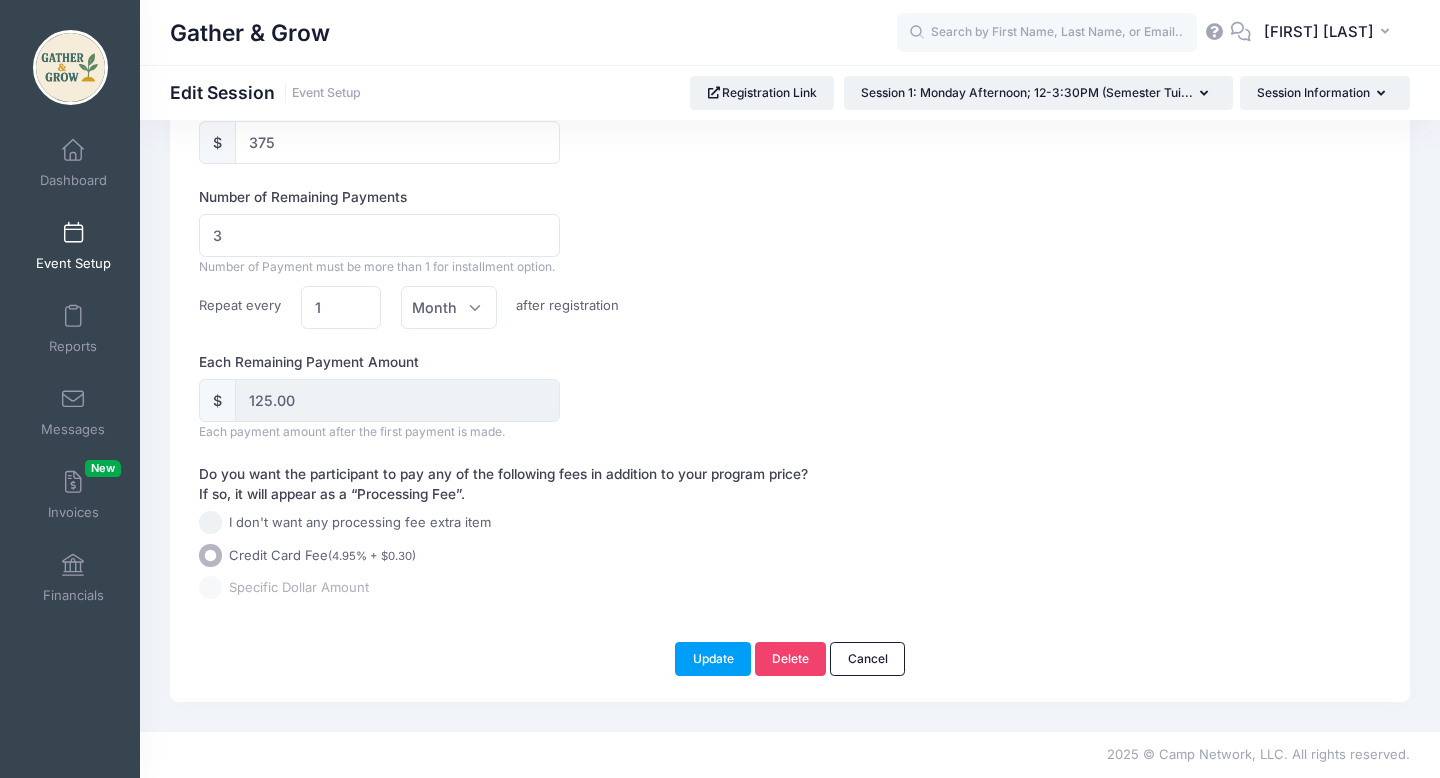 scroll, scrollTop: 1343, scrollLeft: 0, axis: vertical 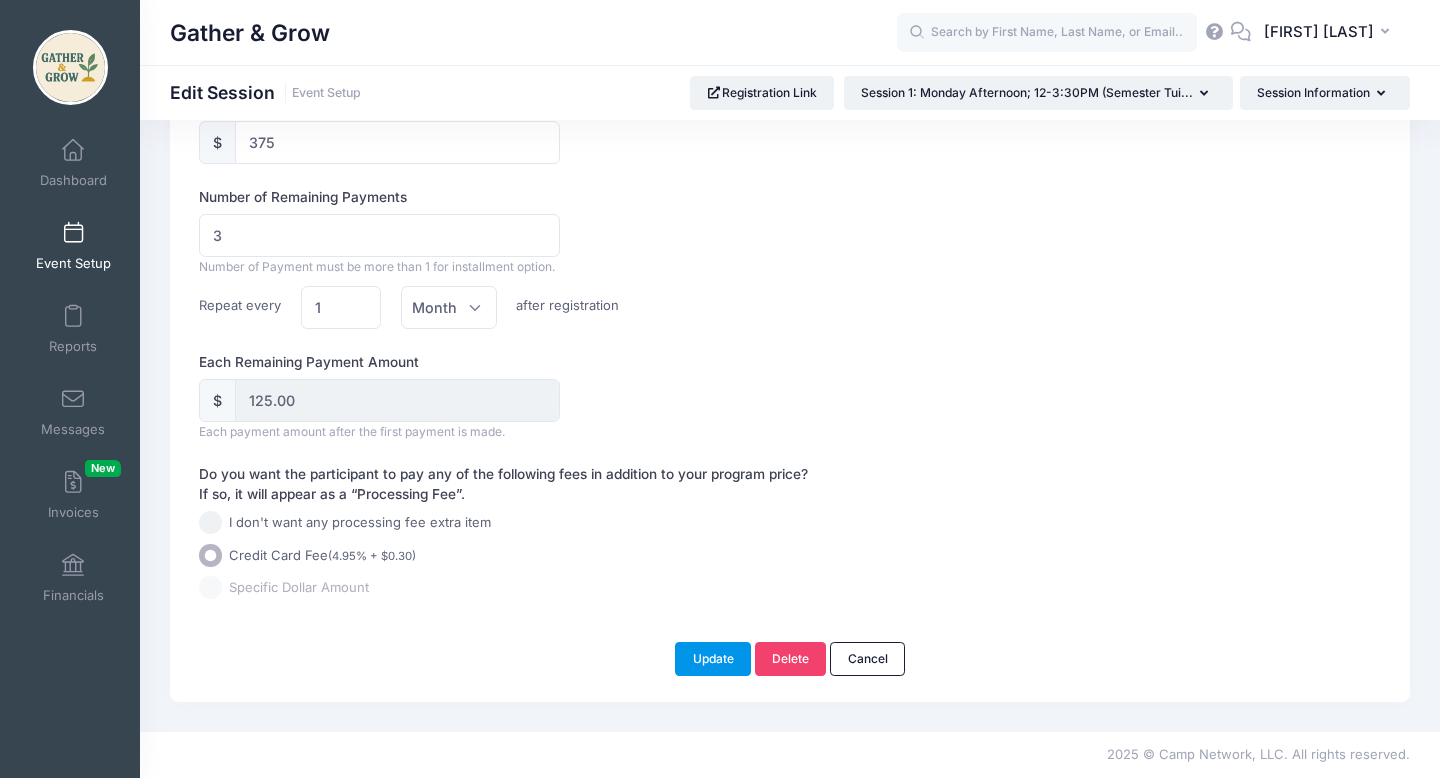 type on "8" 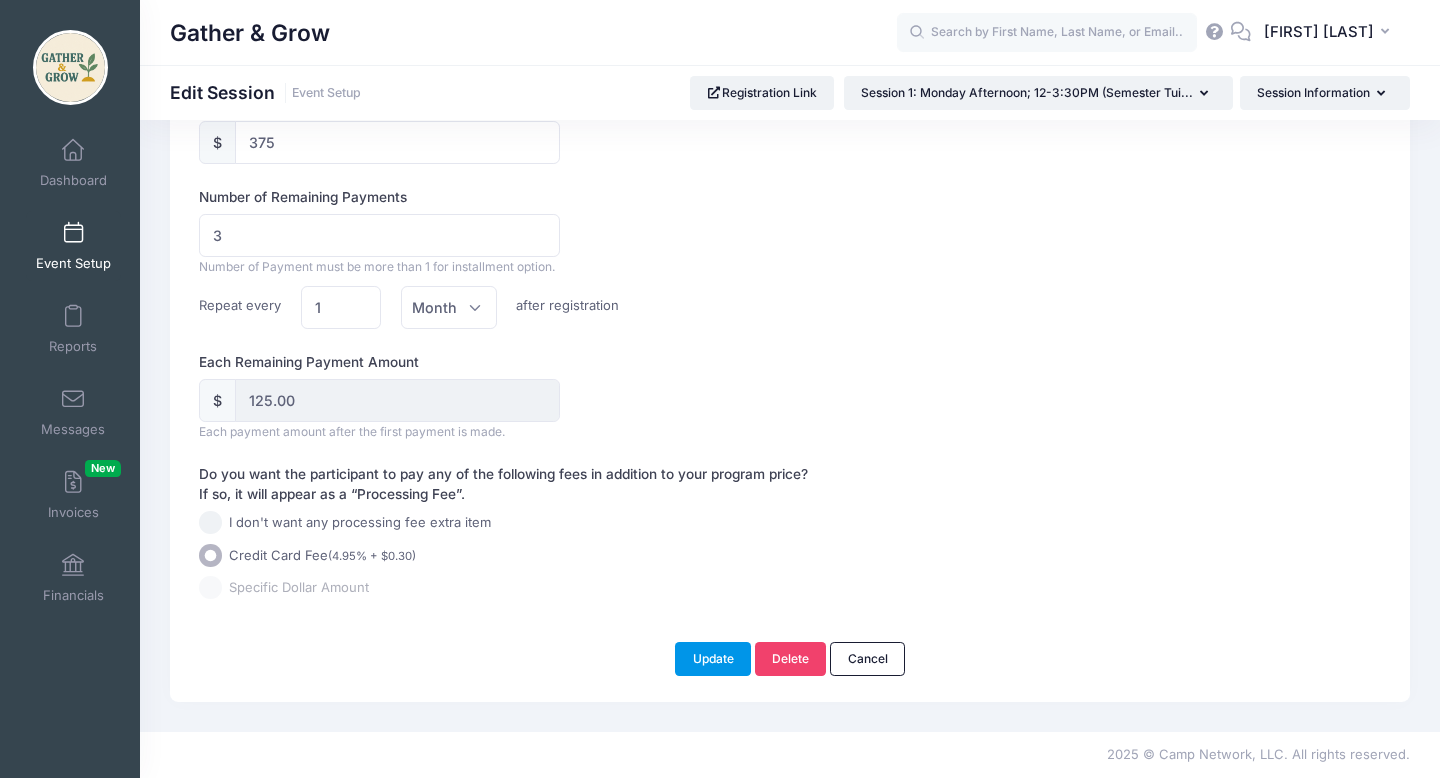 click on "Update" at bounding box center (713, 659) 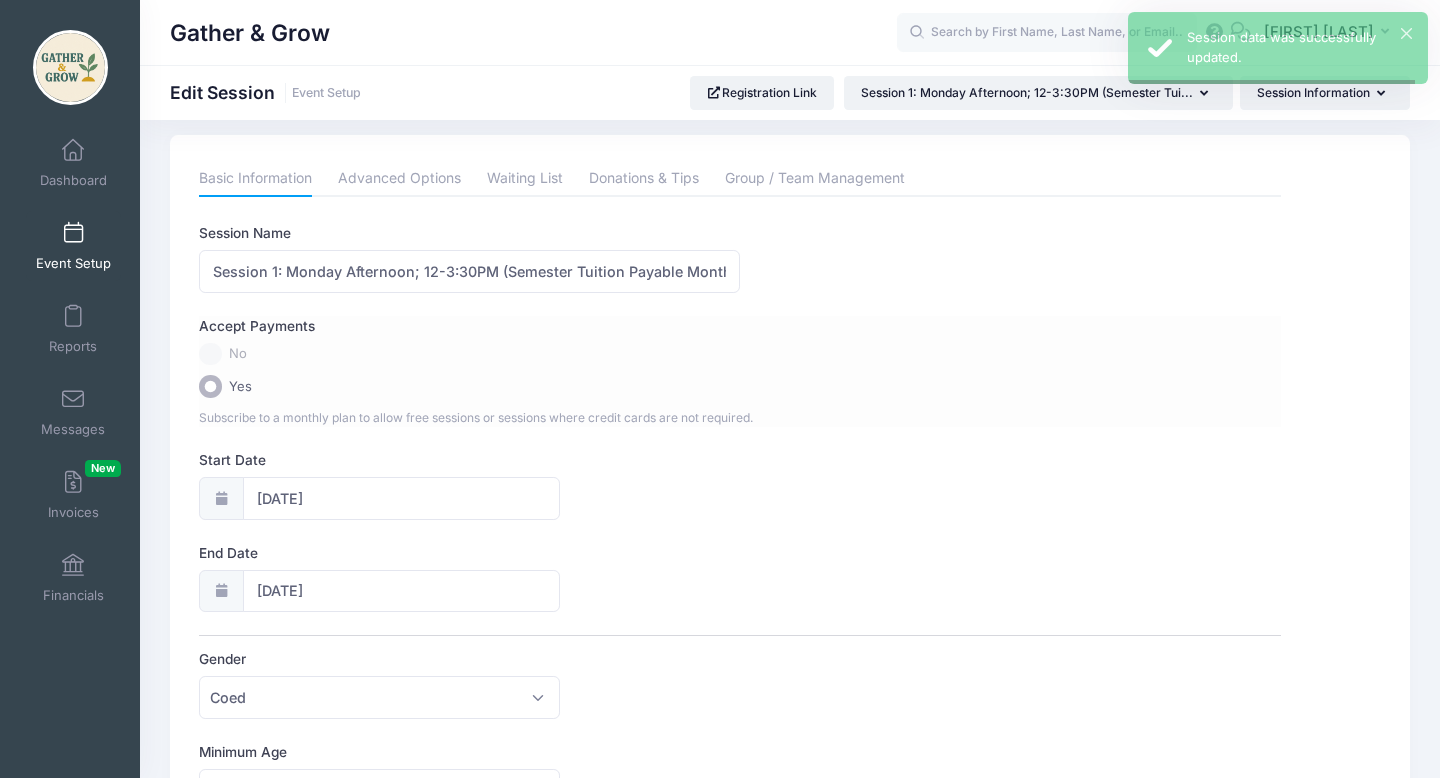 scroll, scrollTop: 0, scrollLeft: 0, axis: both 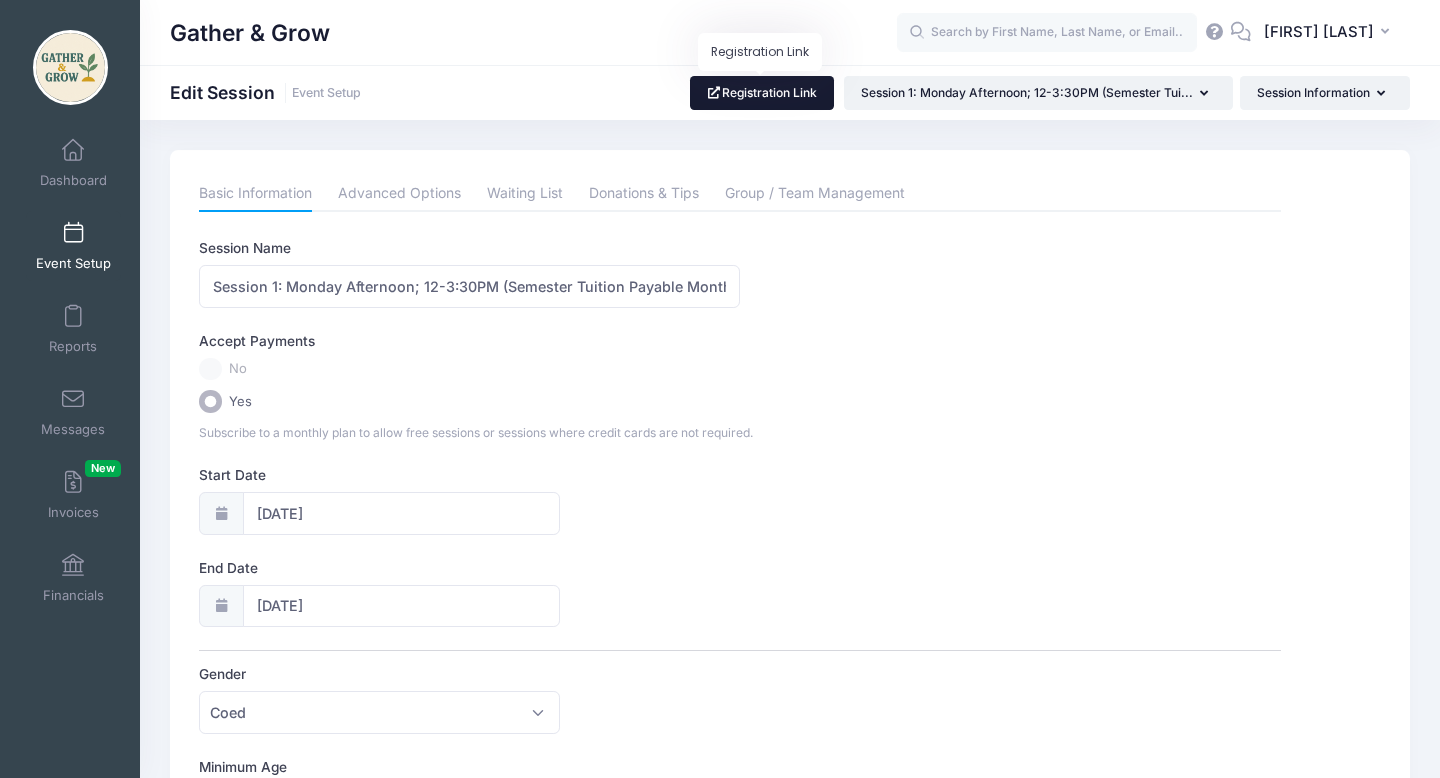 click on "Registration Link" at bounding box center (762, 93) 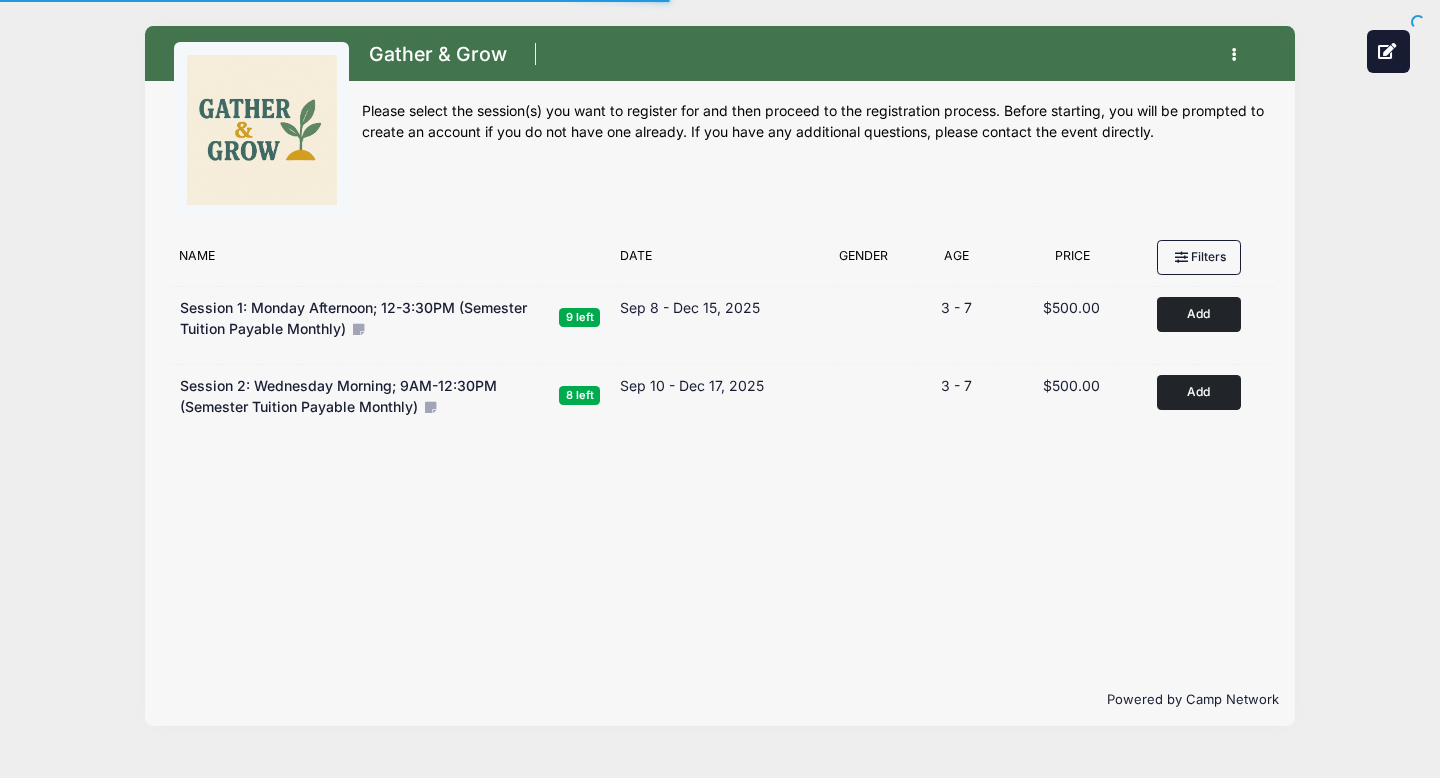 scroll, scrollTop: 0, scrollLeft: 0, axis: both 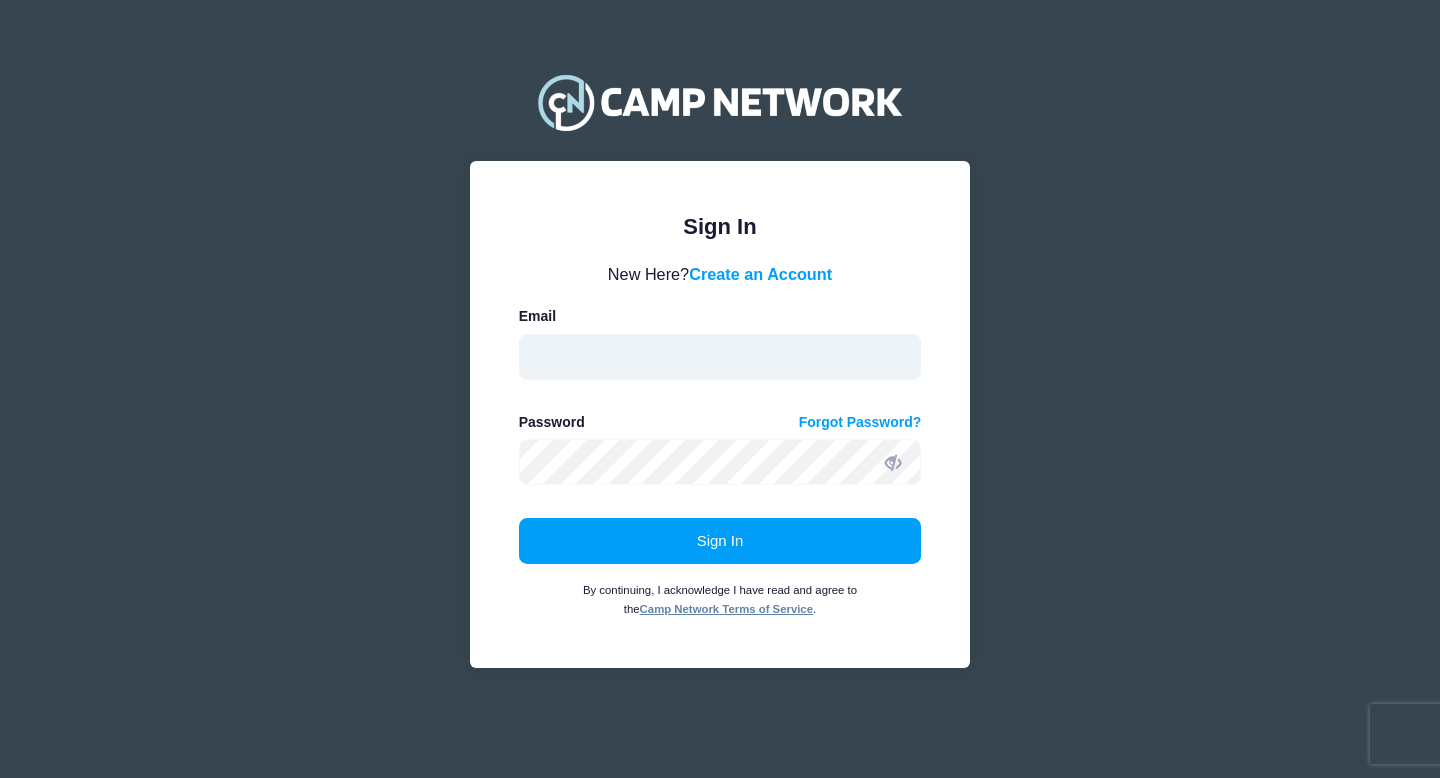 click at bounding box center [720, 357] 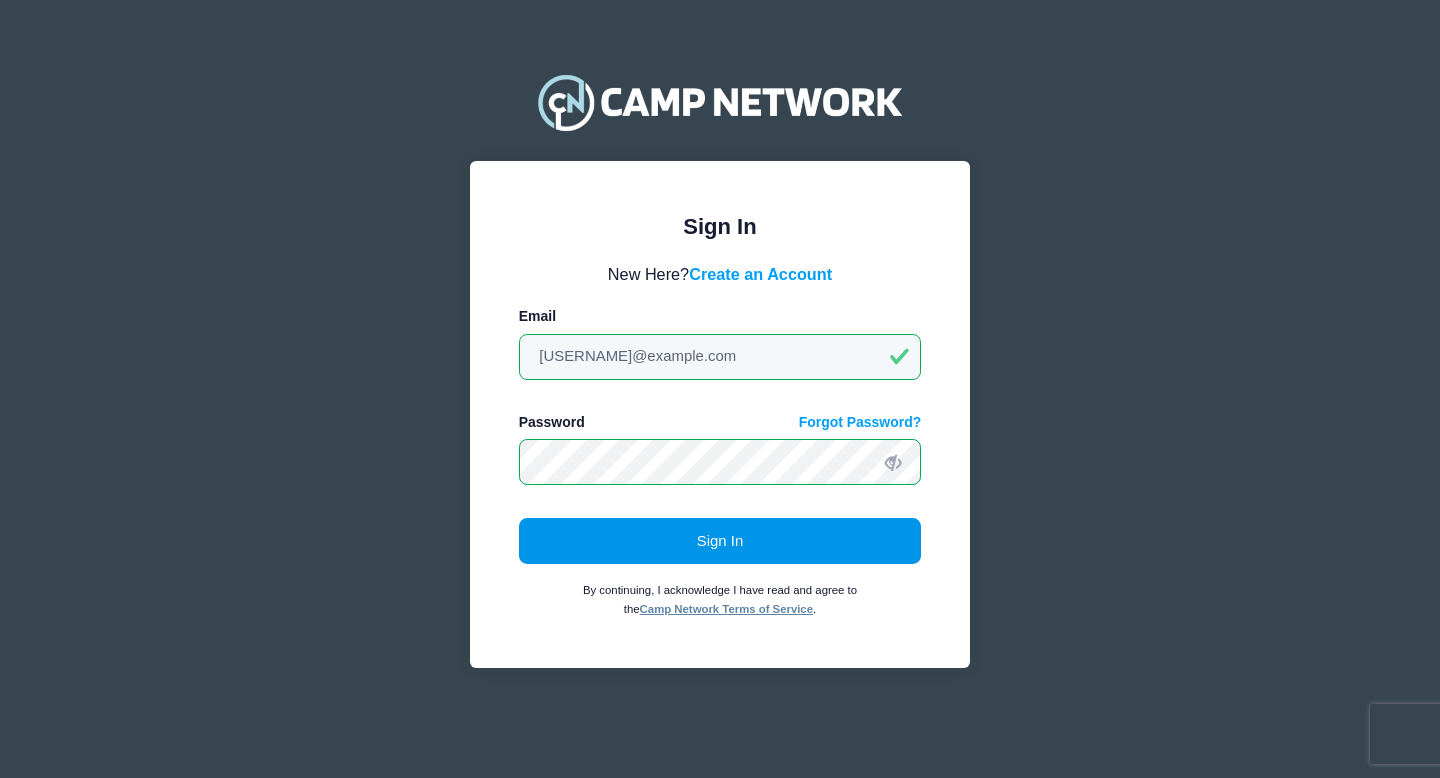 click on "Sign In" at bounding box center [720, 541] 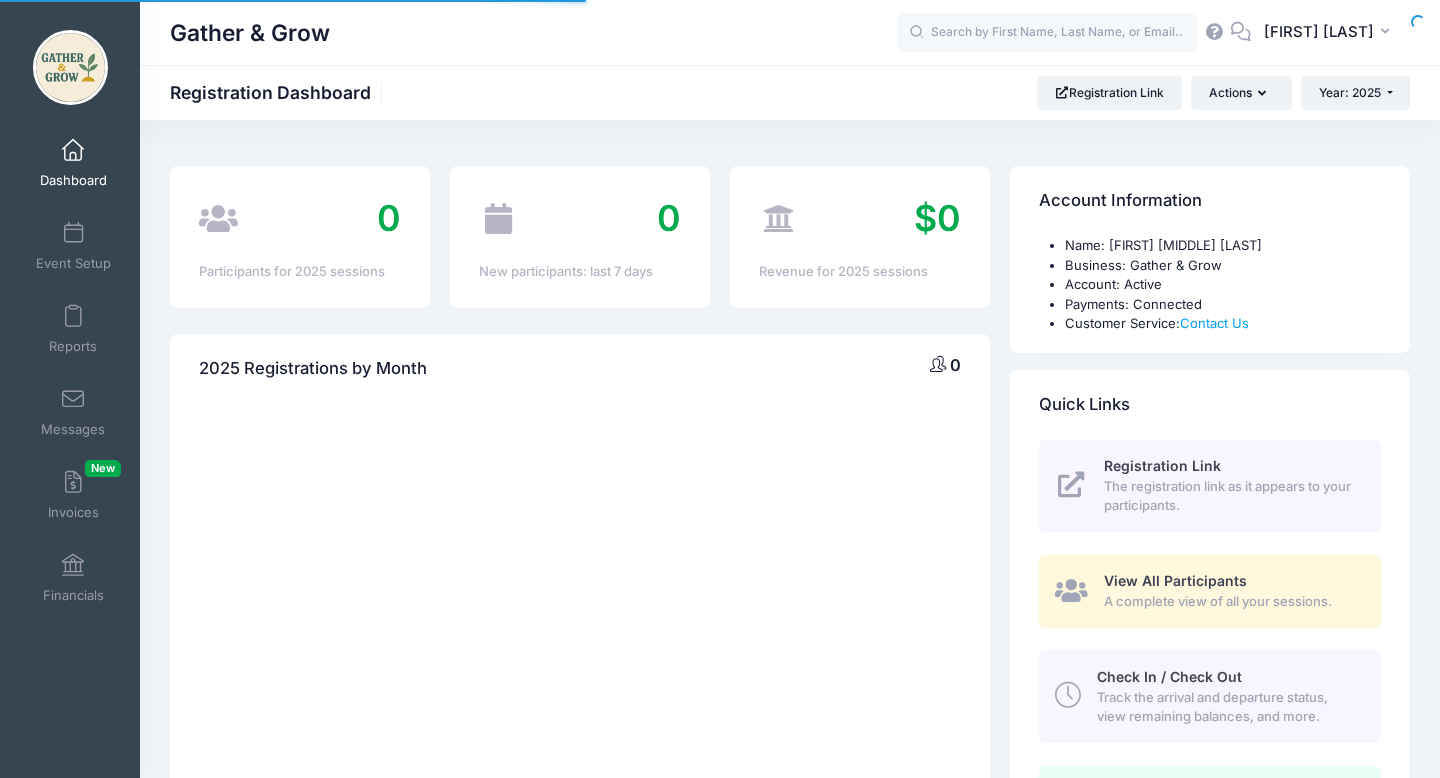 select 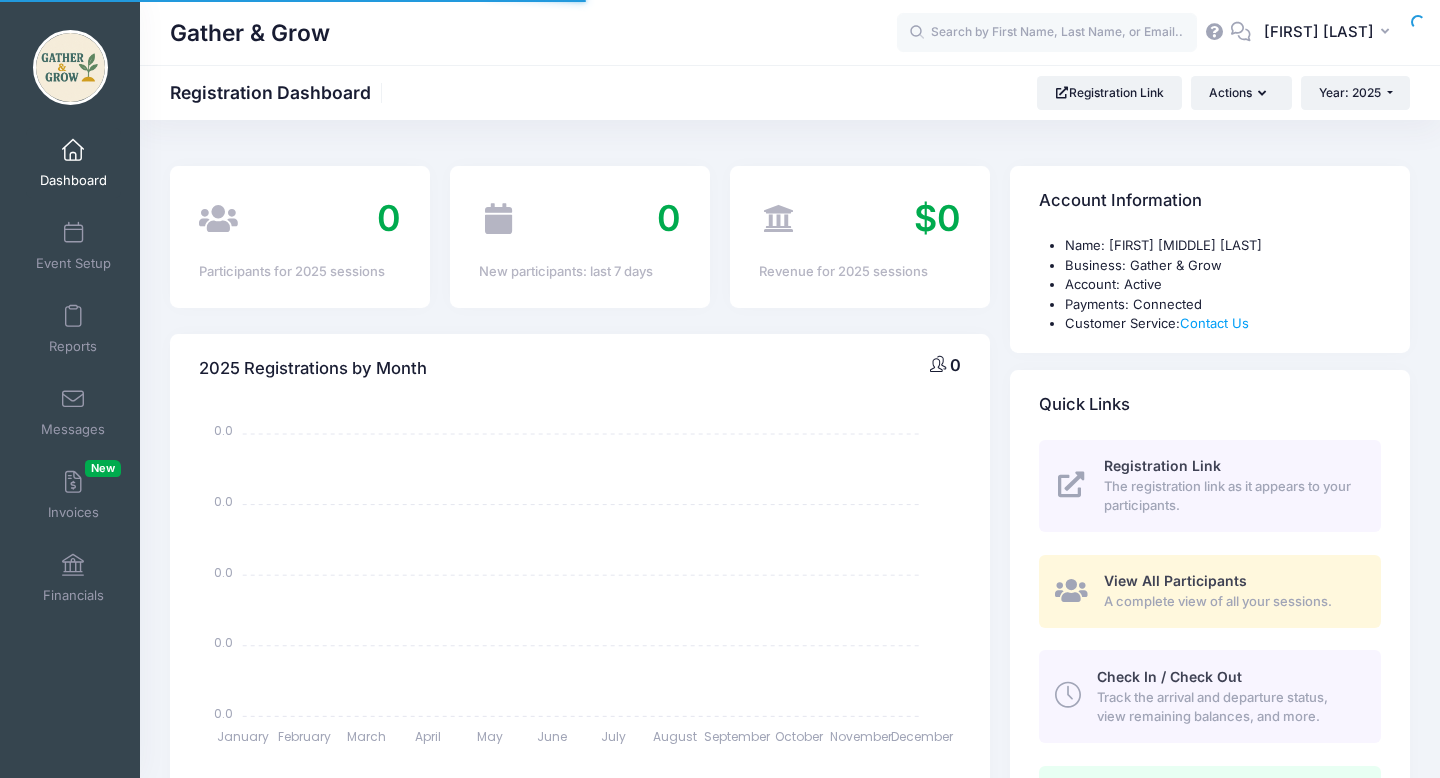 scroll, scrollTop: 0, scrollLeft: 0, axis: both 